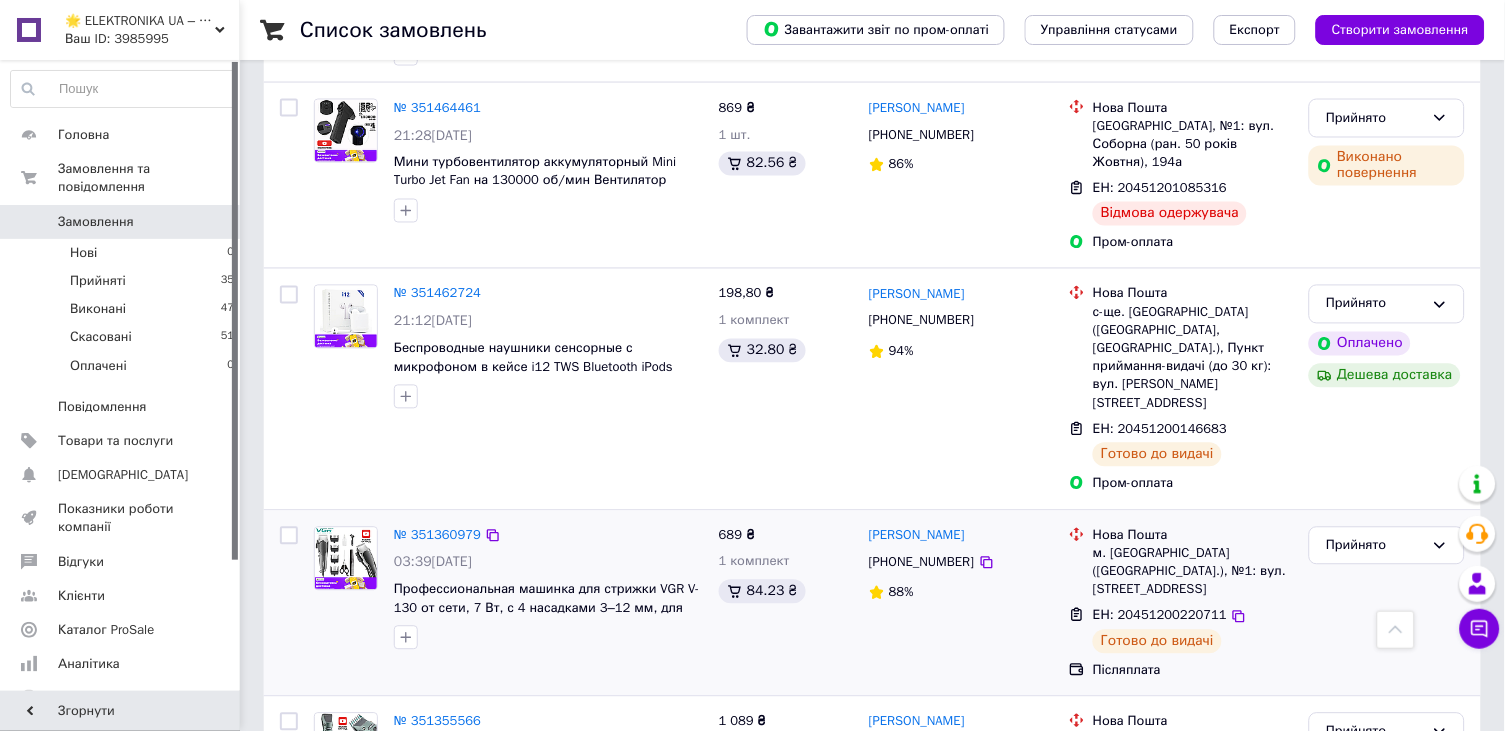 scroll, scrollTop: 2412, scrollLeft: 0, axis: vertical 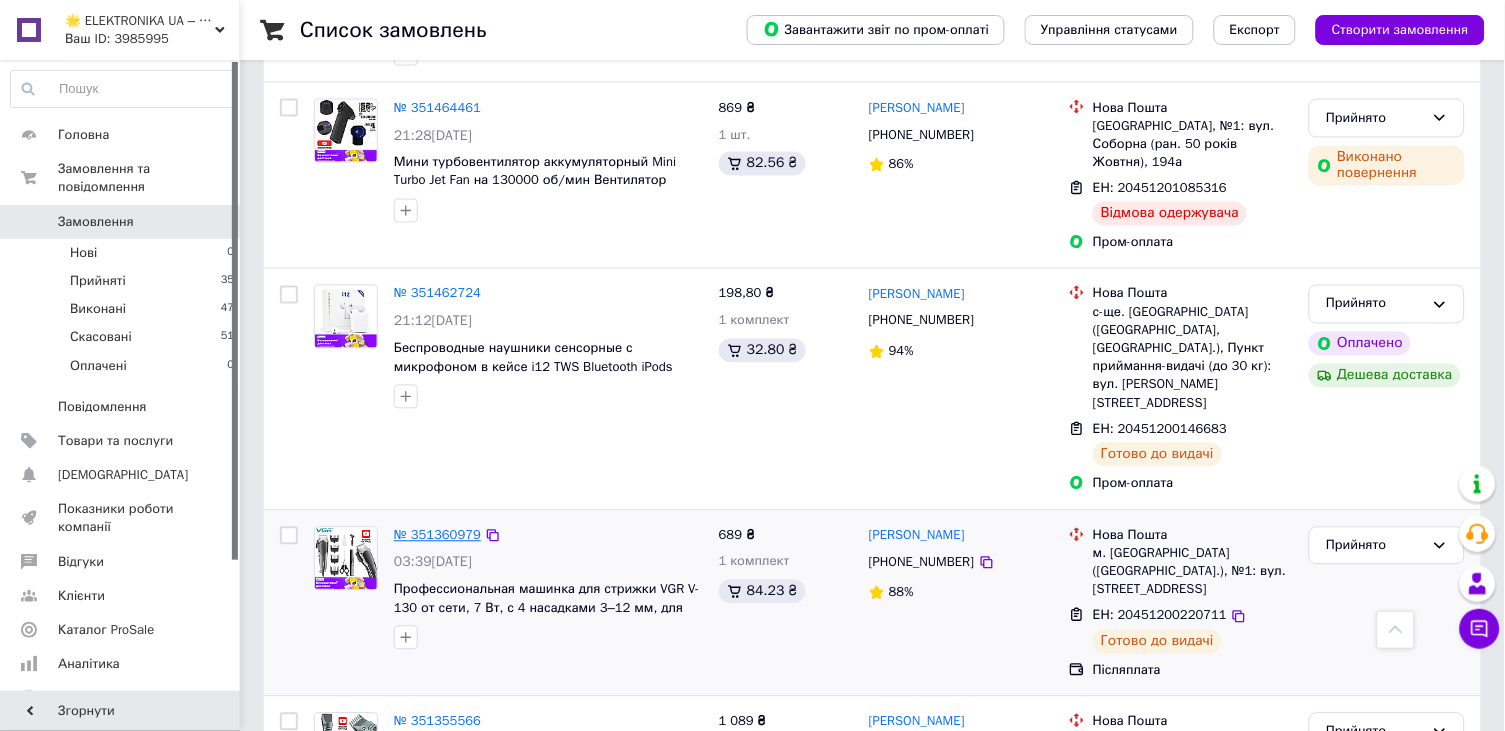click on "№ 351360979" at bounding box center [437, 535] 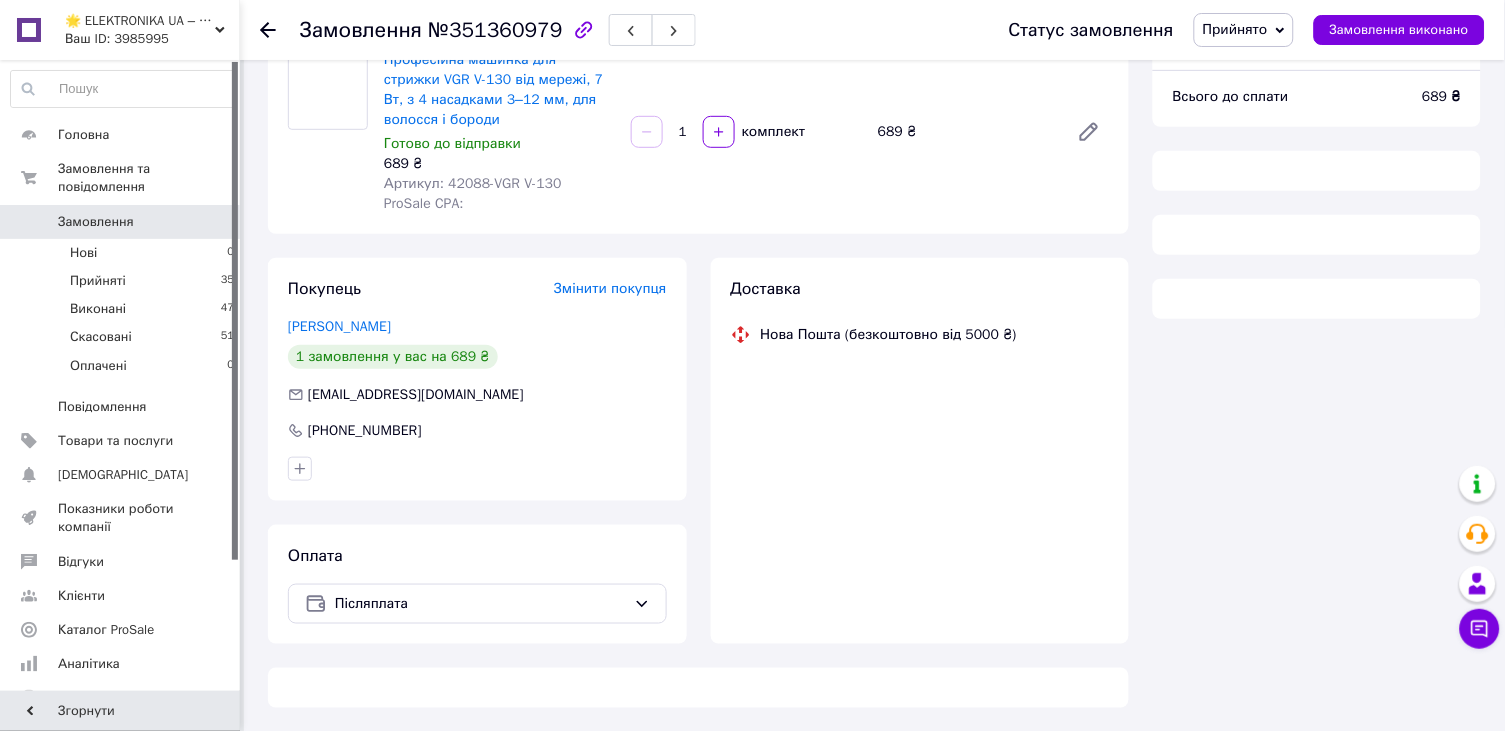 scroll, scrollTop: 177, scrollLeft: 0, axis: vertical 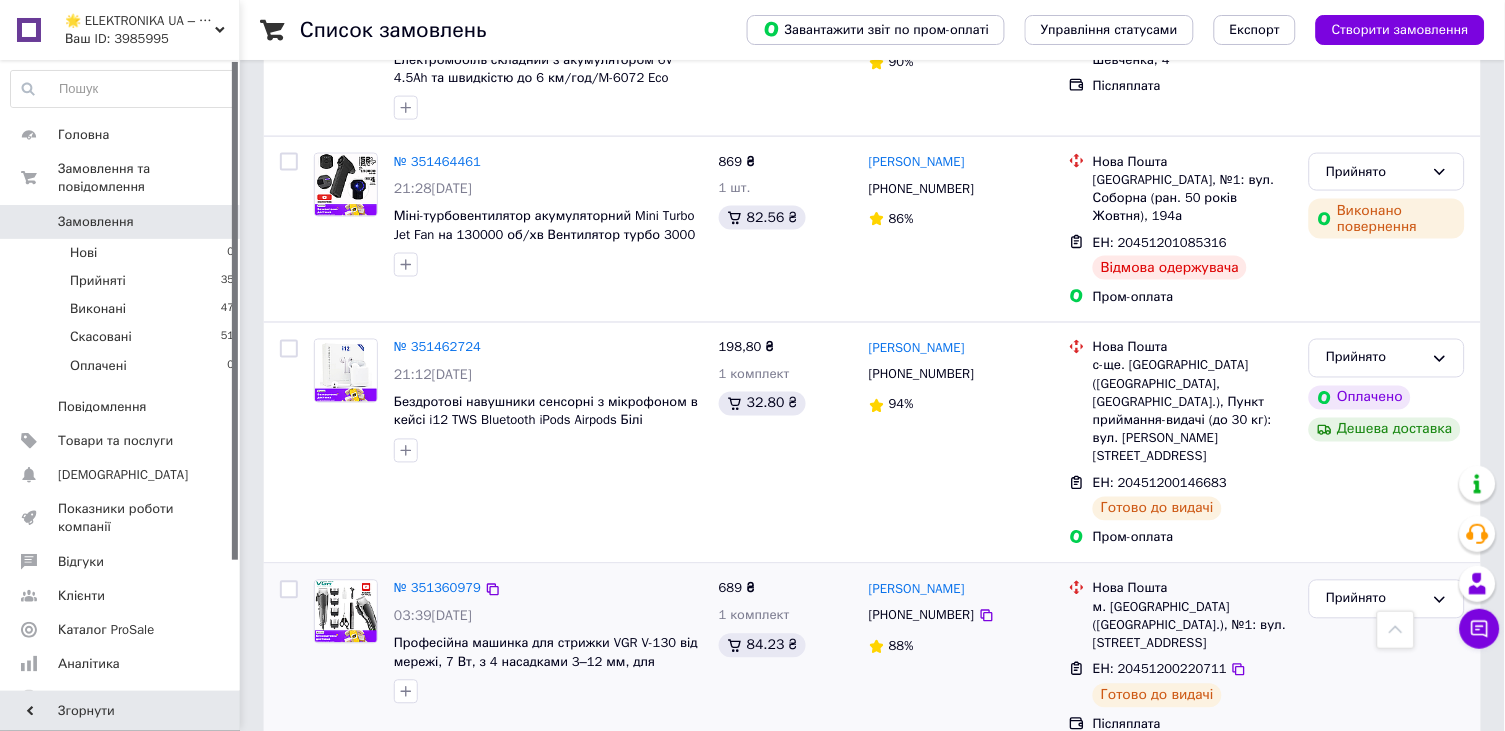 click on "ЕН: 20451200220711" at bounding box center [1160, 669] 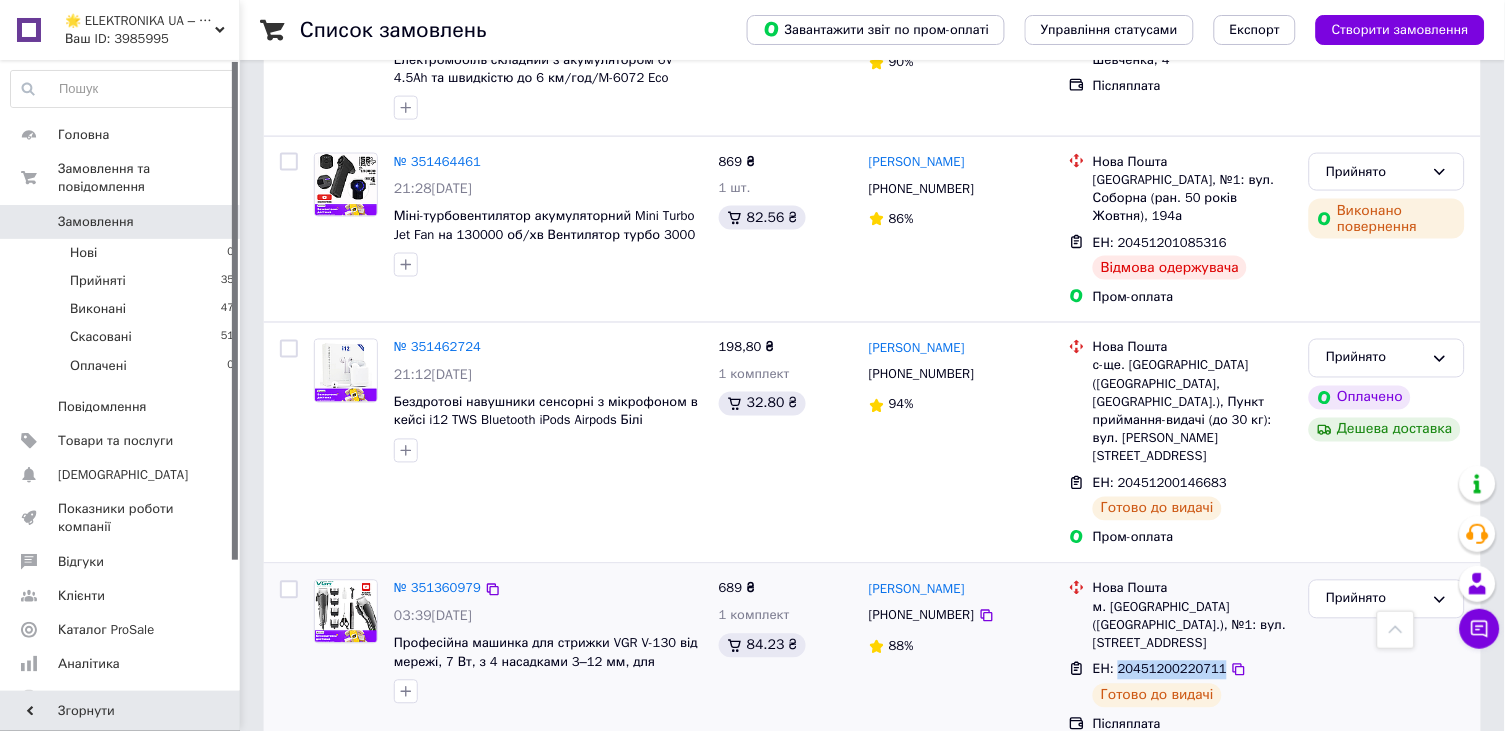copy on "20451200220711" 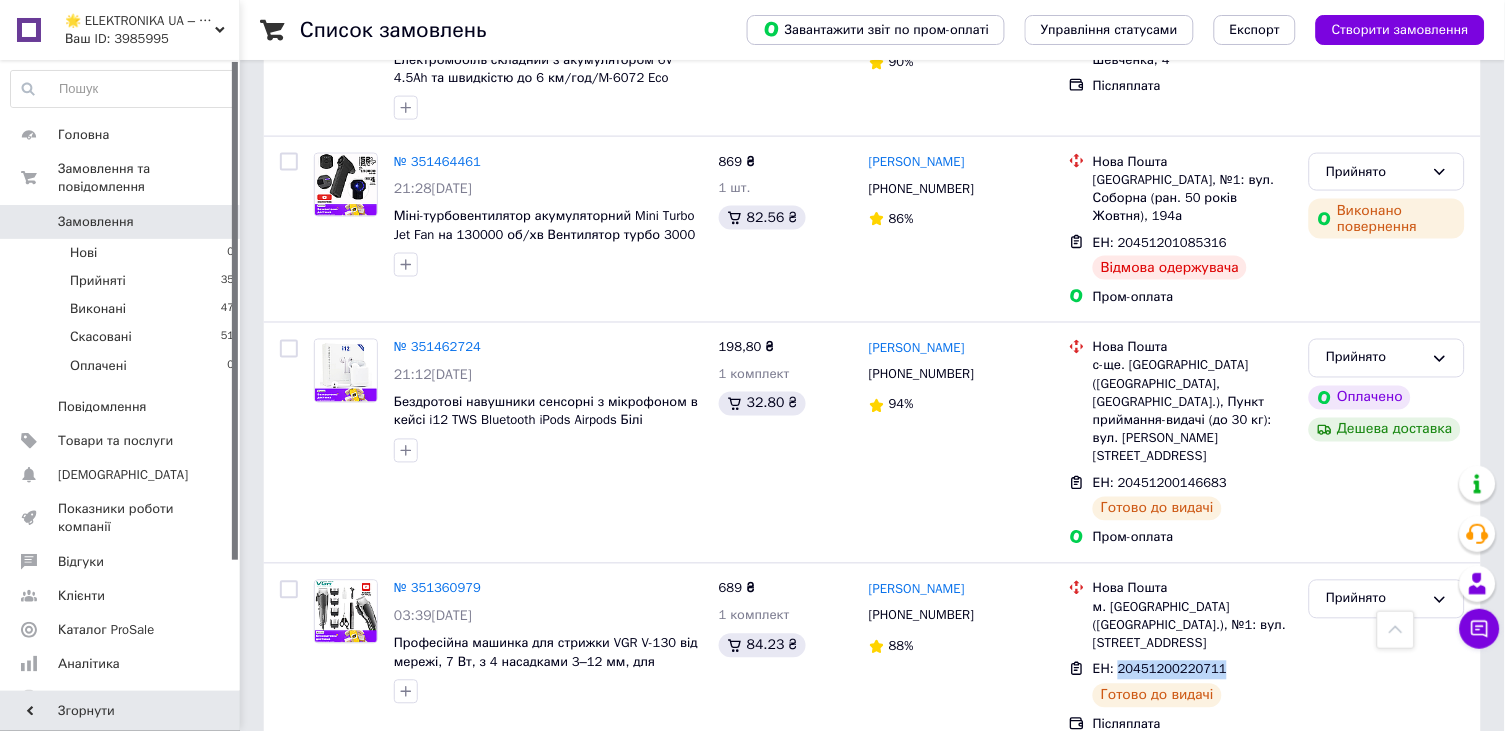 click on "Завантажити звіт по пром-оплаті Управління статусами Експорт Створити замовлення" at bounding box center [1096, 30] 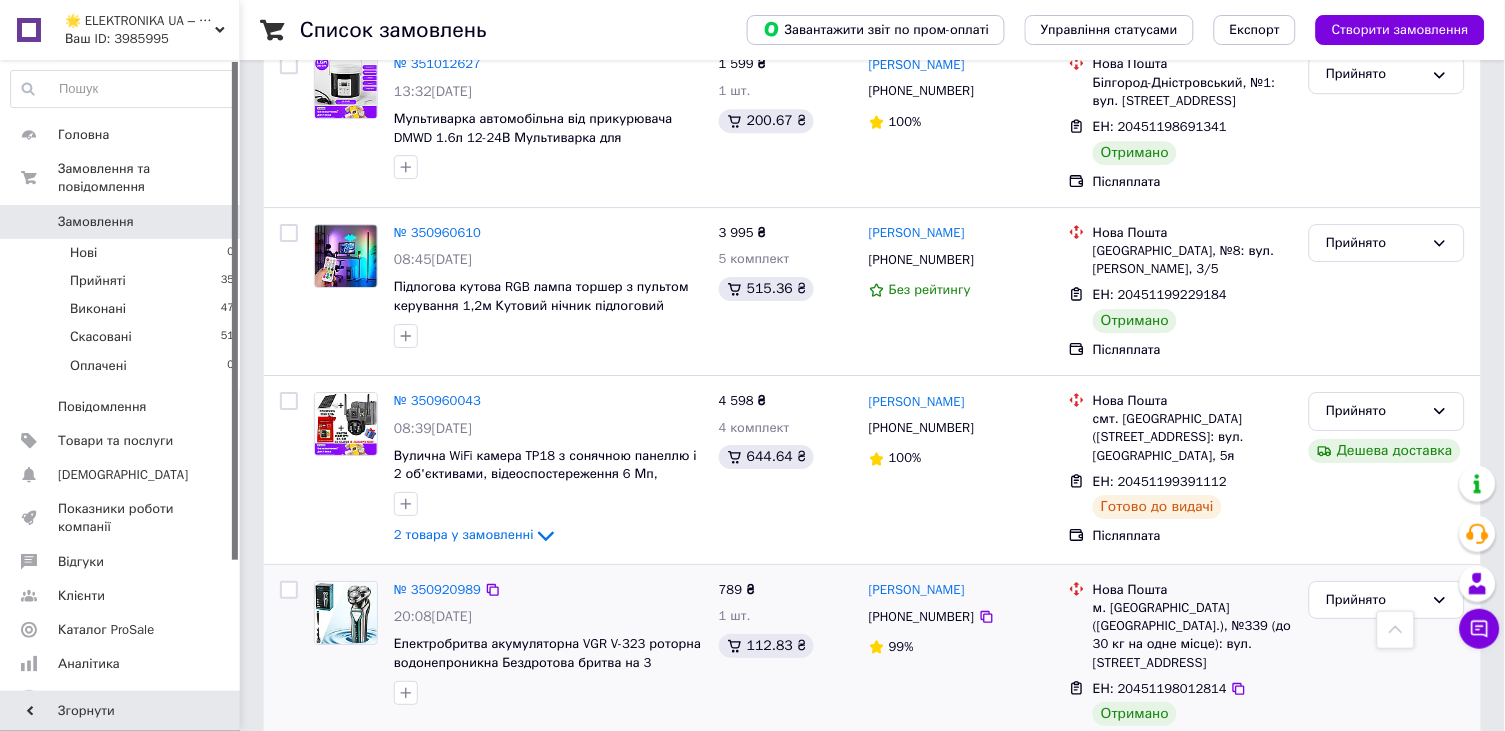 scroll, scrollTop: 4715, scrollLeft: 0, axis: vertical 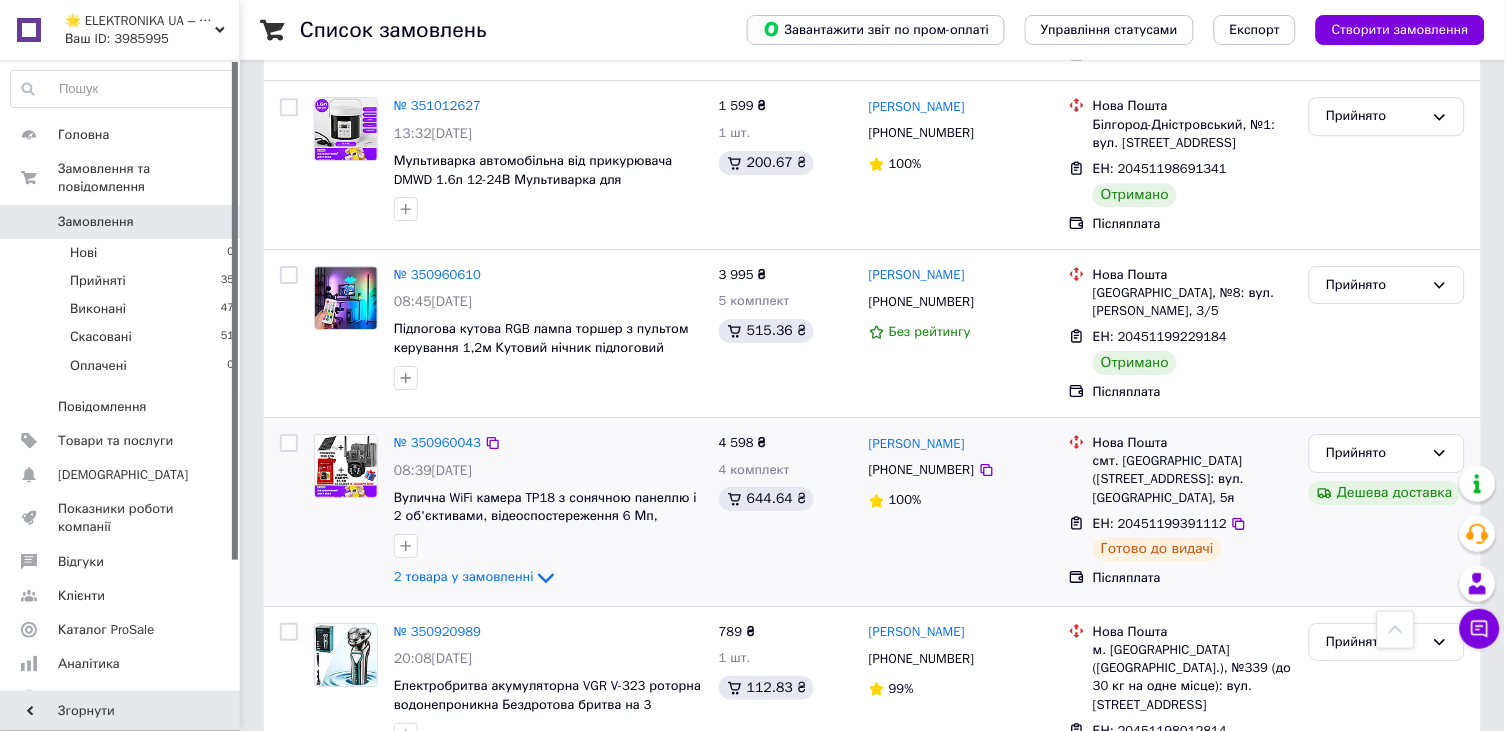 click on "ЕН: 20451199391112" at bounding box center [1160, 524] 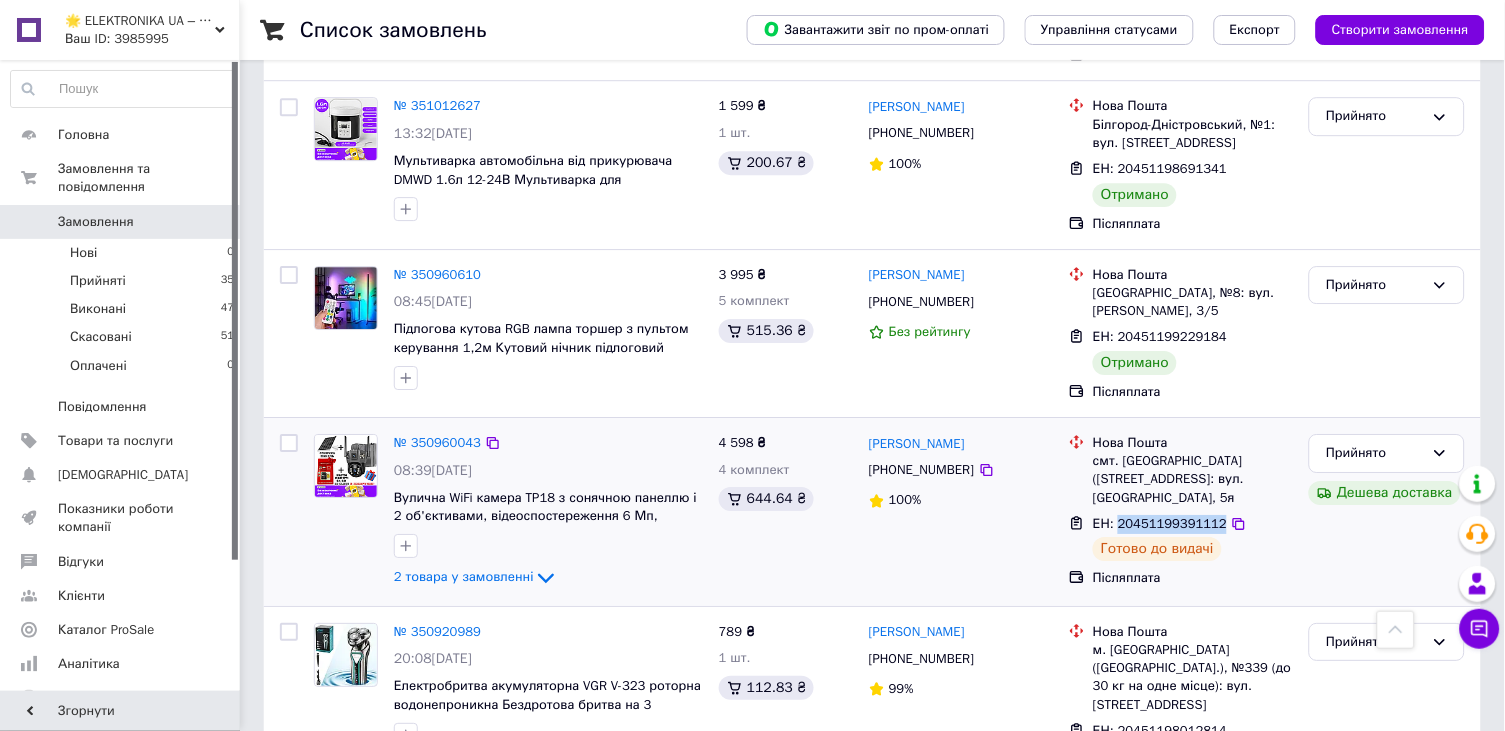 click on "ЕН: 20451199391112" at bounding box center [1160, 523] 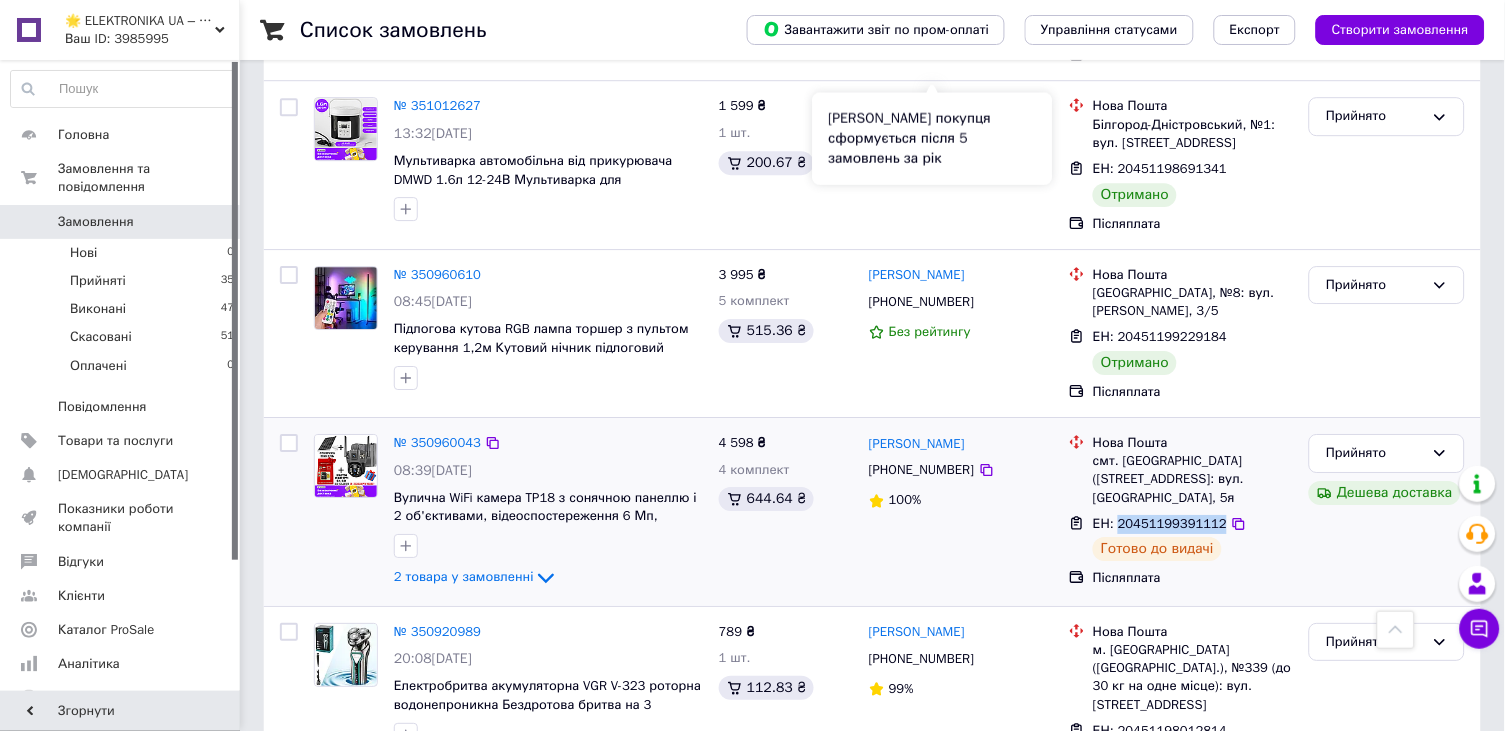 scroll, scrollTop: 4607, scrollLeft: 0, axis: vertical 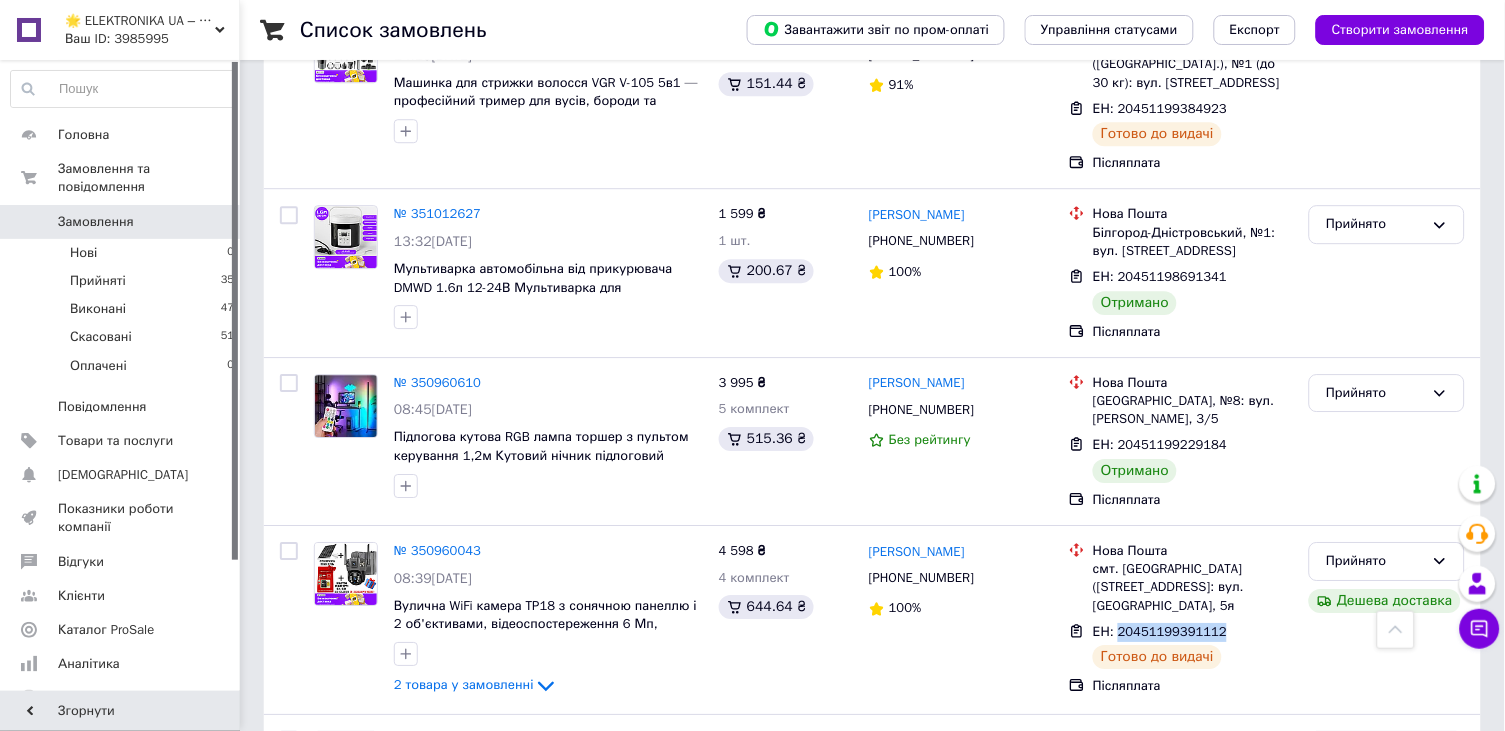 click on "Замовлення 0" at bounding box center (123, 222) 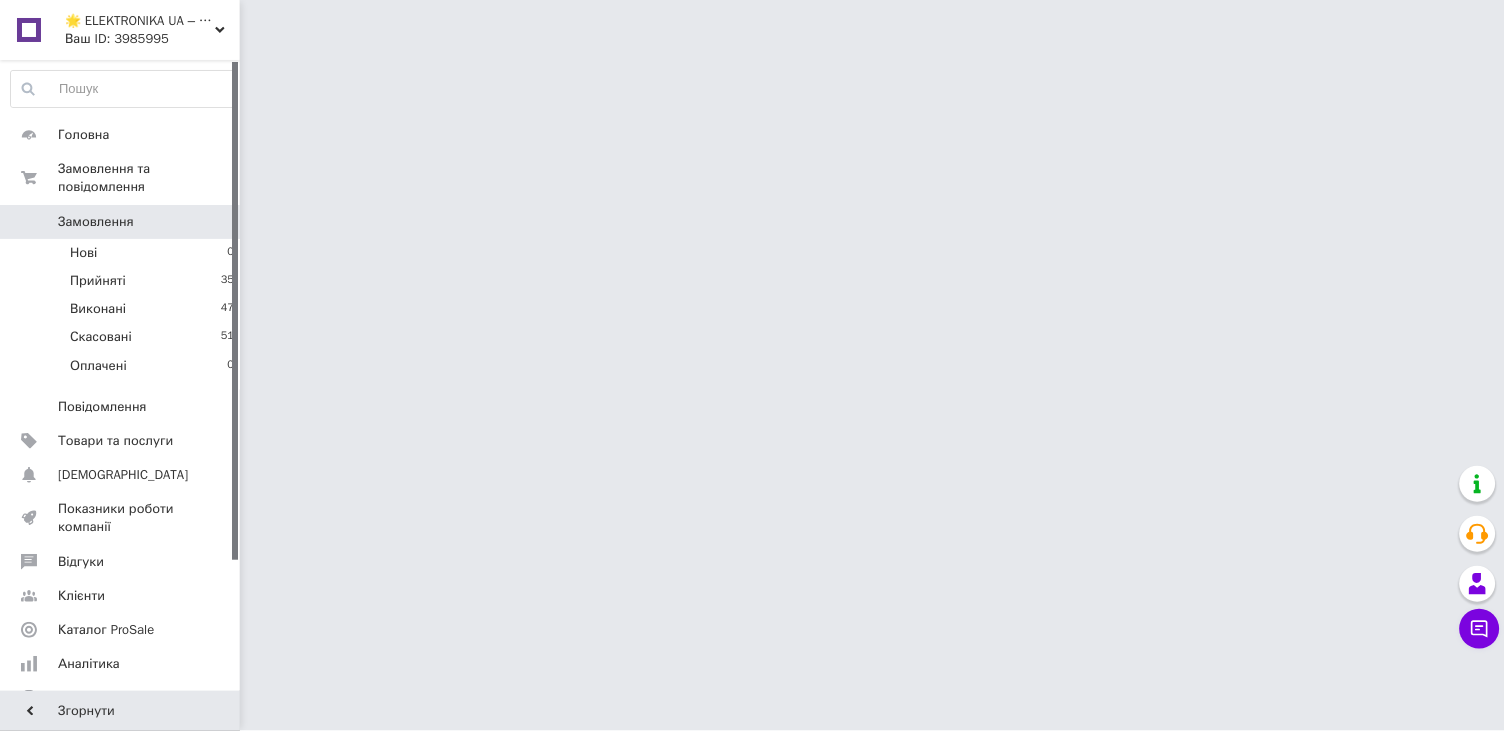 scroll, scrollTop: 0, scrollLeft: 0, axis: both 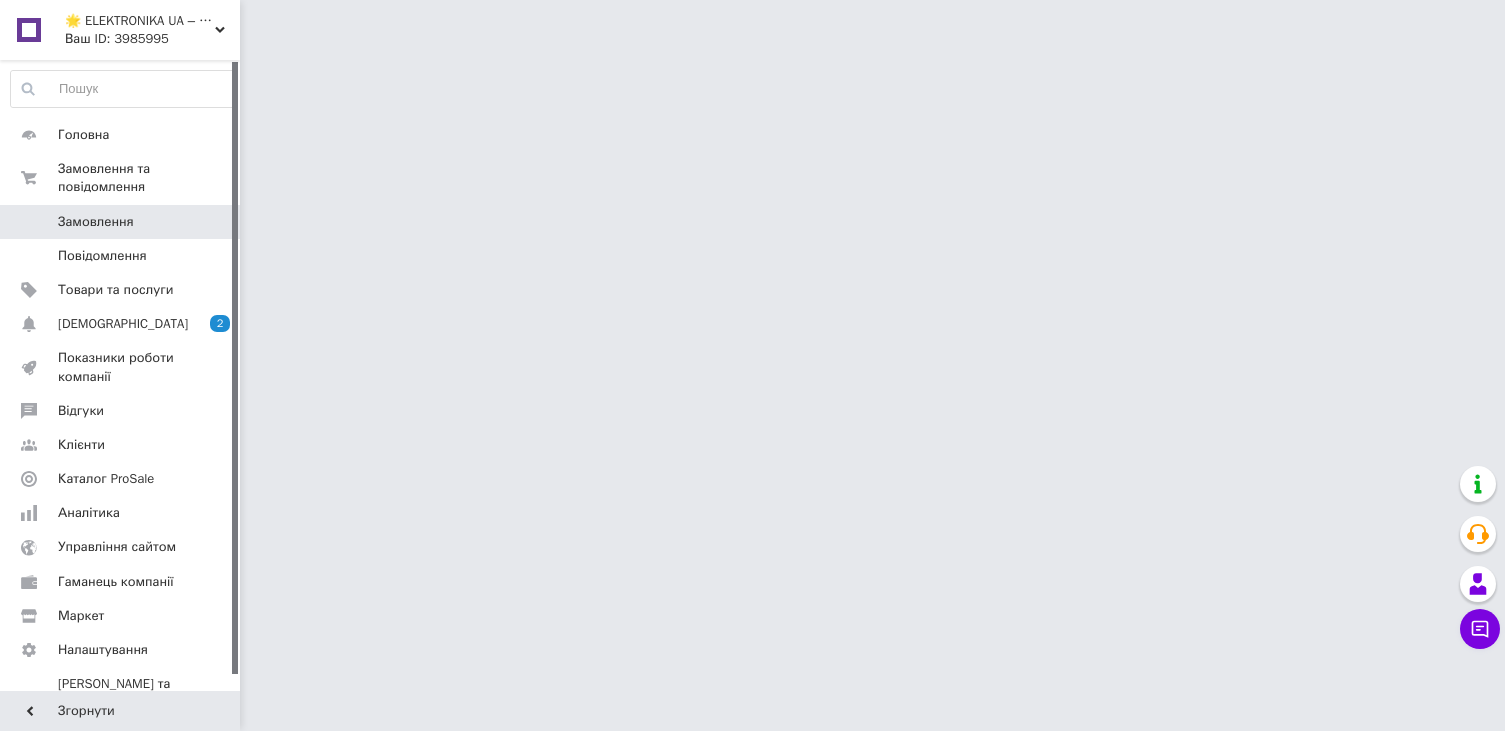 click on "[DEMOGRAPHIC_DATA]" at bounding box center [123, 324] 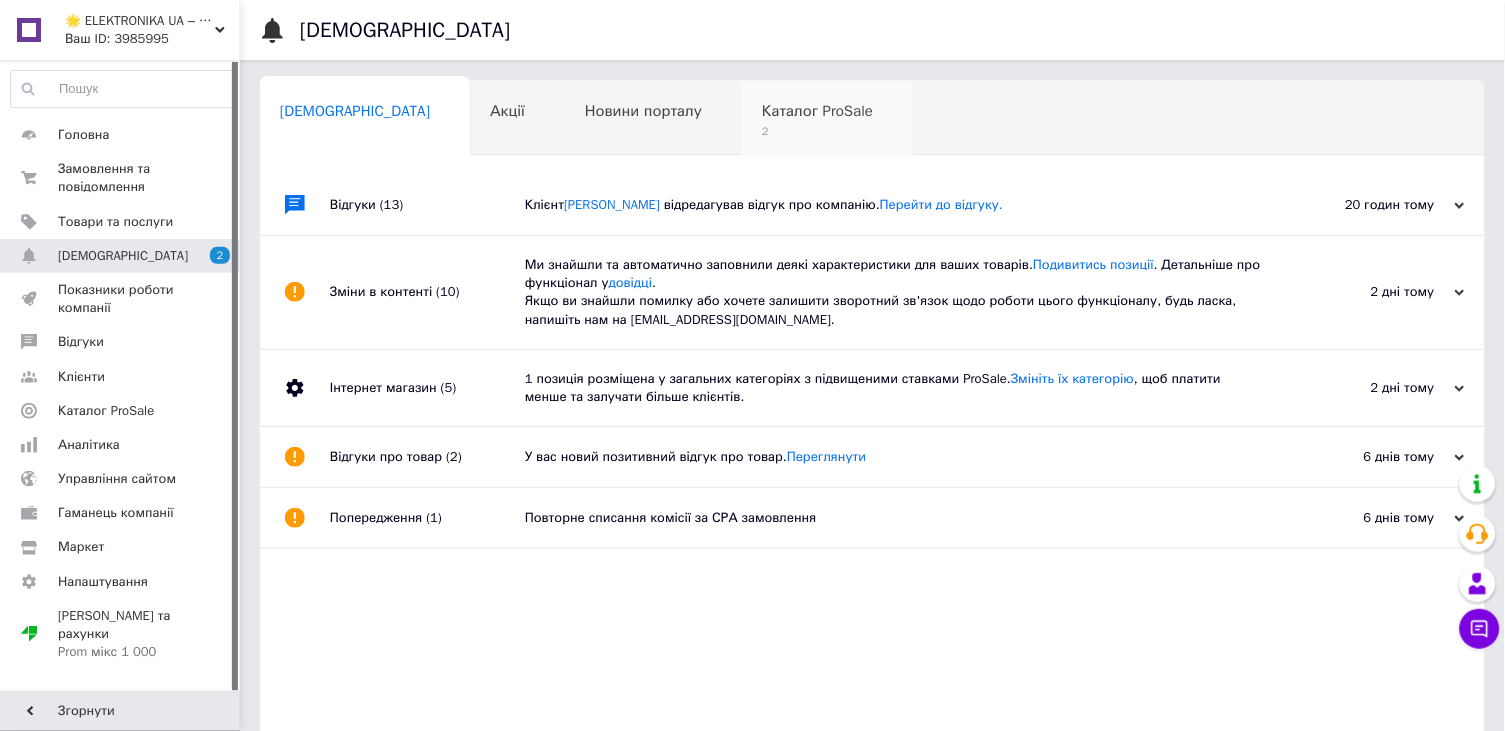 click on "Каталог ProSale" at bounding box center [817, 111] 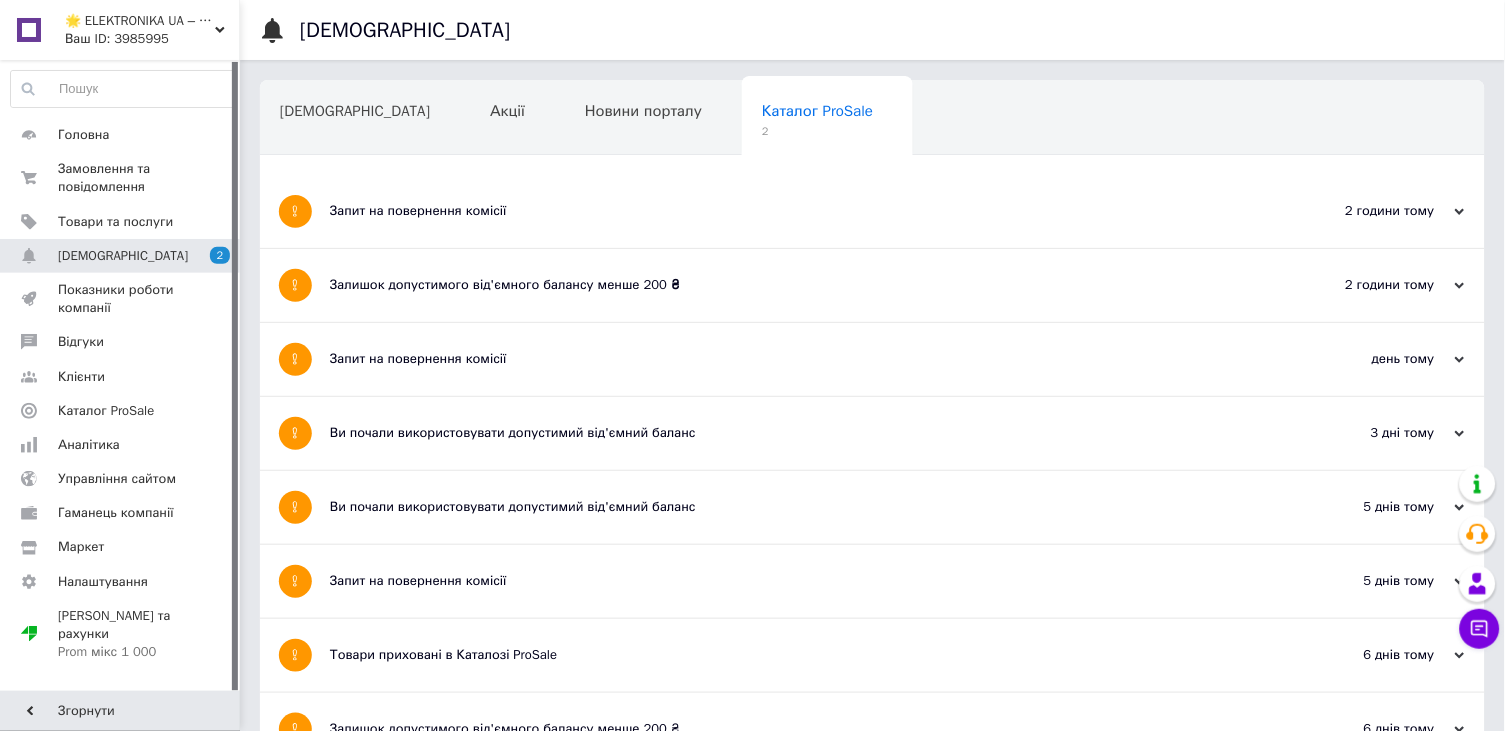 click on "Запит на повернення комісії" at bounding box center [797, 211] 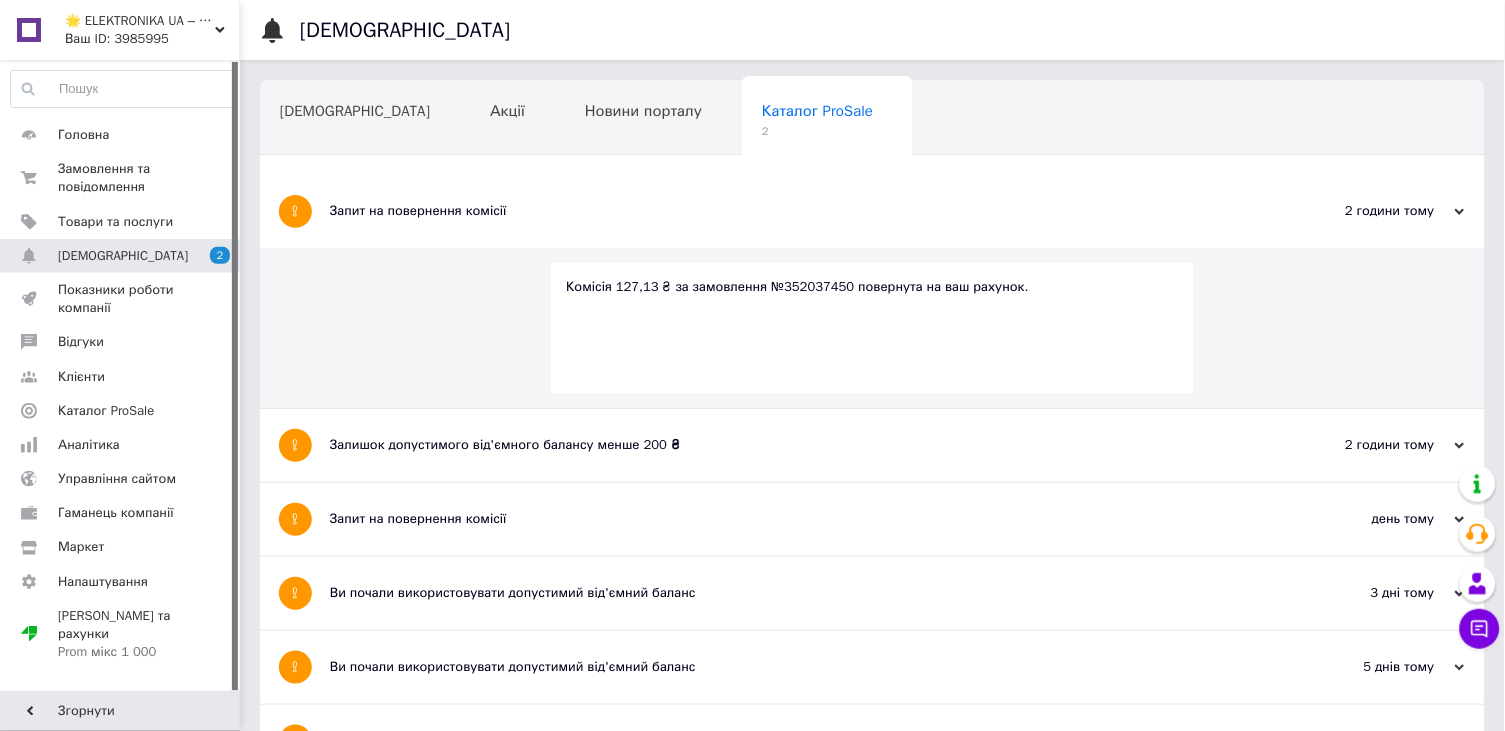 click on "Залишок допустимого від'ємного балансу менше 200 ₴" at bounding box center [797, 445] 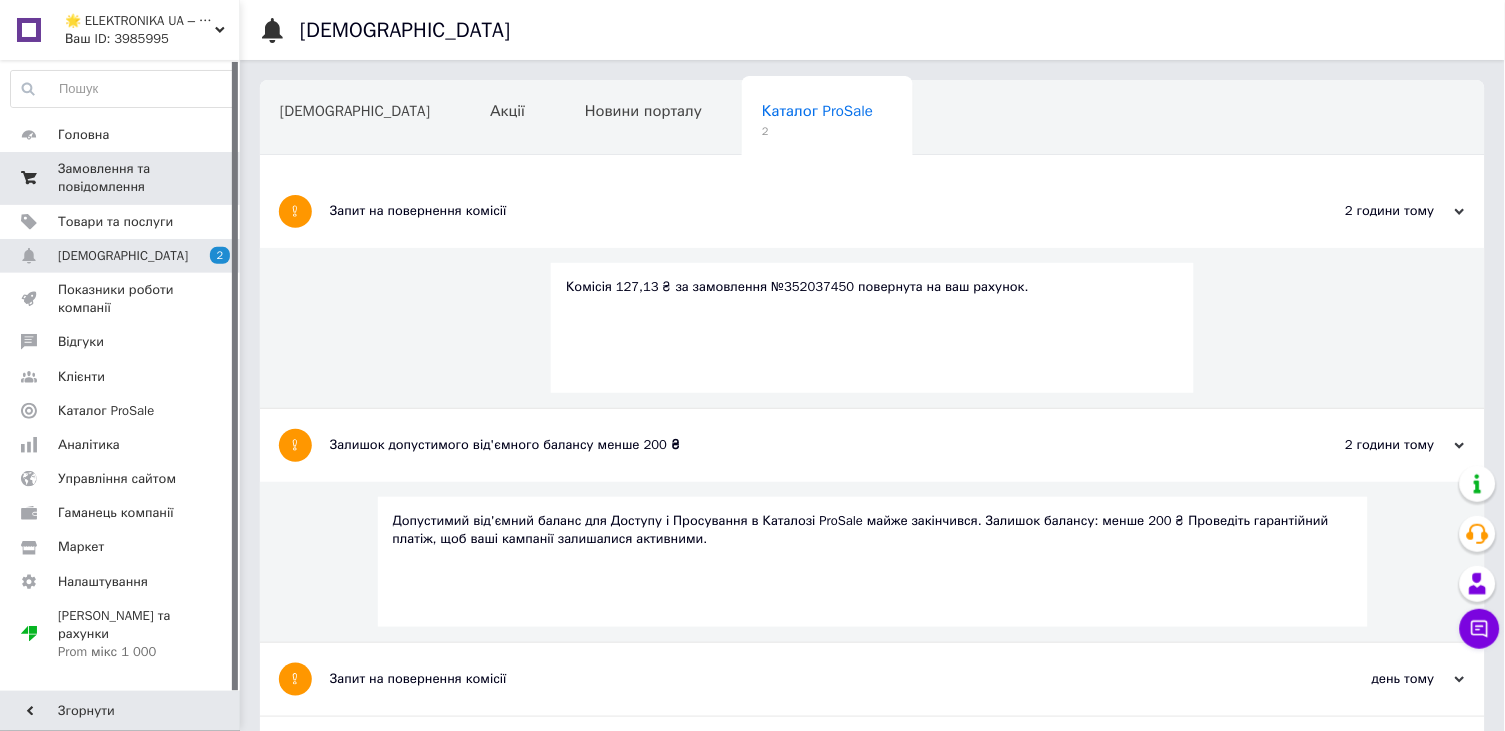 click on "Замовлення та повідомлення 0 0" at bounding box center (123, 178) 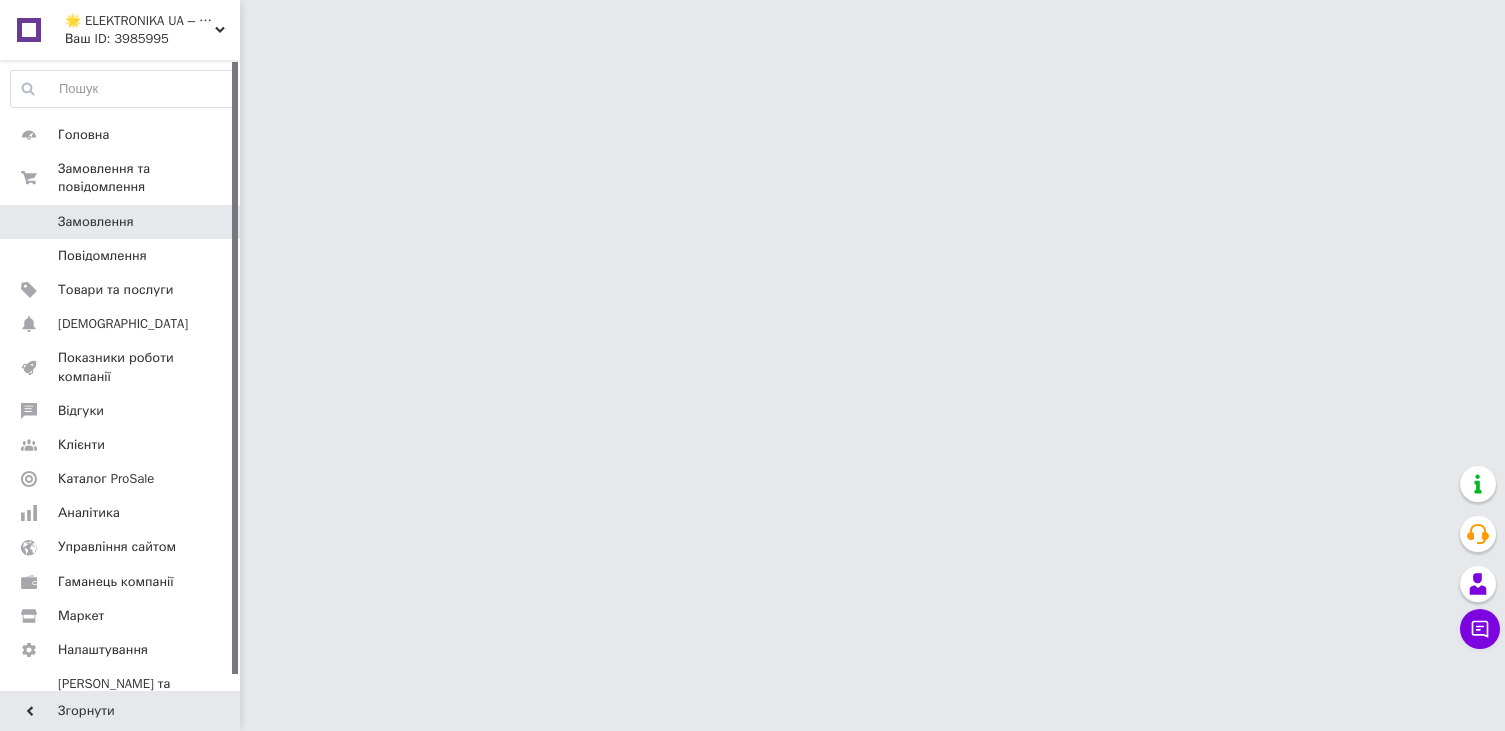 scroll, scrollTop: 0, scrollLeft: 0, axis: both 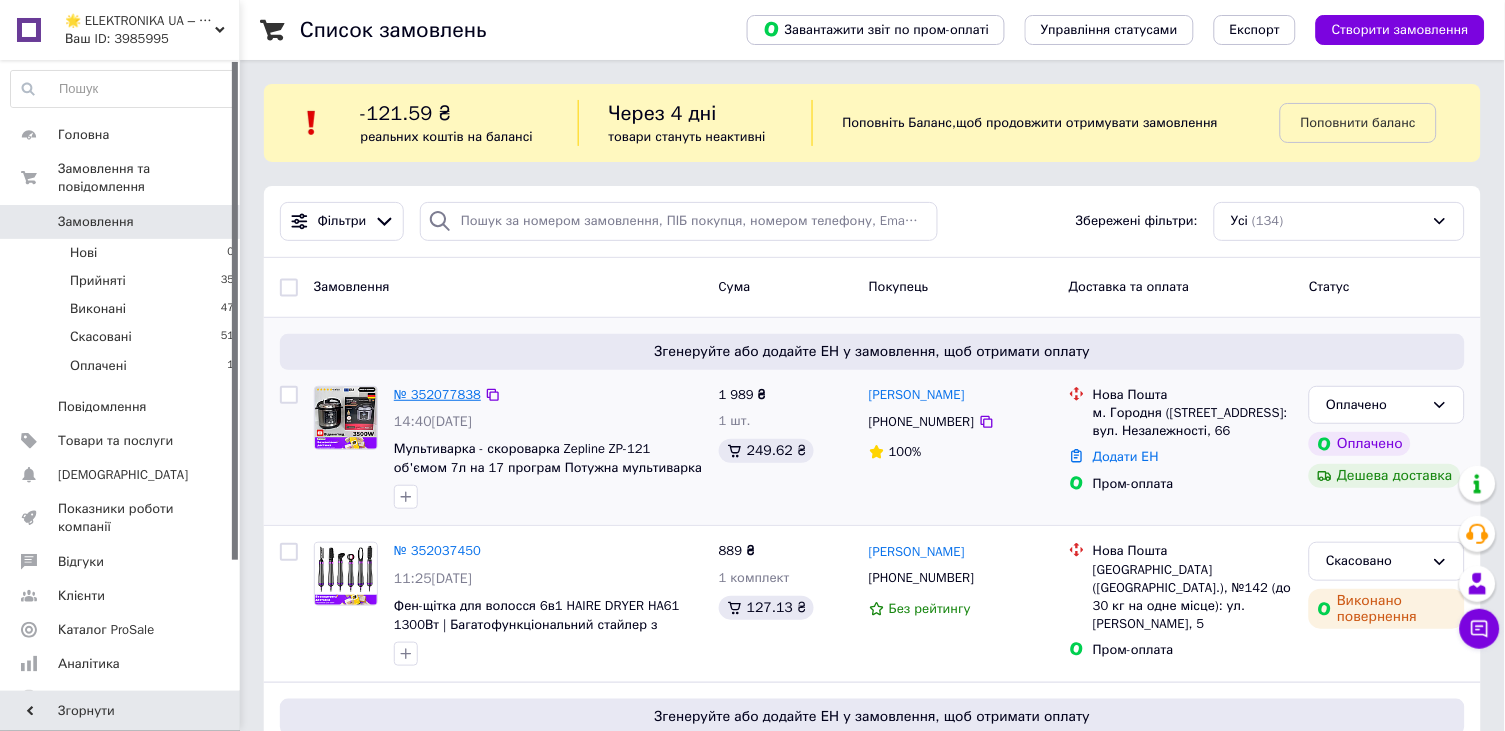 click on "№ 352077838" at bounding box center (437, 394) 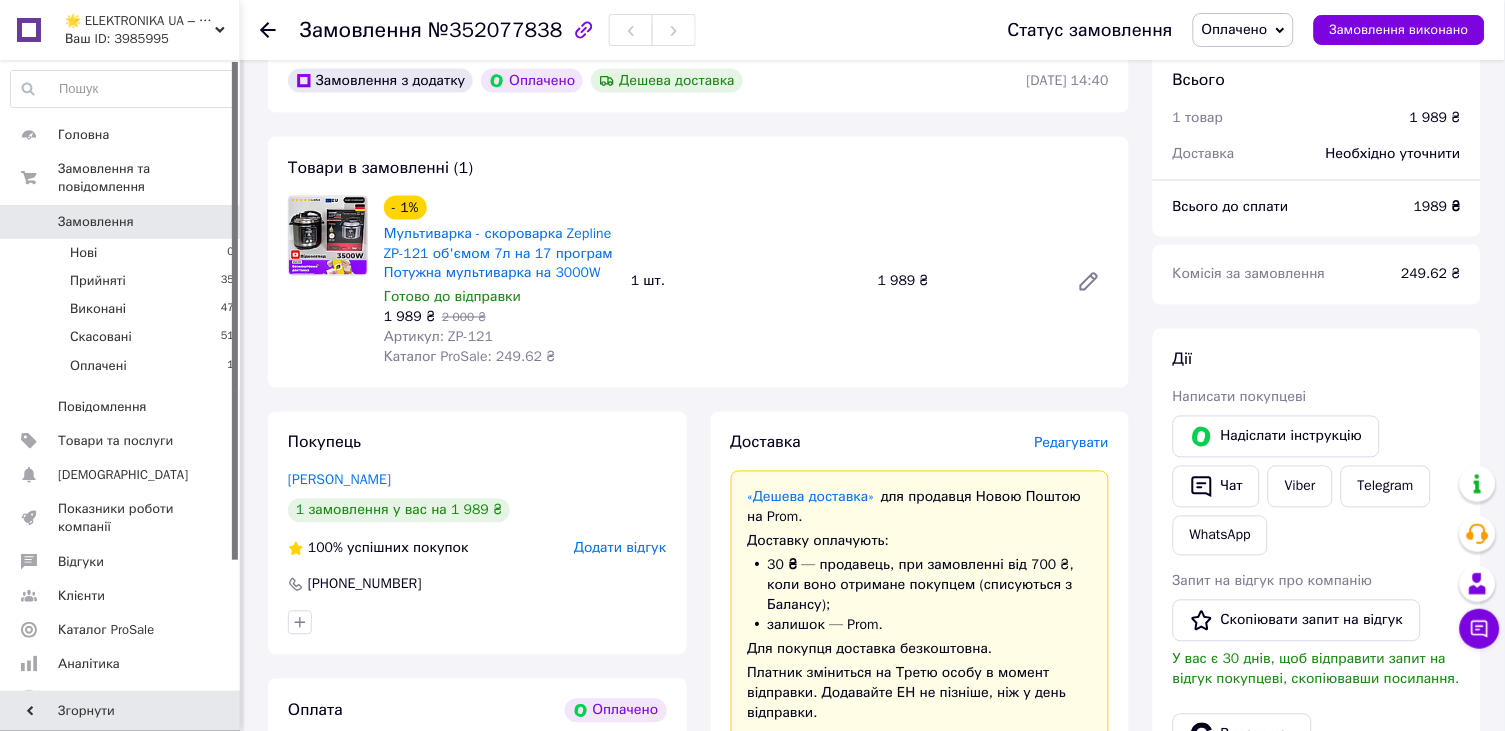scroll, scrollTop: 524, scrollLeft: 0, axis: vertical 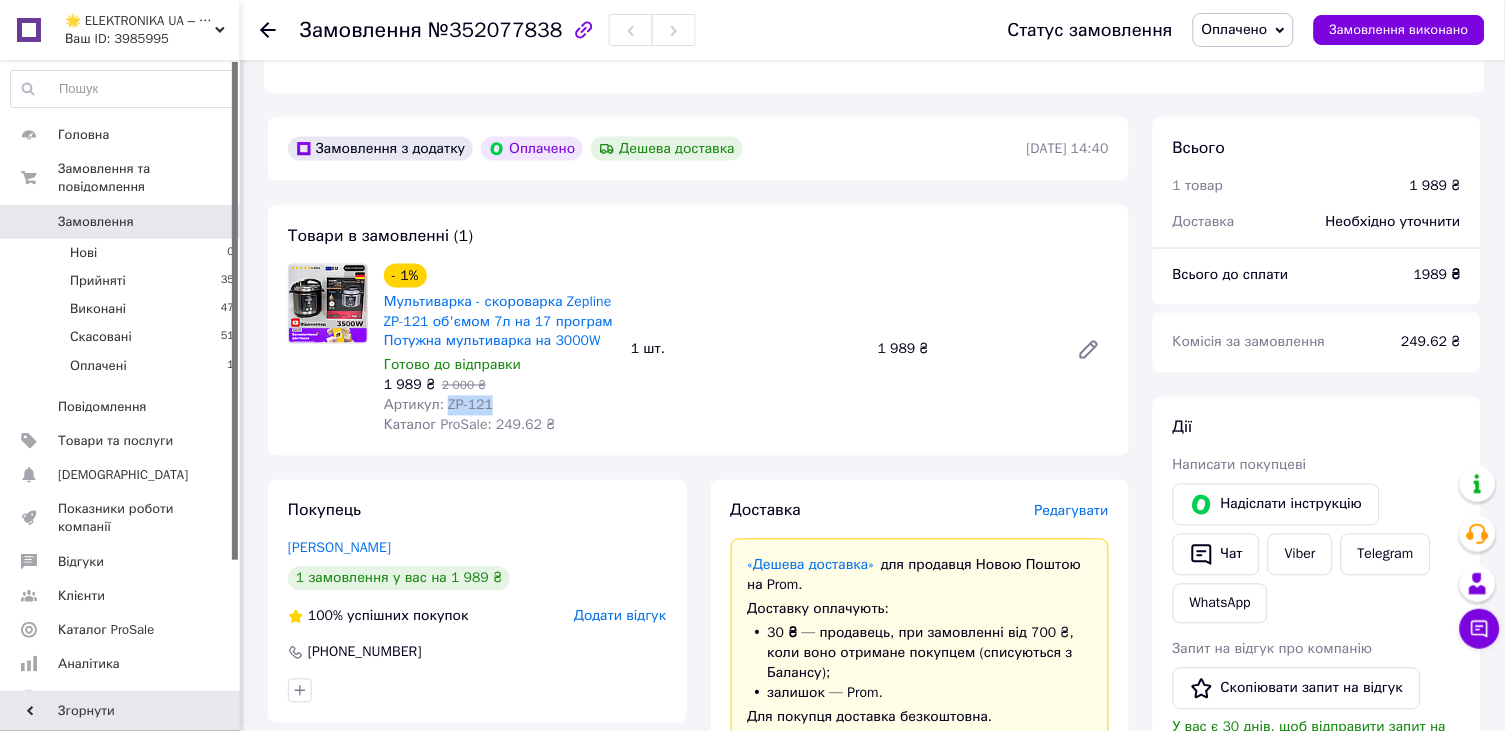 drag, startPoint x: 450, startPoint y: 421, endPoint x: 501, endPoint y: 422, distance: 51.009804 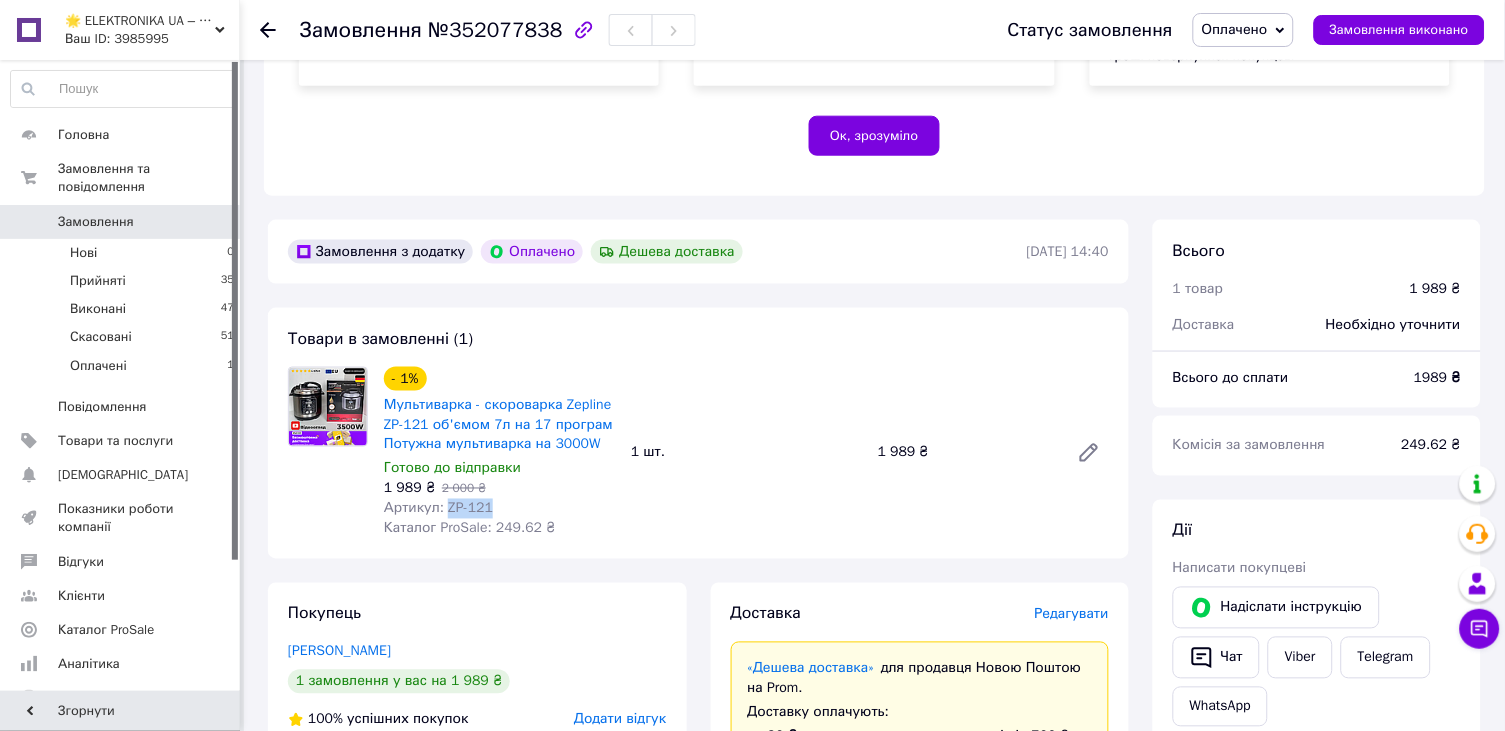 scroll, scrollTop: 420, scrollLeft: 0, axis: vertical 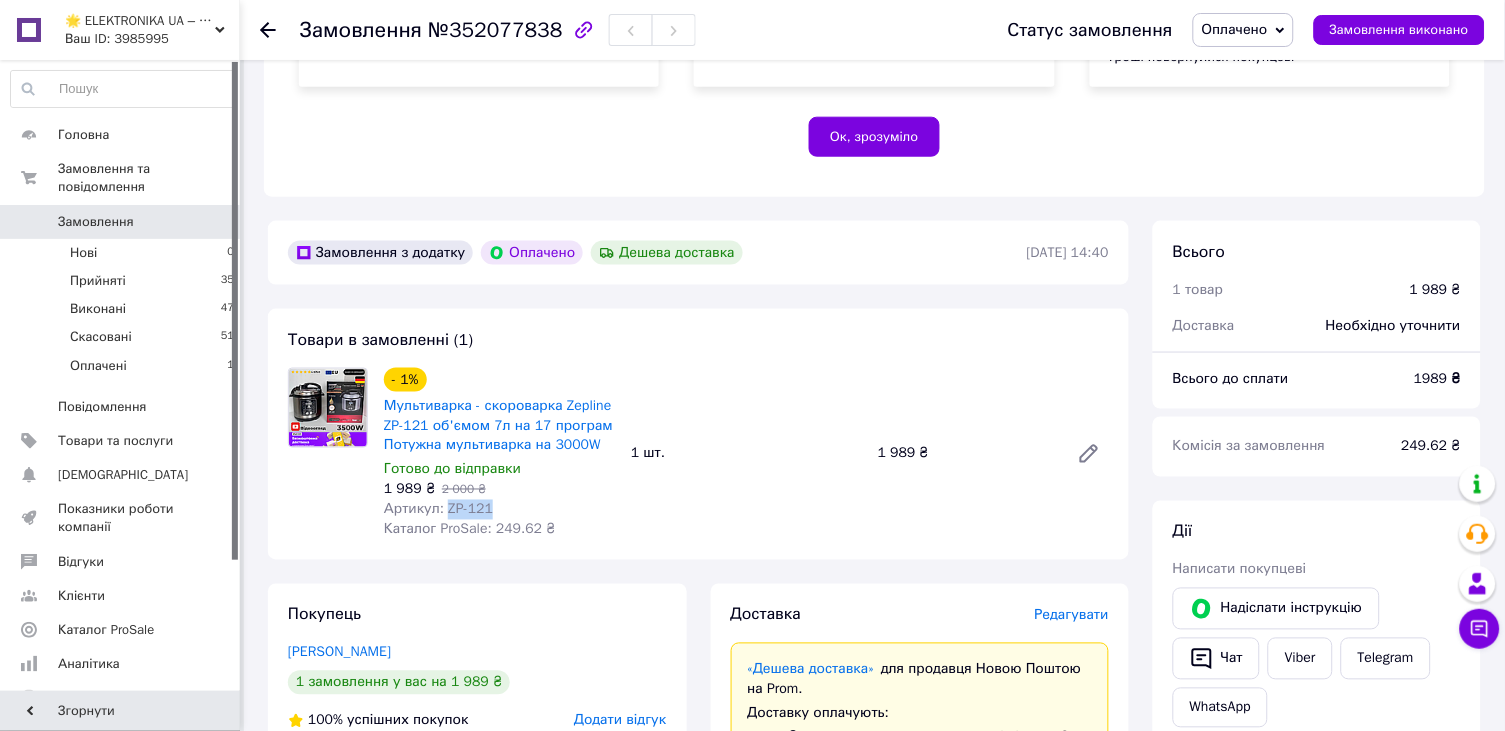 click 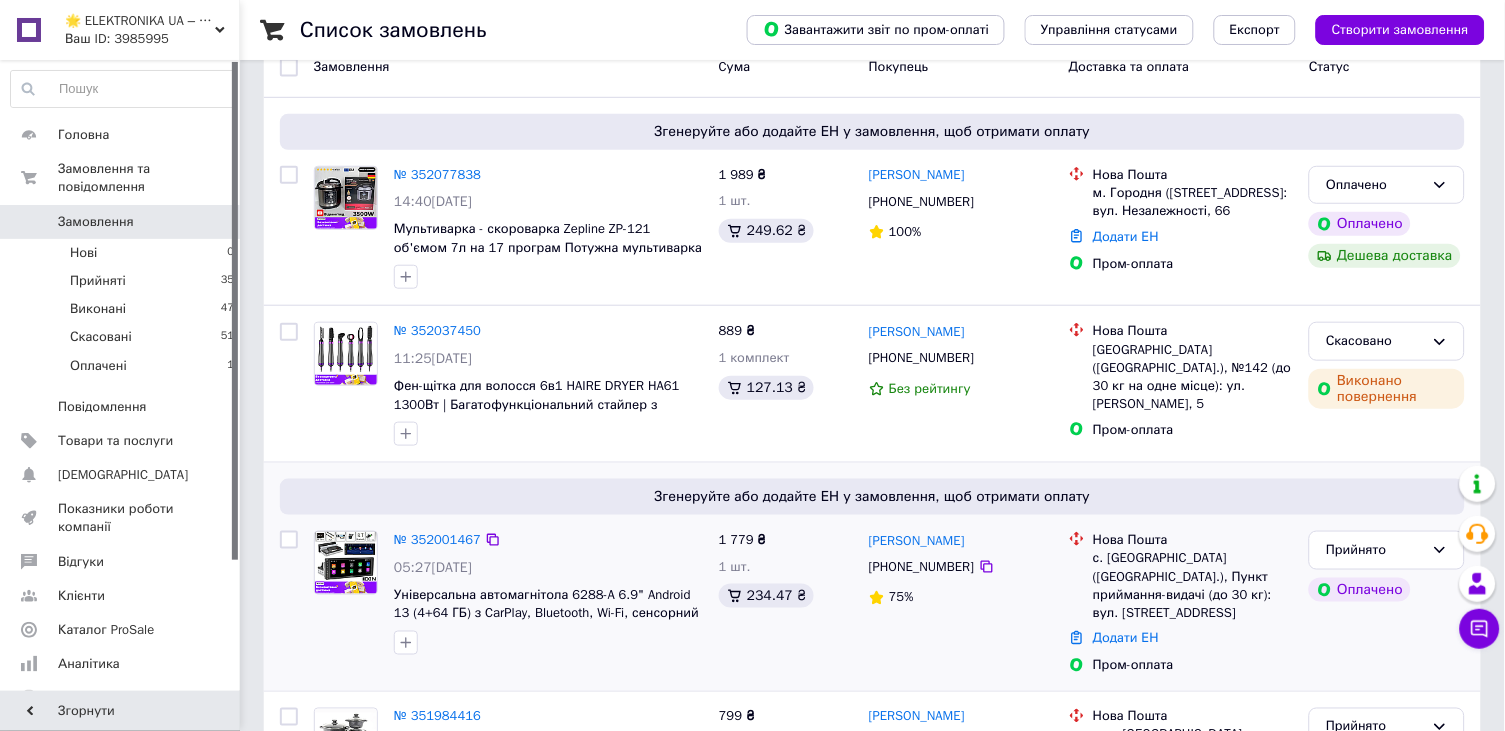 scroll, scrollTop: 281, scrollLeft: 0, axis: vertical 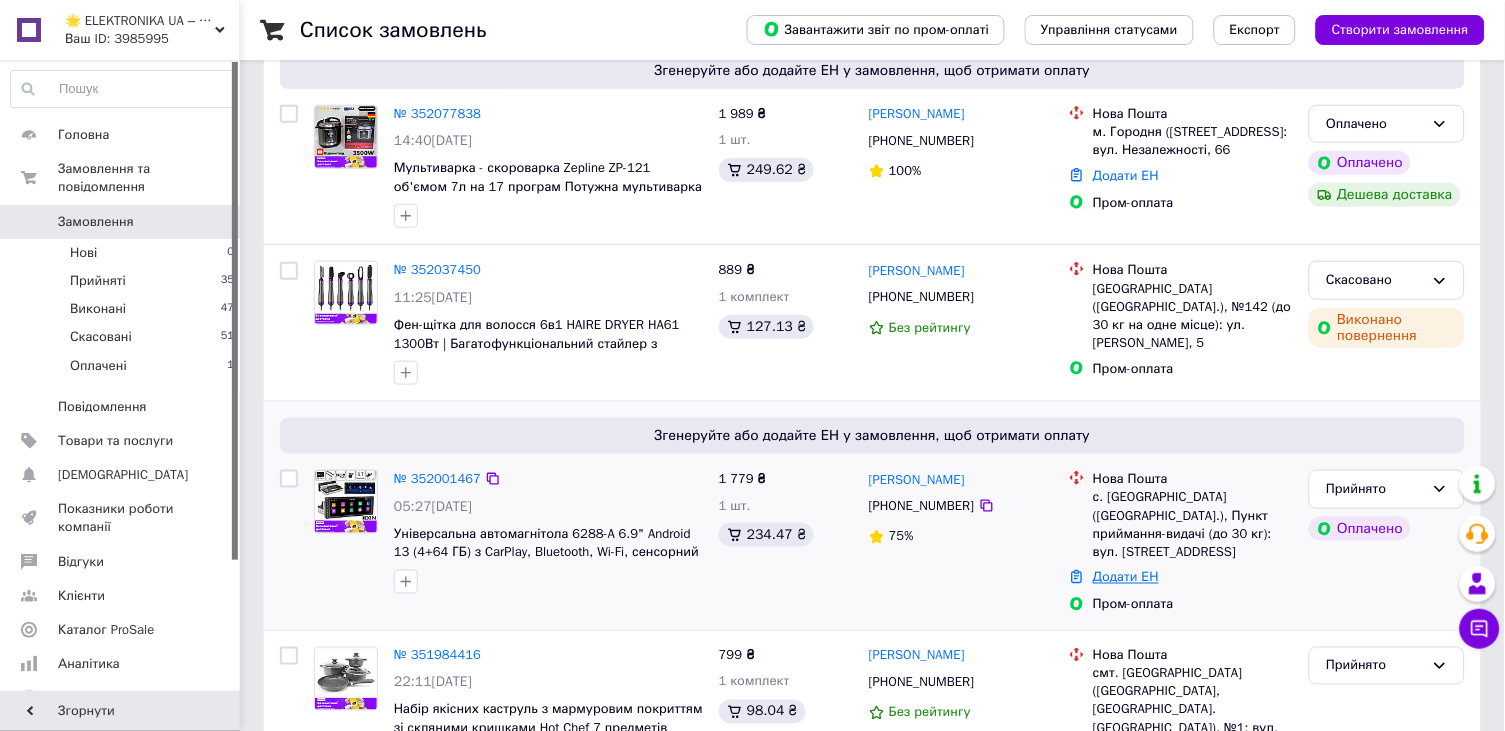 click on "Додати ЕН" at bounding box center (1126, 577) 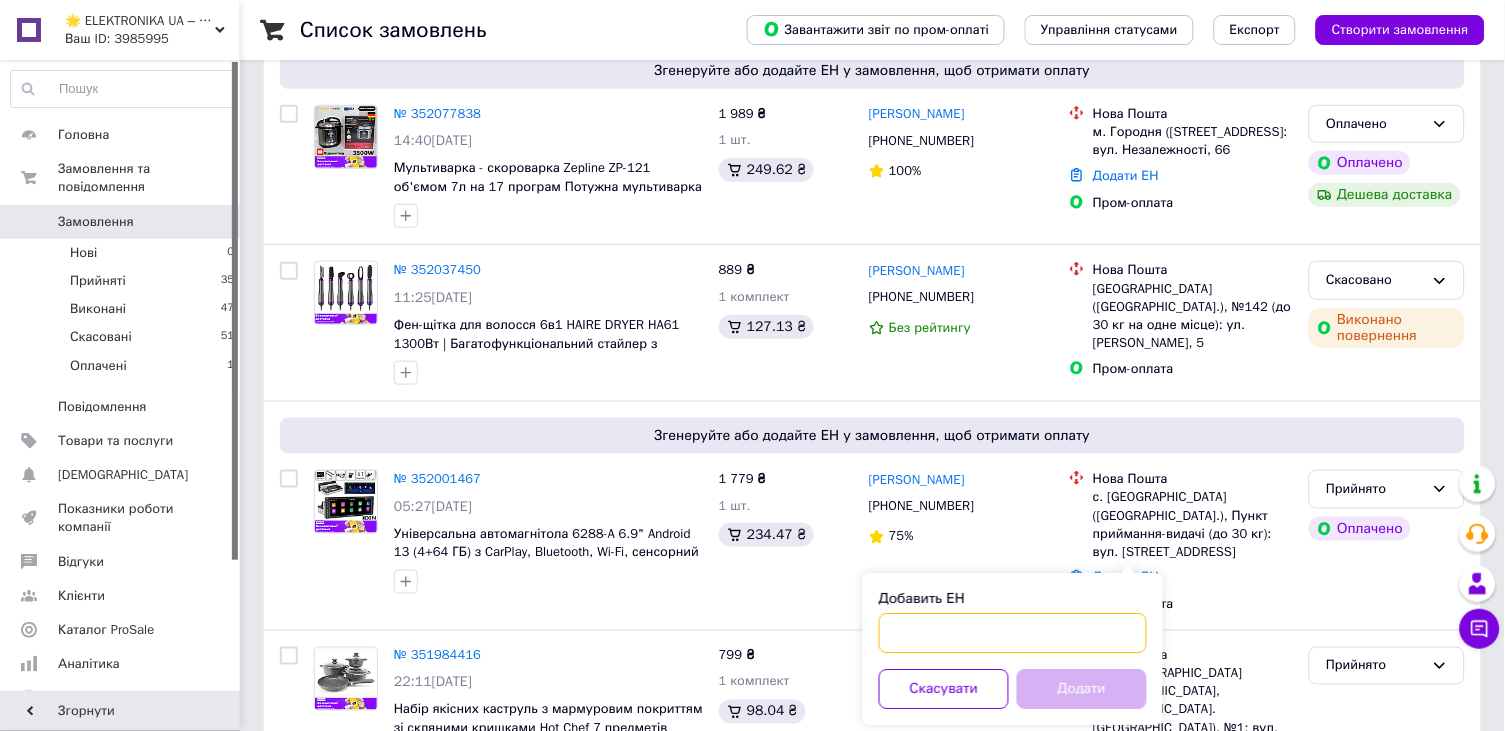 click on "Добавить ЕН" at bounding box center (1013, 634) 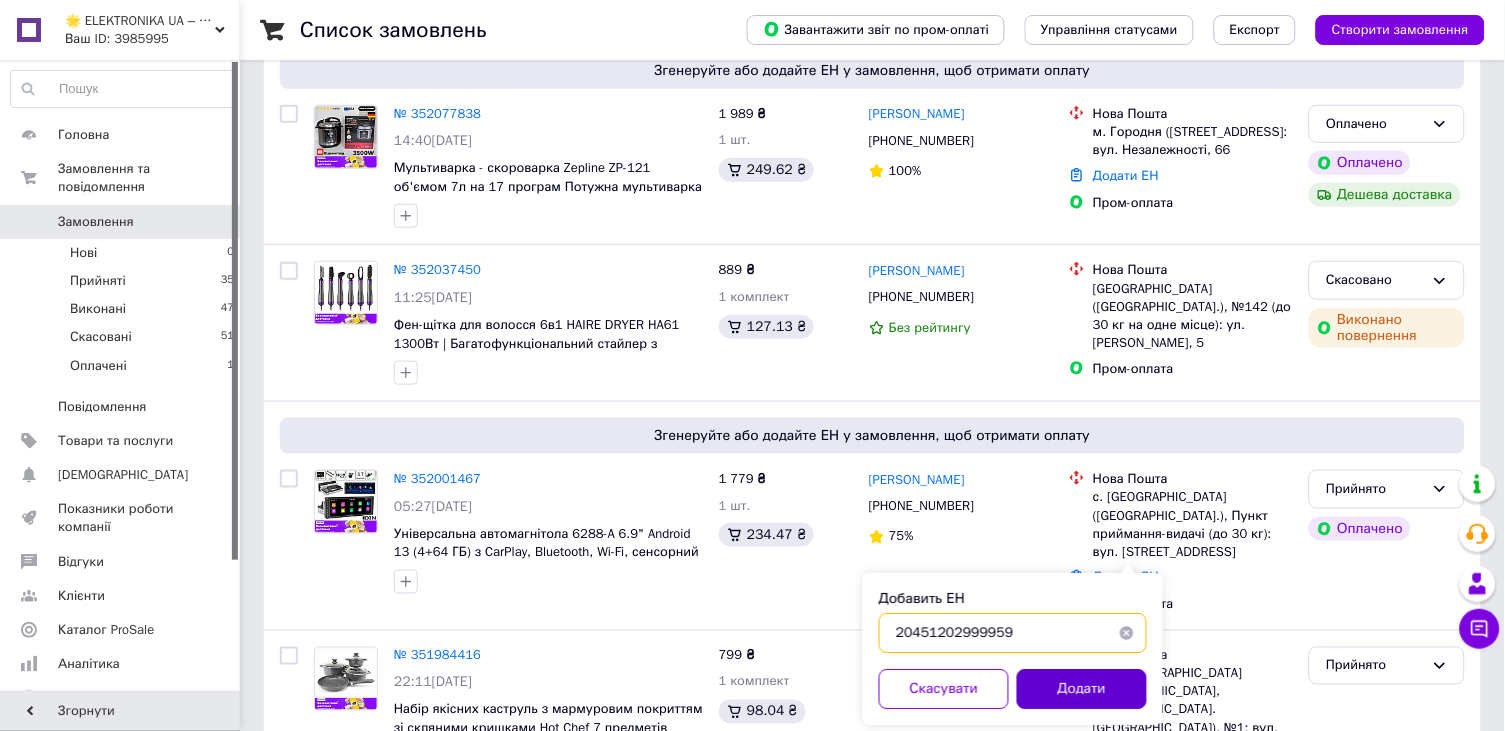 type on "20451202999959" 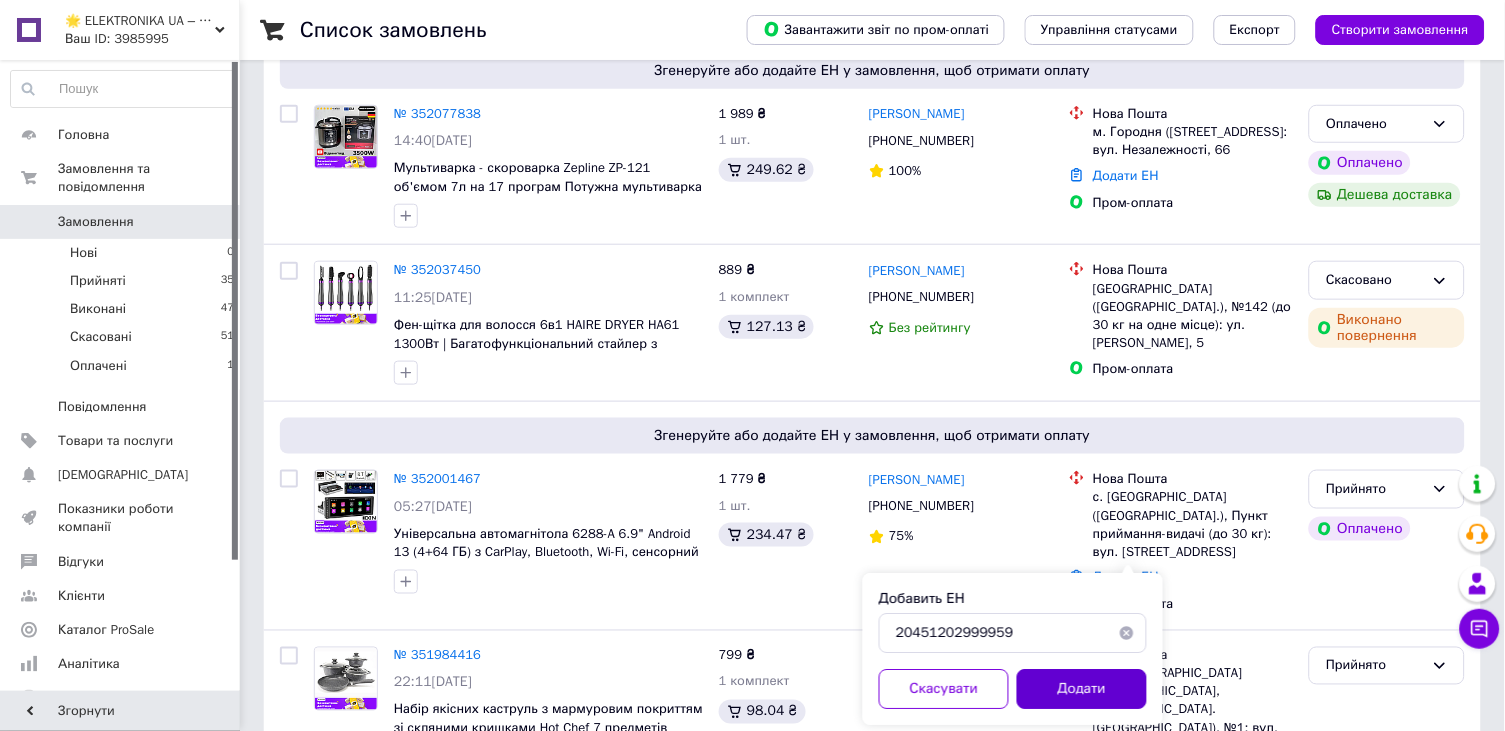 click on "Додати" at bounding box center [1082, 690] 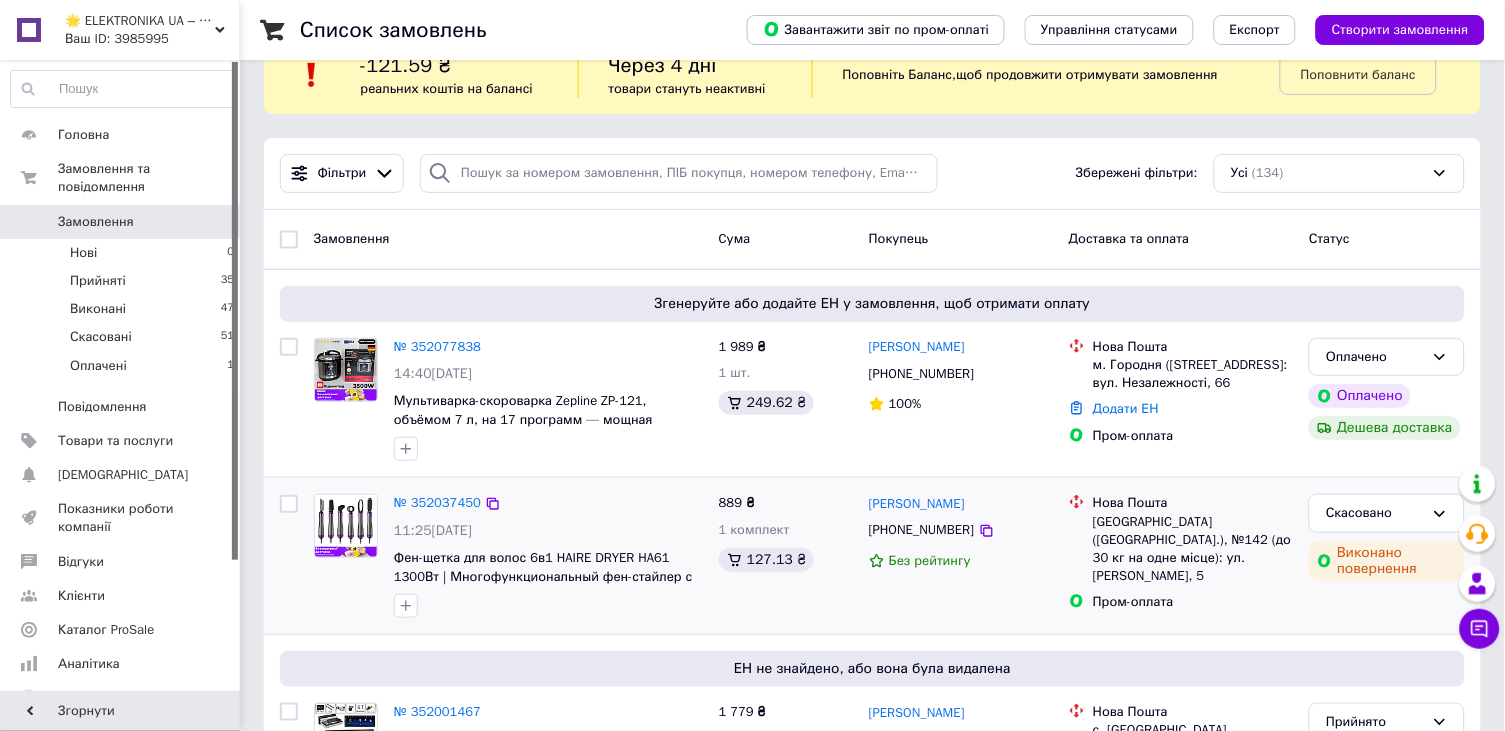 scroll, scrollTop: 0, scrollLeft: 0, axis: both 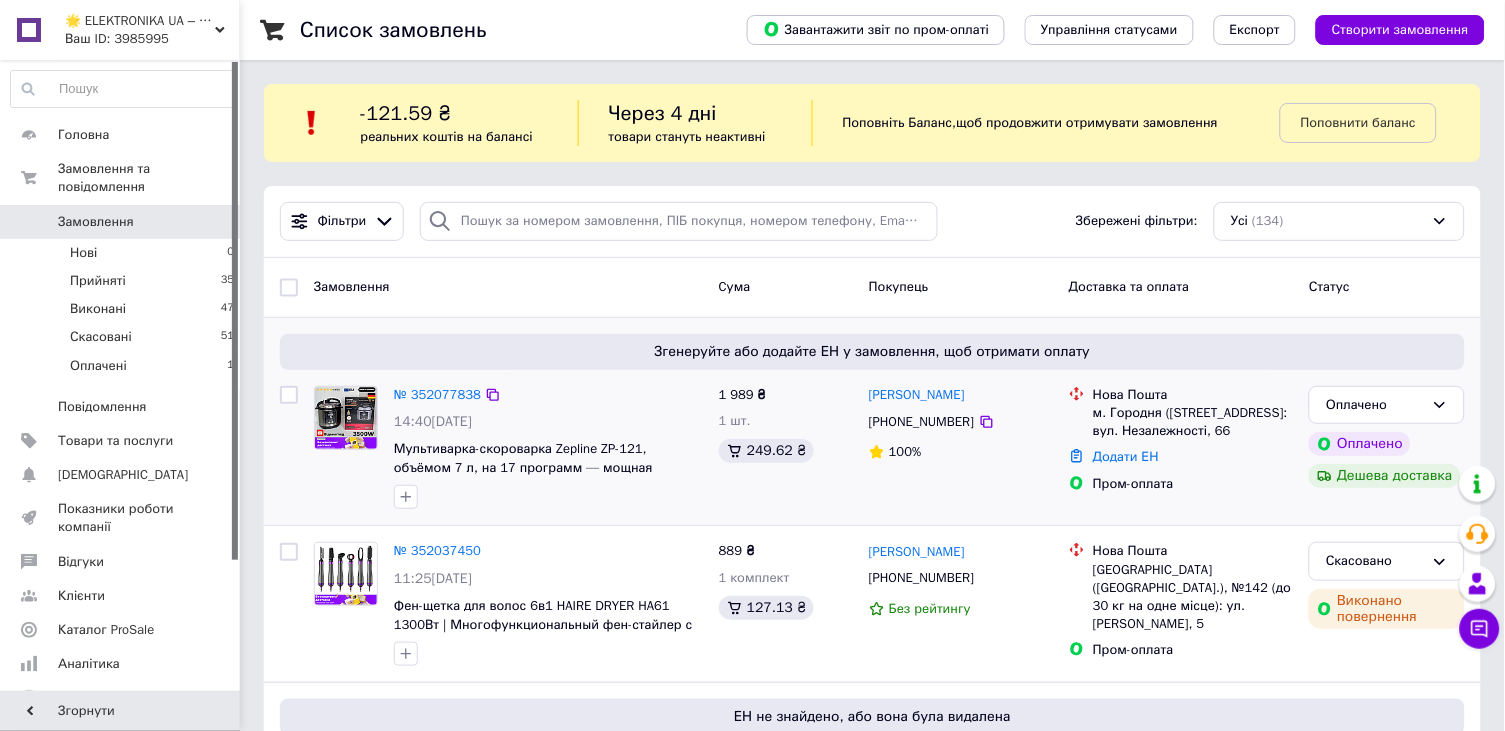 click on "№ 352077838" at bounding box center [437, 395] 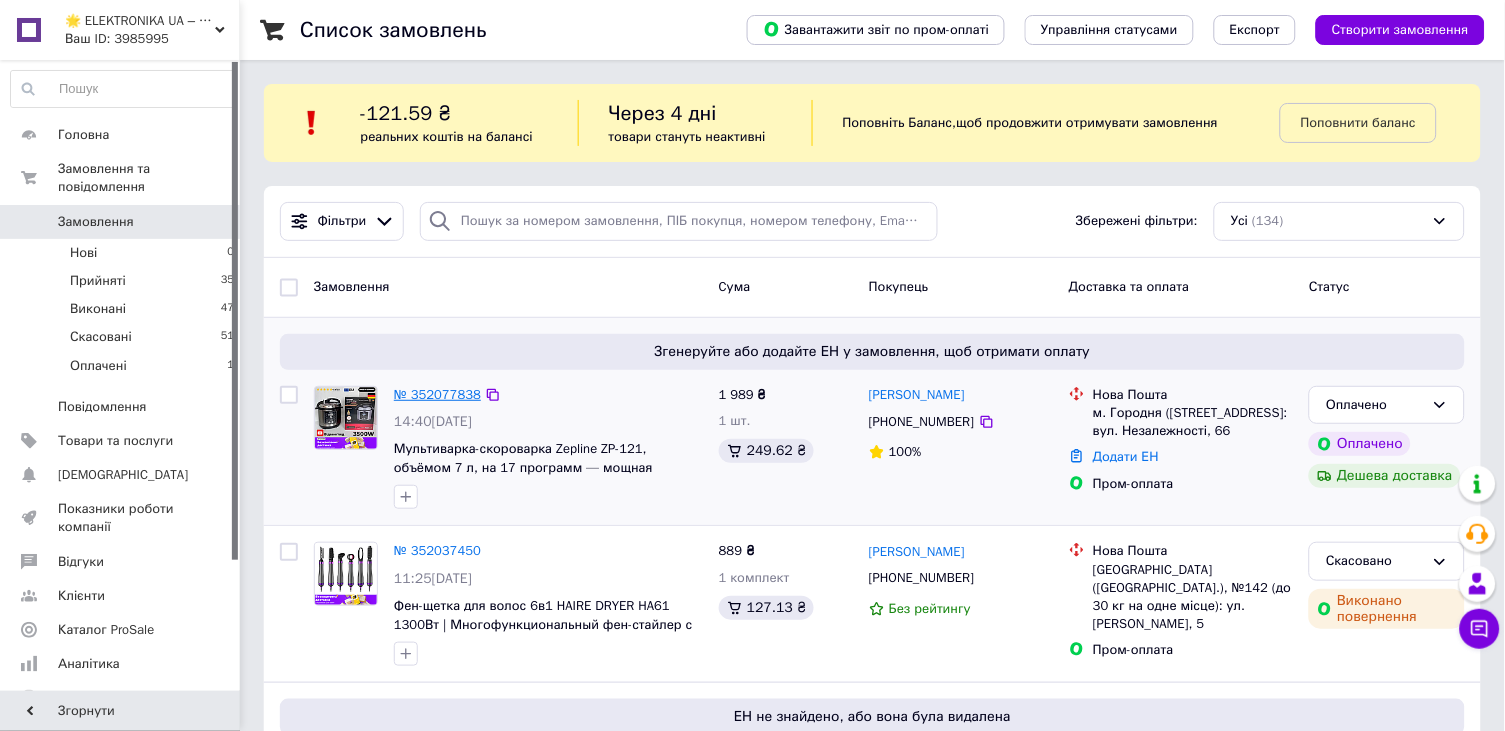 click on "№ 352077838" at bounding box center (437, 394) 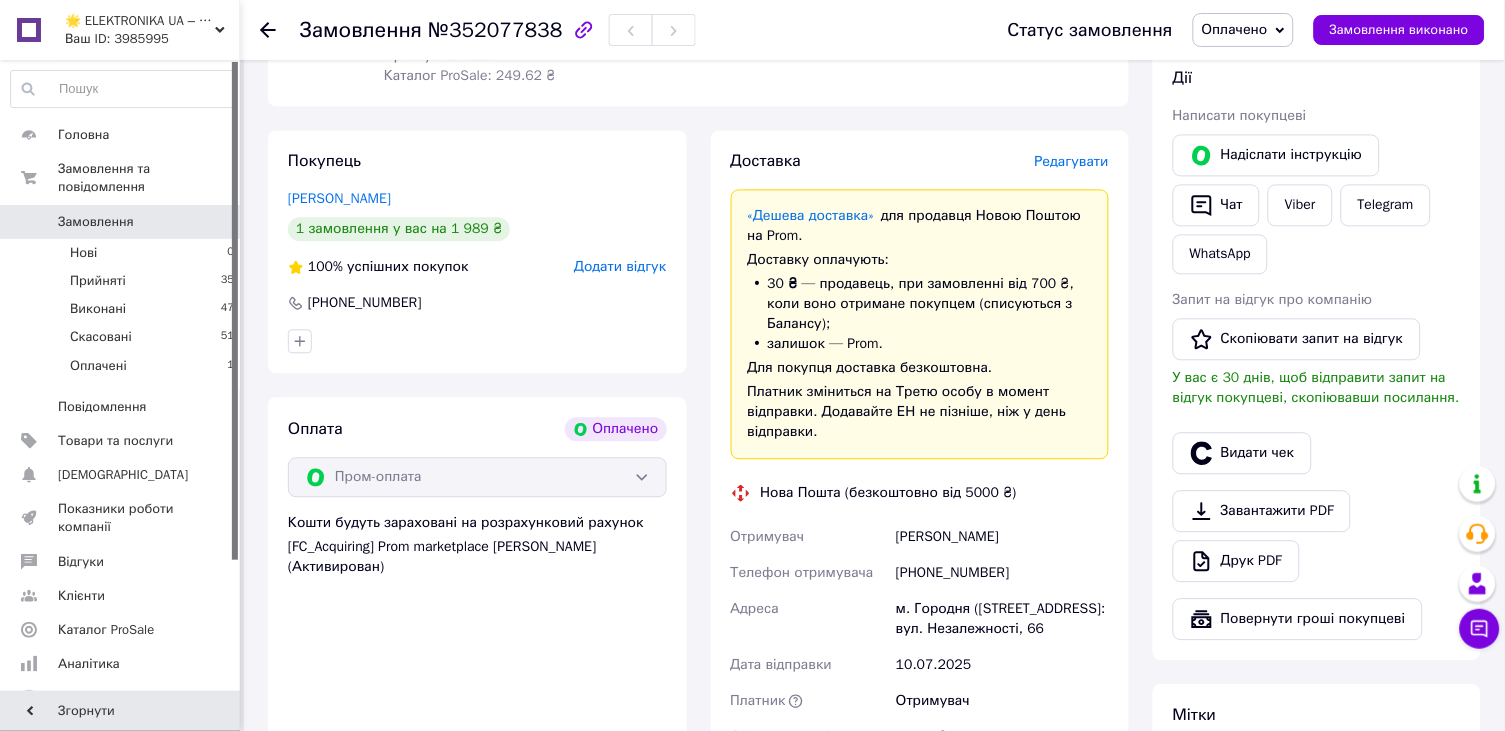 scroll, scrollTop: 929, scrollLeft: 0, axis: vertical 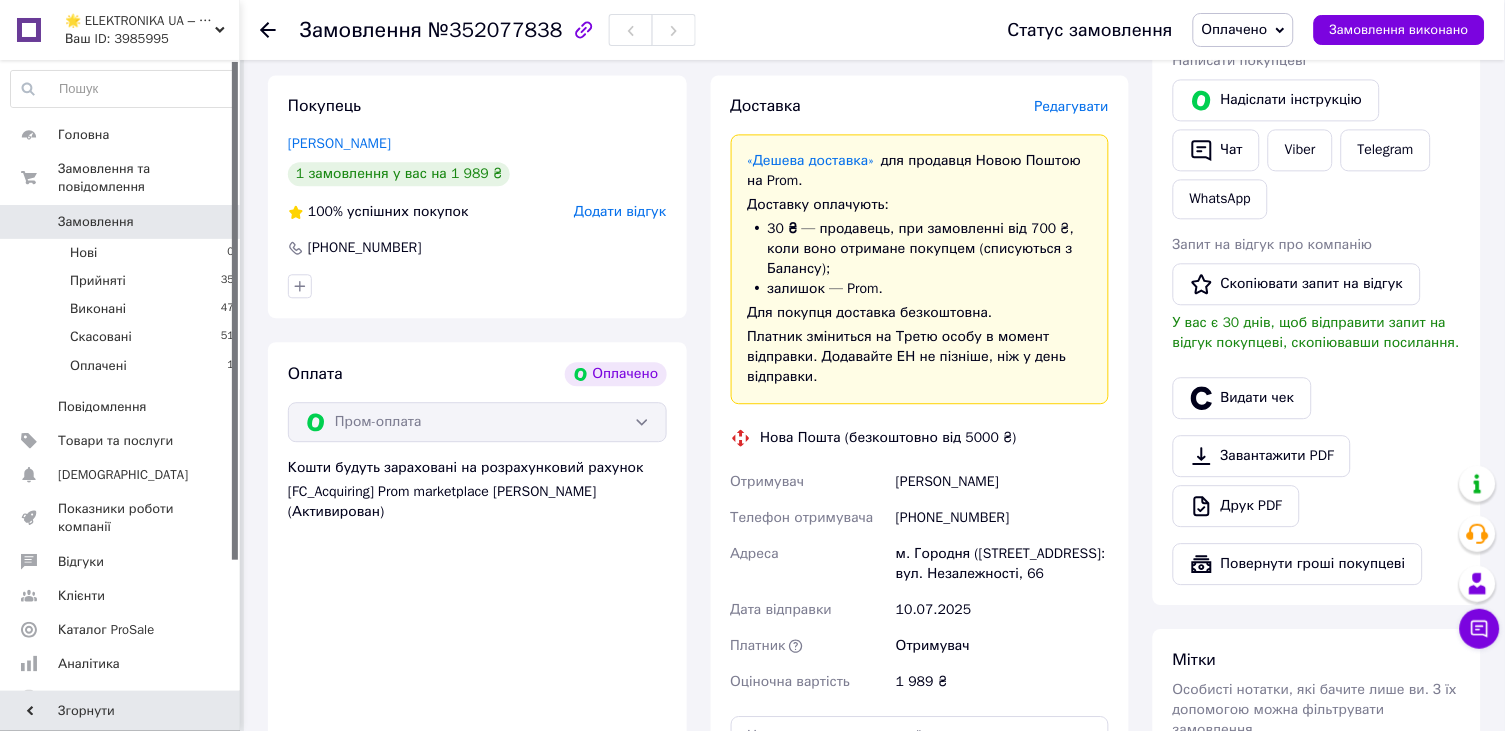 click on "Оплачено" at bounding box center [1235, 29] 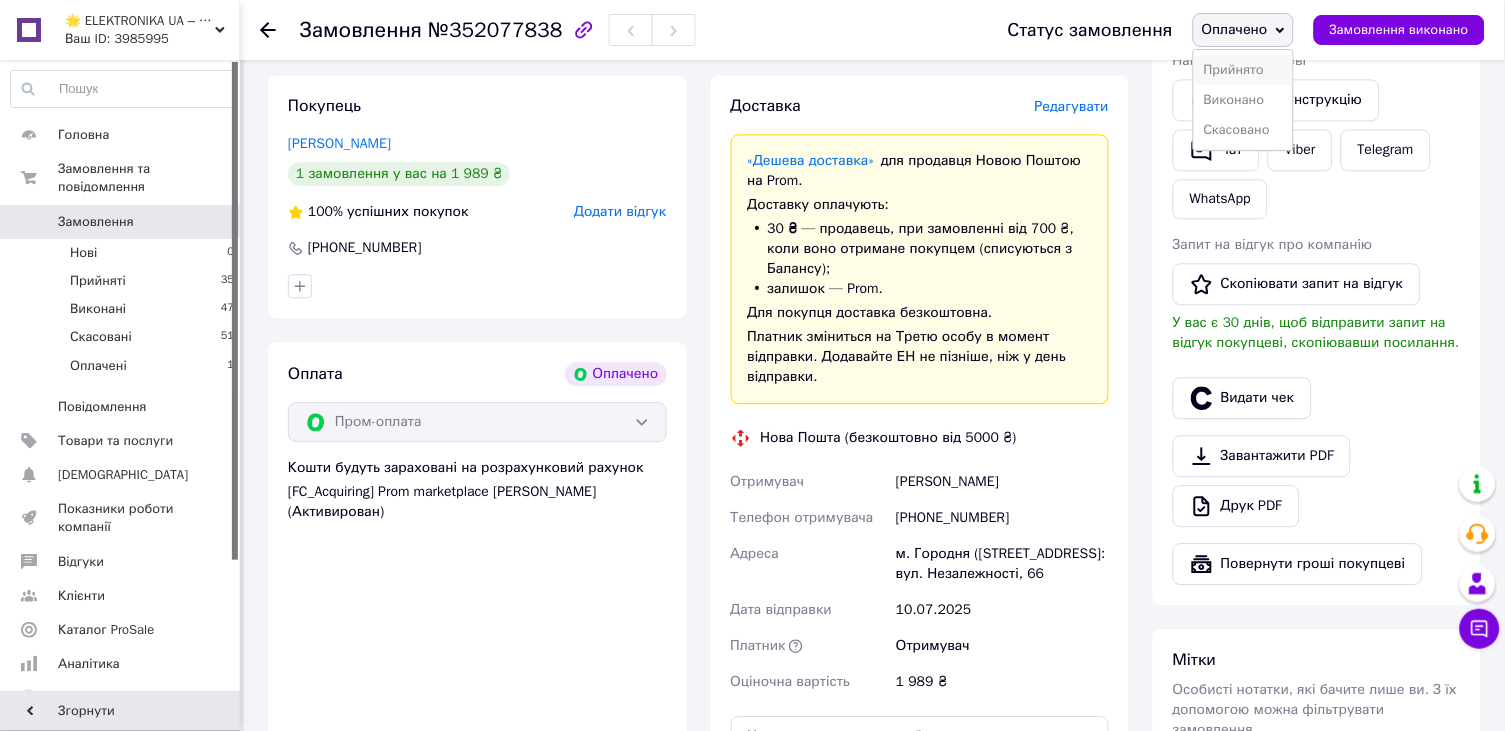 click on "Прийнято" at bounding box center [1243, 70] 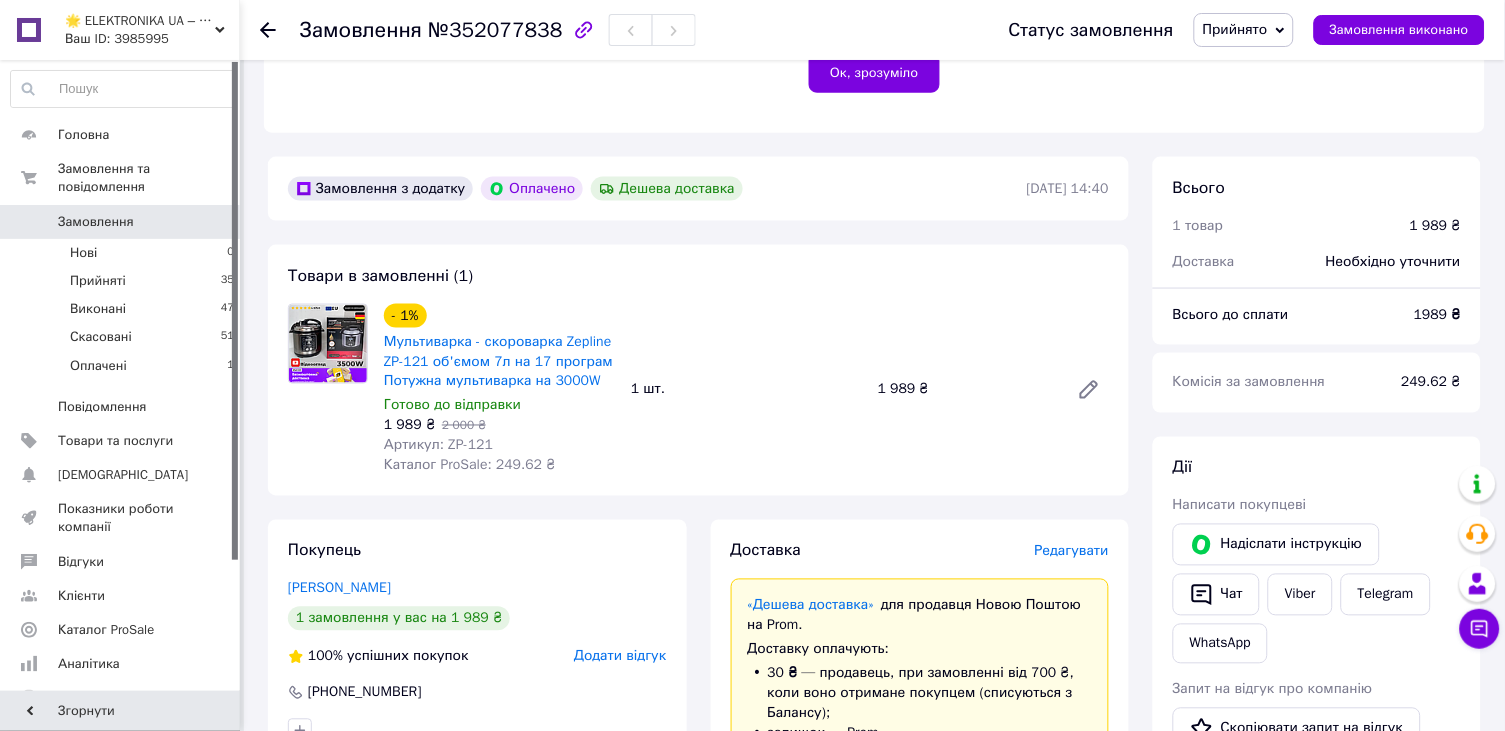 scroll, scrollTop: 434, scrollLeft: 0, axis: vertical 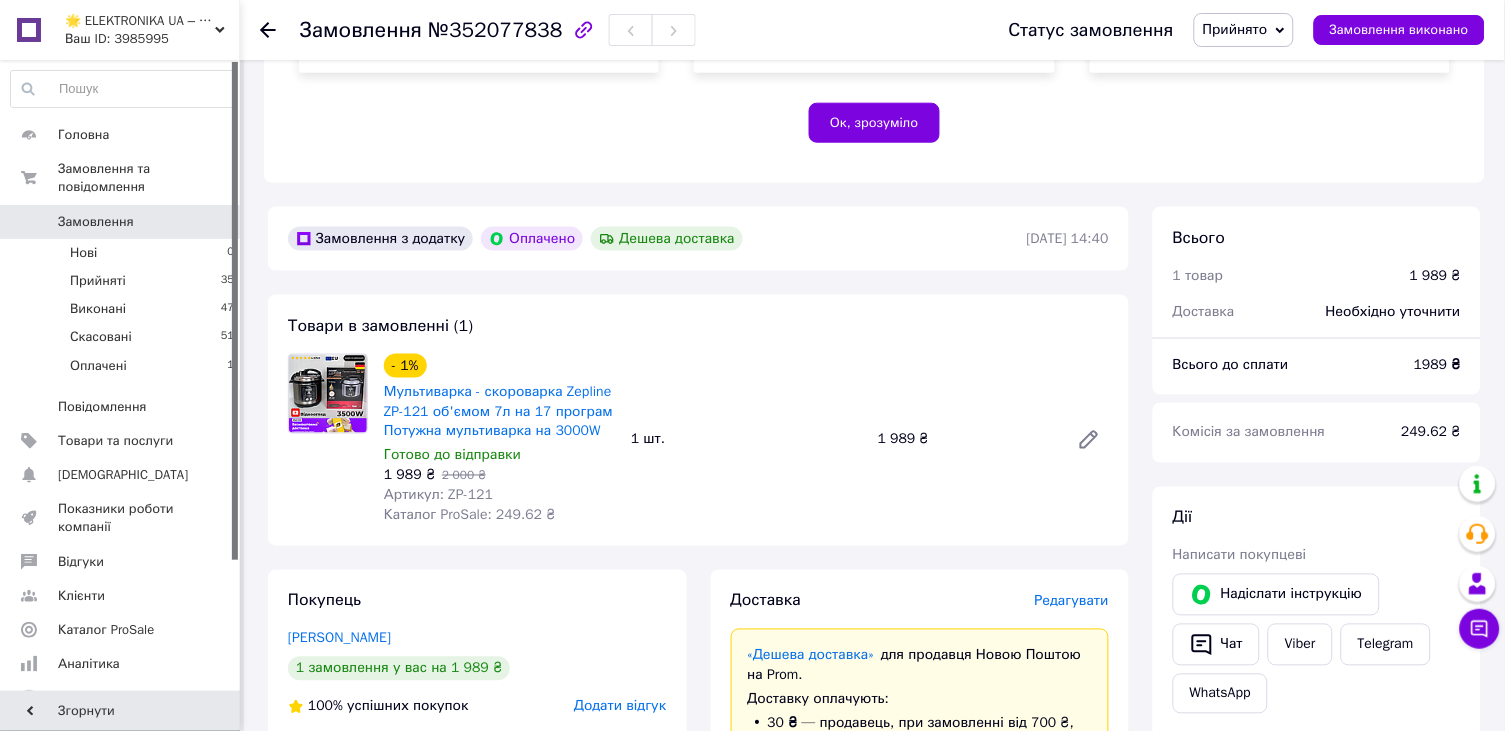 click at bounding box center (280, 30) 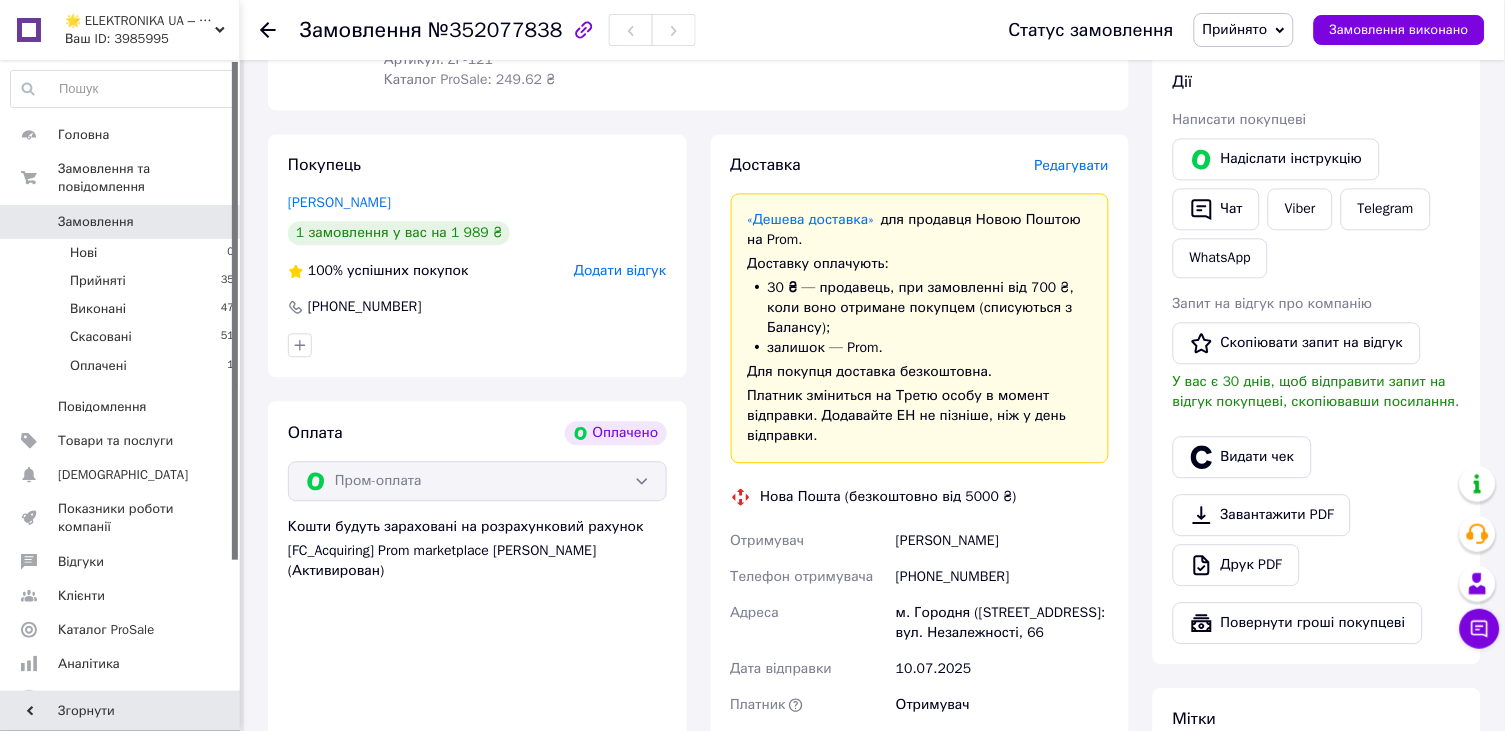 scroll, scrollTop: 791, scrollLeft: 0, axis: vertical 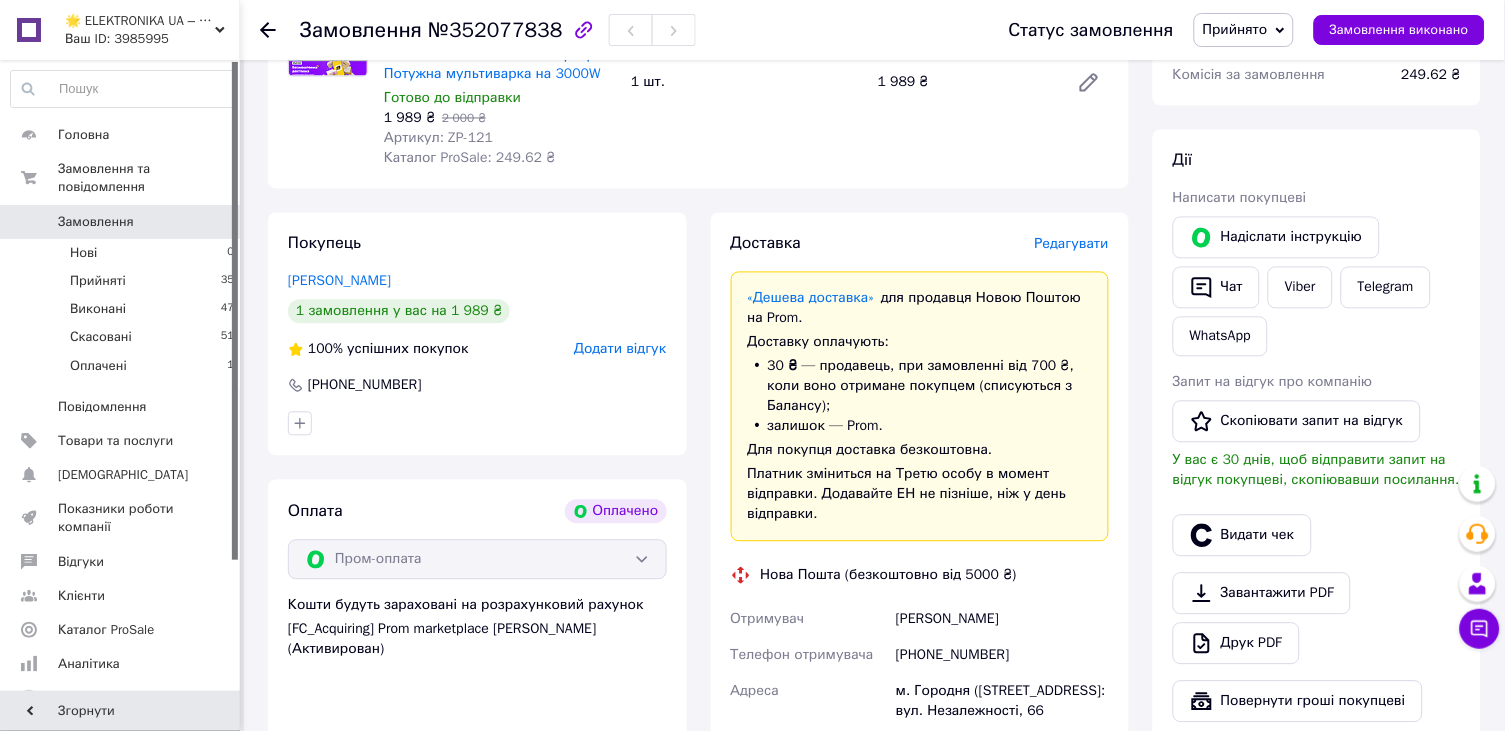 click 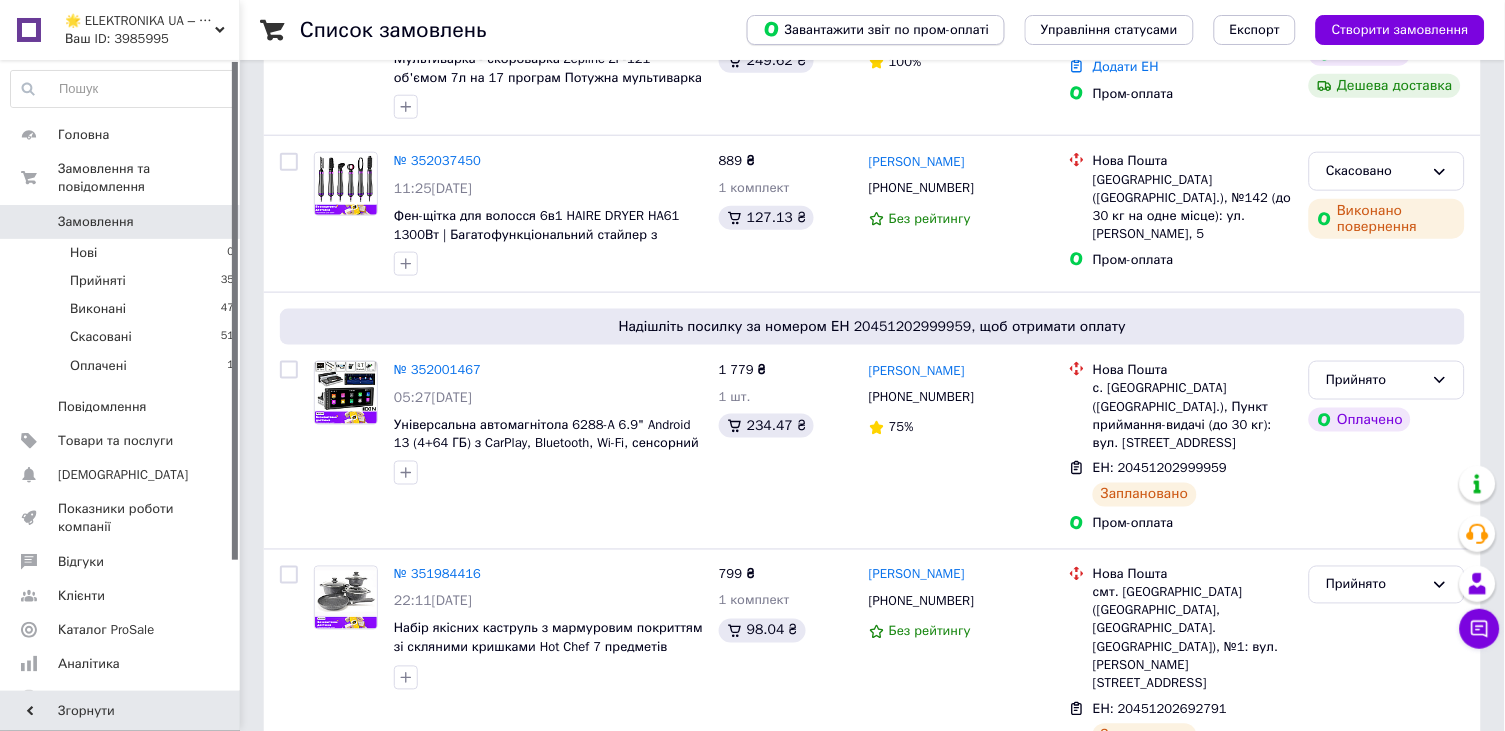scroll, scrollTop: 27, scrollLeft: 0, axis: vertical 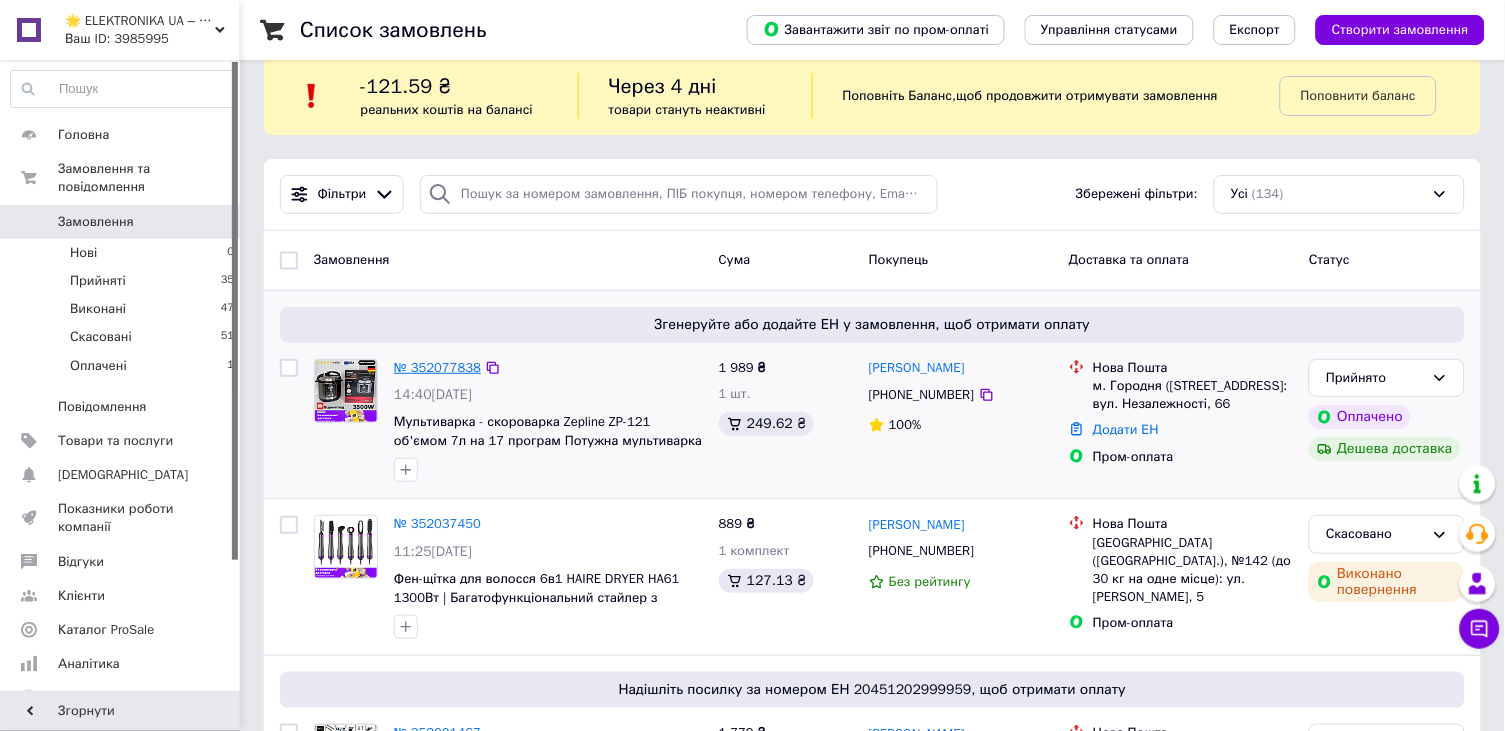 click on "№ 352077838" at bounding box center (437, 367) 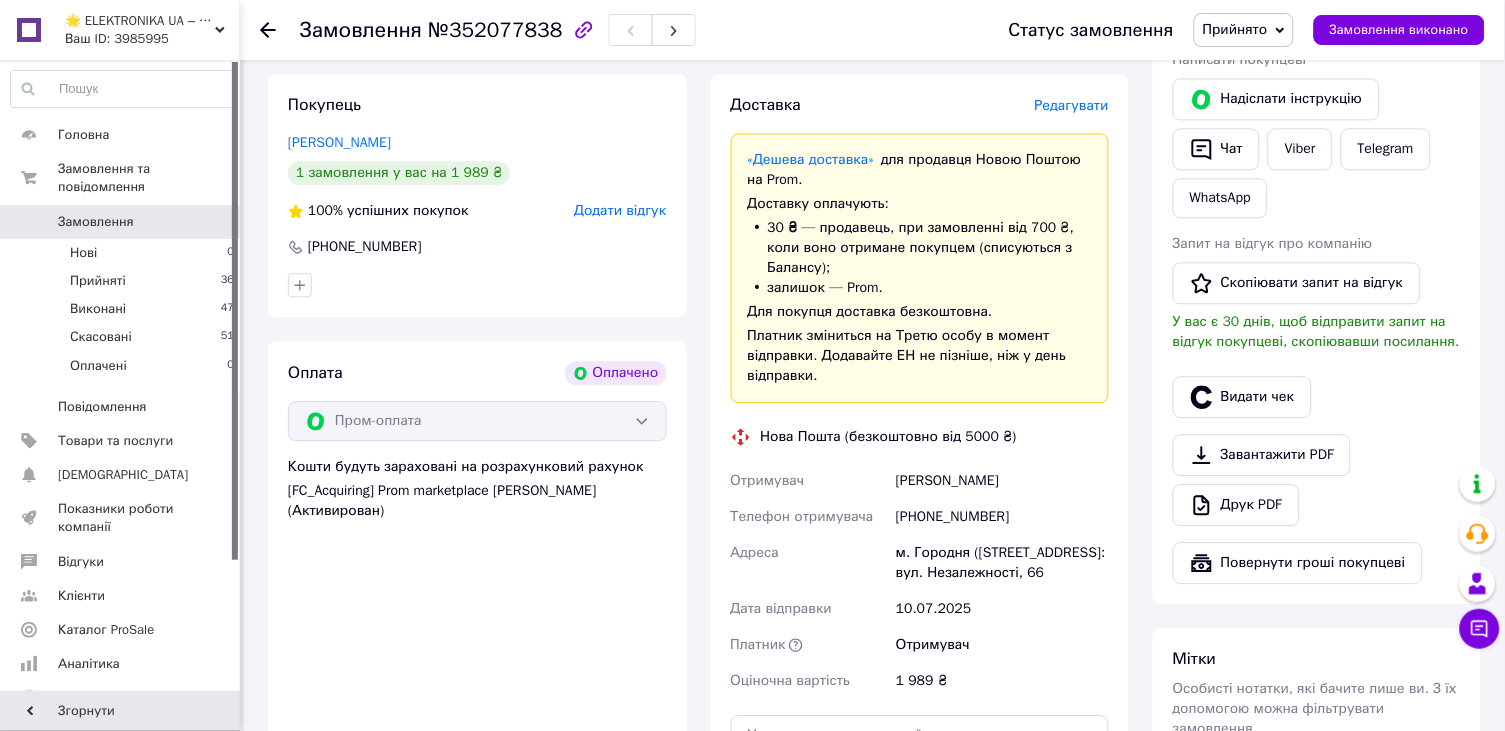 scroll, scrollTop: 992, scrollLeft: 0, axis: vertical 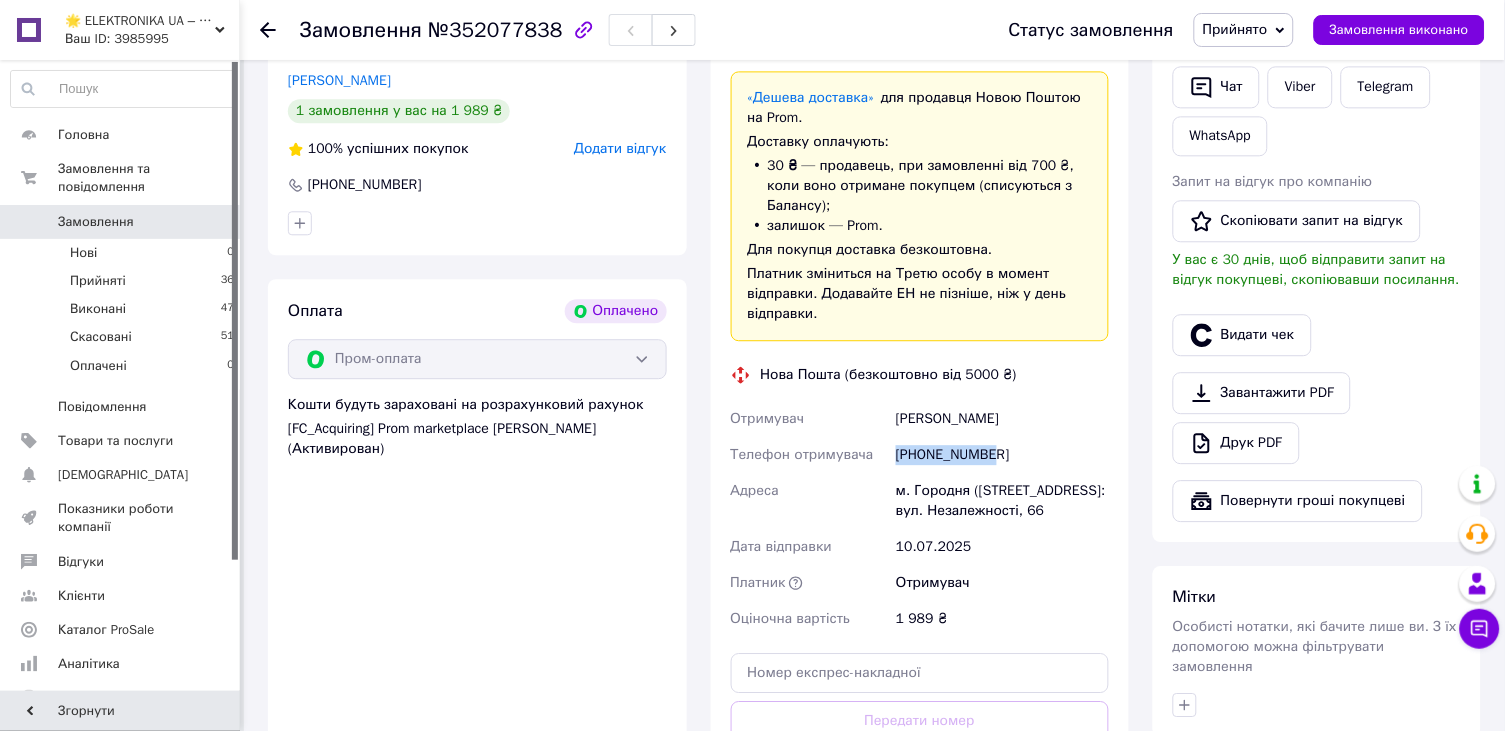drag, startPoint x: 898, startPoint y: 475, endPoint x: 1005, endPoint y: 478, distance: 107.042046 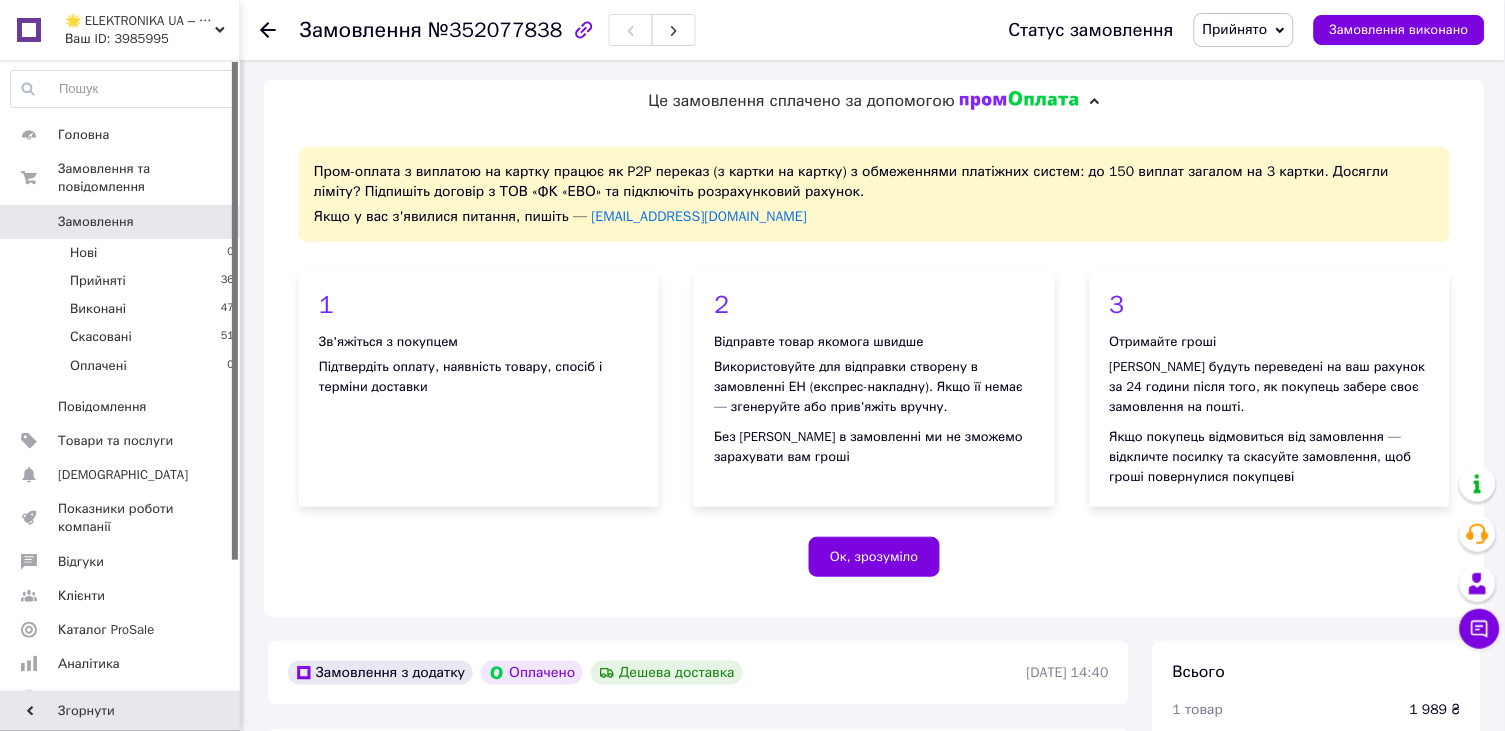 scroll, scrollTop: 301, scrollLeft: 0, axis: vertical 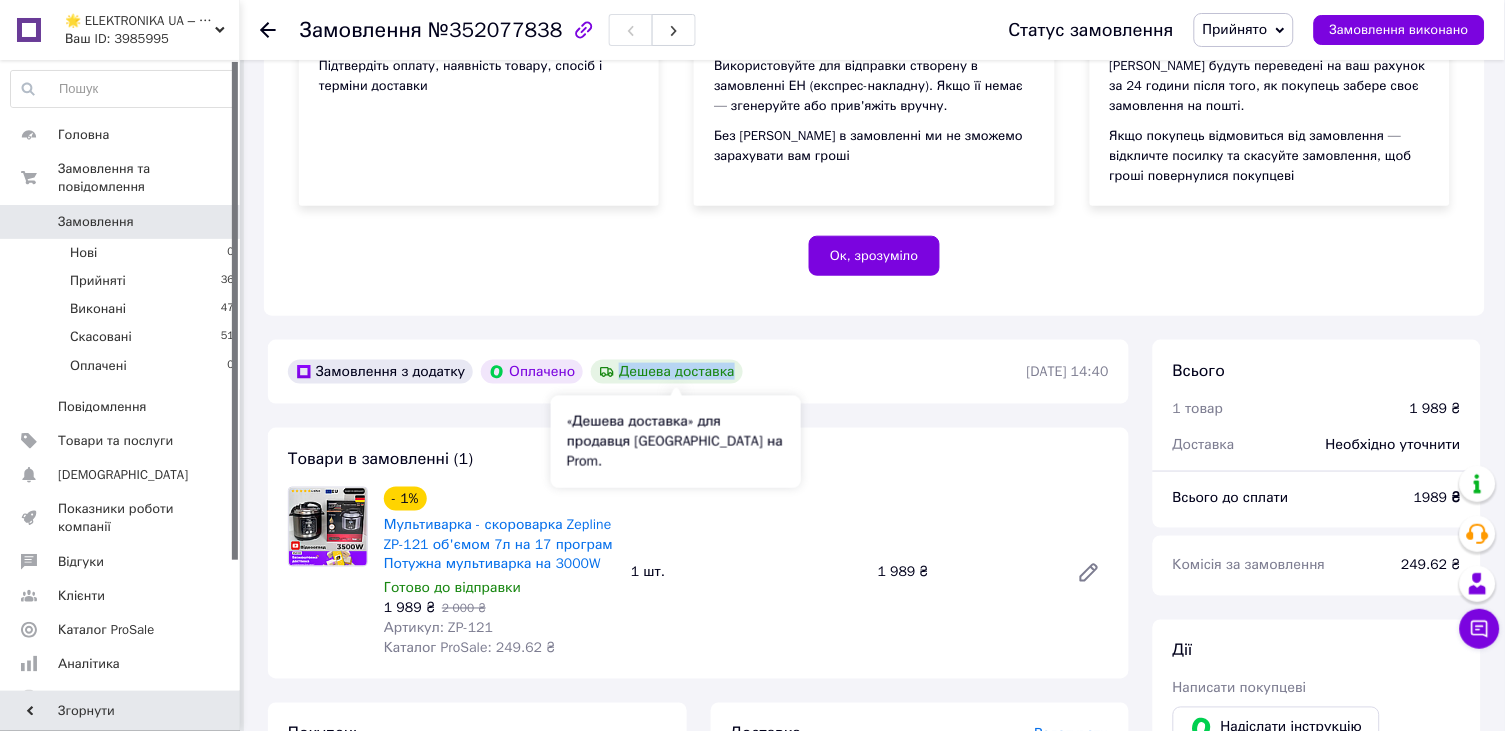 drag, startPoint x: 597, startPoint y: 369, endPoint x: 764, endPoint y: 369, distance: 167 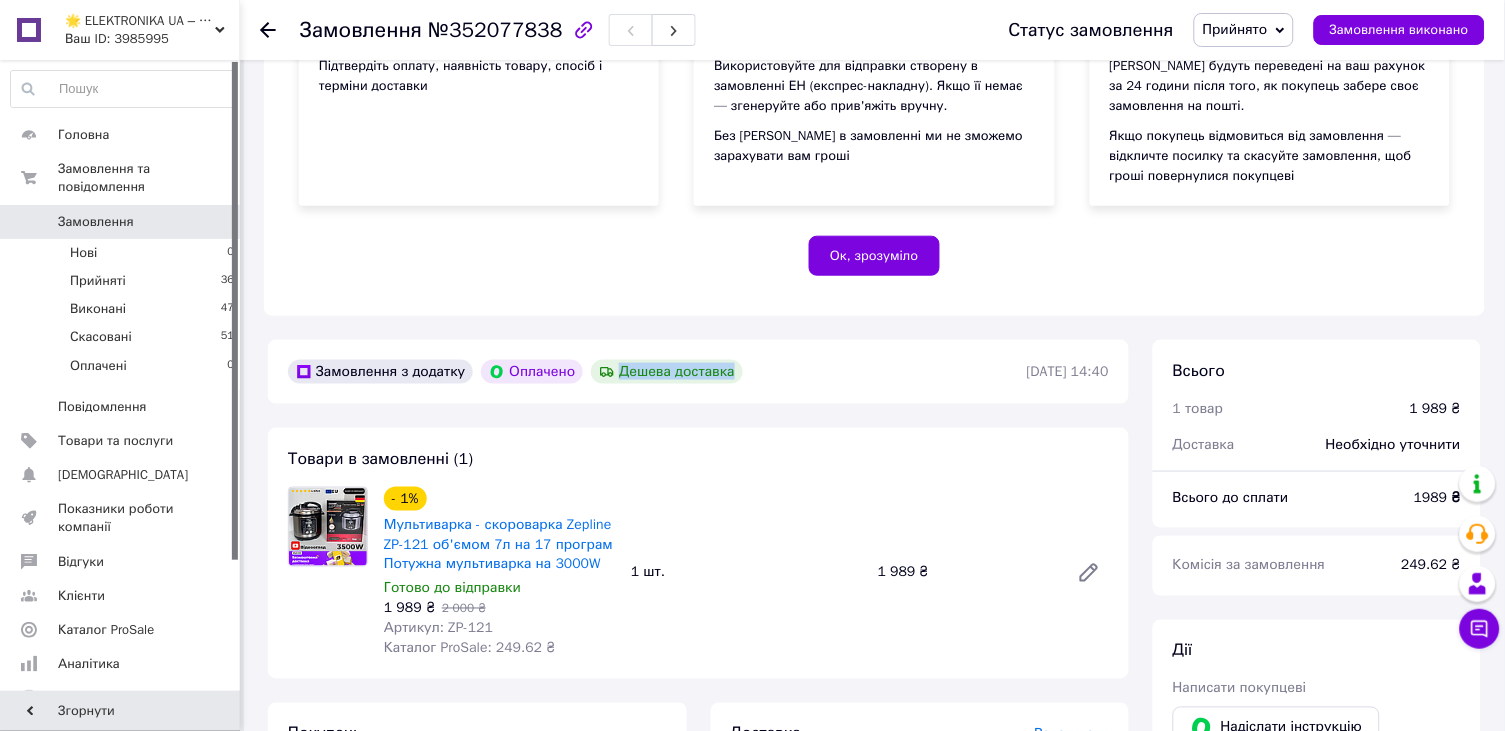 click on "Замовлення з додатку Оплачено Дешева доставка" at bounding box center [655, 372] 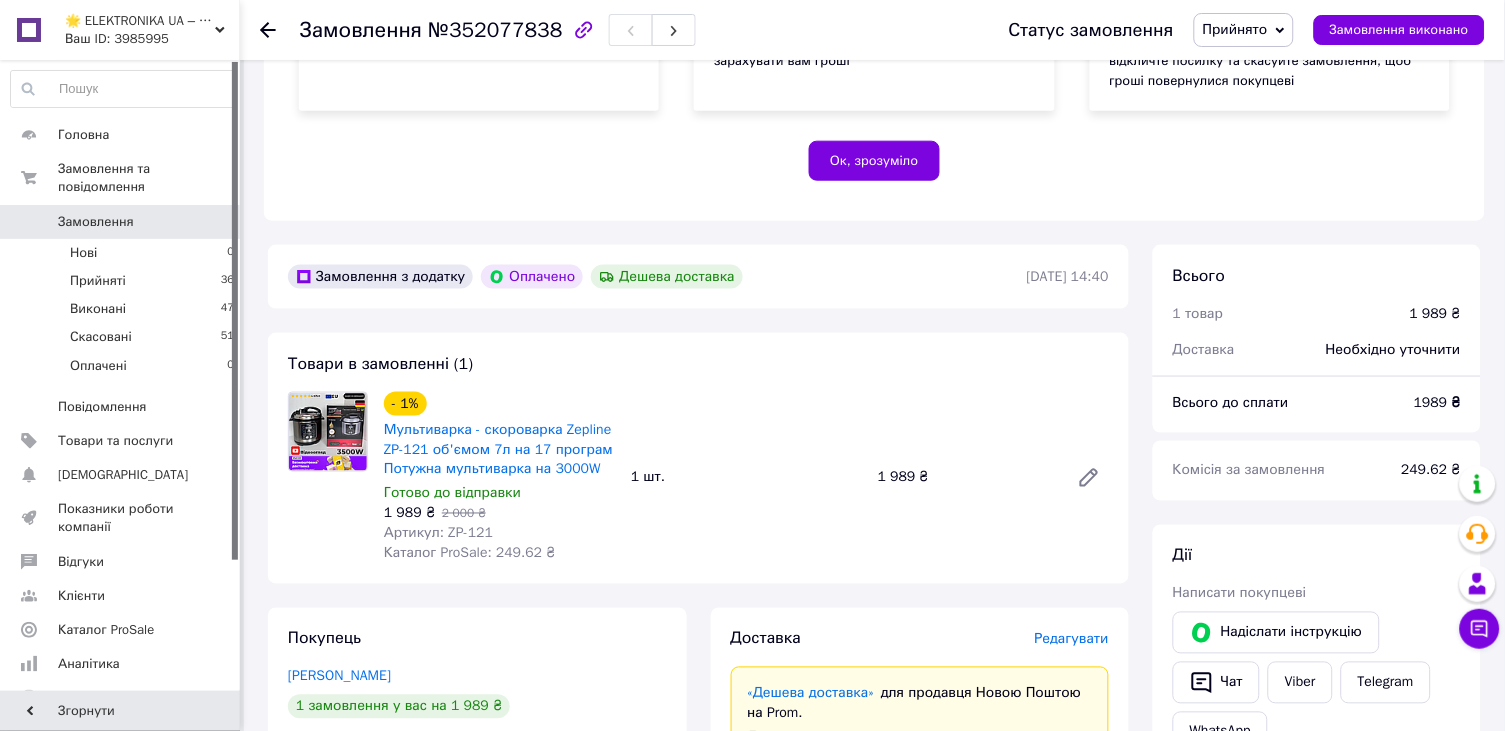 scroll, scrollTop: 377, scrollLeft: 0, axis: vertical 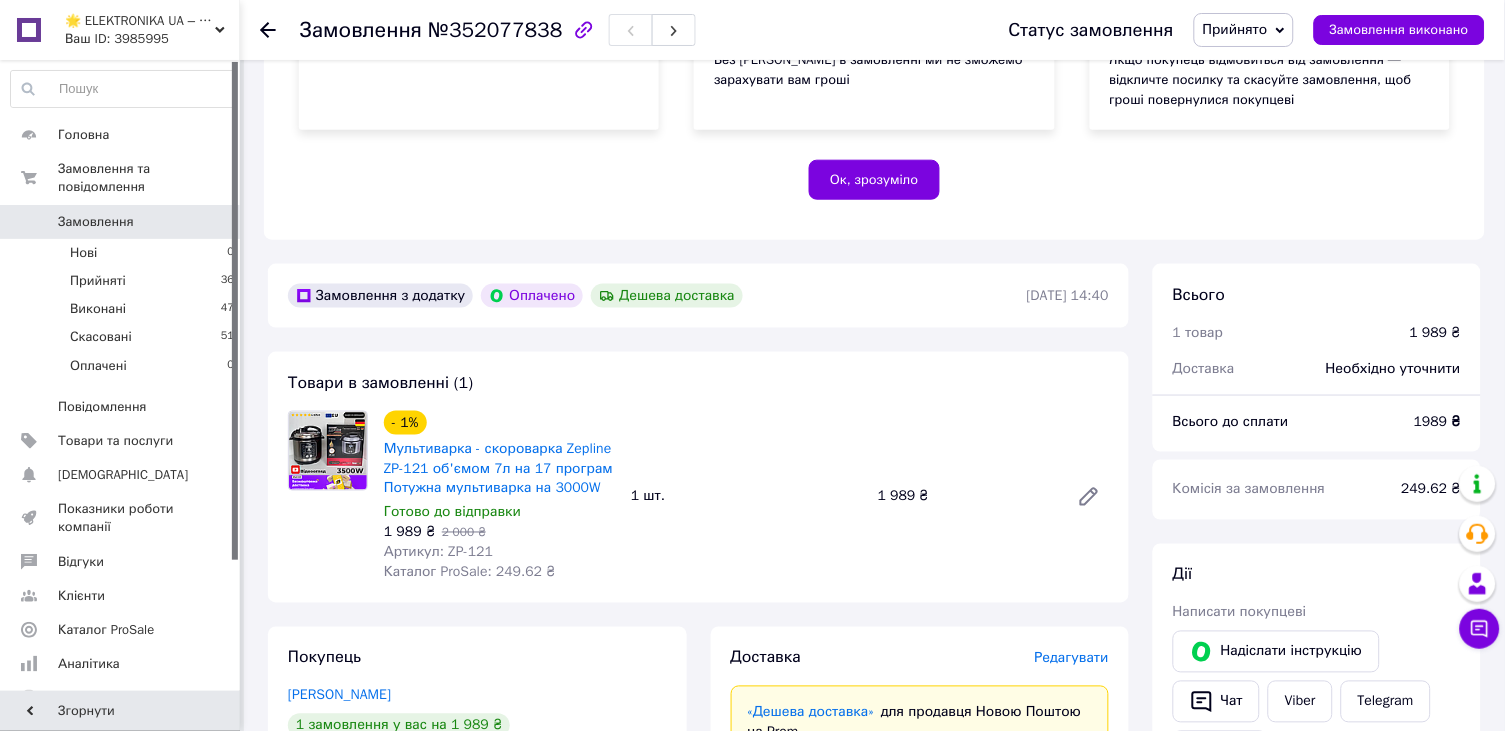click on "Замовлення з додатку Оплачено Дешева доставка 10.07.2025 | 14:40" at bounding box center (698, 296) 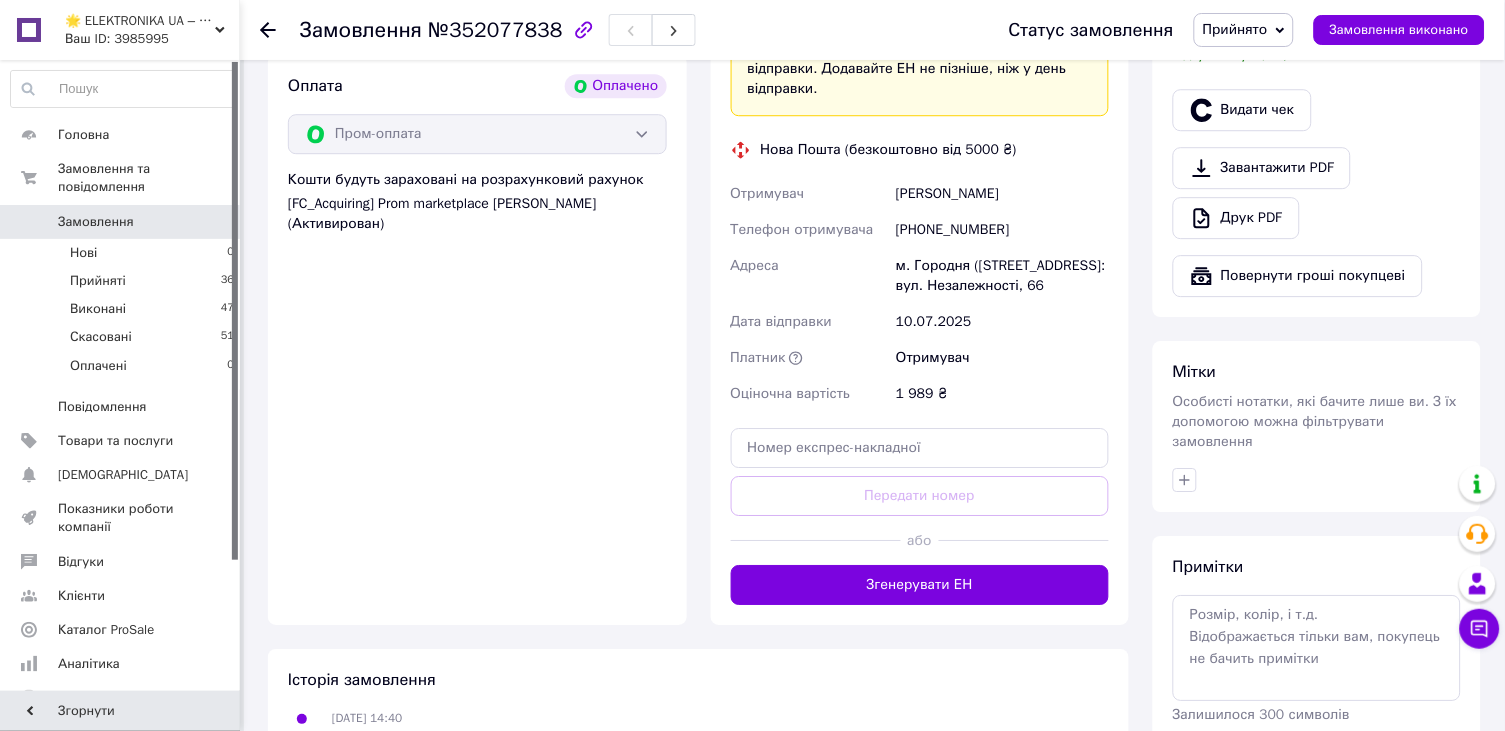 scroll, scrollTop: 1224, scrollLeft: 0, axis: vertical 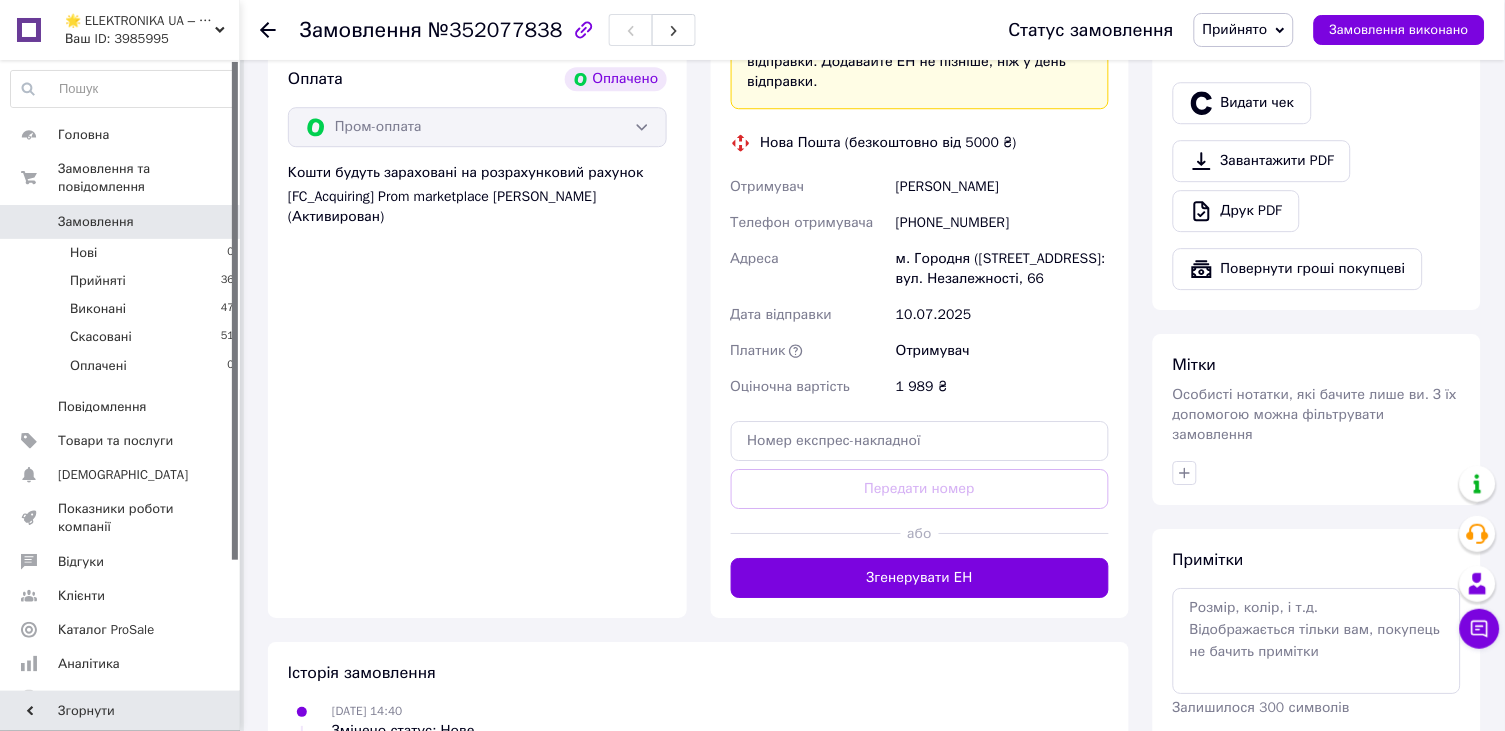 click 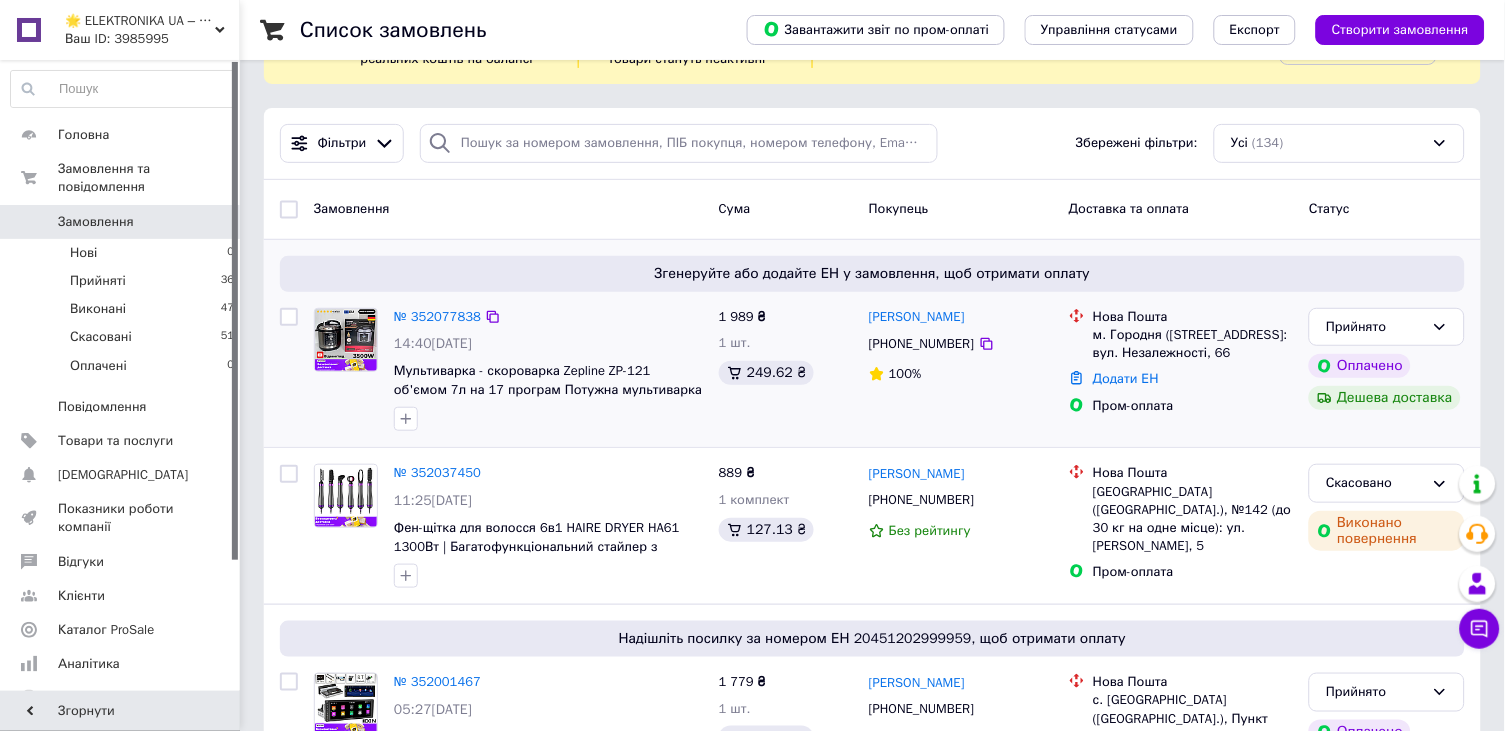scroll, scrollTop: 0, scrollLeft: 0, axis: both 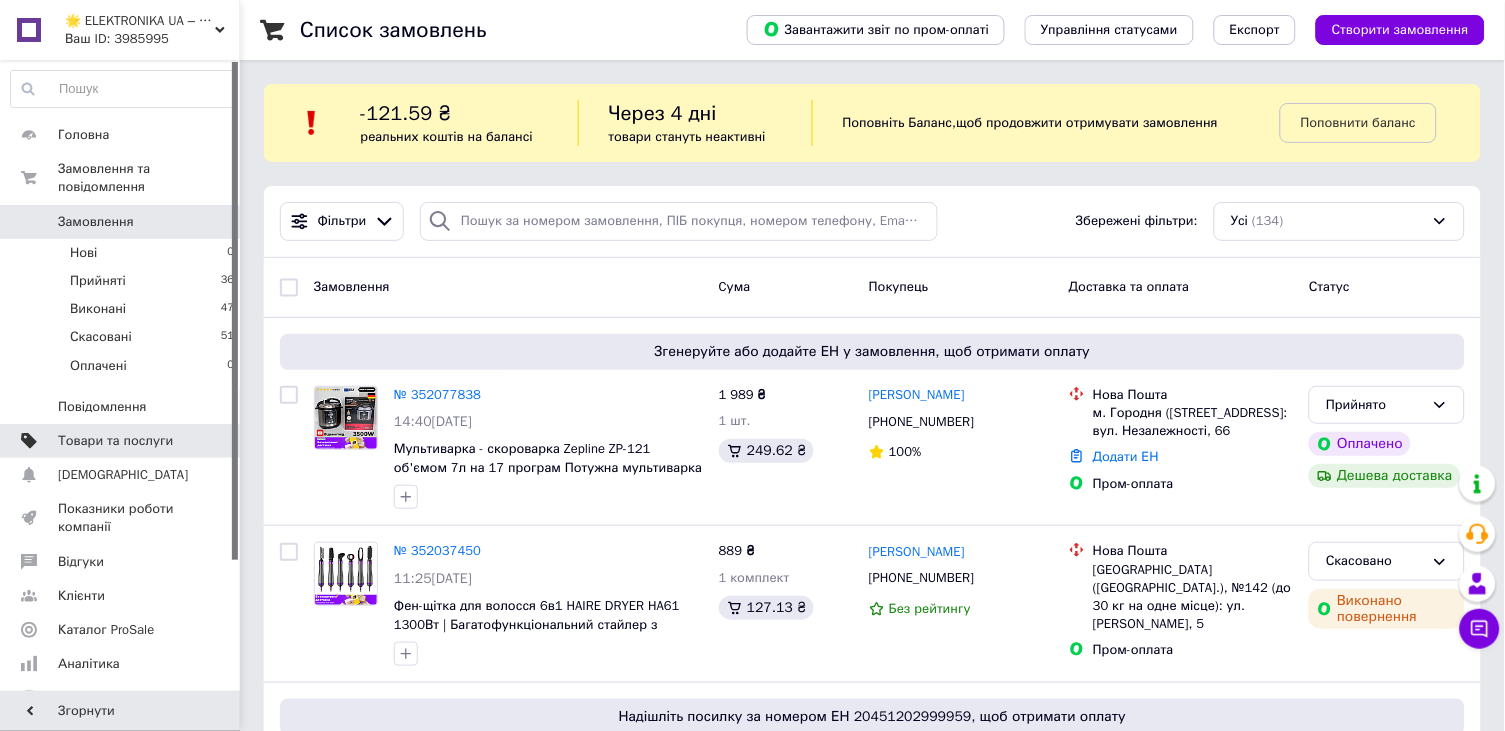 click on "Товари та послуги" at bounding box center [115, 441] 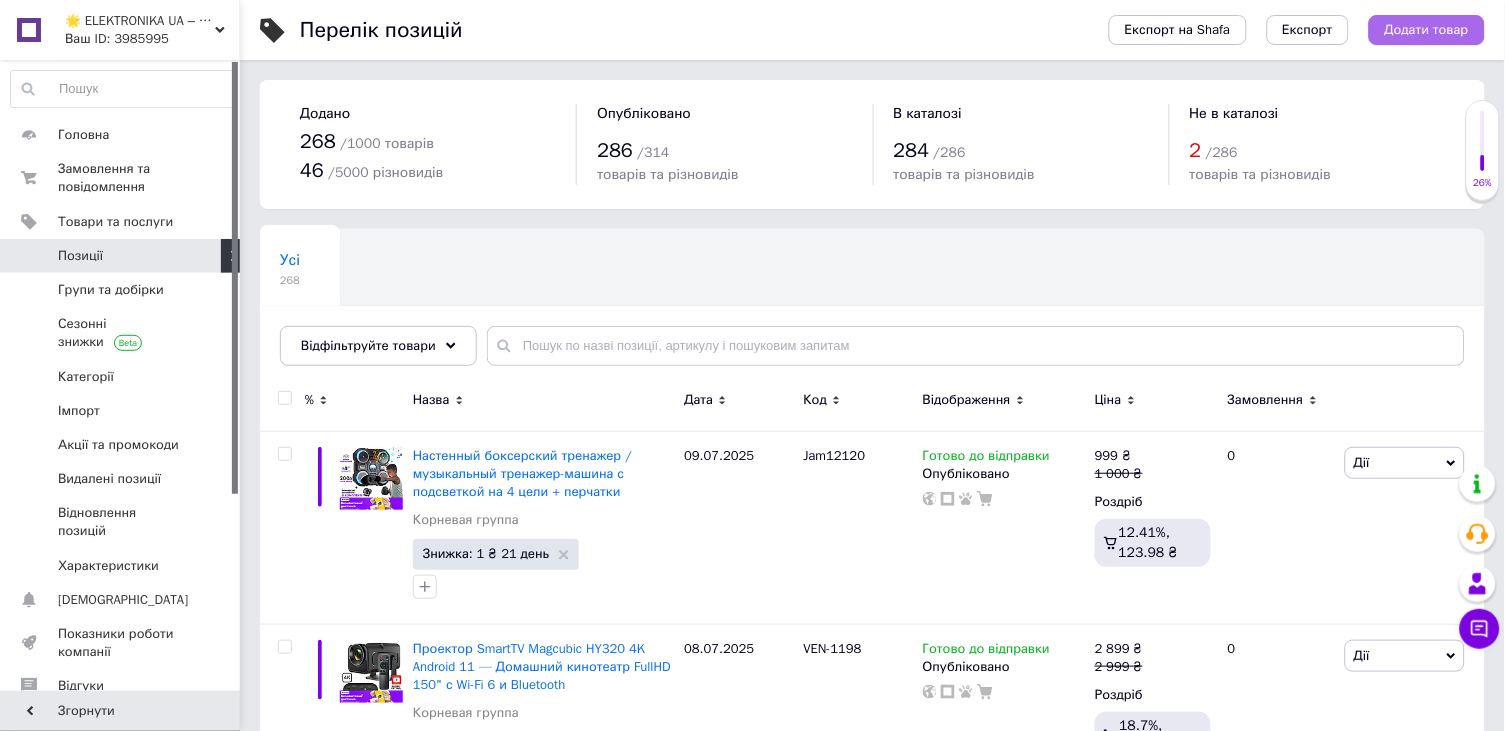 click on "Додати товар" at bounding box center (1427, 30) 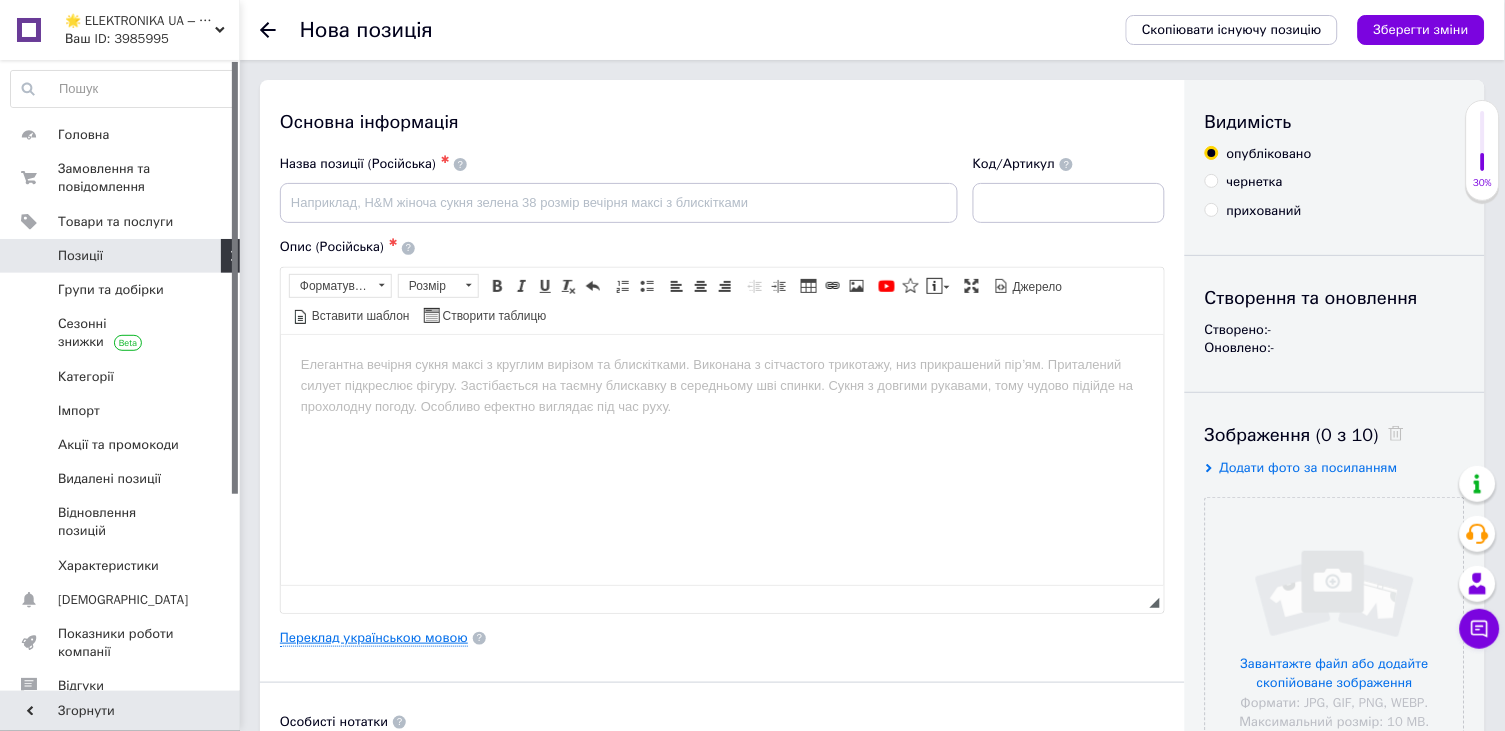 scroll, scrollTop: 0, scrollLeft: 0, axis: both 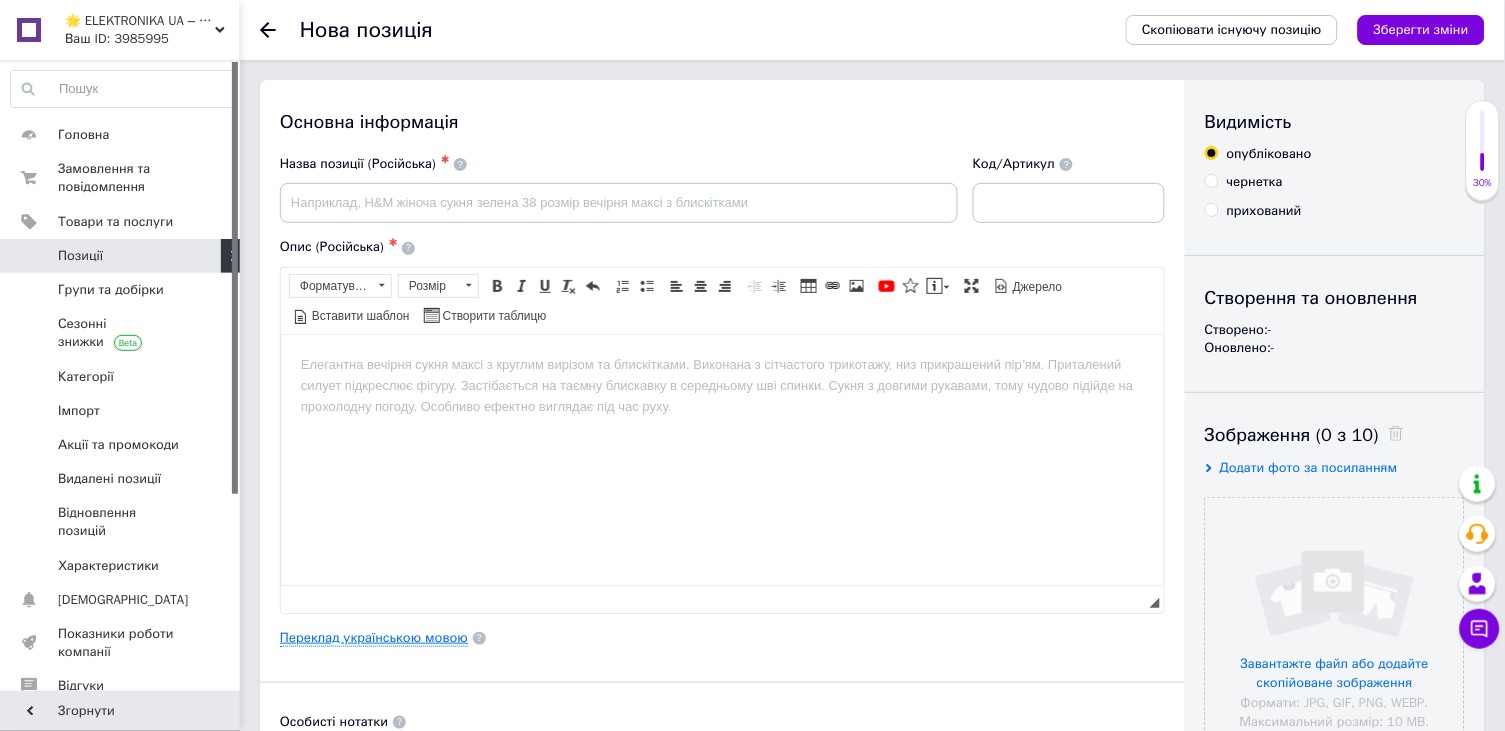 click on "Переклад українською мовою" at bounding box center (374, 638) 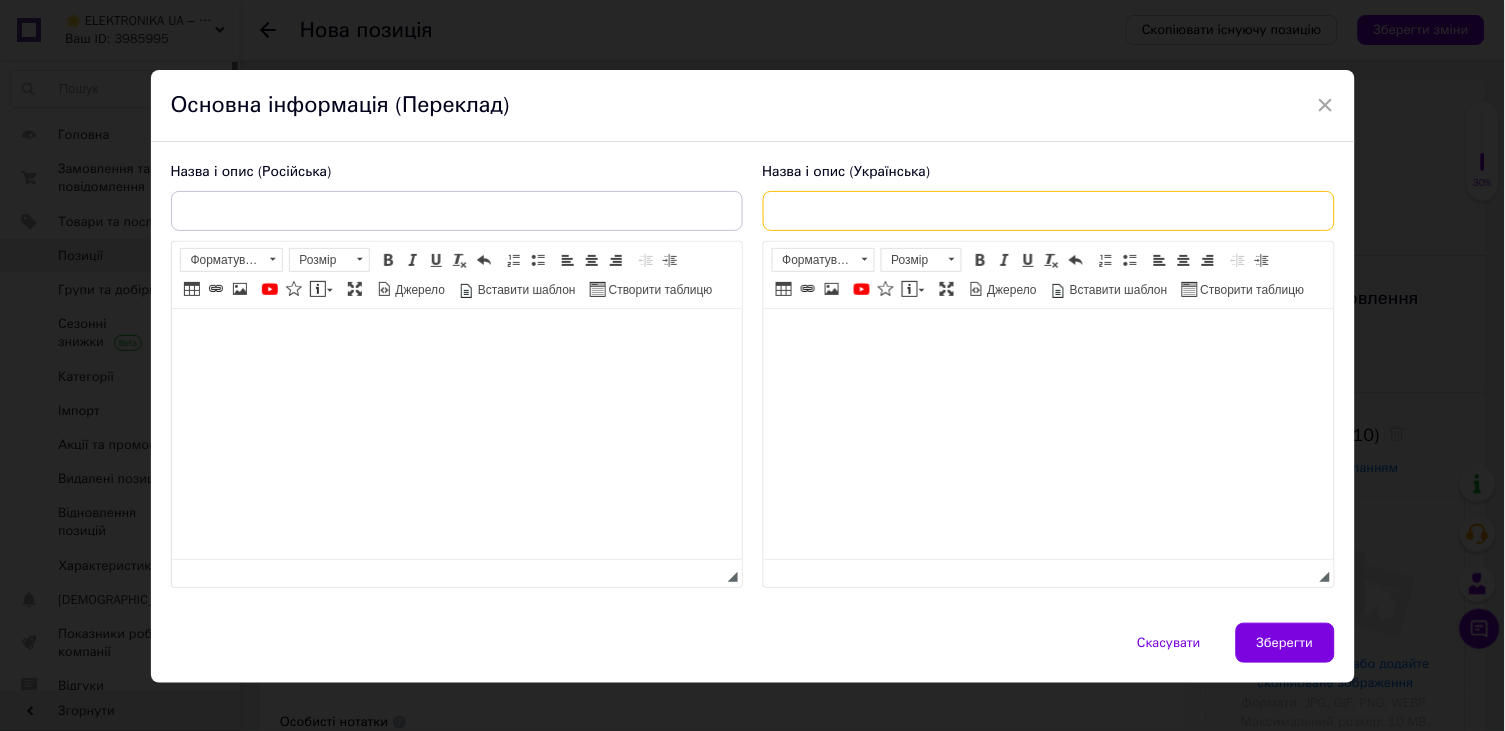 click at bounding box center [1049, 211] 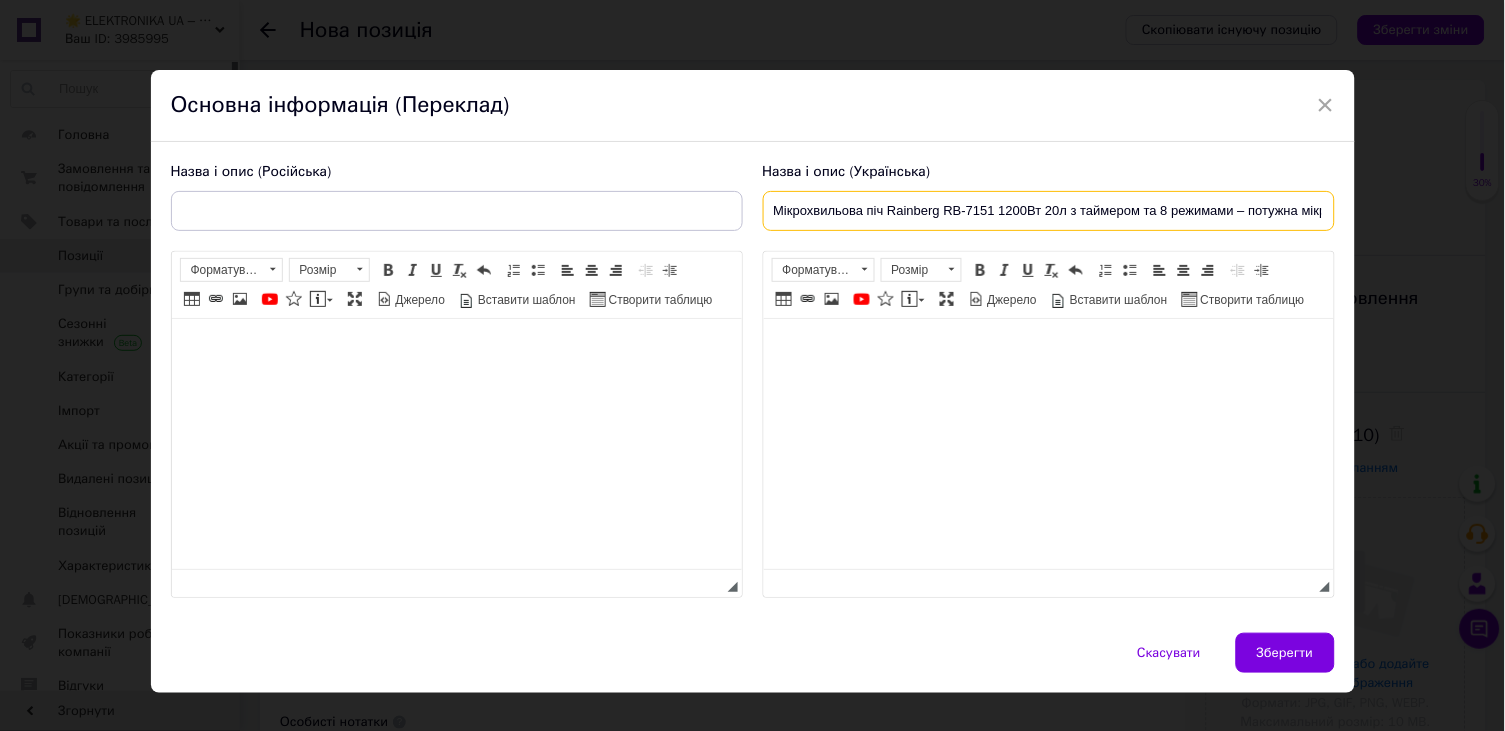 type on "Мікрохвильова піч Rainberg RB-7151 1200Вт 20л з таймером та 8 режимами – потужна мікрохвильовка для кухні" 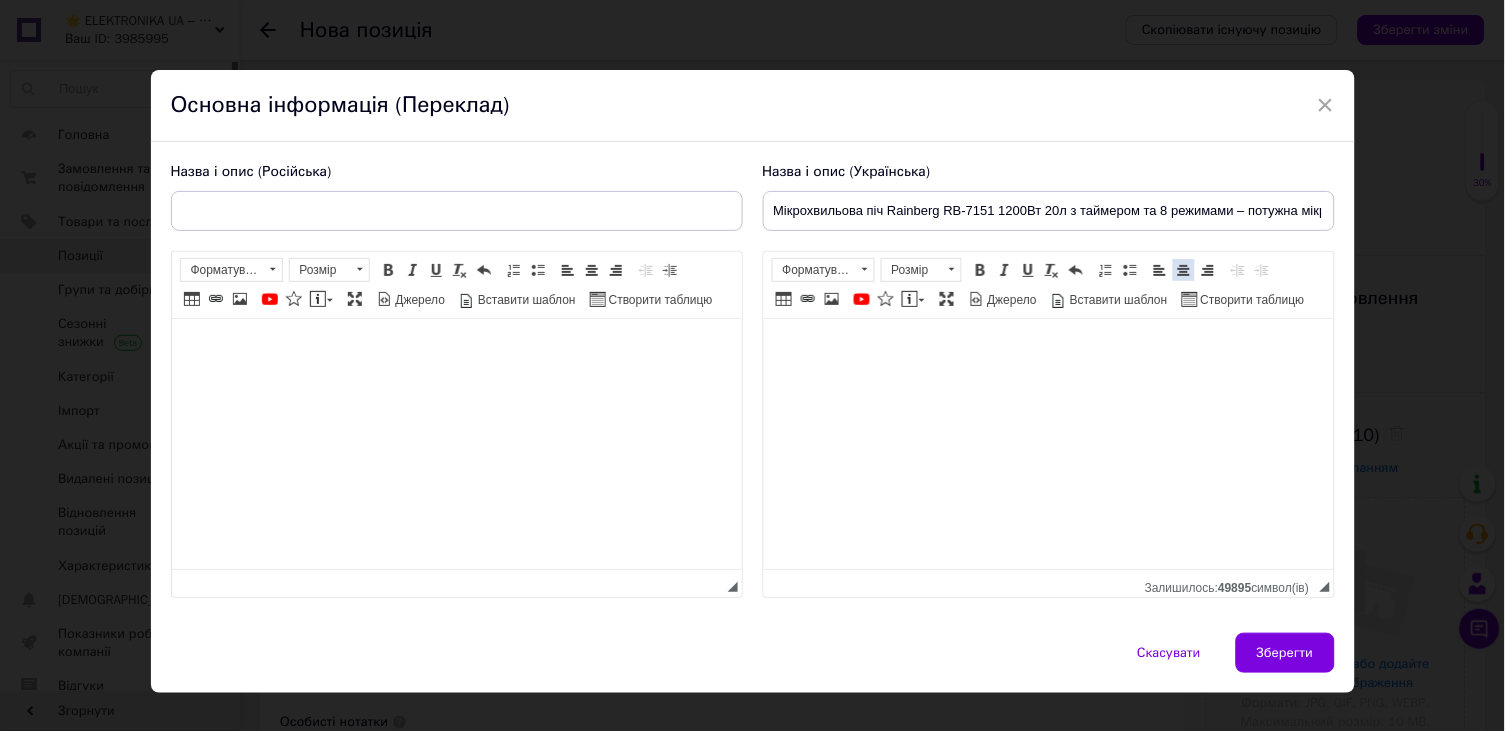 click at bounding box center (1184, 270) 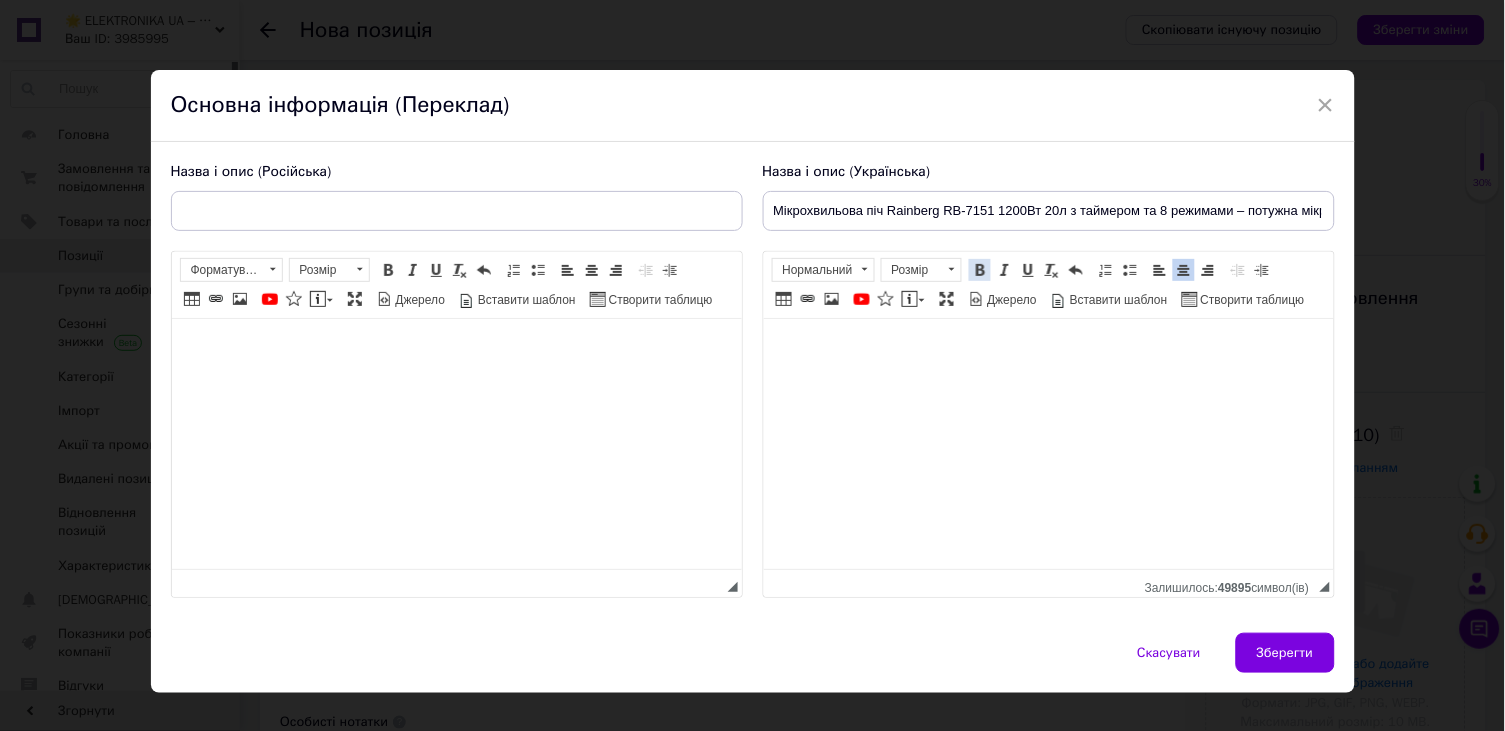 click on "Жирний  Сполучення клавіш Command+B" at bounding box center [980, 270] 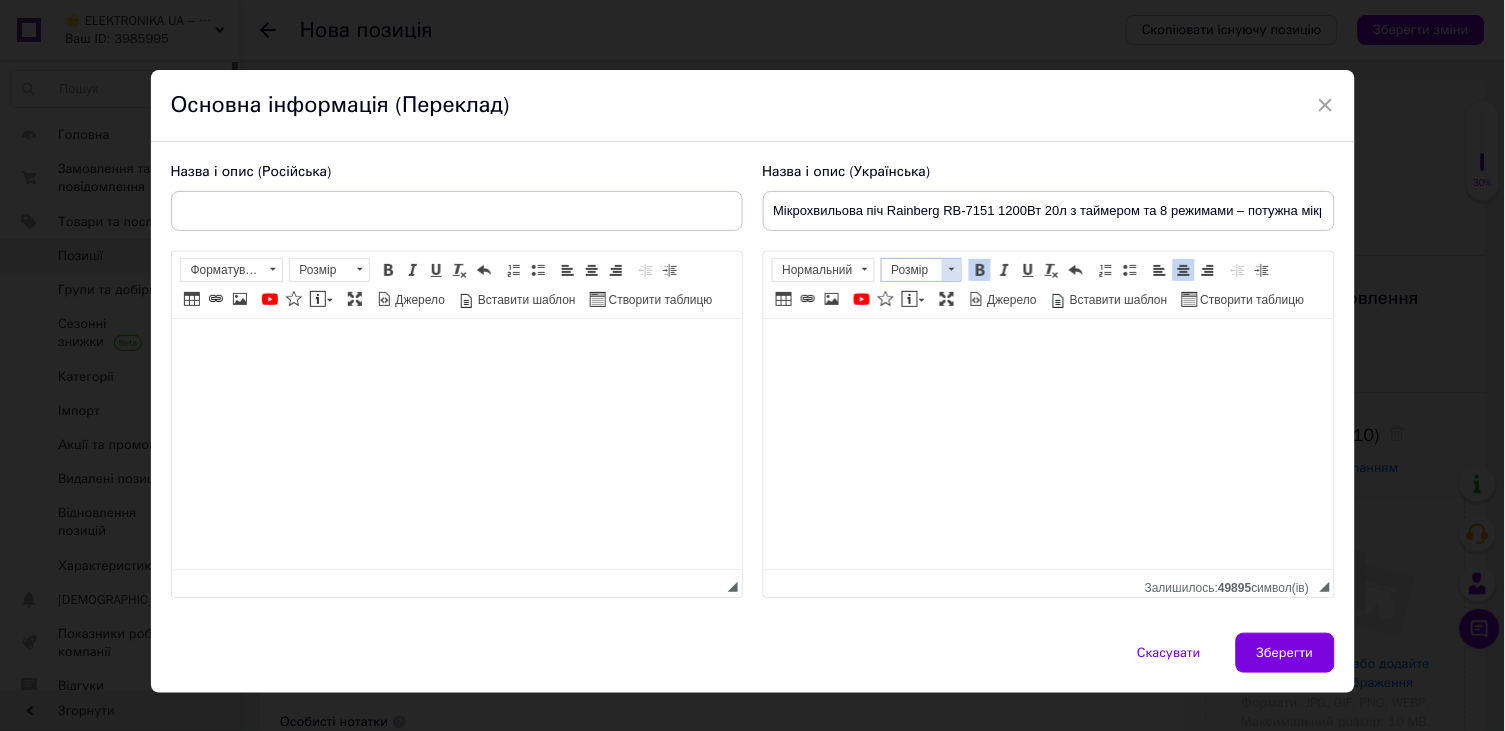 click on "Розмір" at bounding box center (912, 270) 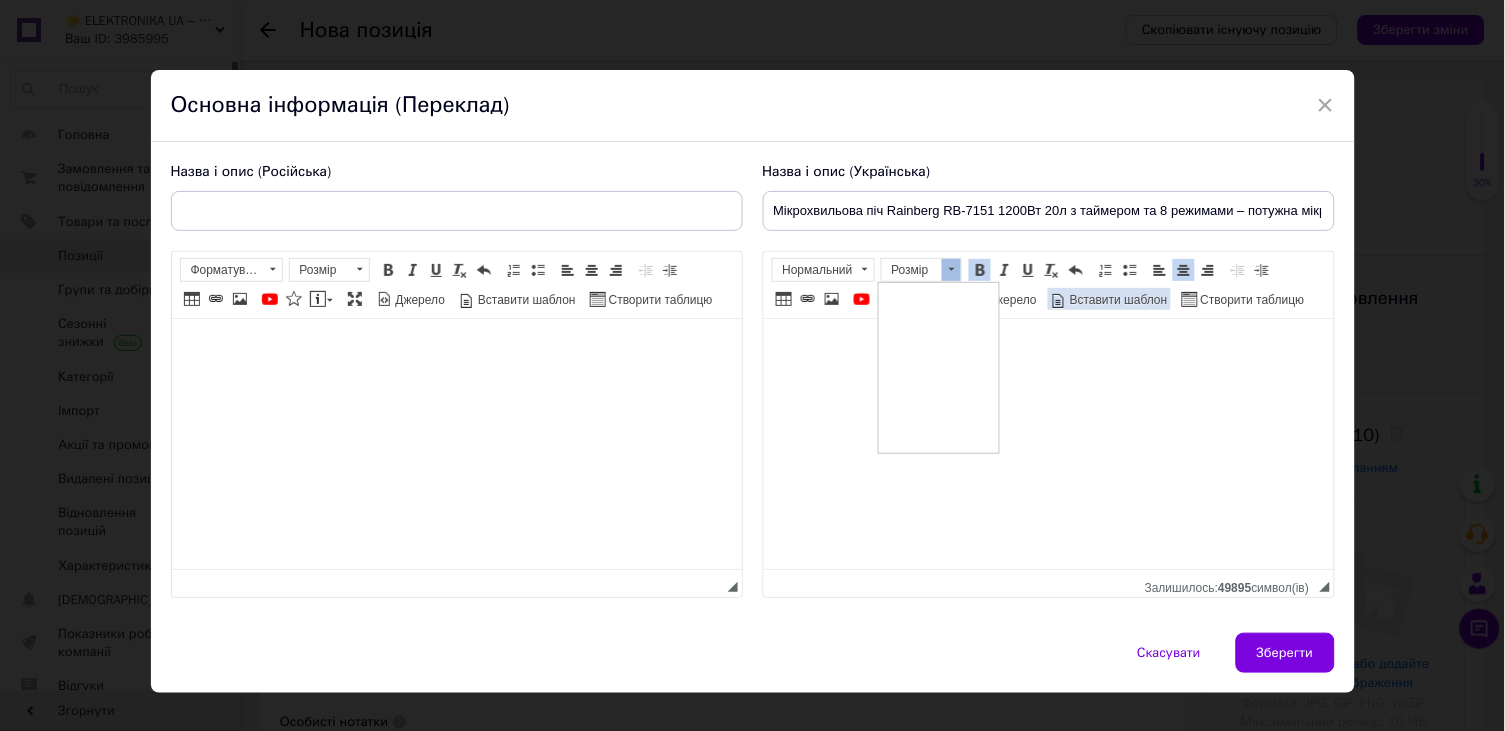 scroll, scrollTop: 192, scrollLeft: 0, axis: vertical 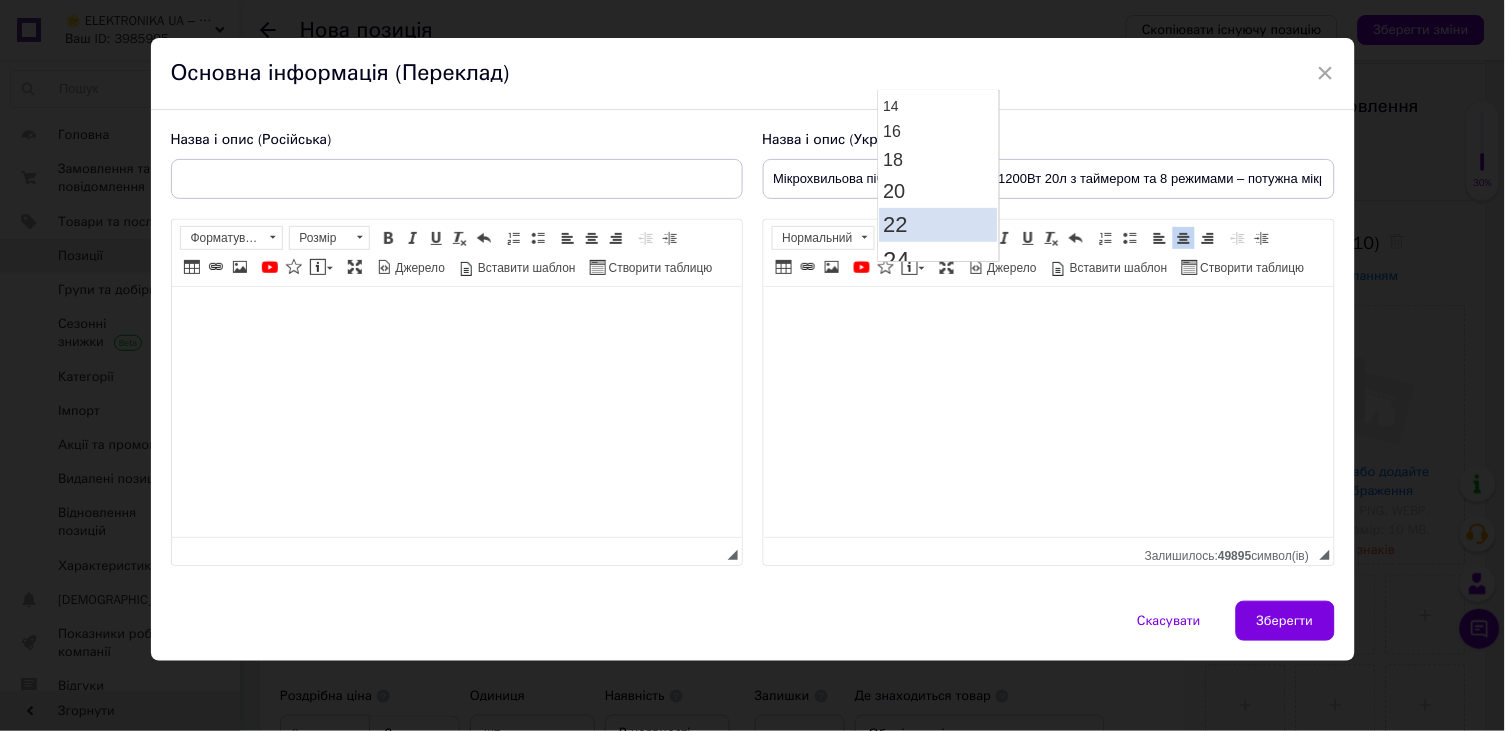 click on "22" at bounding box center (938, 224) 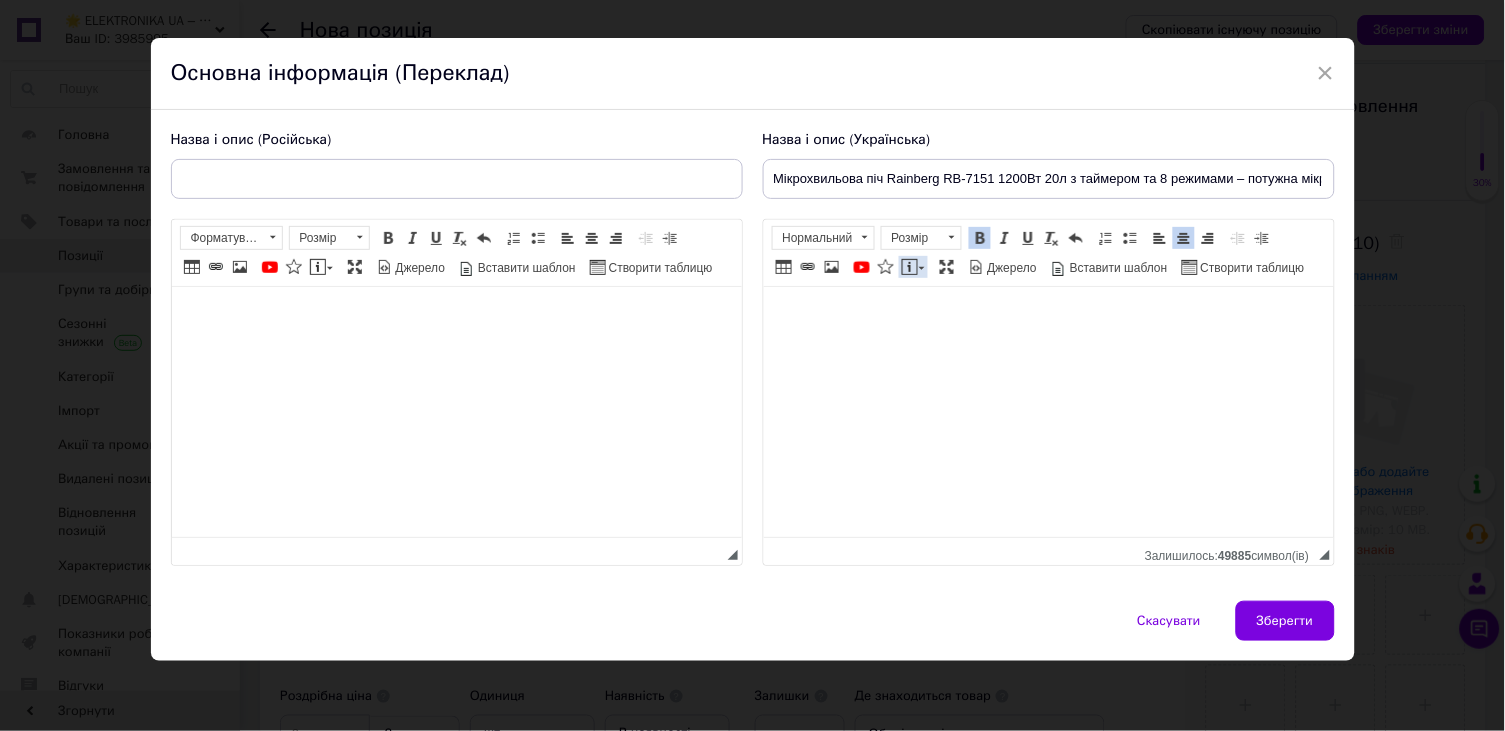 click at bounding box center [910, 267] 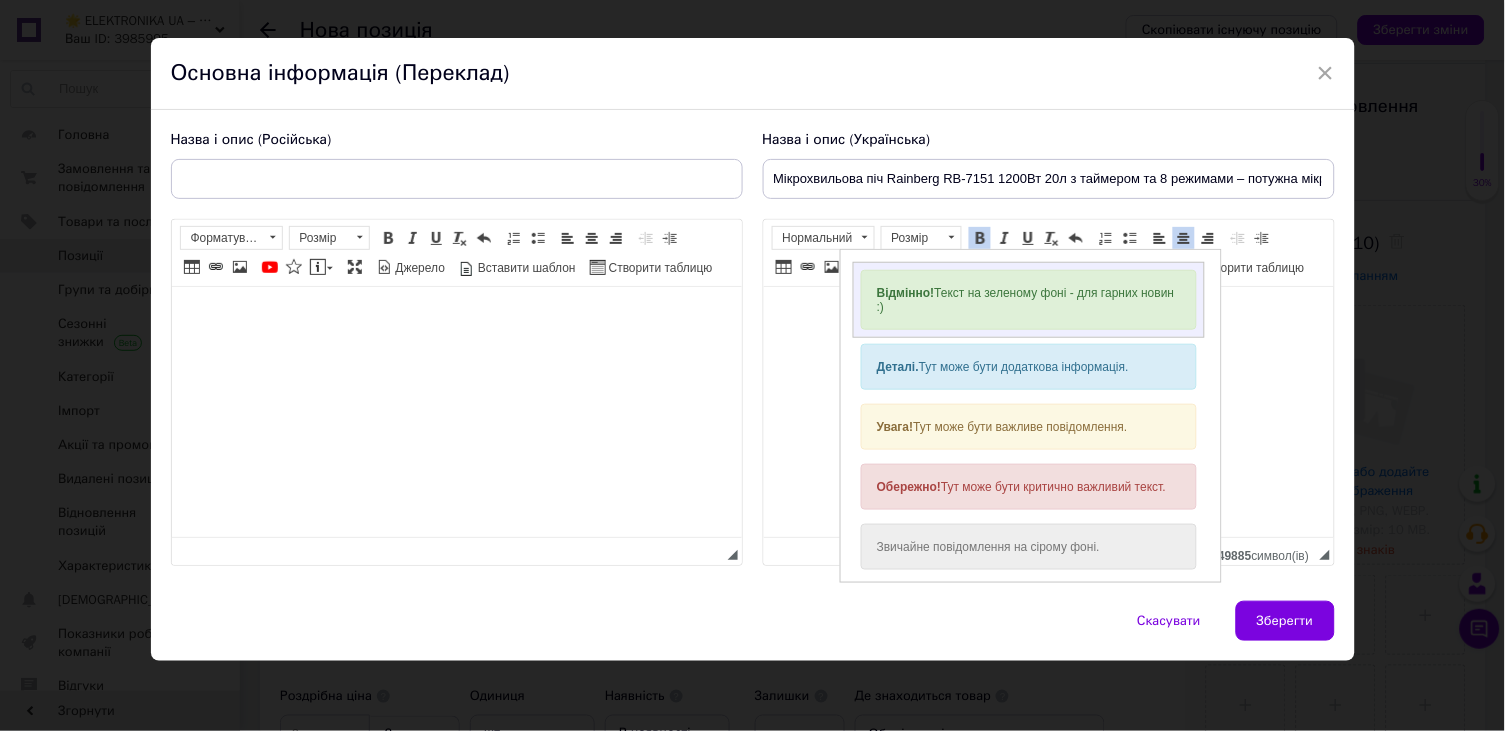 scroll, scrollTop: 0, scrollLeft: 0, axis: both 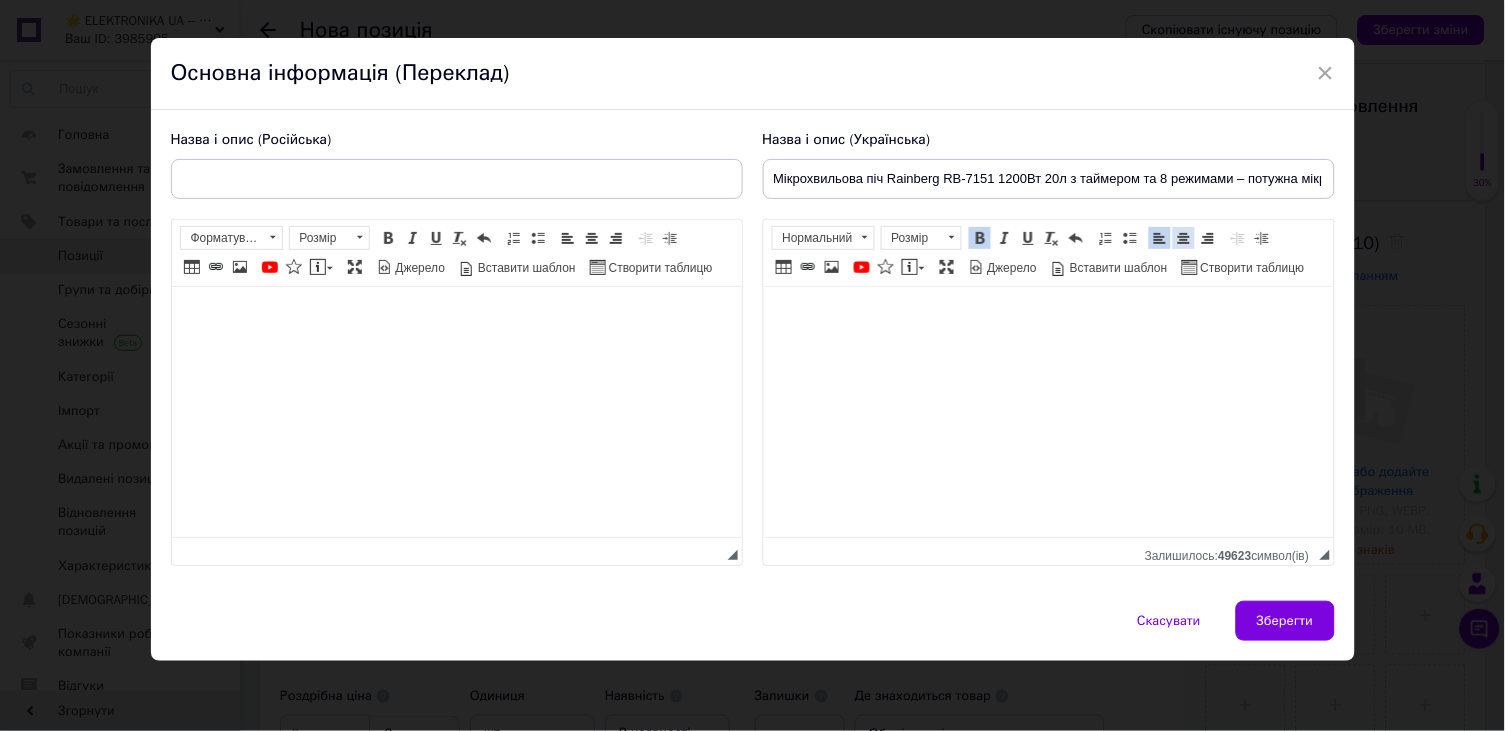 click at bounding box center (1184, 238) 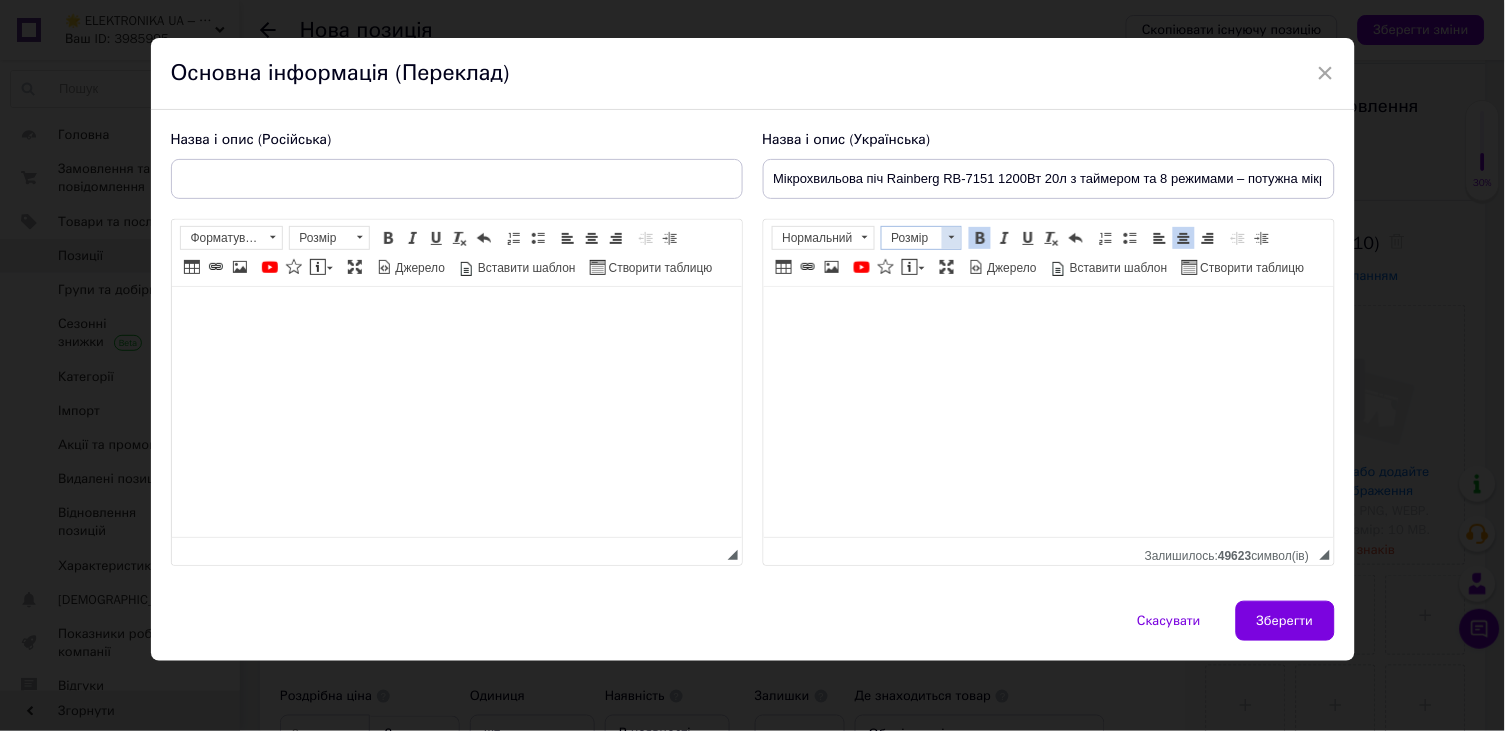 click at bounding box center (951, 238) 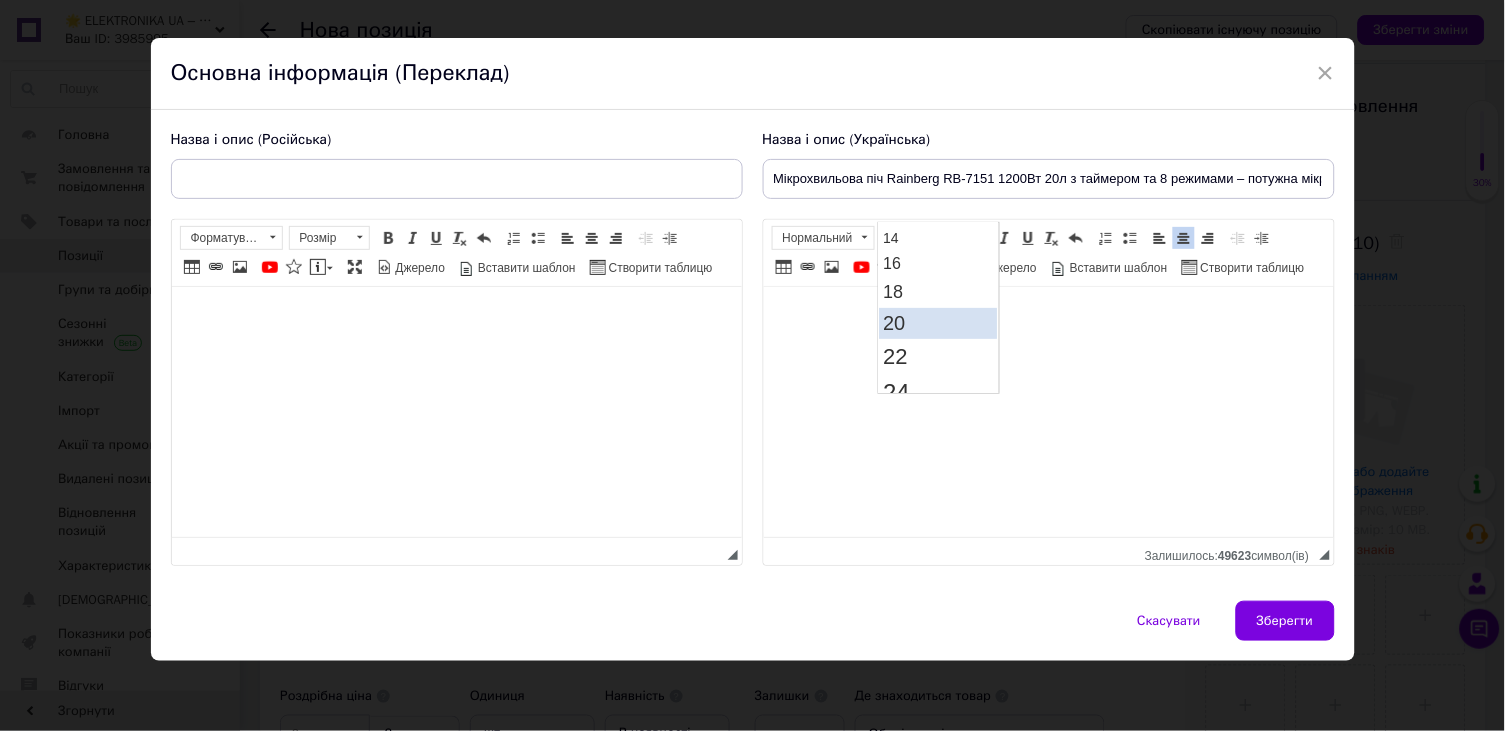 click on "20" at bounding box center [938, 322] 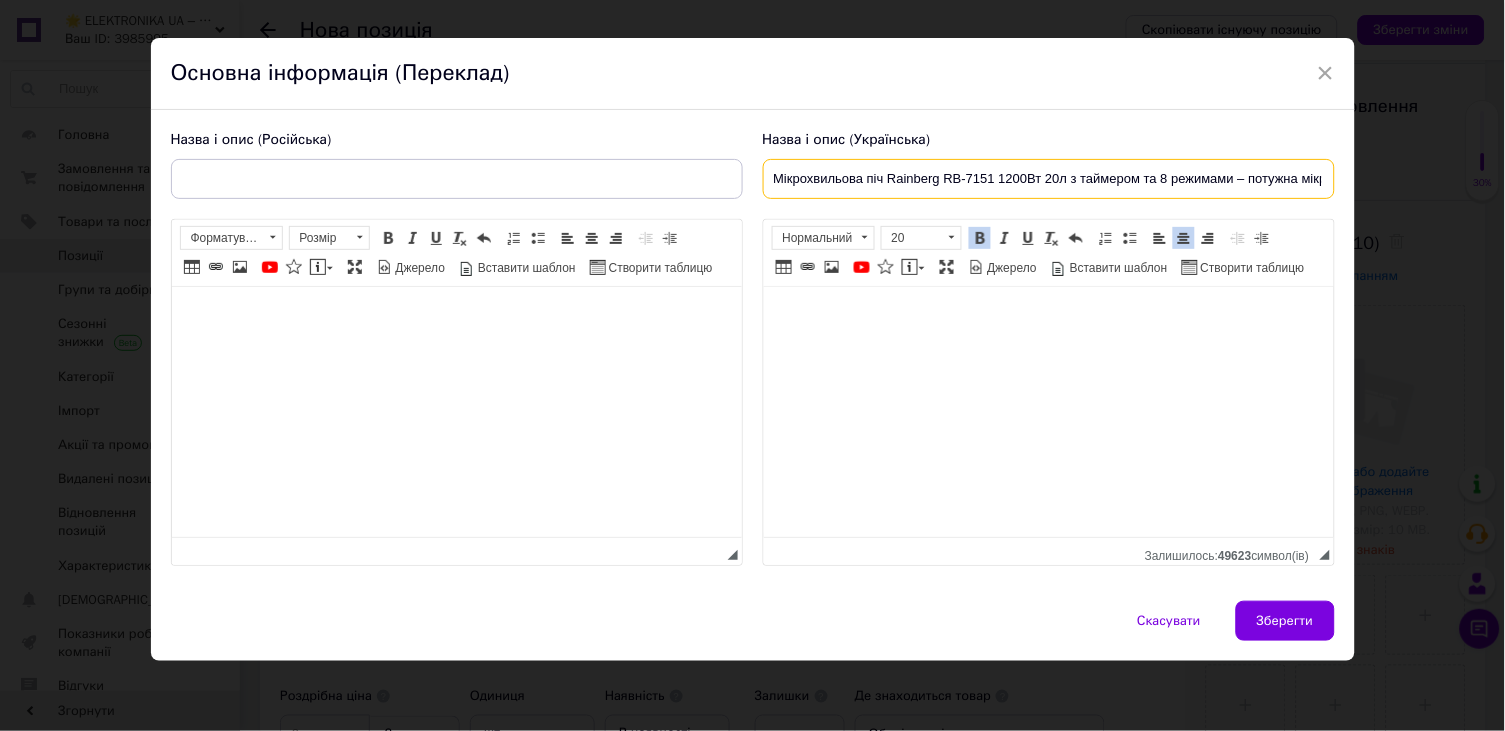 drag, startPoint x: 942, startPoint y: 150, endPoint x: 990, endPoint y: 148, distance: 48.04165 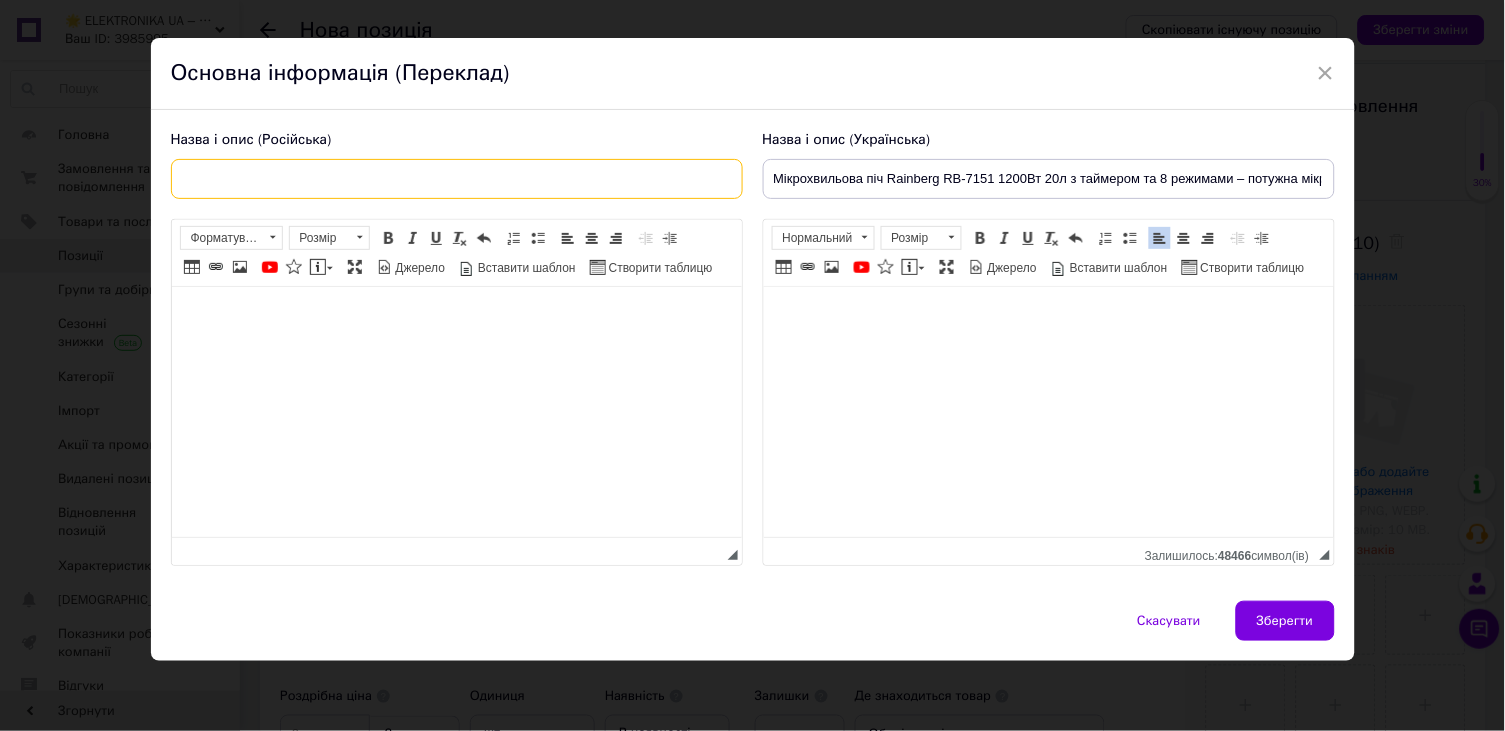 paste on "Микроволновая печь Rainberg RB-7151 1200Вт 20л с таймером и 8 режимами – мощная микроволновка для кухни" 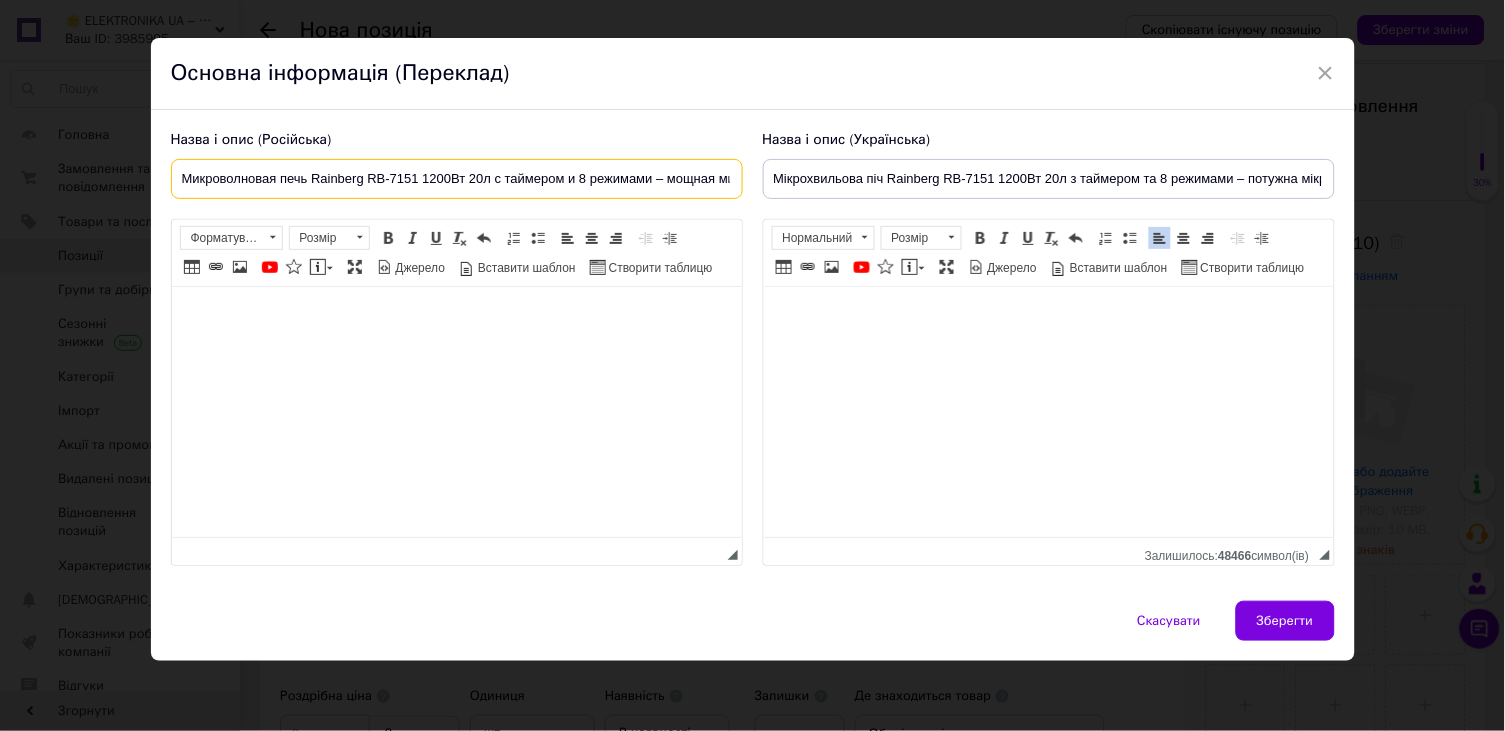 click on "Микроволновая печь Rainberg RB-7151 1200Вт 20л с таймером и 8 режимами – мощная микроволновка для кухни" at bounding box center [457, 179] 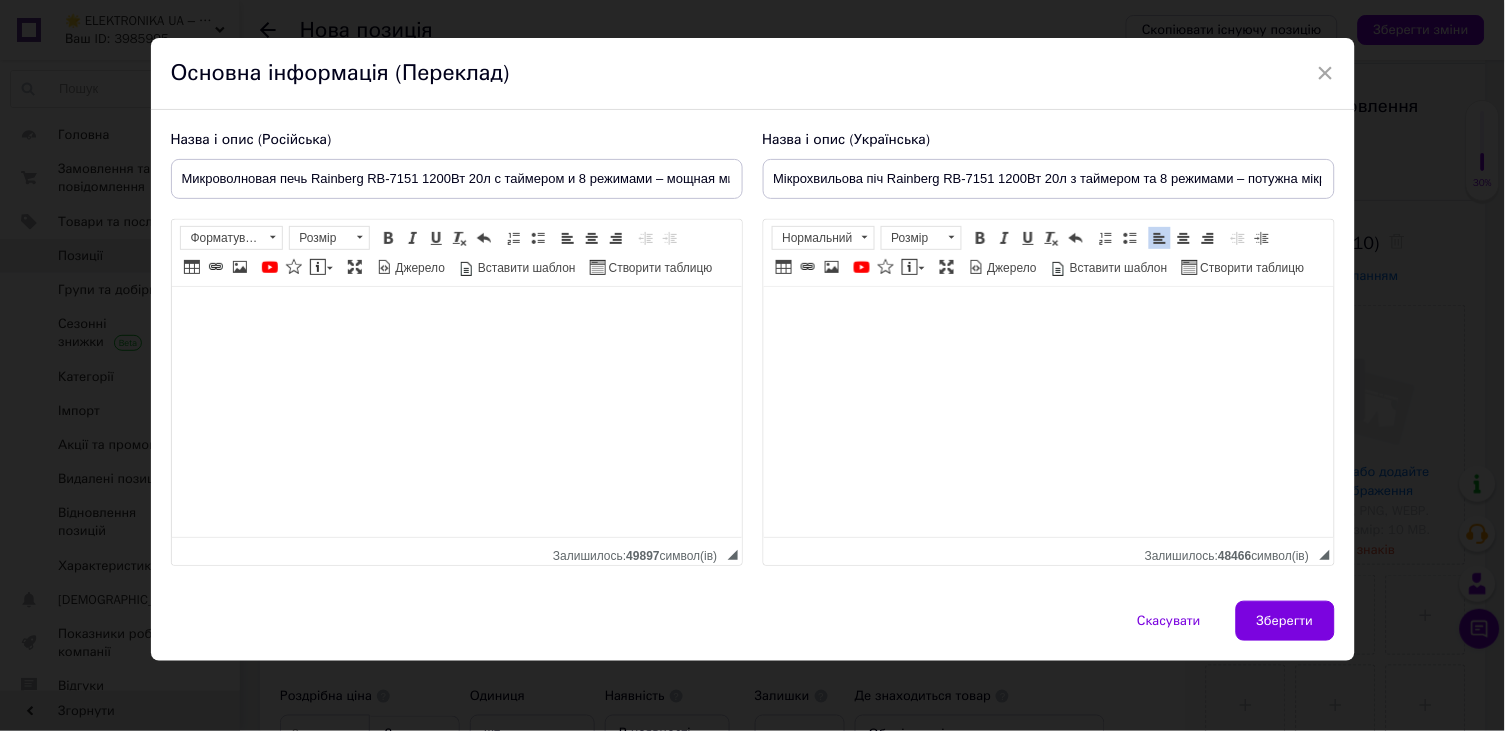 click at bounding box center (592, 238) 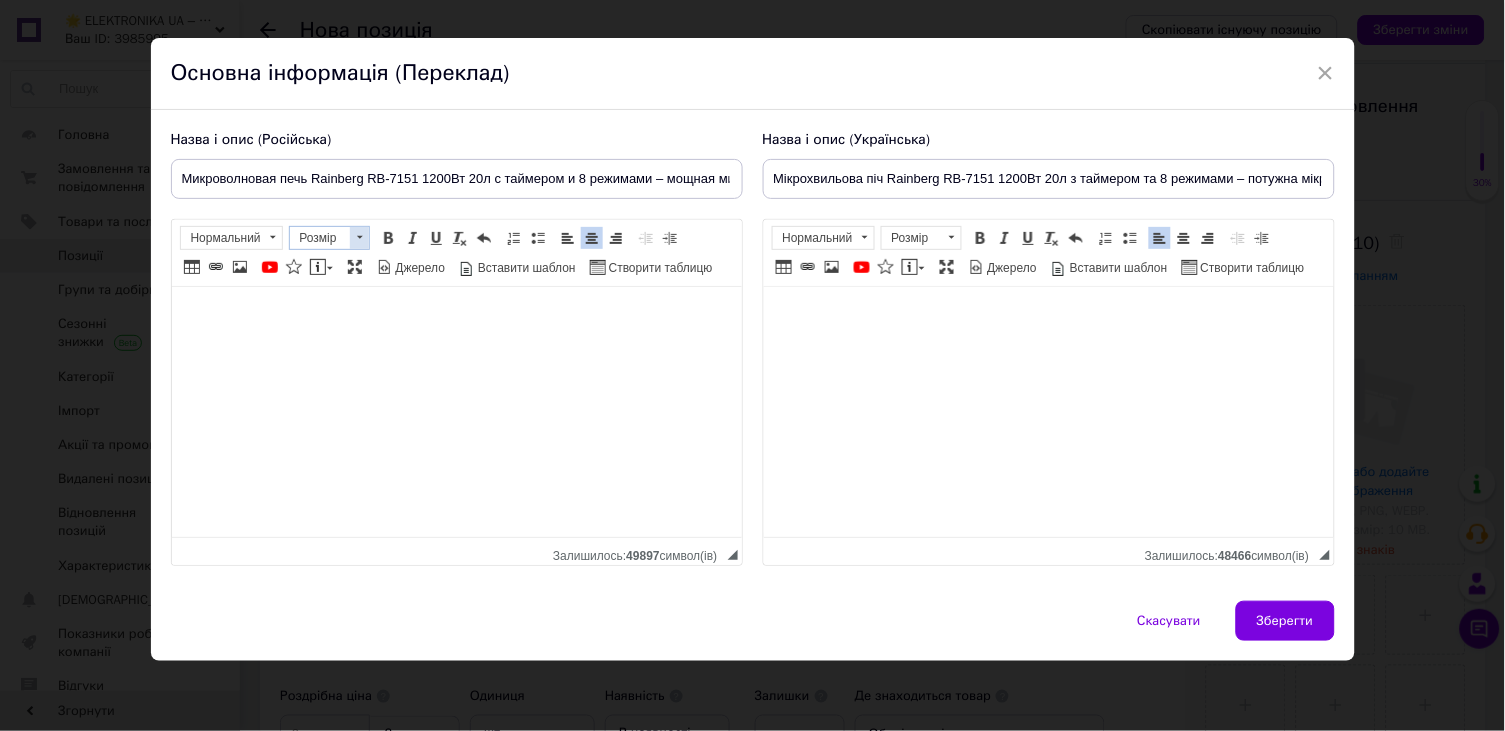 drag, startPoint x: 390, startPoint y: 215, endPoint x: 338, endPoint y: 208, distance: 52.46904 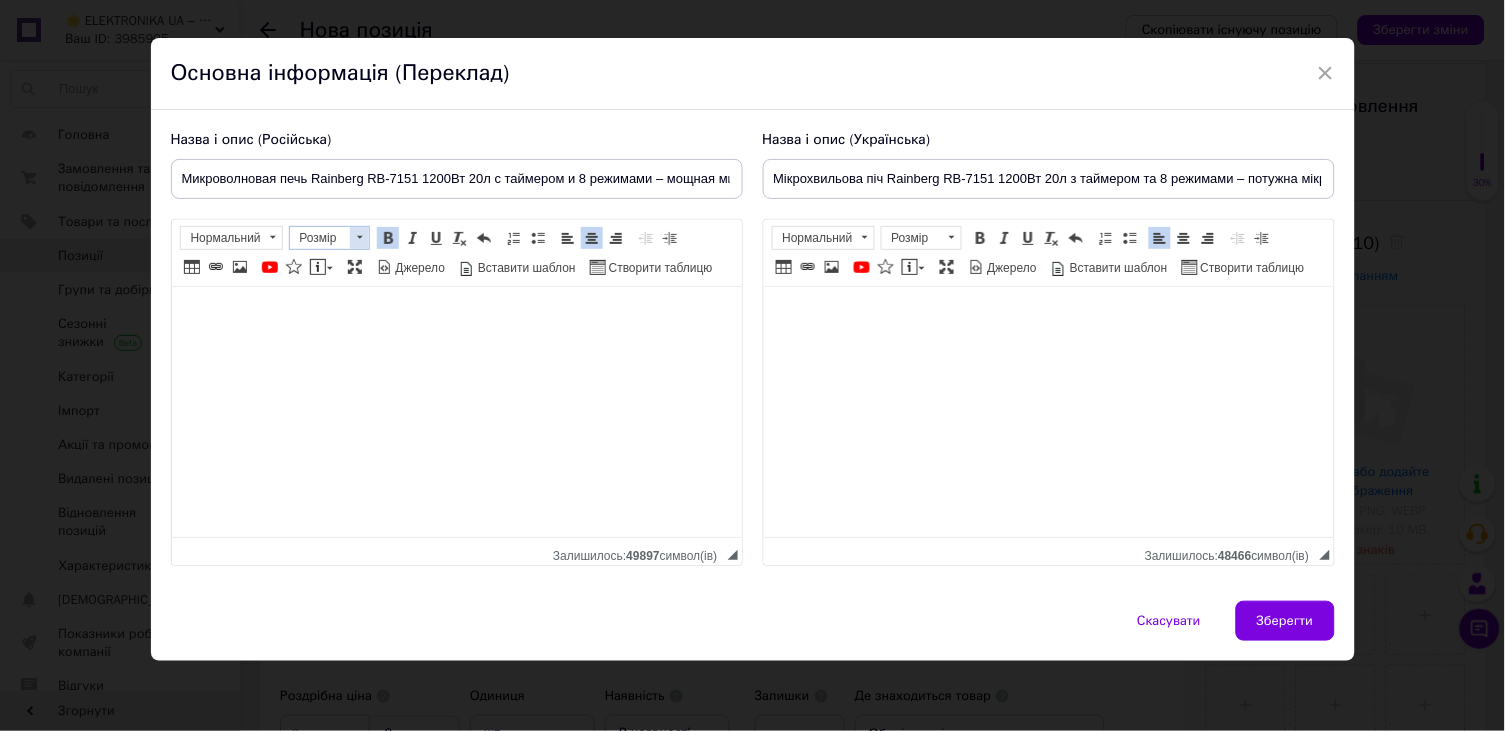 click on "Розмір" at bounding box center (320, 238) 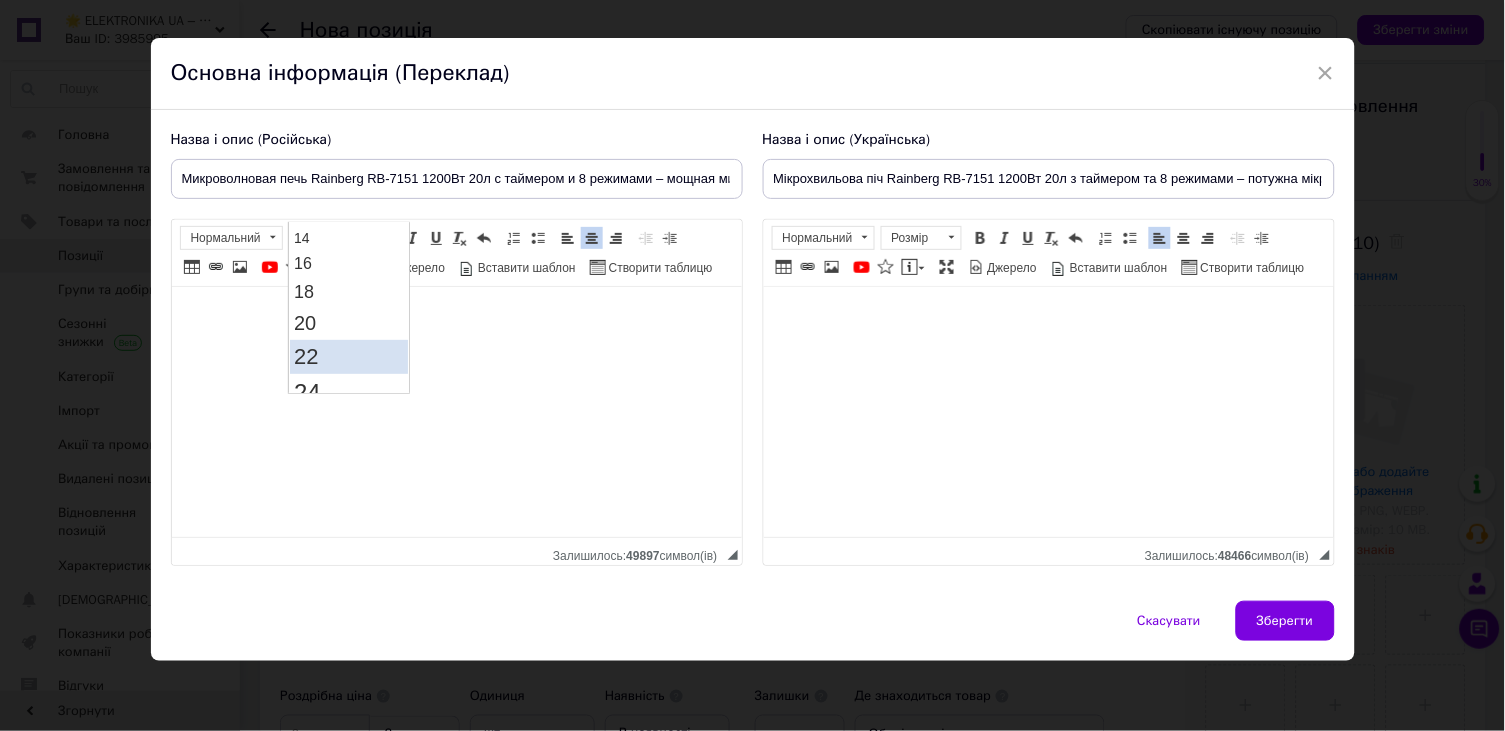 click on "22" at bounding box center (306, 355) 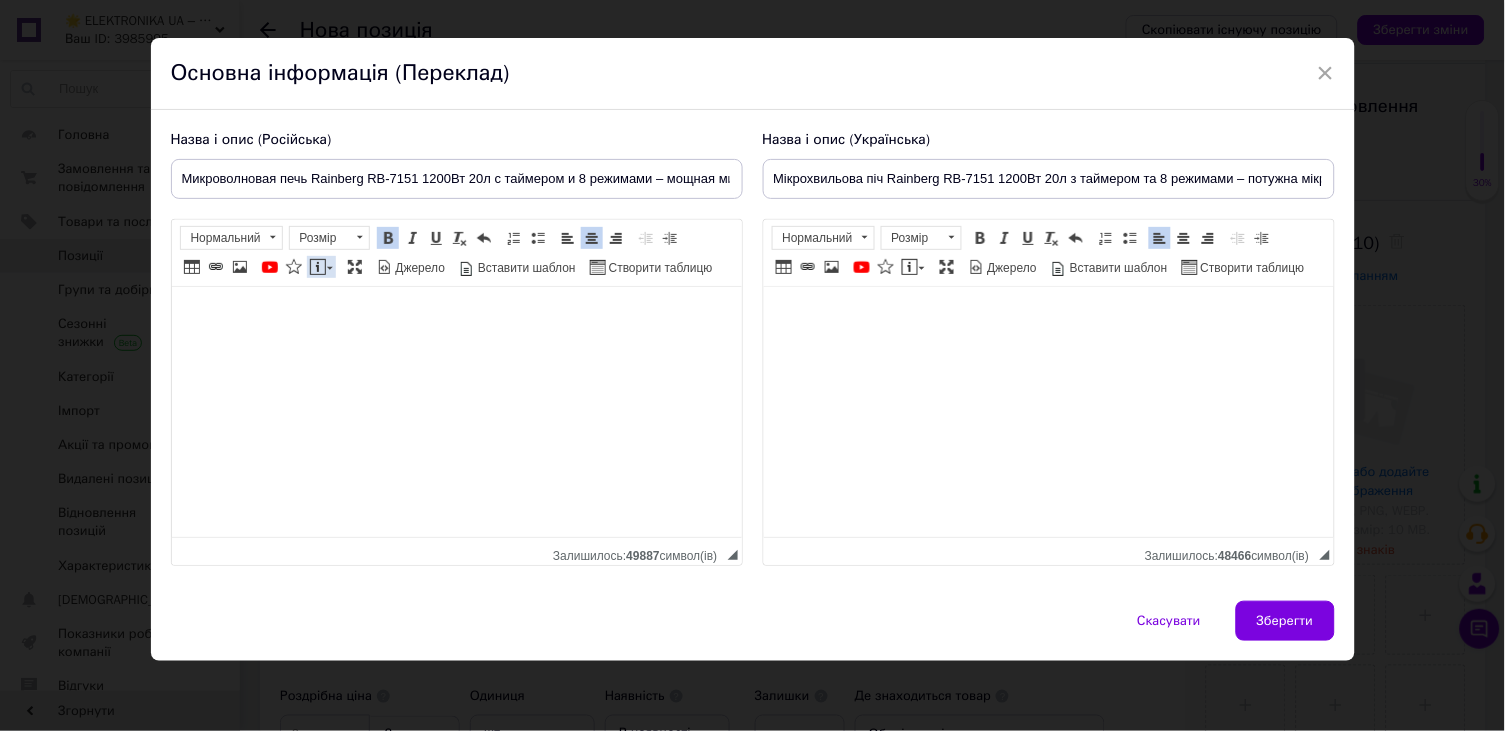 click at bounding box center (318, 267) 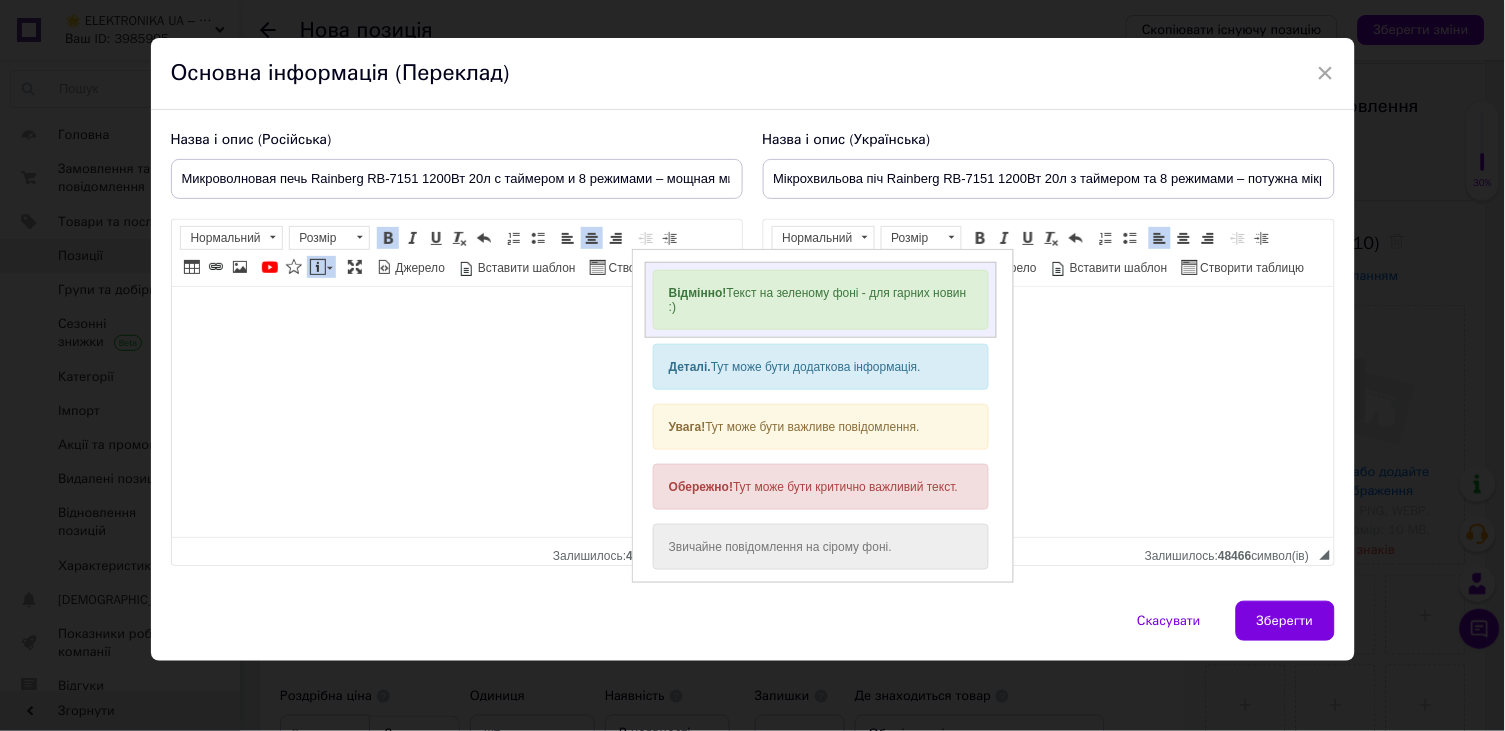 click on "Відмінно!" at bounding box center [697, 292] 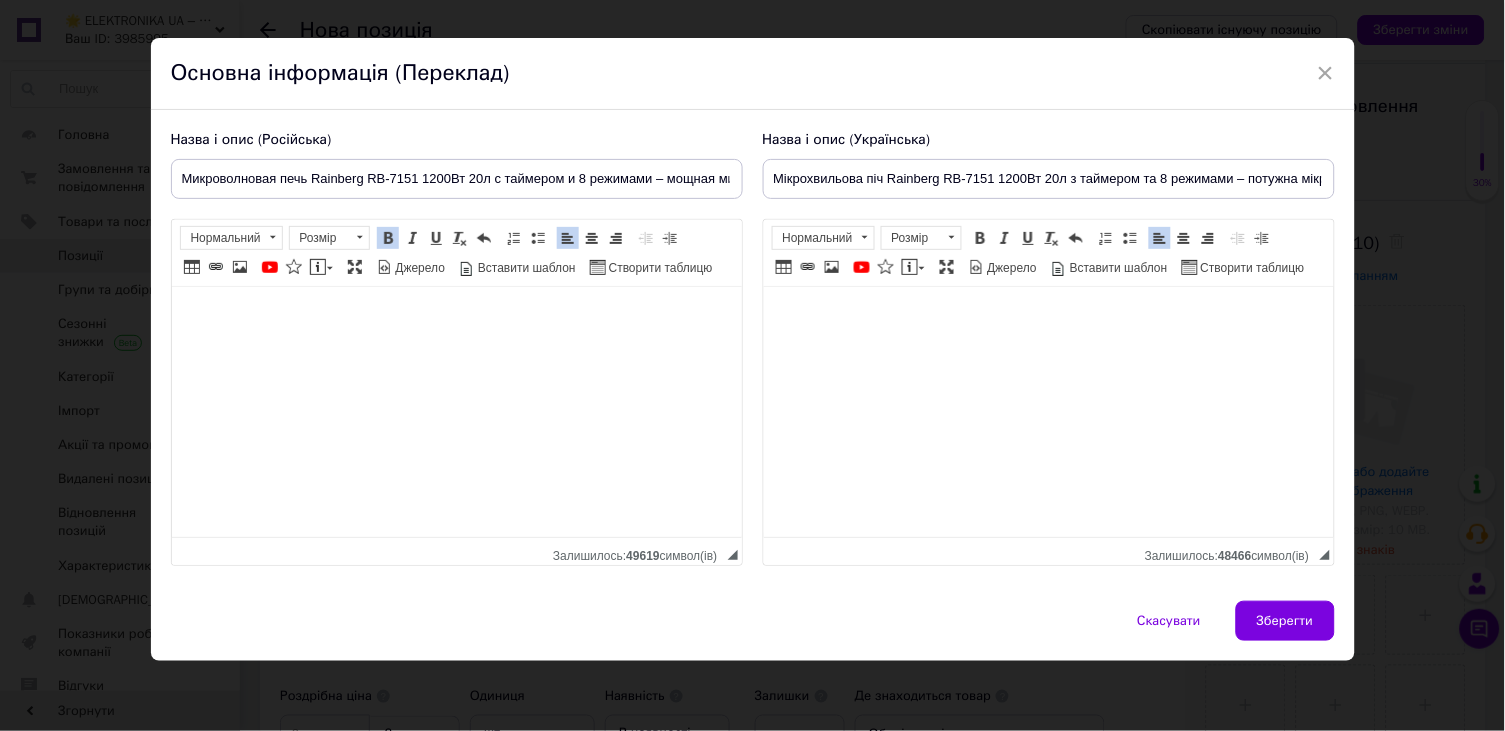 scroll, scrollTop: 4, scrollLeft: 0, axis: vertical 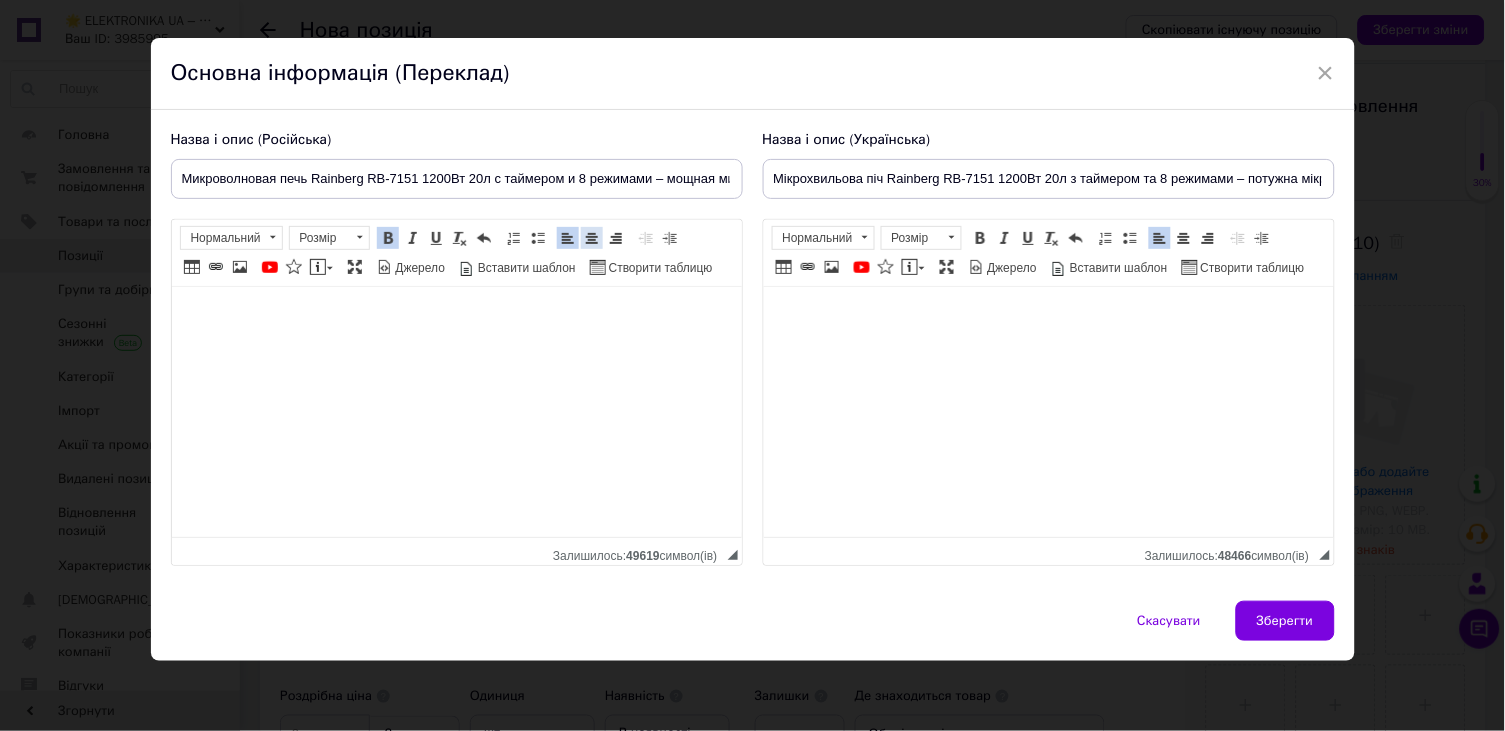 click at bounding box center (592, 238) 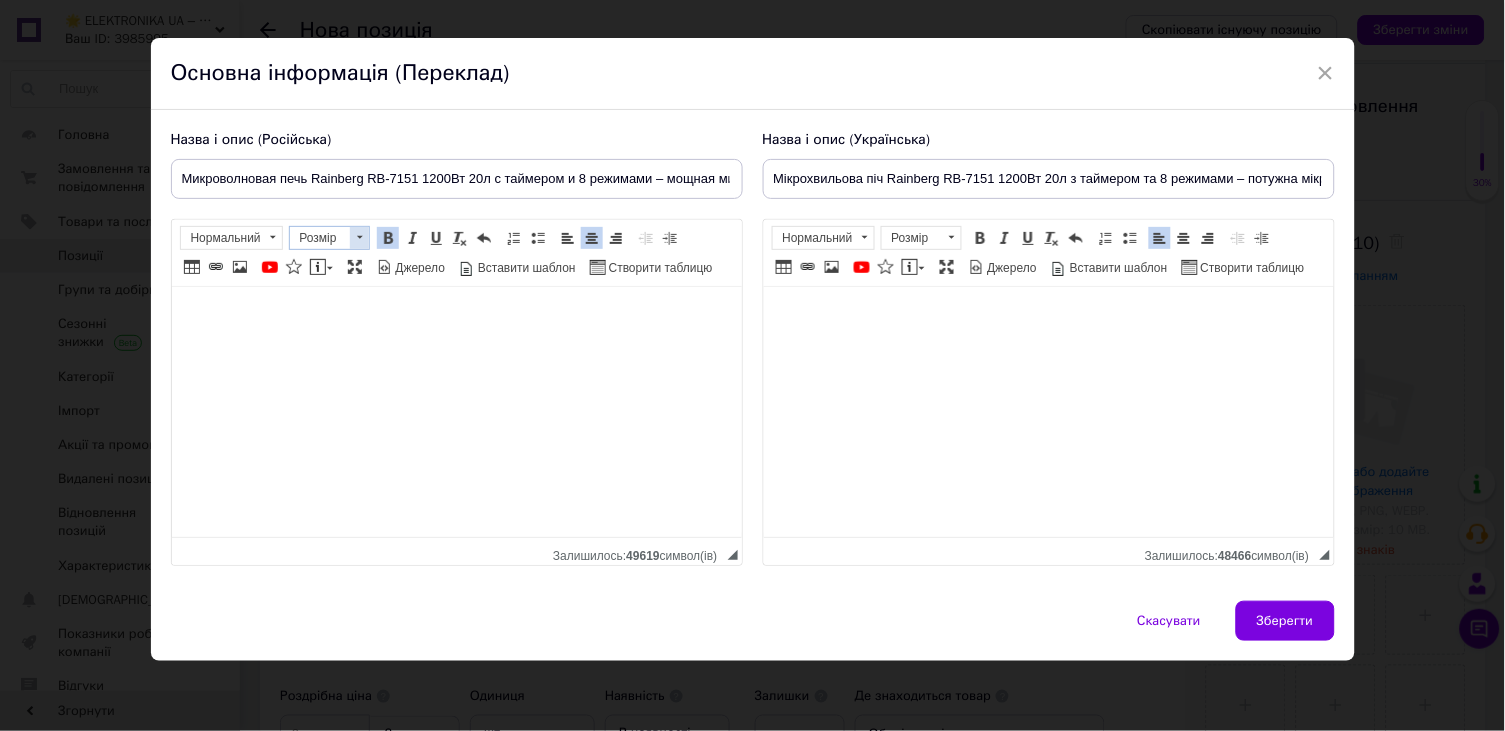 click at bounding box center [359, 238] 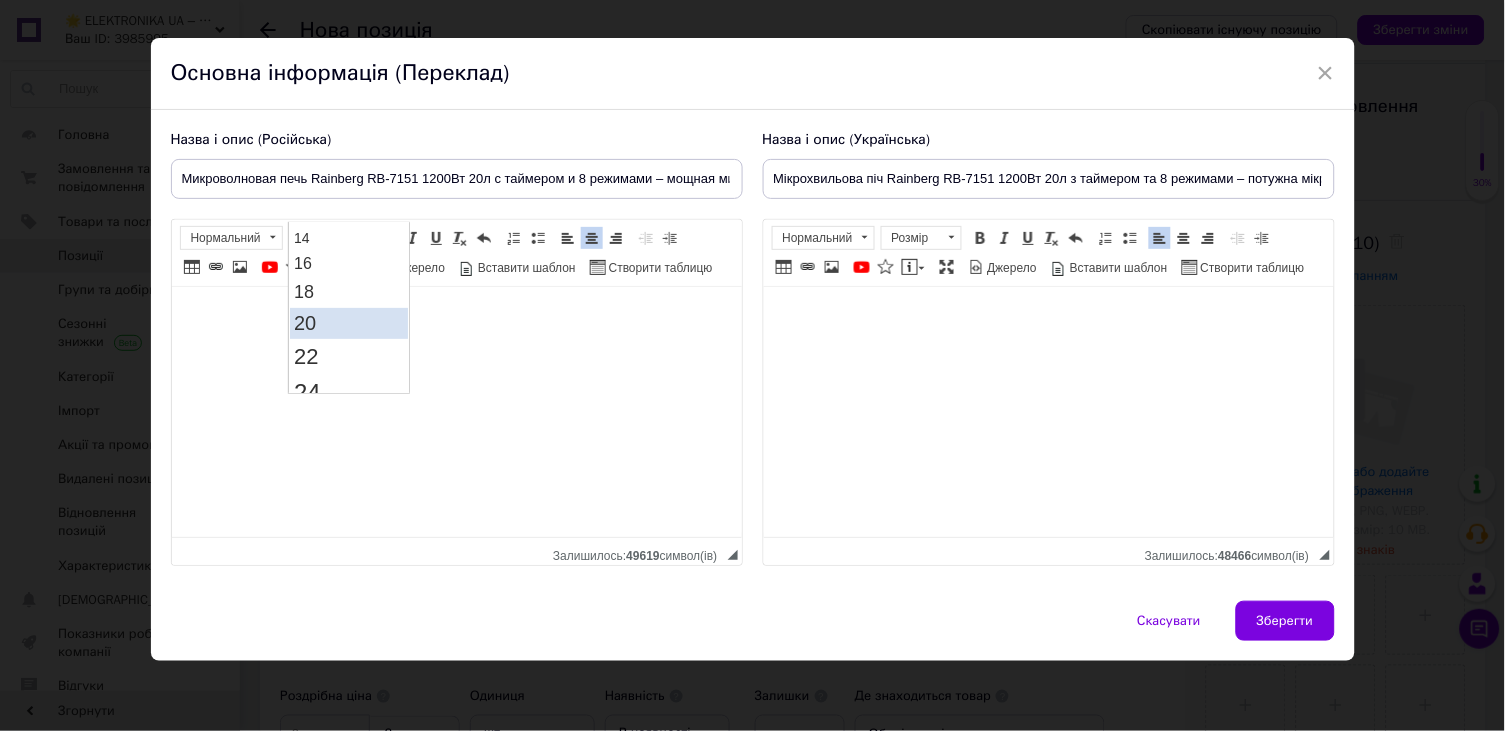 click on "20" at bounding box center (349, 322) 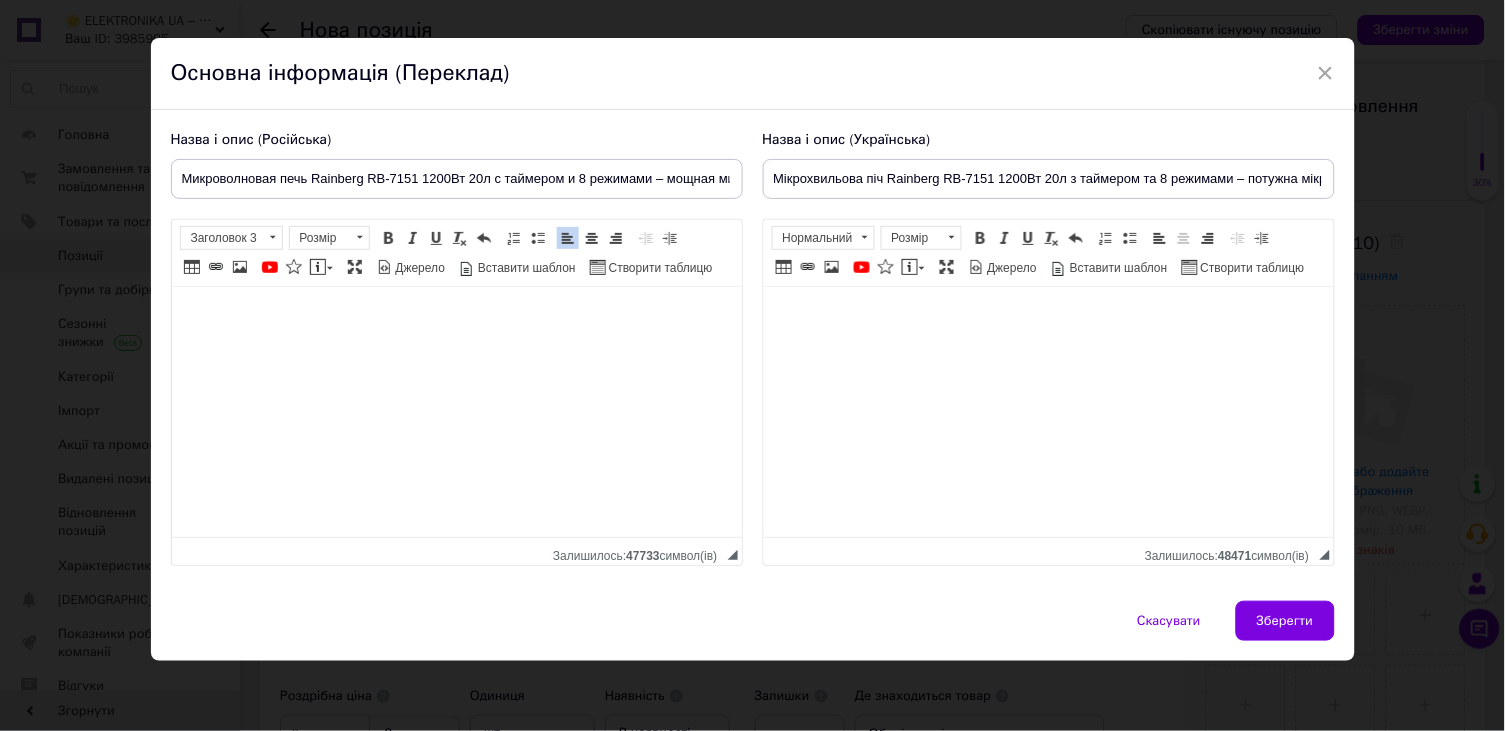 scroll, scrollTop: 728, scrollLeft: 0, axis: vertical 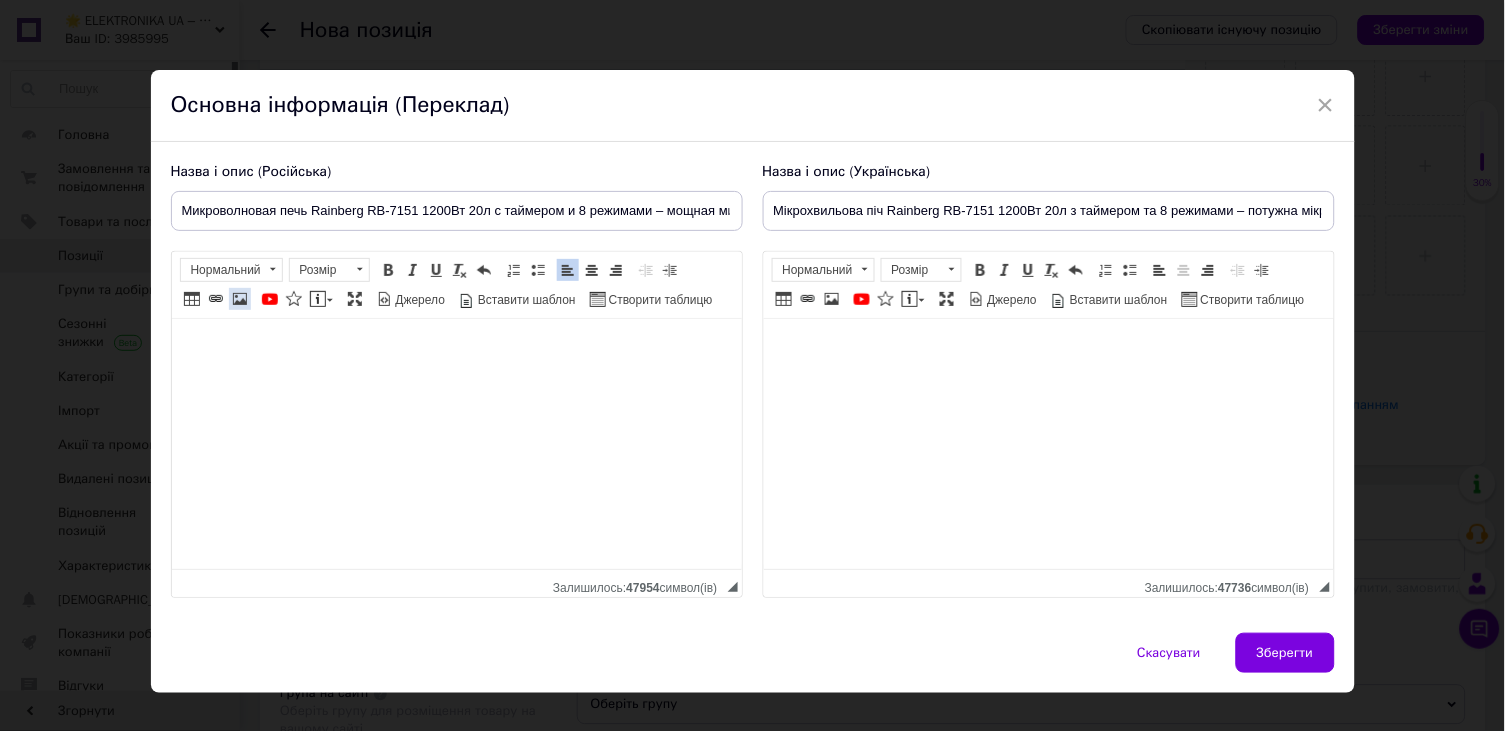 click at bounding box center (240, 299) 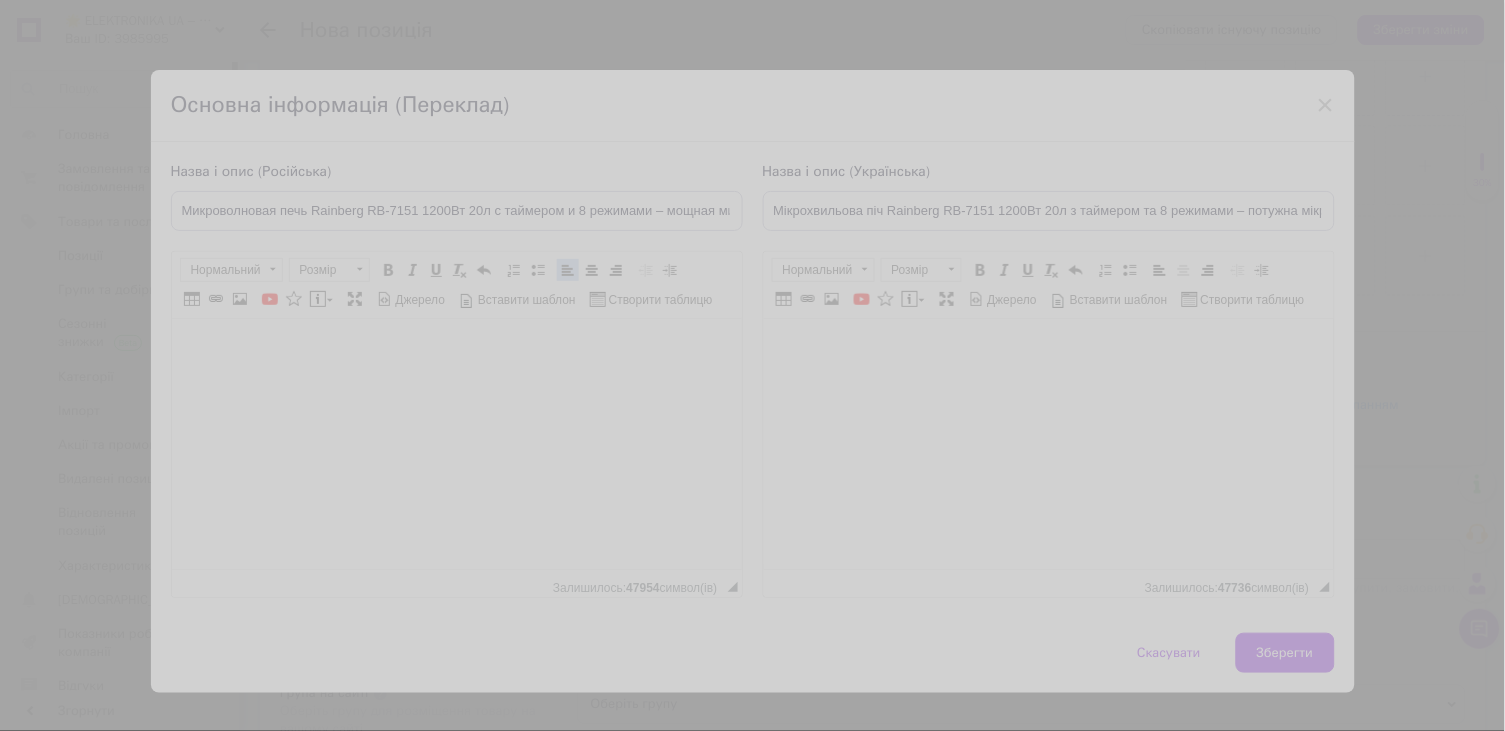 select 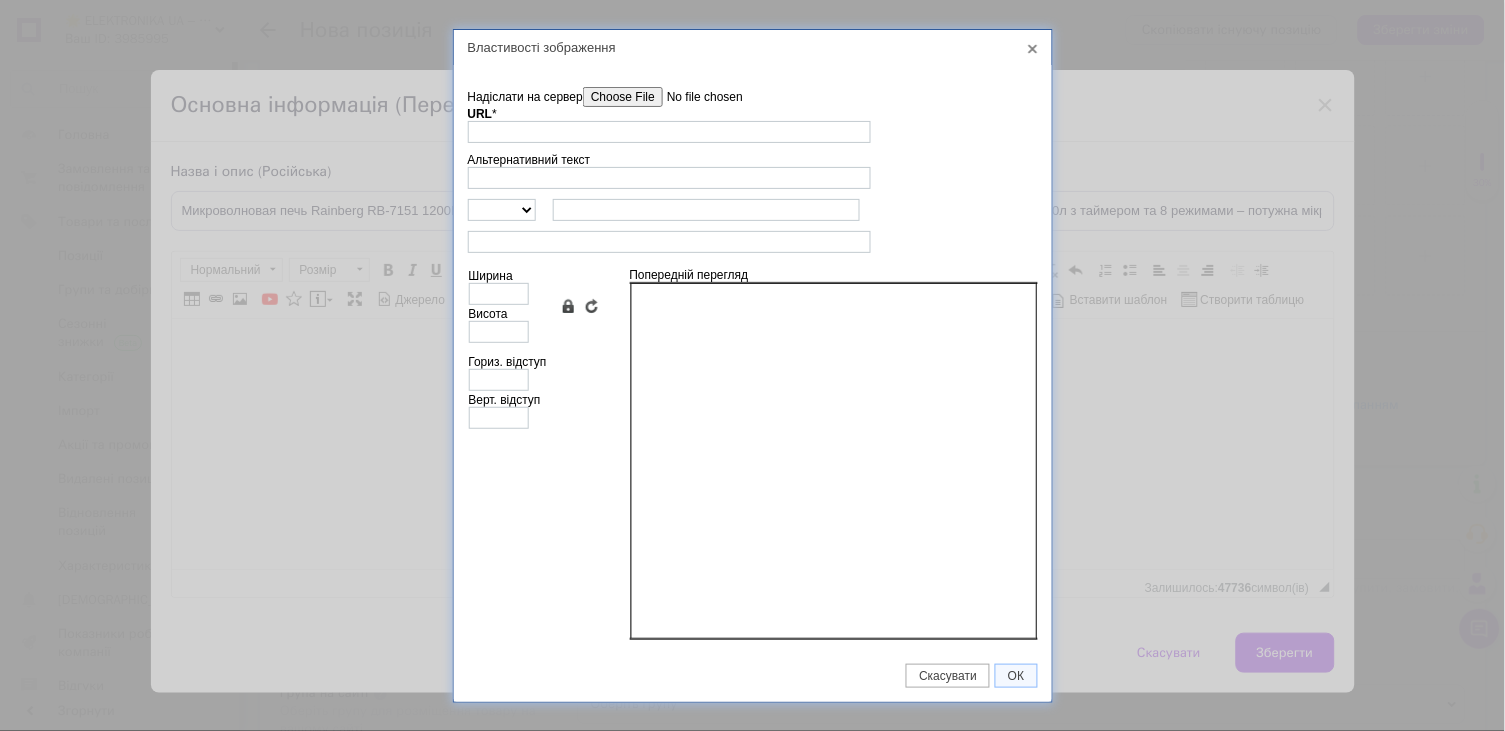 click on "Надіслати на сервер undefined URL * Огляд Сервера Альтернативний текст  http://  https://  ftp://  news://   Ширина Висота Зберегти пропорції Очистити поля розмірів Гориз. відступ Верт. відступ Попередній перегляд" at bounding box center [753, 357] 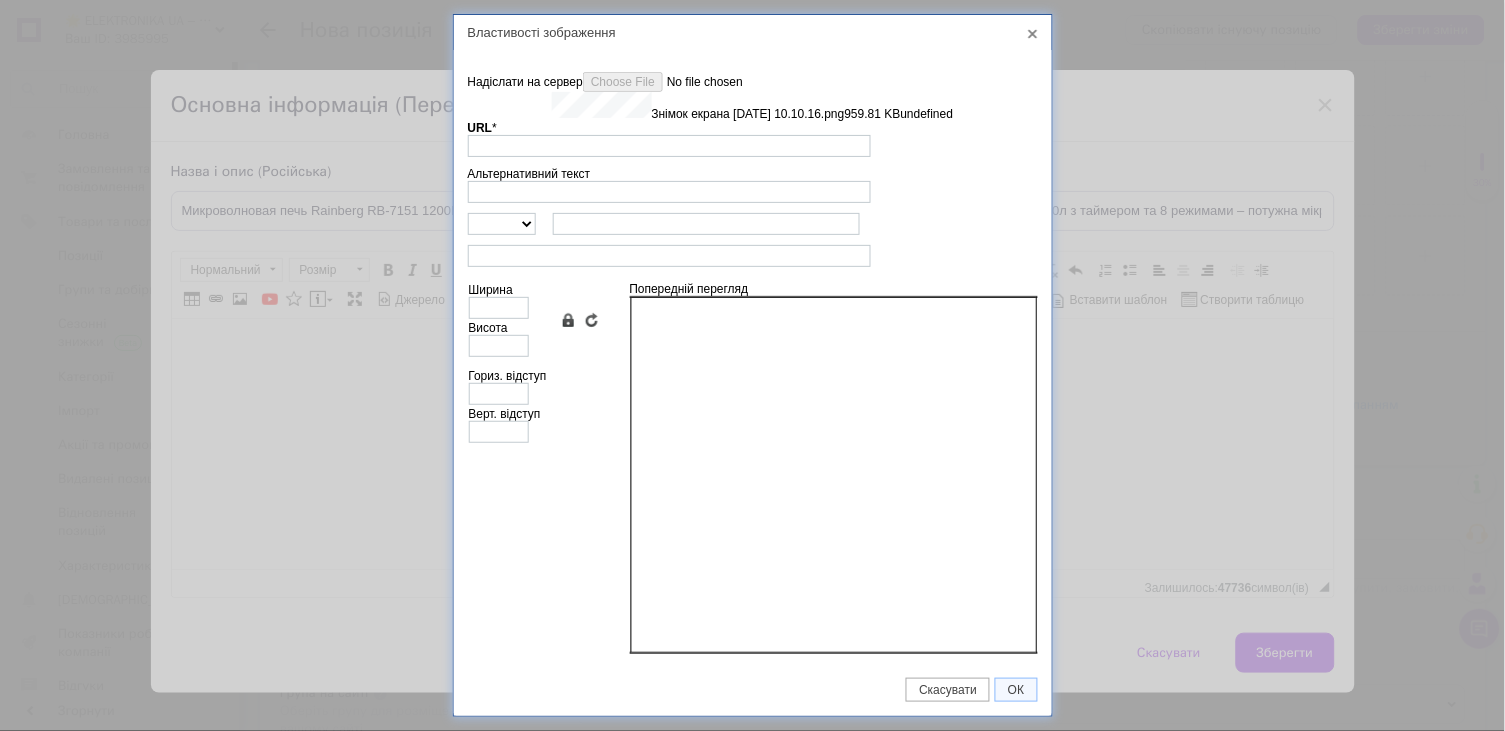 type on "https://images.prom.ua/6658243008_w640_h2048_znimok_ekrana_2025_05_16_o_10.10.16.png?fresh=1&PIMAGE_ID=6658243008" 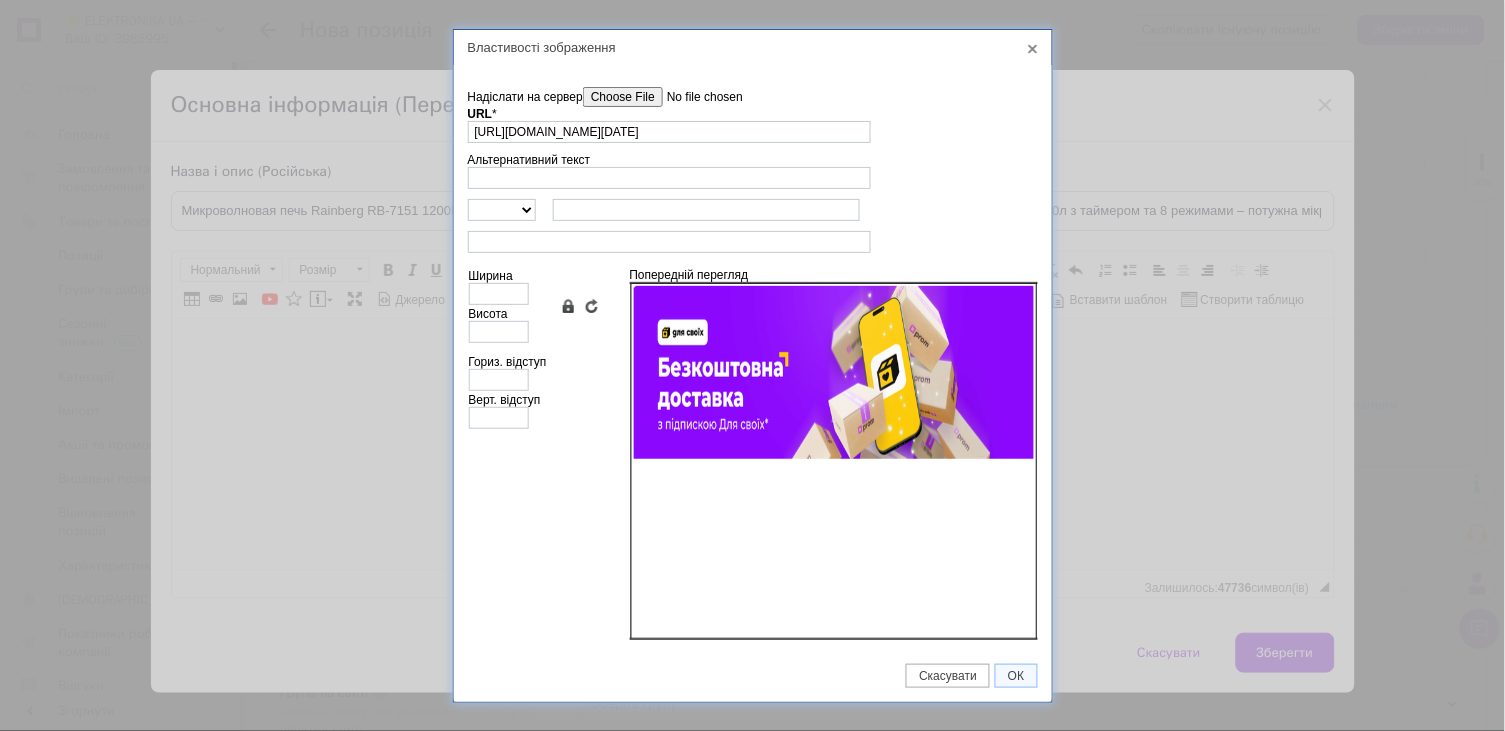type on "640" 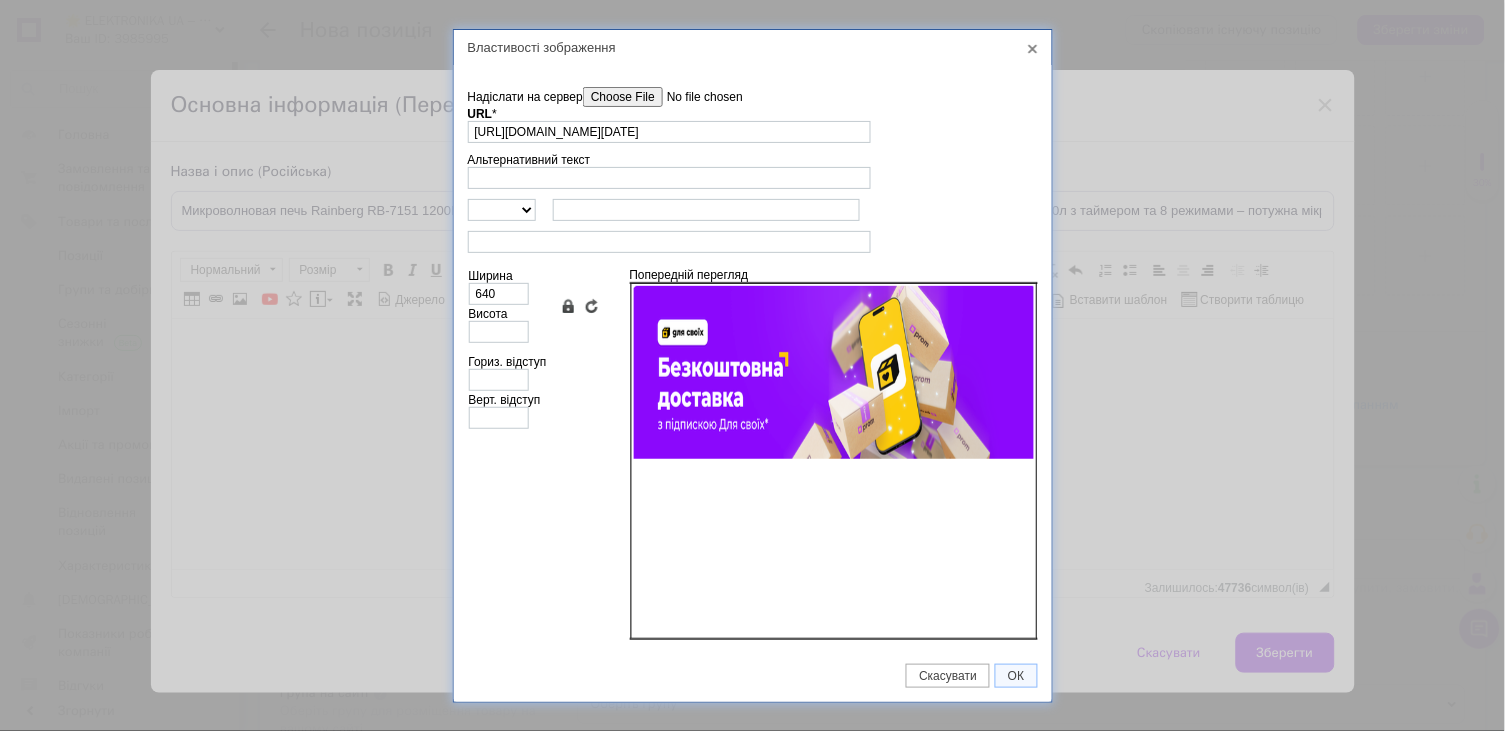type on "173" 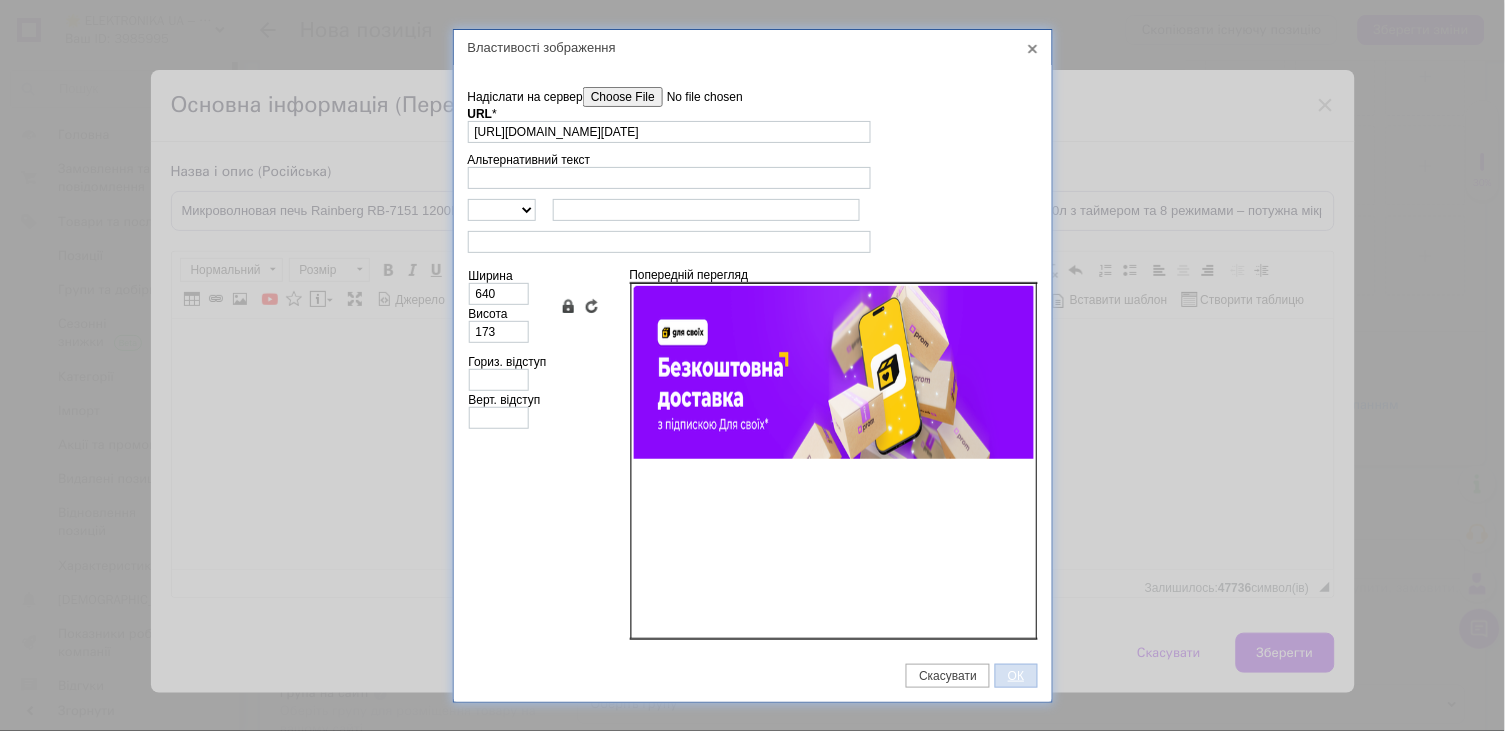 click on "ОК" at bounding box center (1016, 676) 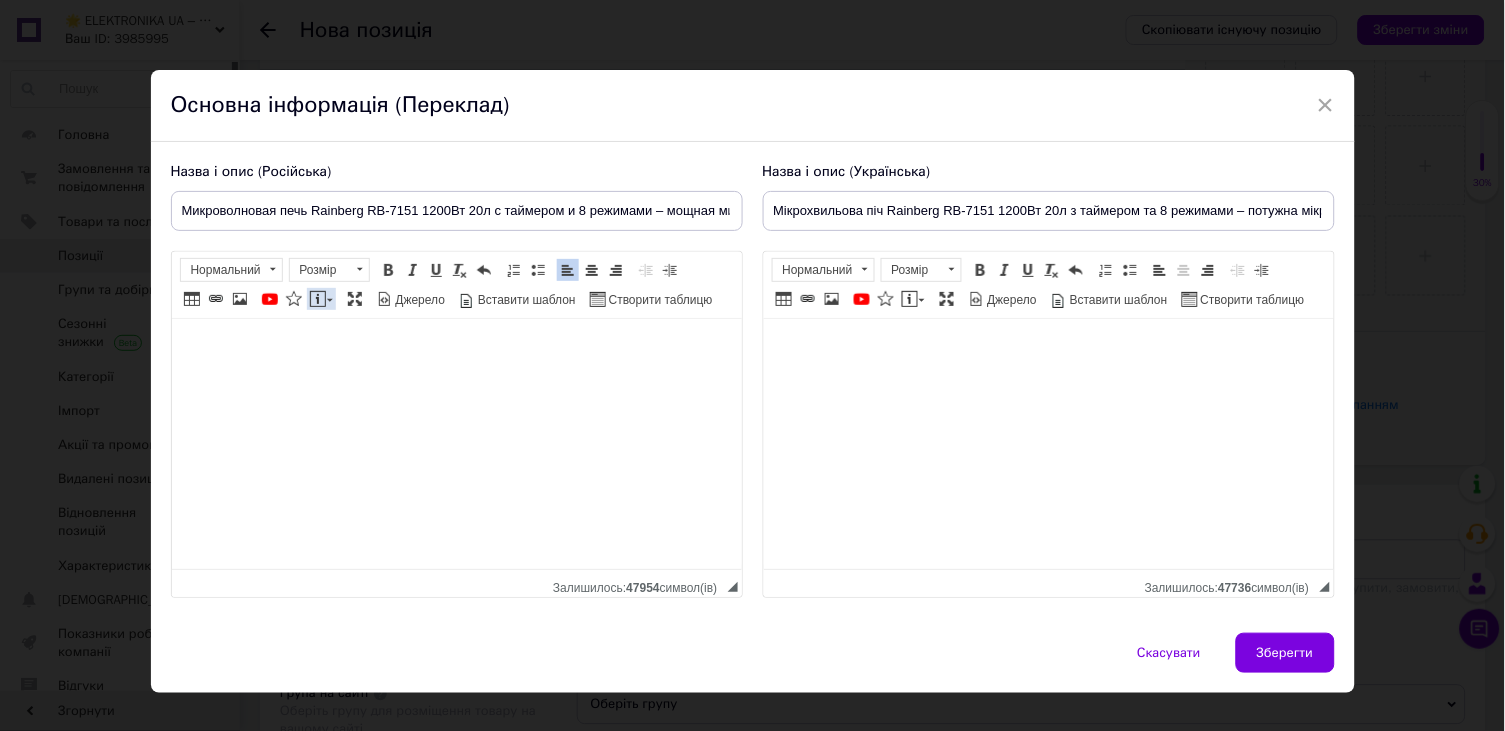 drag, startPoint x: 645, startPoint y: 298, endPoint x: 124, endPoint y: 1, distance: 599.70825 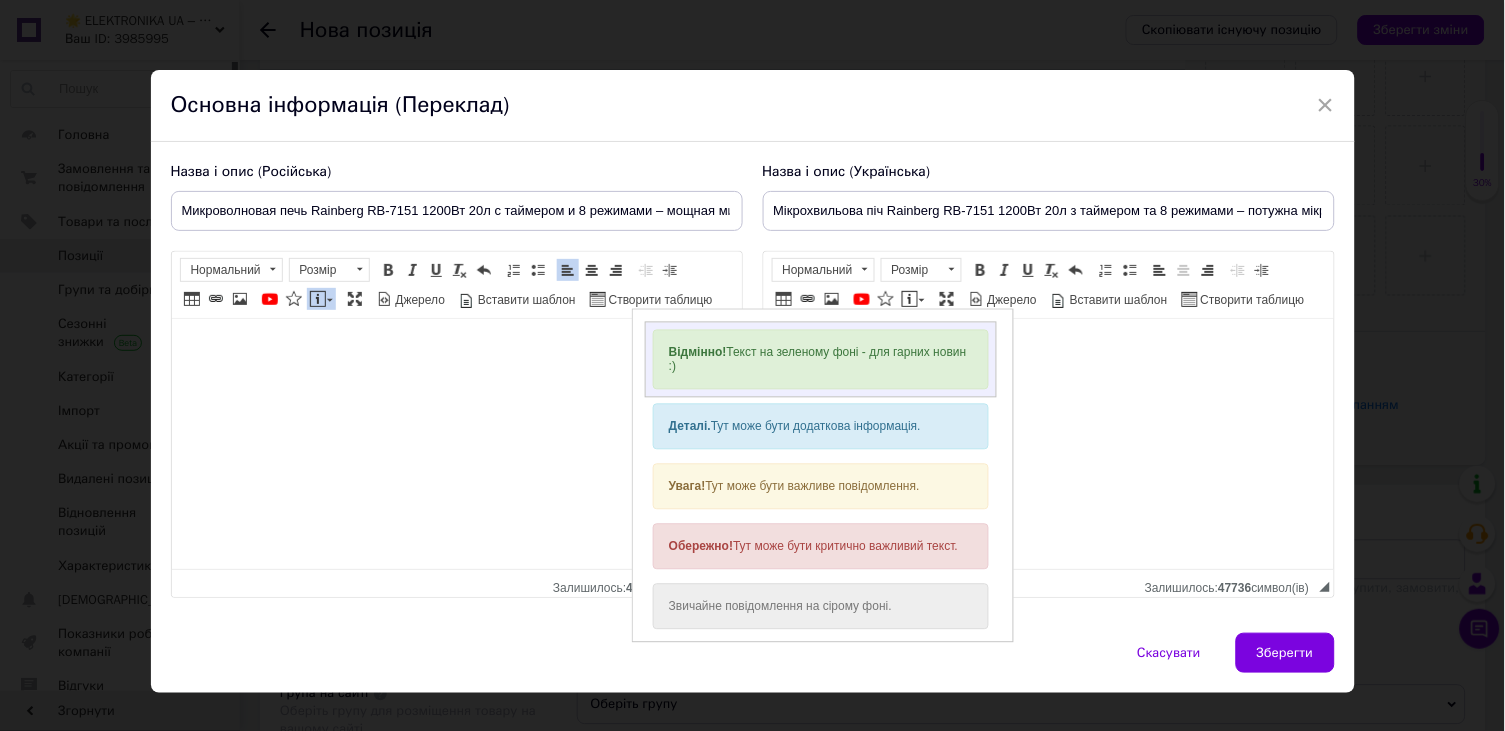 click on "Відмінно!  Текст на зеленому фоні - для гарних новин :)" at bounding box center (820, 359) 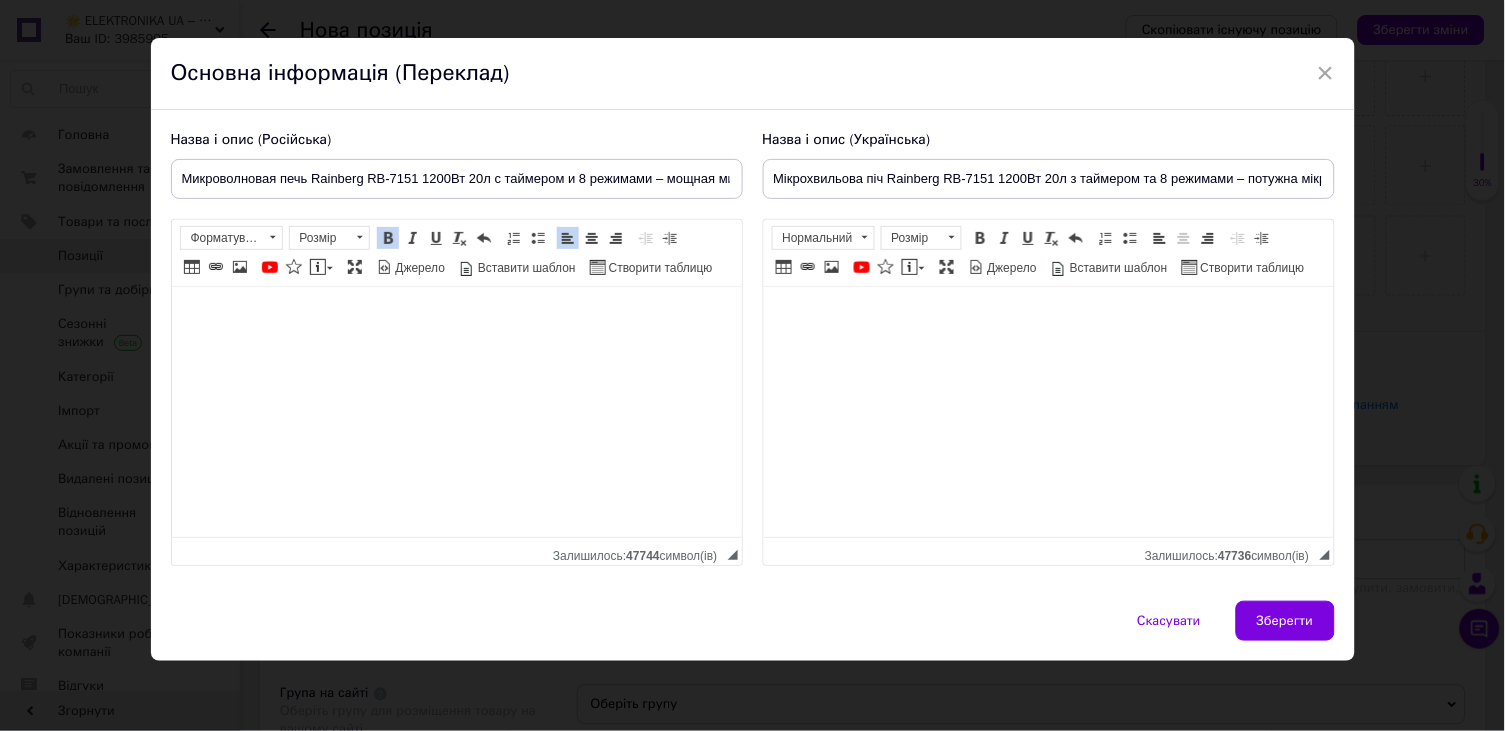 scroll, scrollTop: 60, scrollLeft: 0, axis: vertical 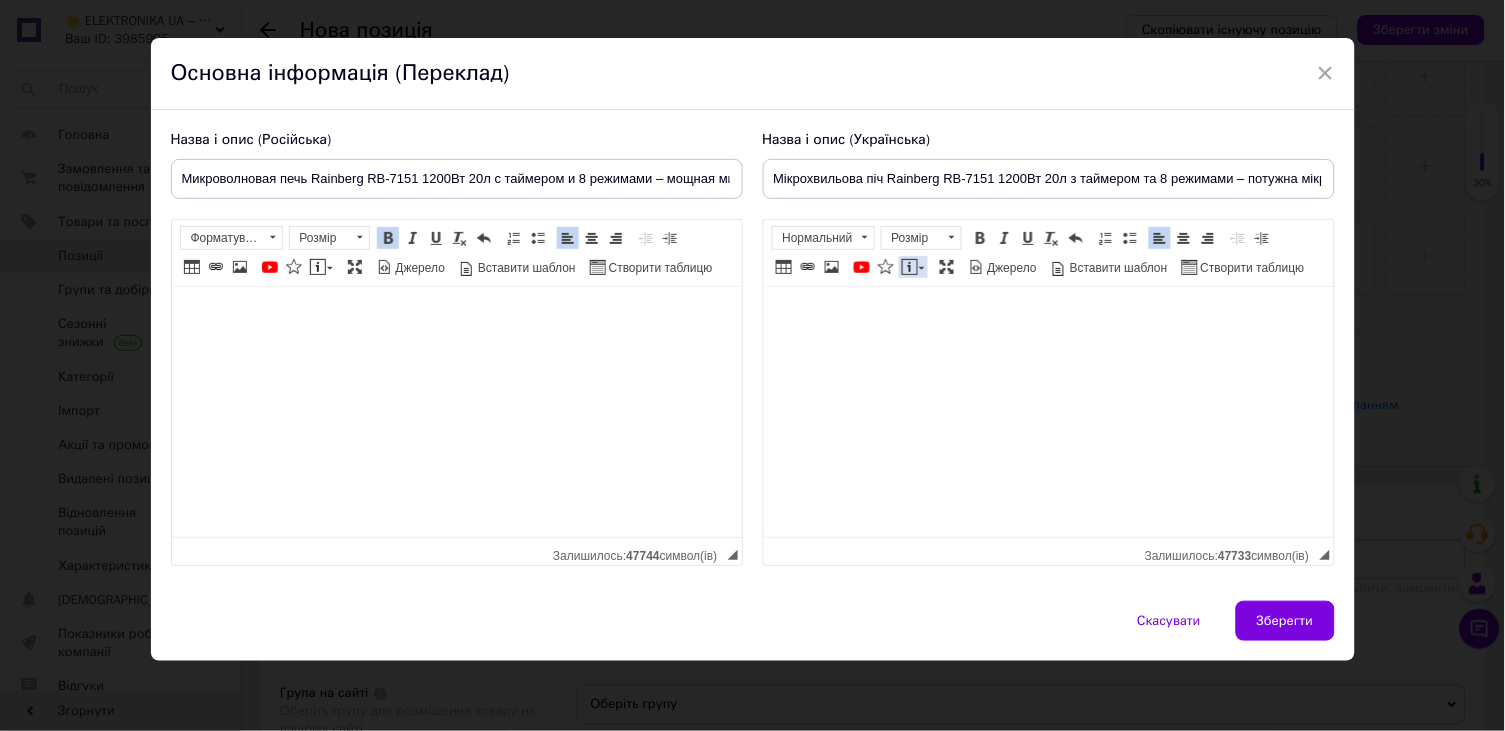 click at bounding box center (910, 267) 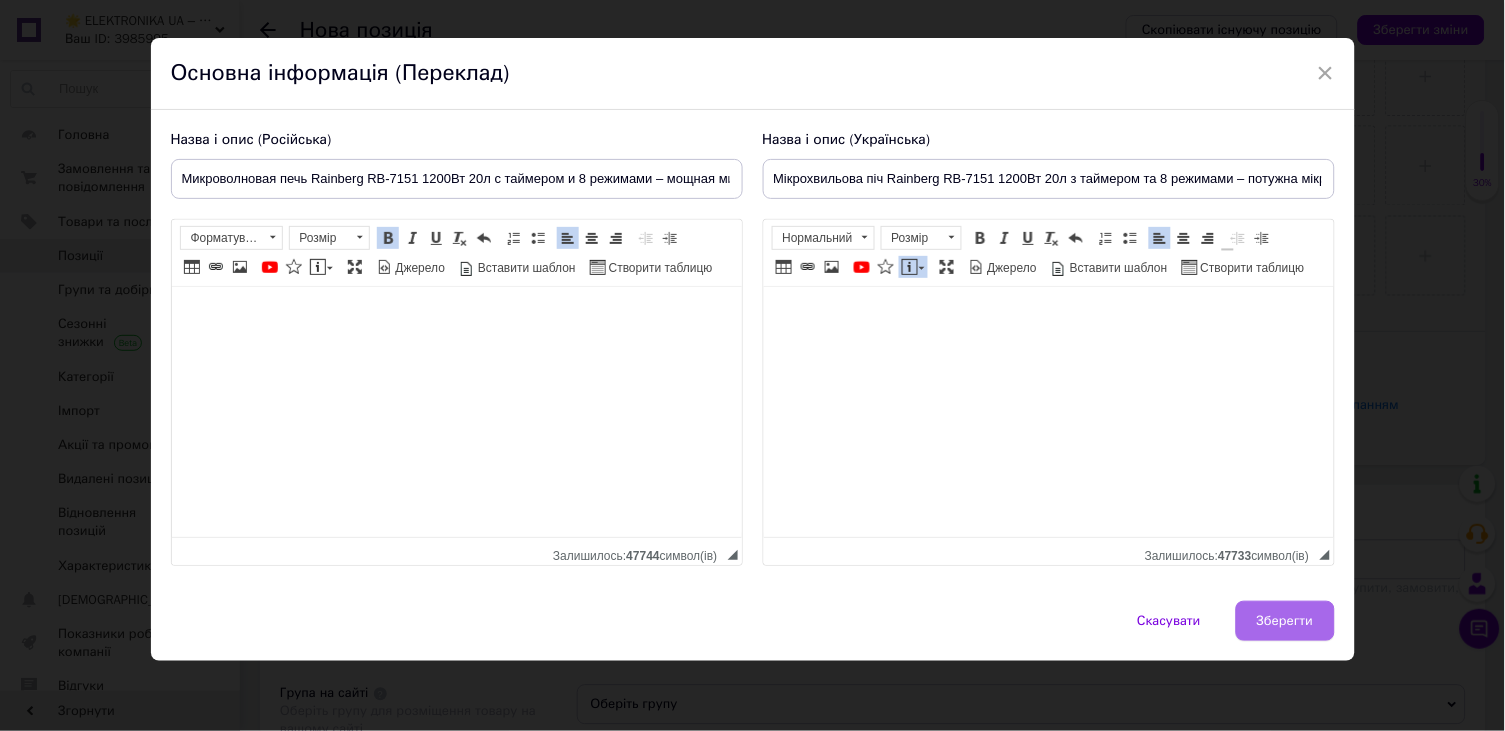 click on "Зберегти" at bounding box center (1285, 621) 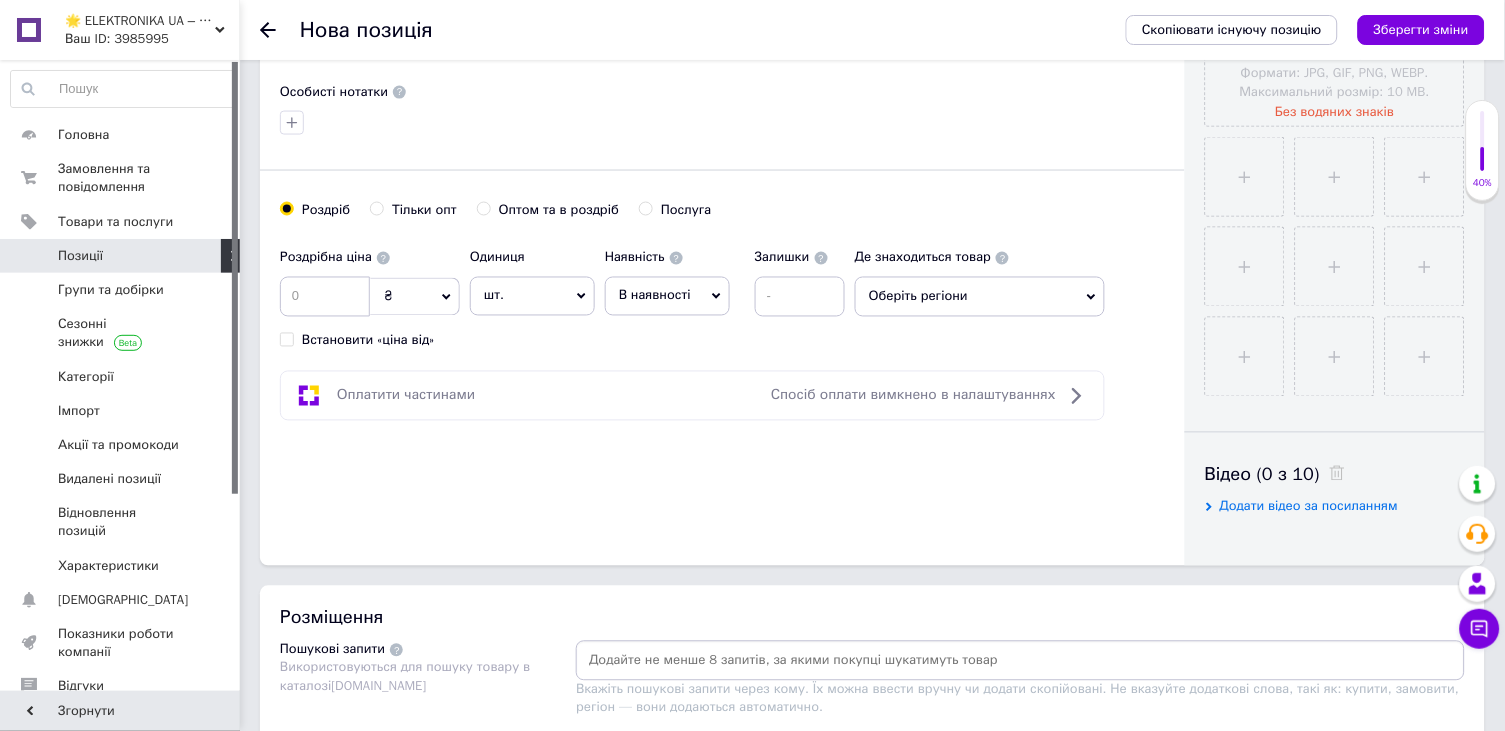 scroll, scrollTop: 255, scrollLeft: 0, axis: vertical 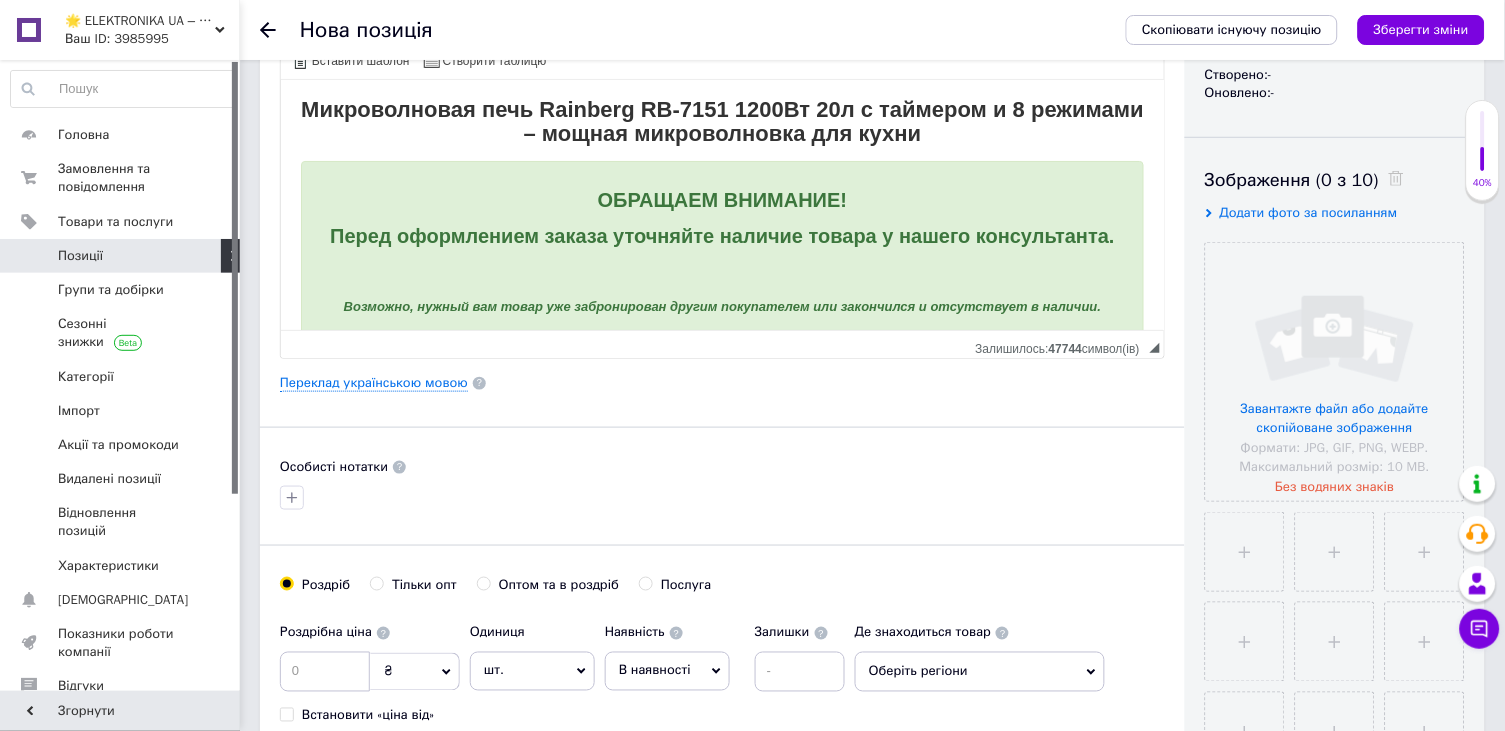 click on "Переклад українською мовою" at bounding box center [722, 383] 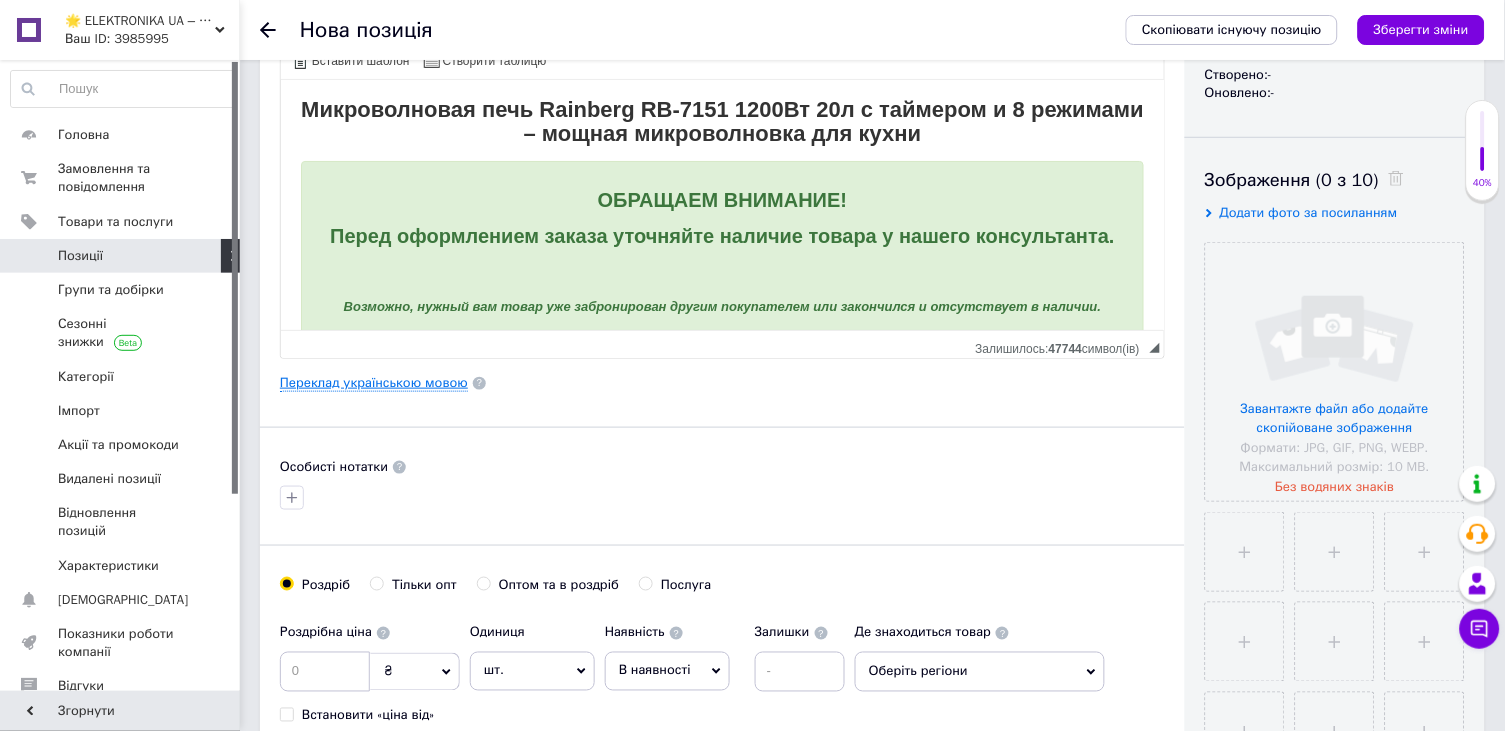 click on "Переклад українською мовою" at bounding box center (374, 383) 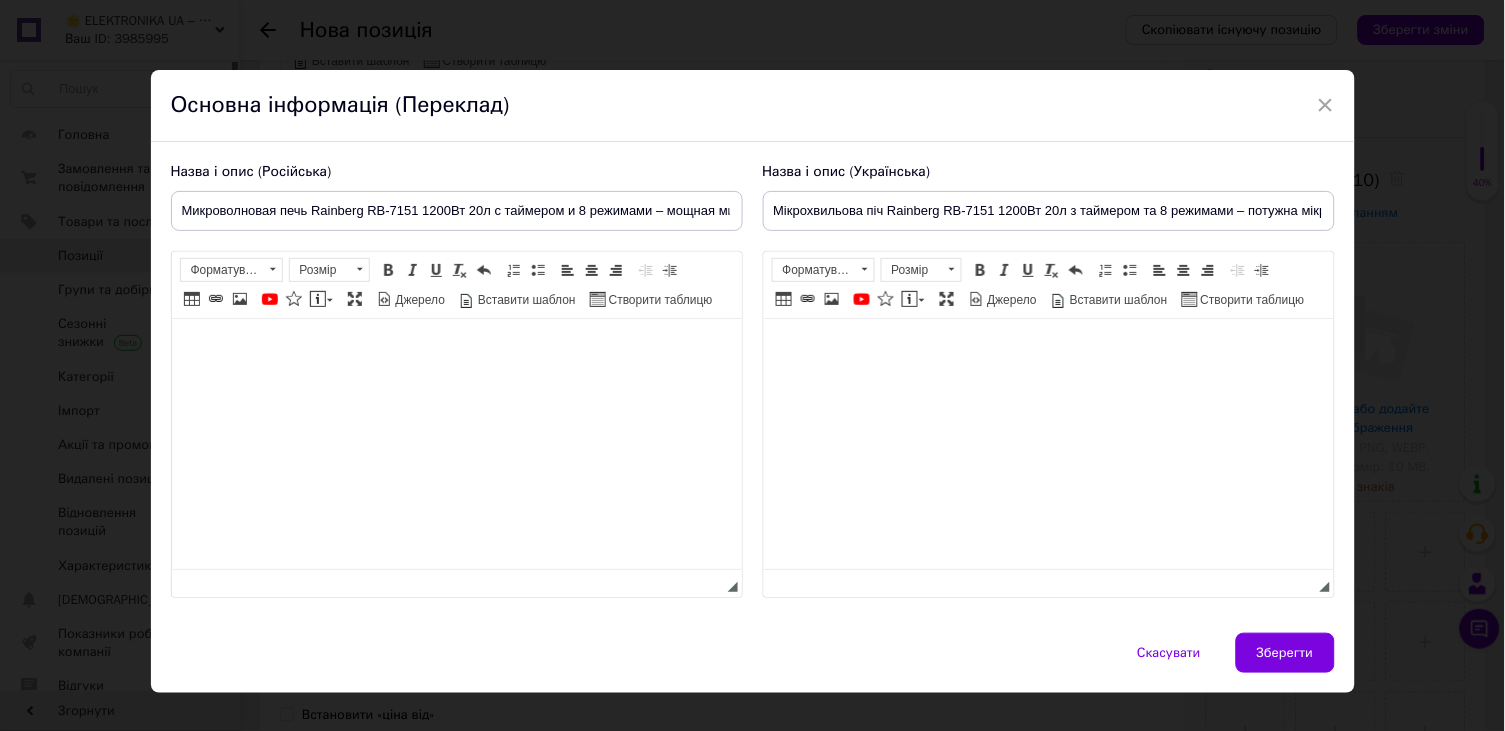 scroll, scrollTop: 60, scrollLeft: 0, axis: vertical 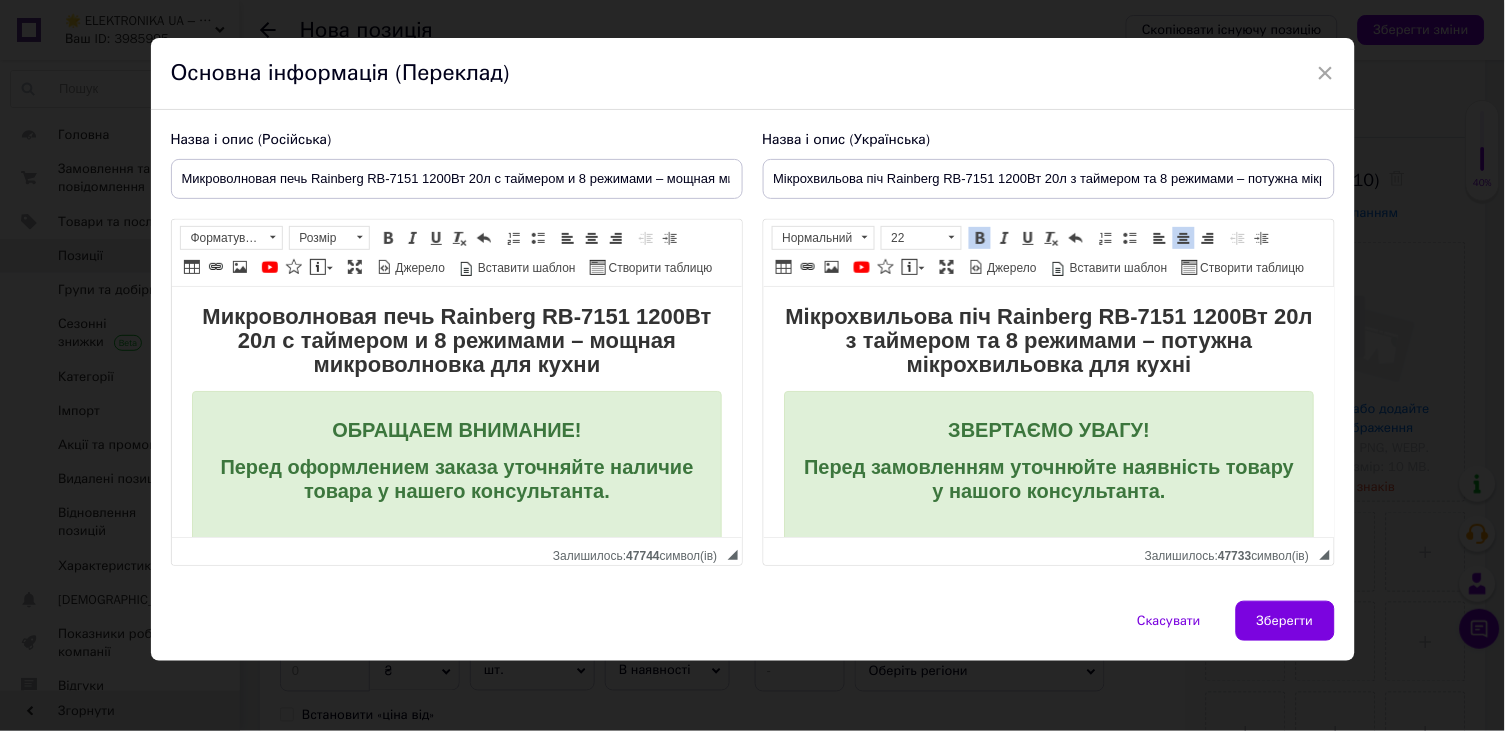 click on "Мікрохвильова піч Rainberg RB-7151 1200Вт 20л з таймером та 8 режимами – потужна мікрохвильовка для кухні ЗВЕРТАЄМО УВАГУ!  Перед замовленням уточнюйте наявність товару у нашого консультанта.   Можливо потрібний вам товар вже на броні за іншим покупцем або закінчився та немає в наявності  ЗВ'ЯЗОК З НАМИ:  Telegram +380932249979  Viber +380932249979  ЧАТ НА САЙТІ Мікрохвильова піч Rainberg RB-7151 1200 Вт 20 л з таймером і 8 режимами – сучасна, потужна, зручна Мікрохвильова піч Rainberg RB-7151 розігріву, приготування та розморожування продуктів , економлячи ваш час і зусилля. Завдяки  Піч має  ,  ,  ✅" at bounding box center (1048, 2446) 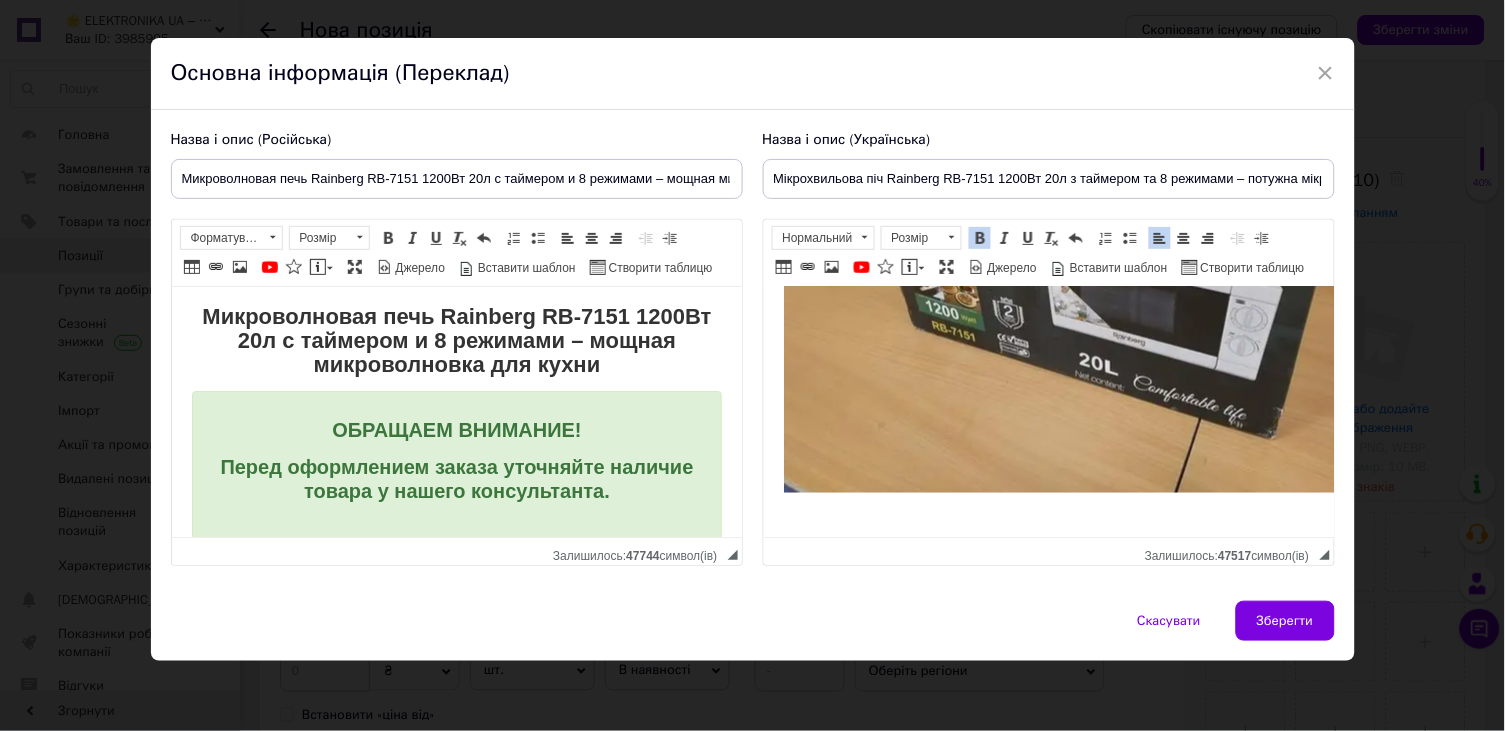 scroll, scrollTop: 4037, scrollLeft: 0, axis: vertical 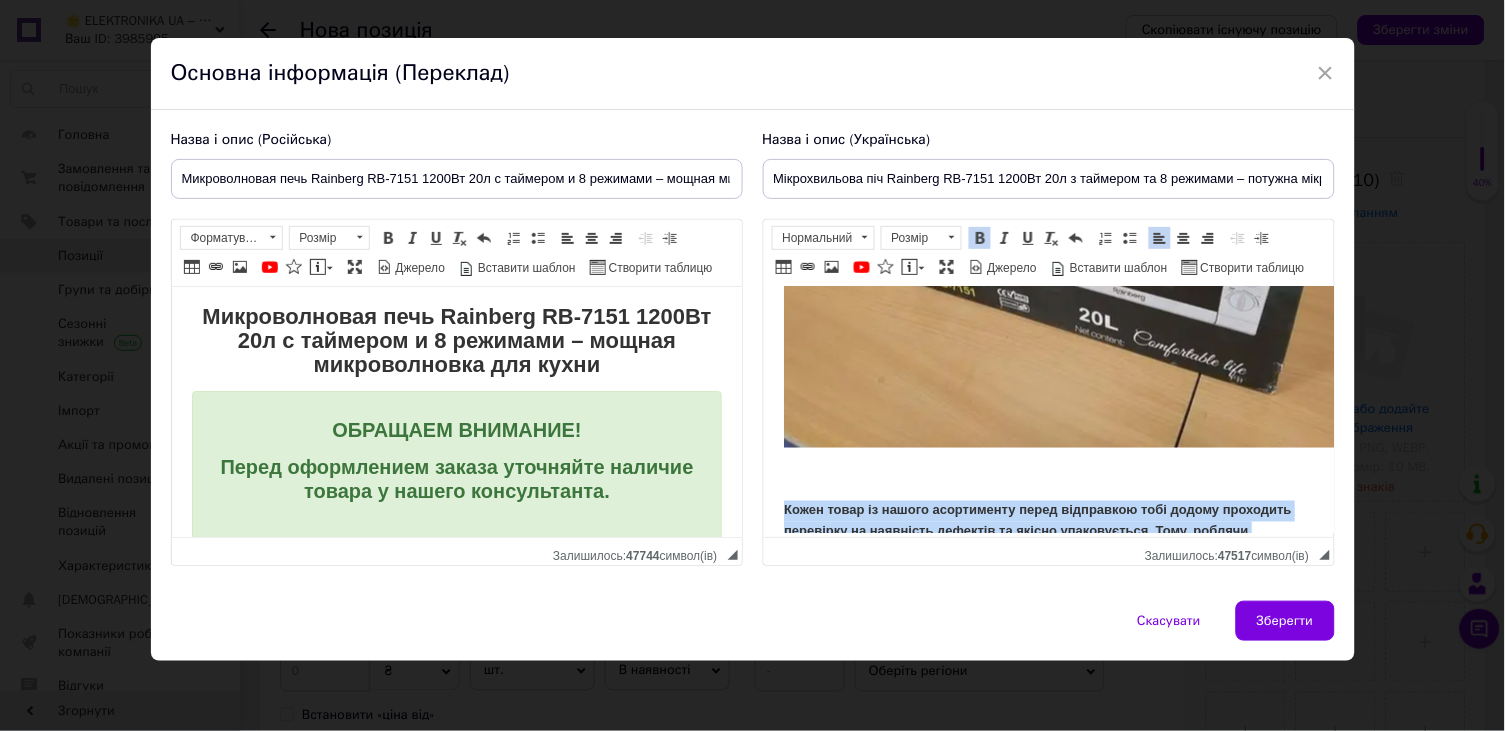 drag, startPoint x: 781, startPoint y: 484, endPoint x: 1298, endPoint y: 517, distance: 518.0521 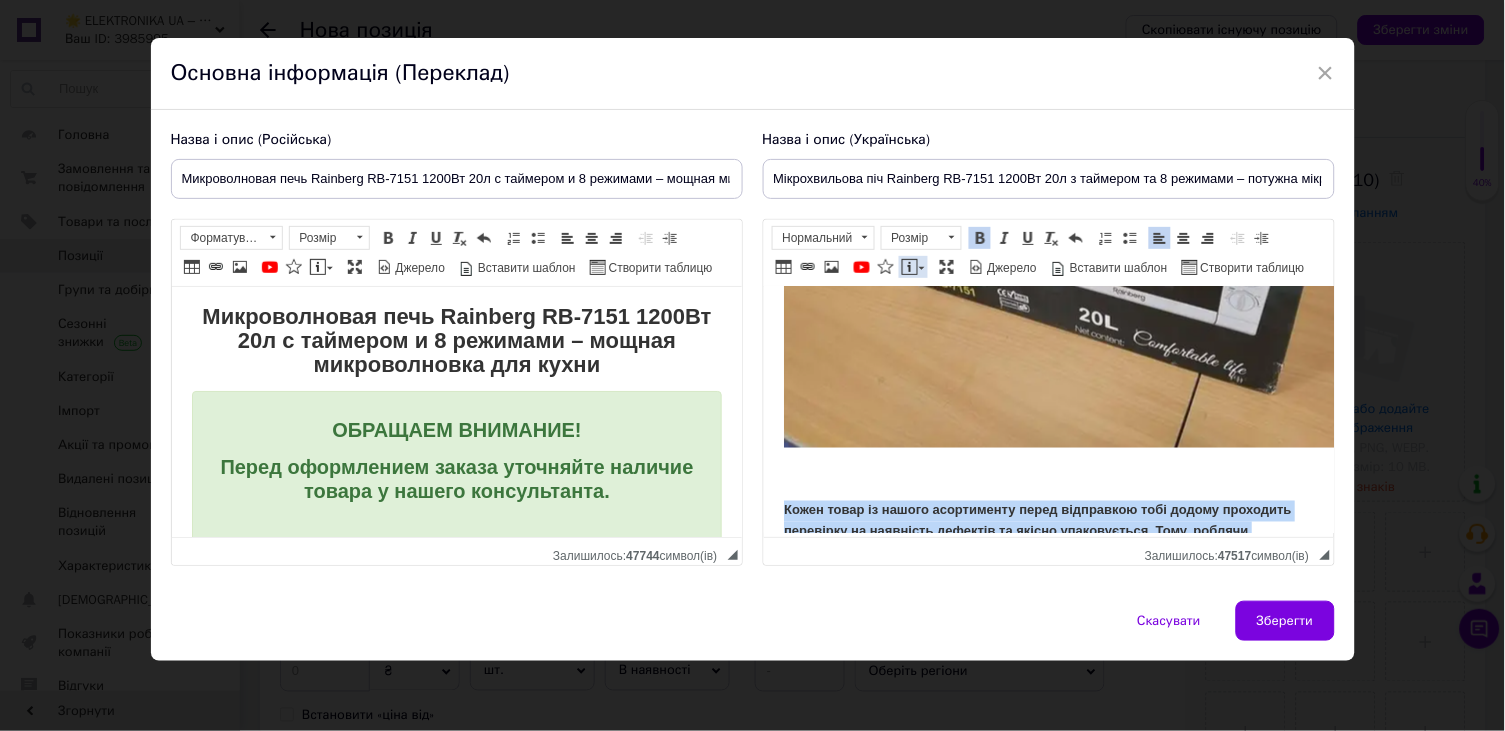 click at bounding box center [910, 267] 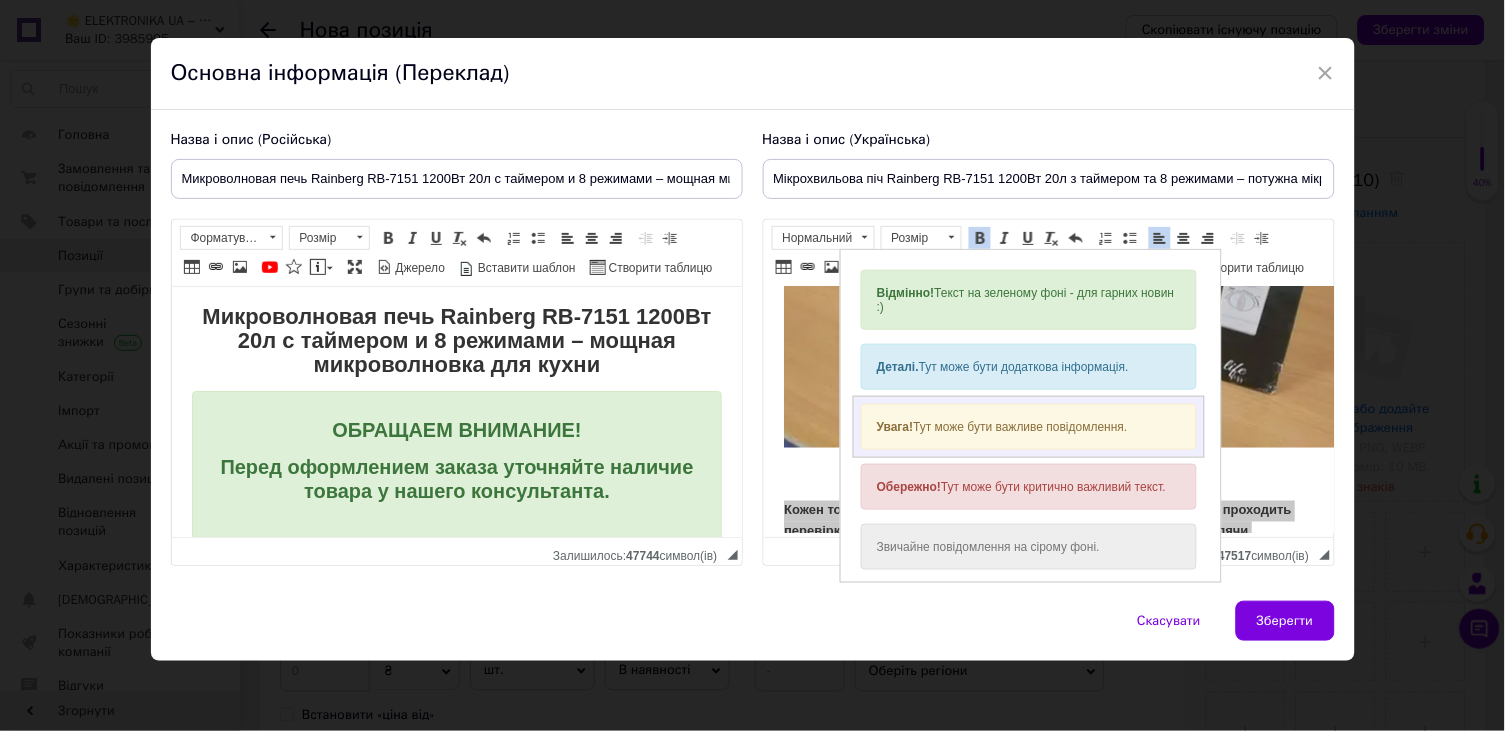 click on "Увага!  Тут може бути важливе повідомлення." at bounding box center [1028, 426] 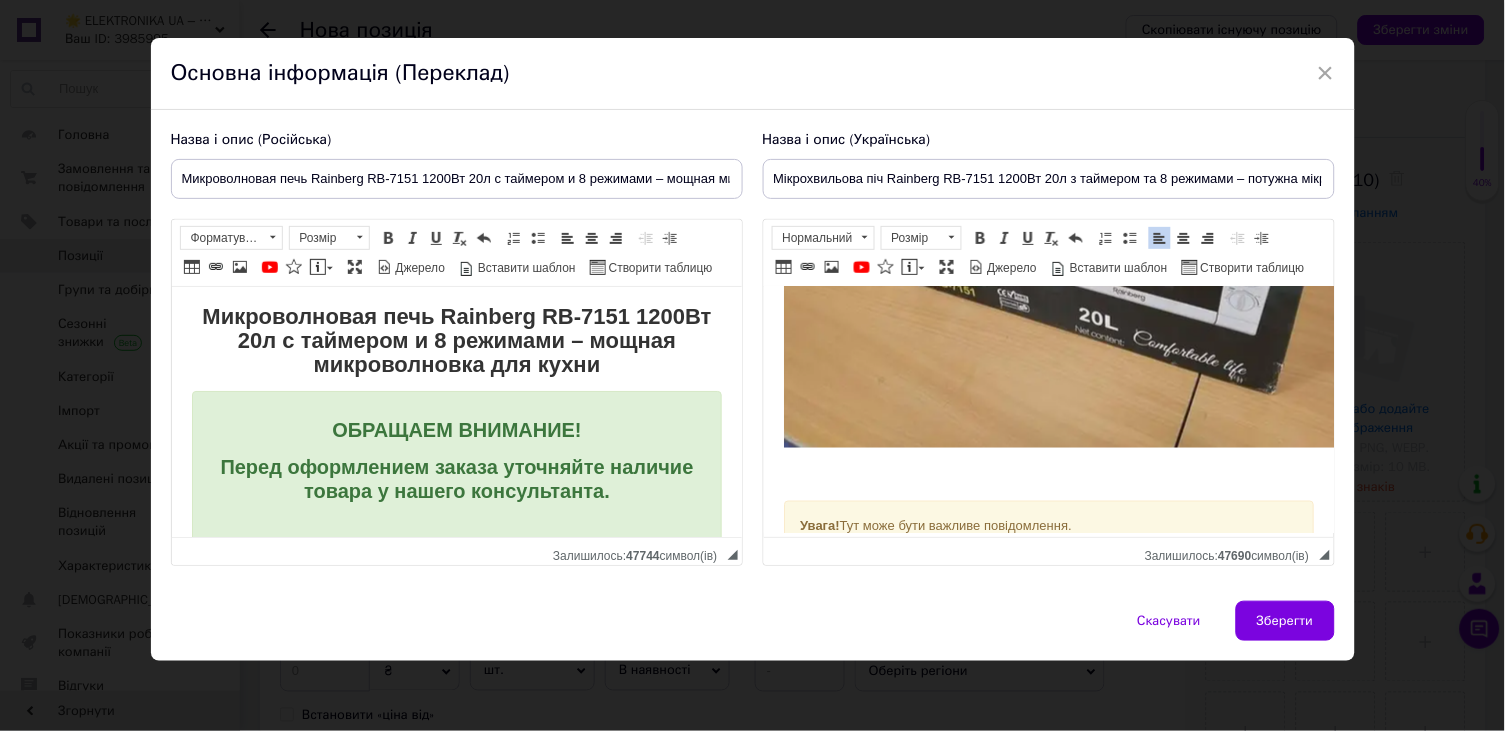 scroll, scrollTop: 4062, scrollLeft: 0, axis: vertical 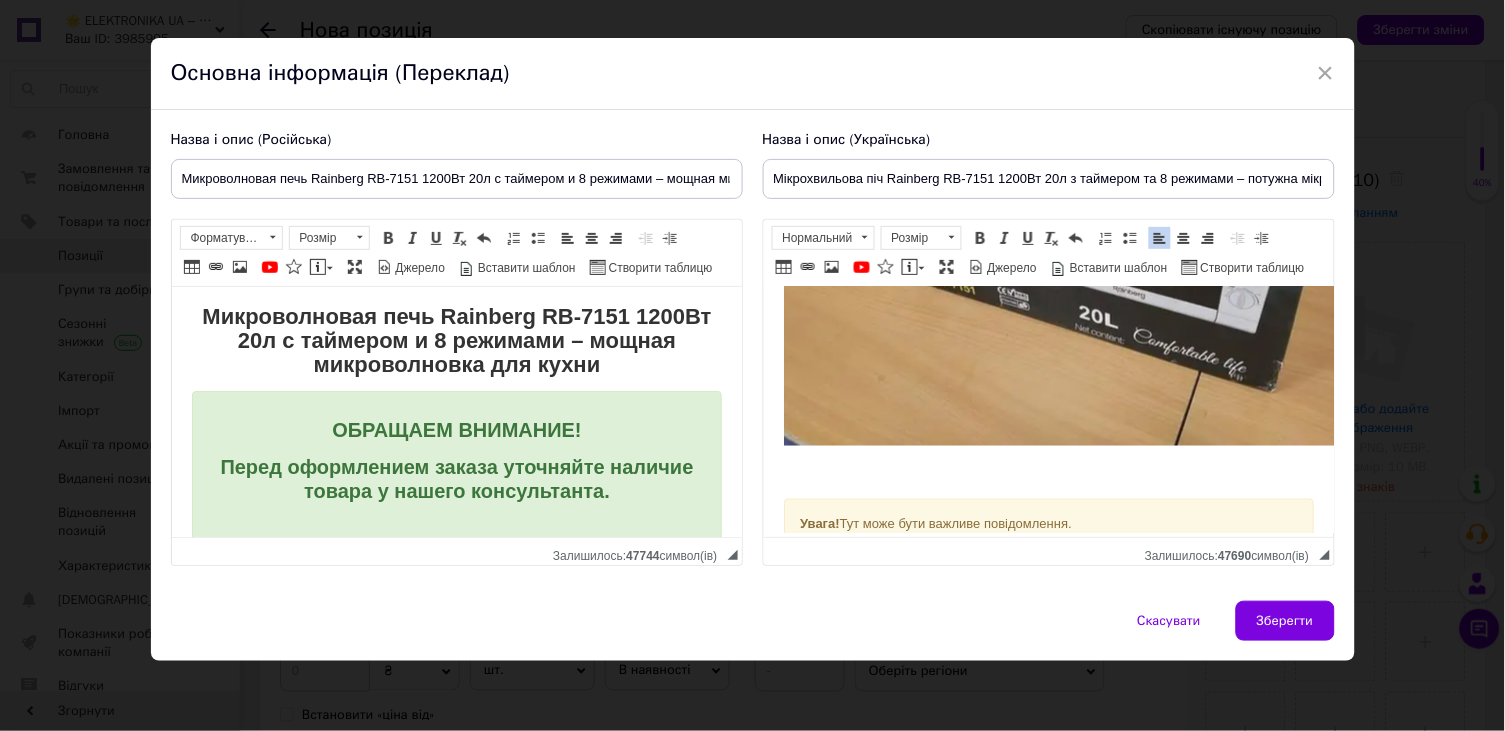 drag, startPoint x: 791, startPoint y: 477, endPoint x: 1099, endPoint y: 487, distance: 308.1623 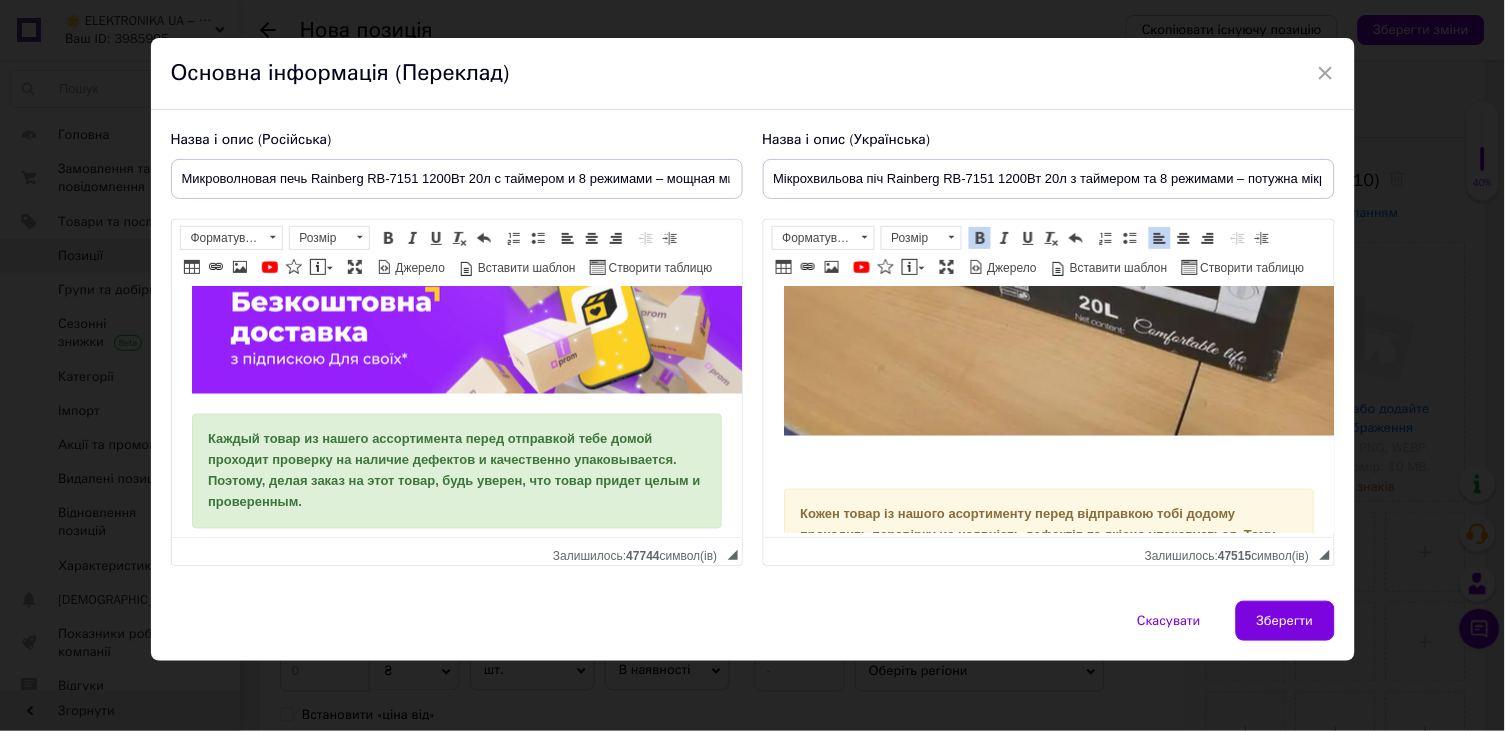 scroll, scrollTop: 4172, scrollLeft: 0, axis: vertical 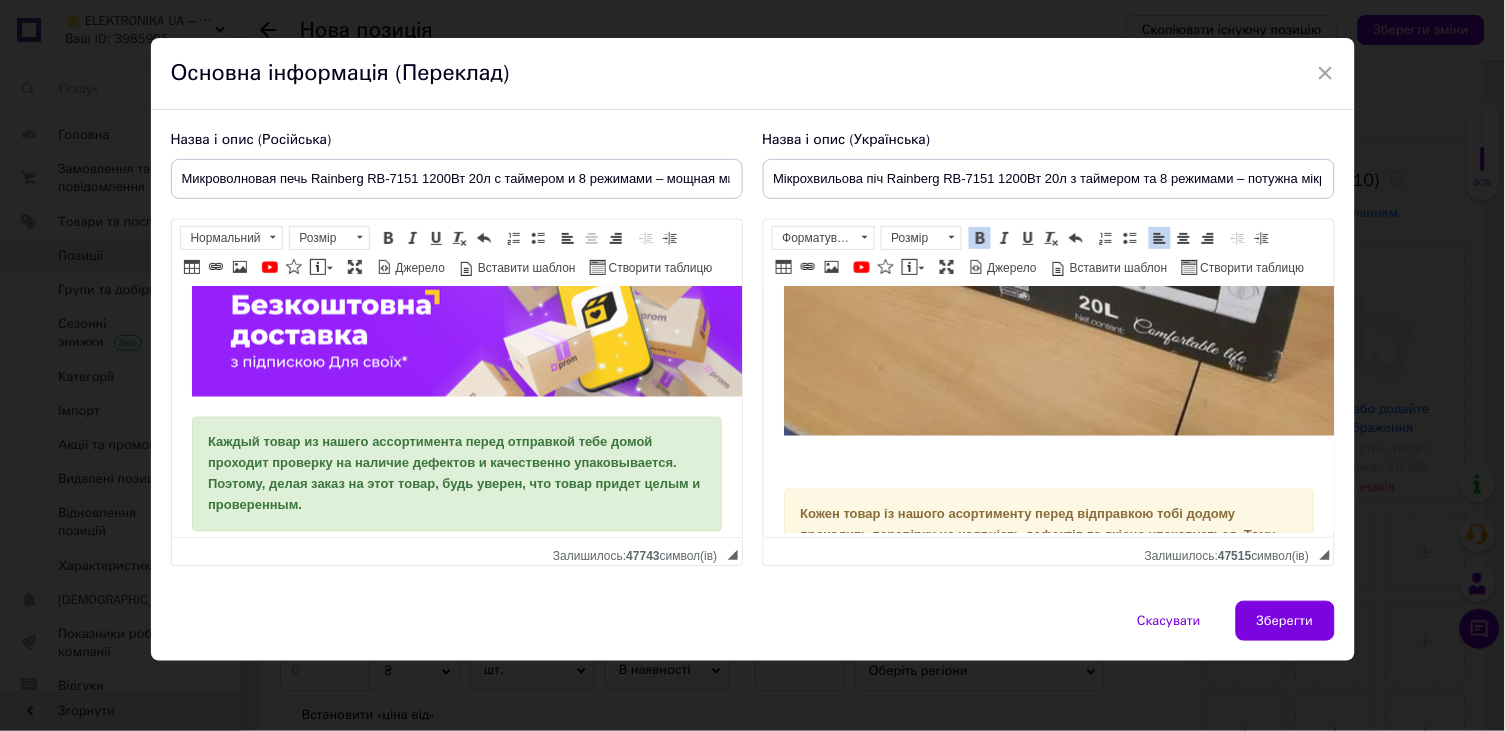 click at bounding box center (511, 310) 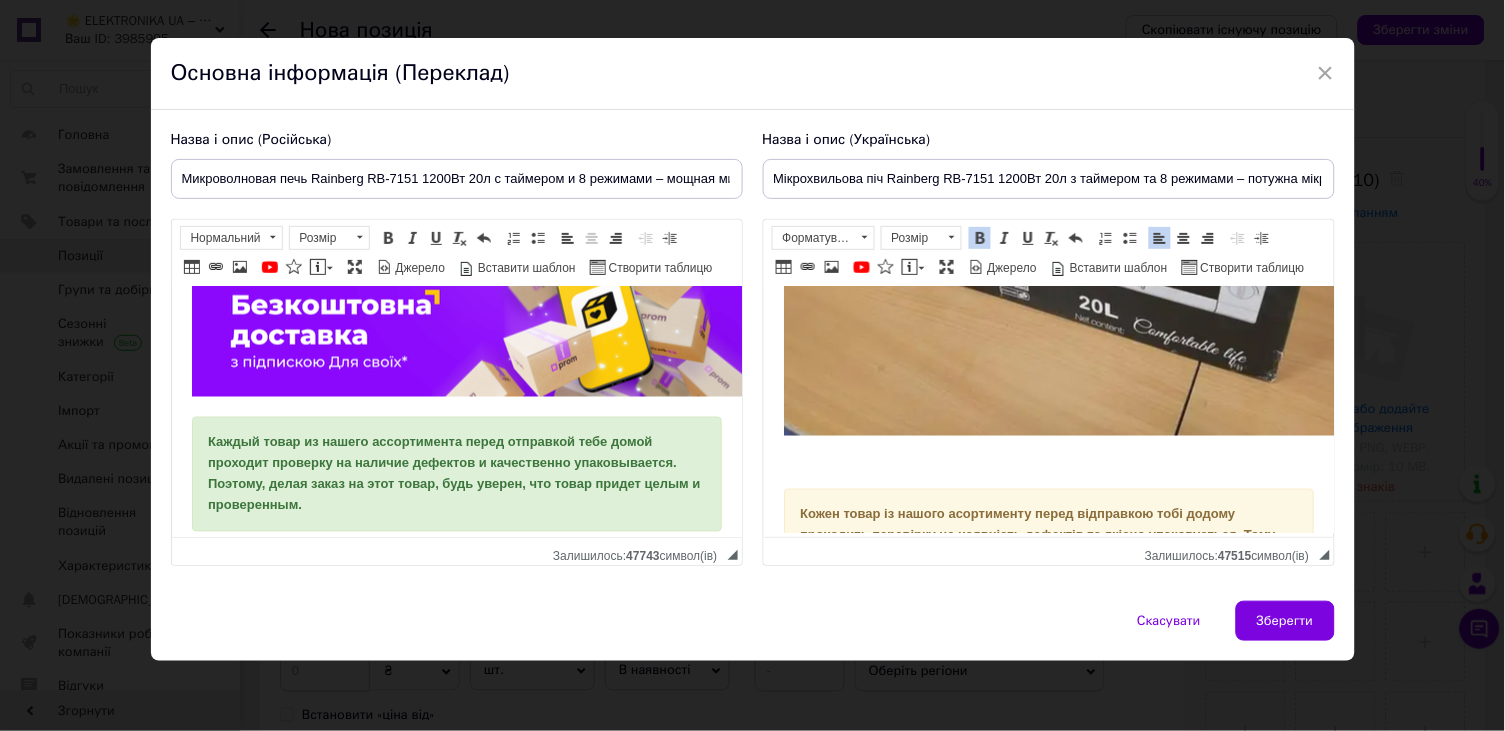 click at bounding box center (1048, 466) 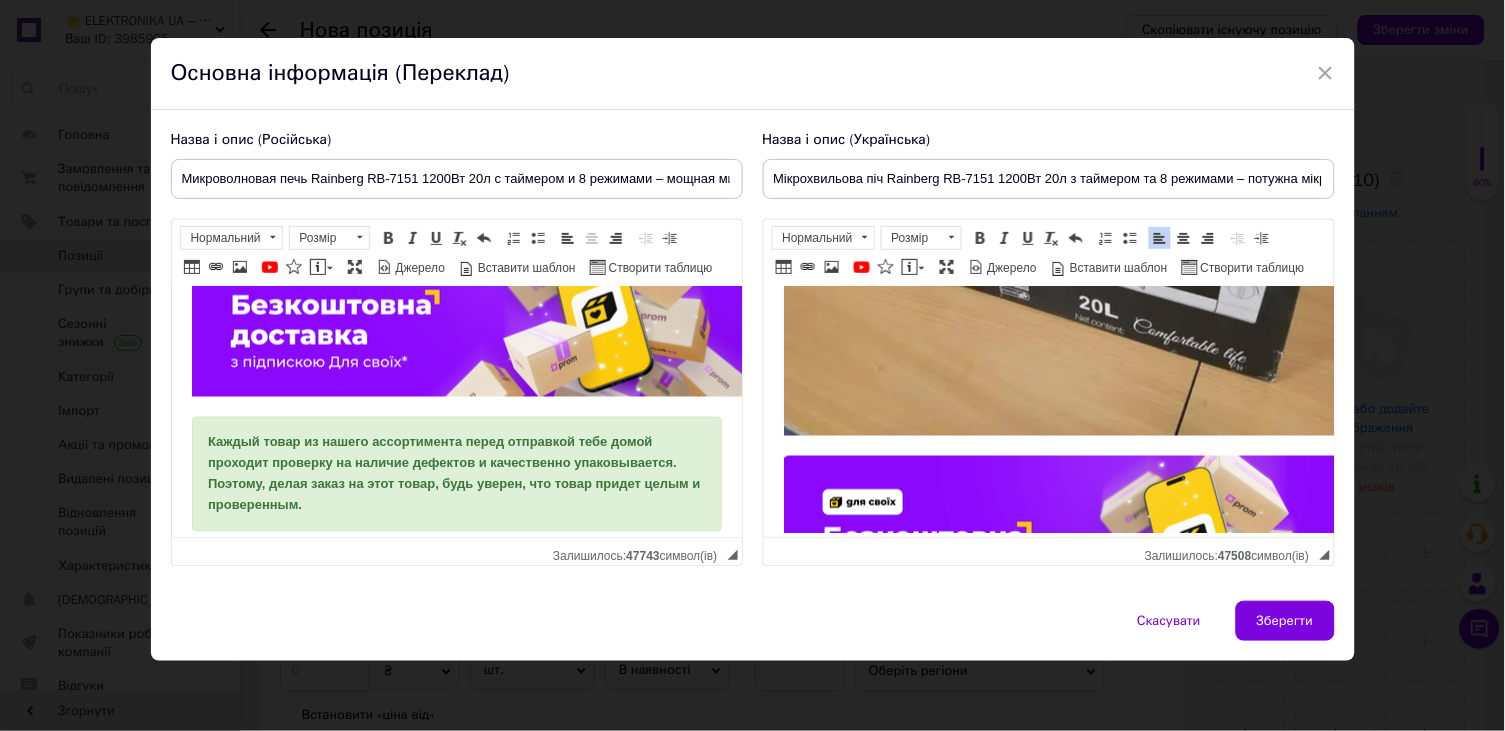 scroll, scrollTop: 4142, scrollLeft: 0, axis: vertical 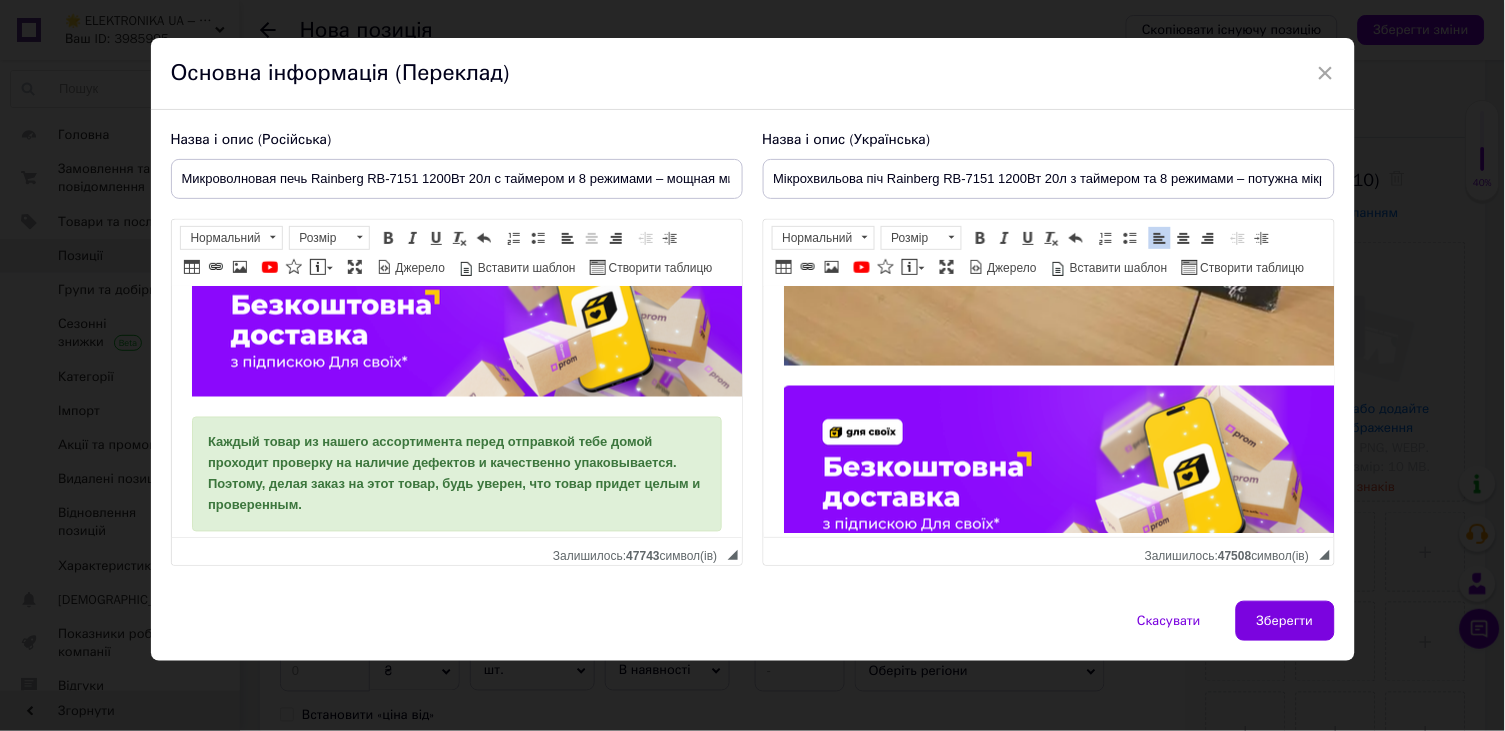 click on "Зберегти" at bounding box center [1285, 621] 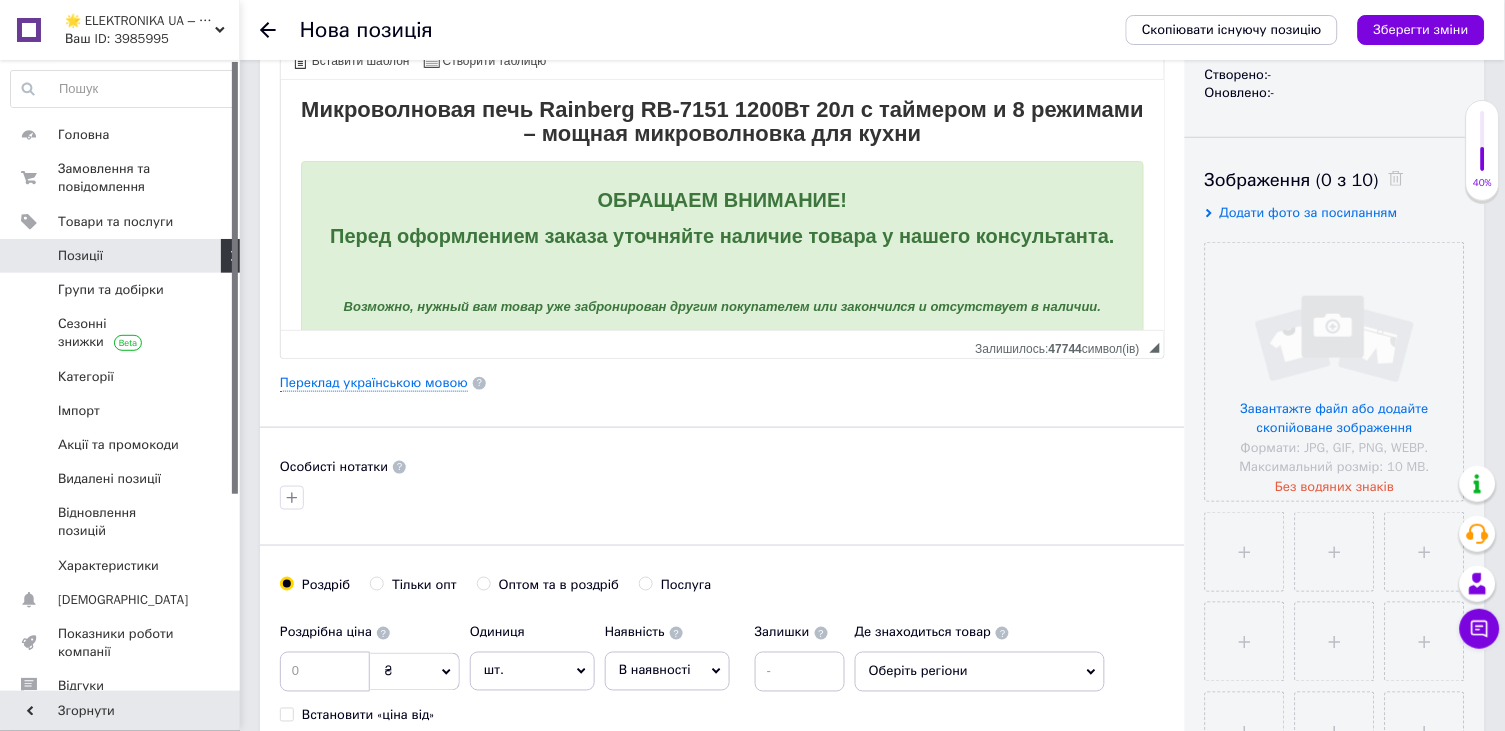 scroll, scrollTop: 0, scrollLeft: 0, axis: both 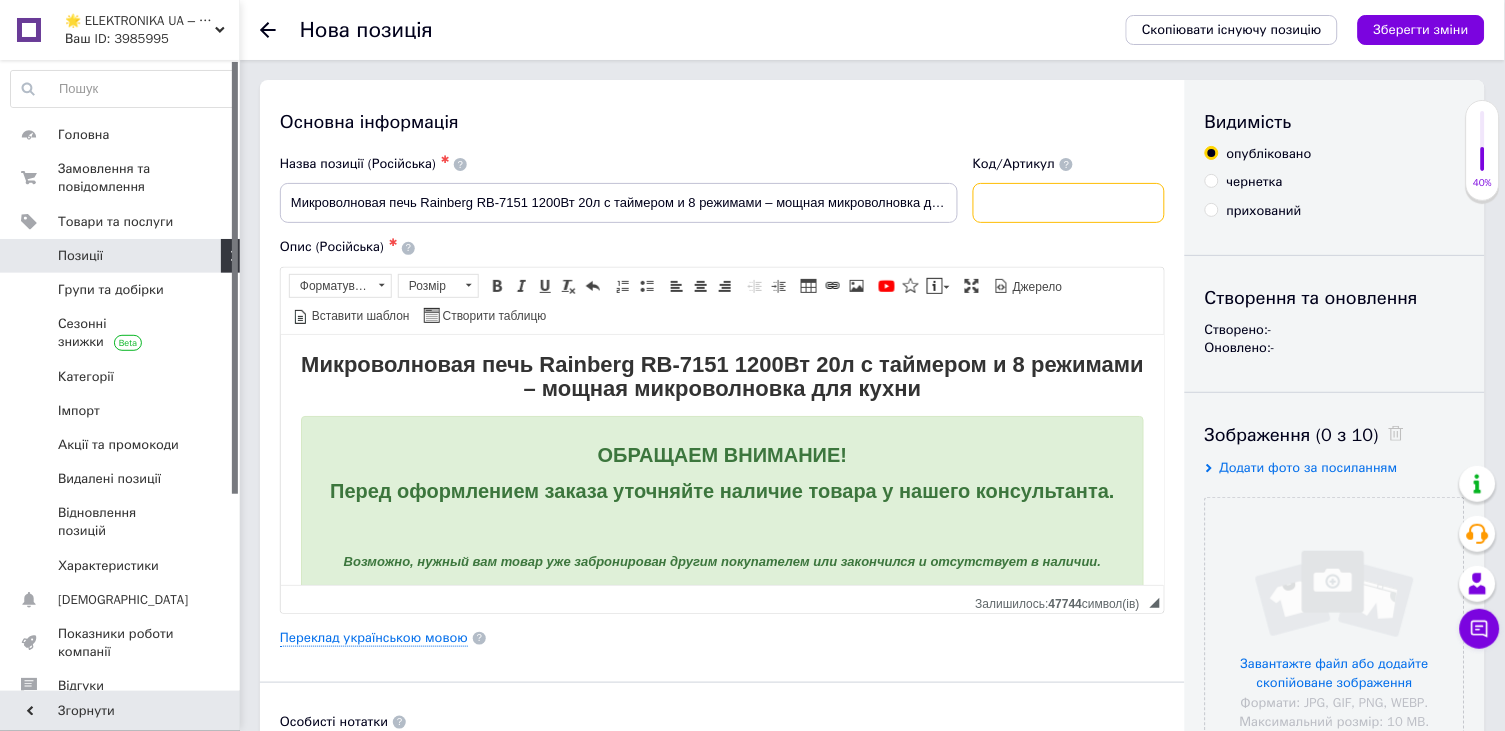 click at bounding box center [1069, 203] 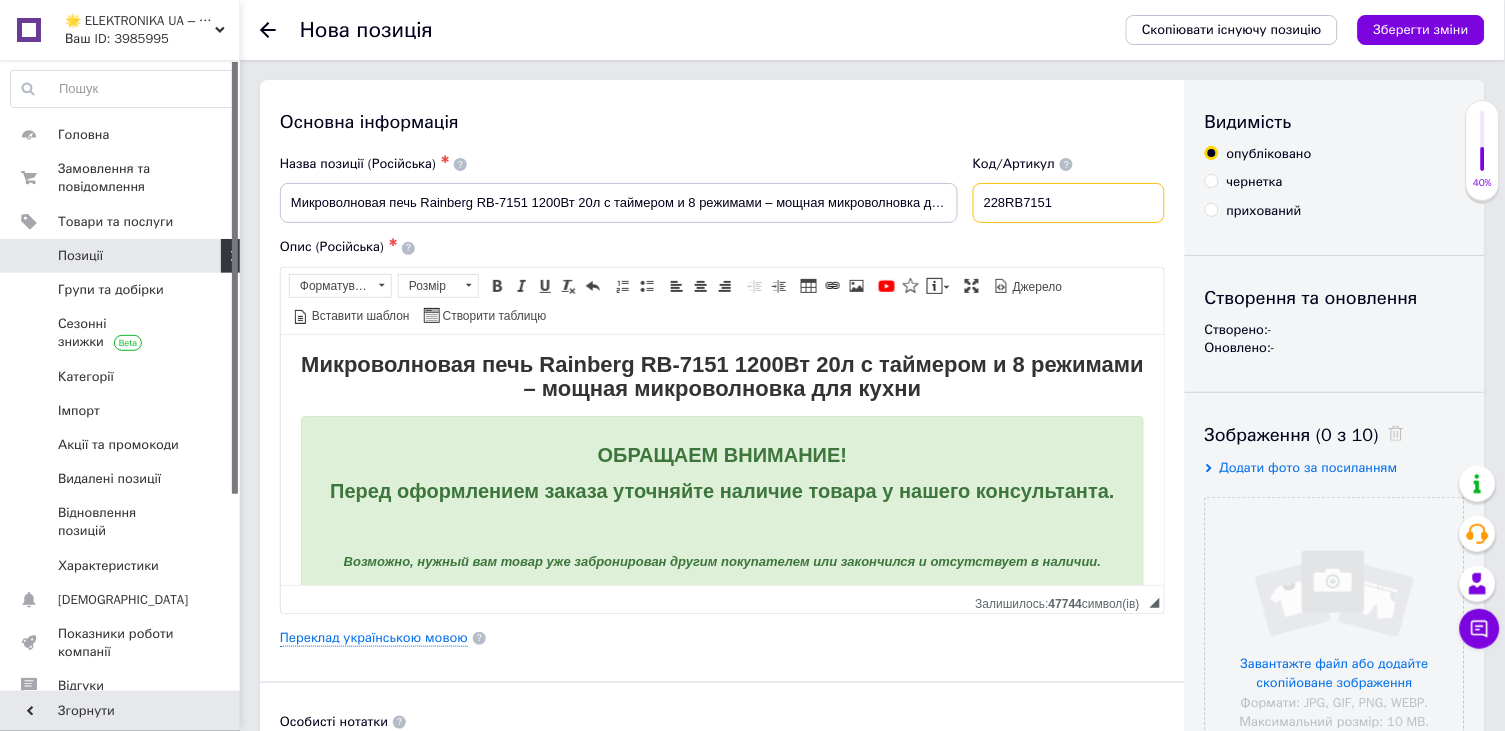 type on "228RB7151" 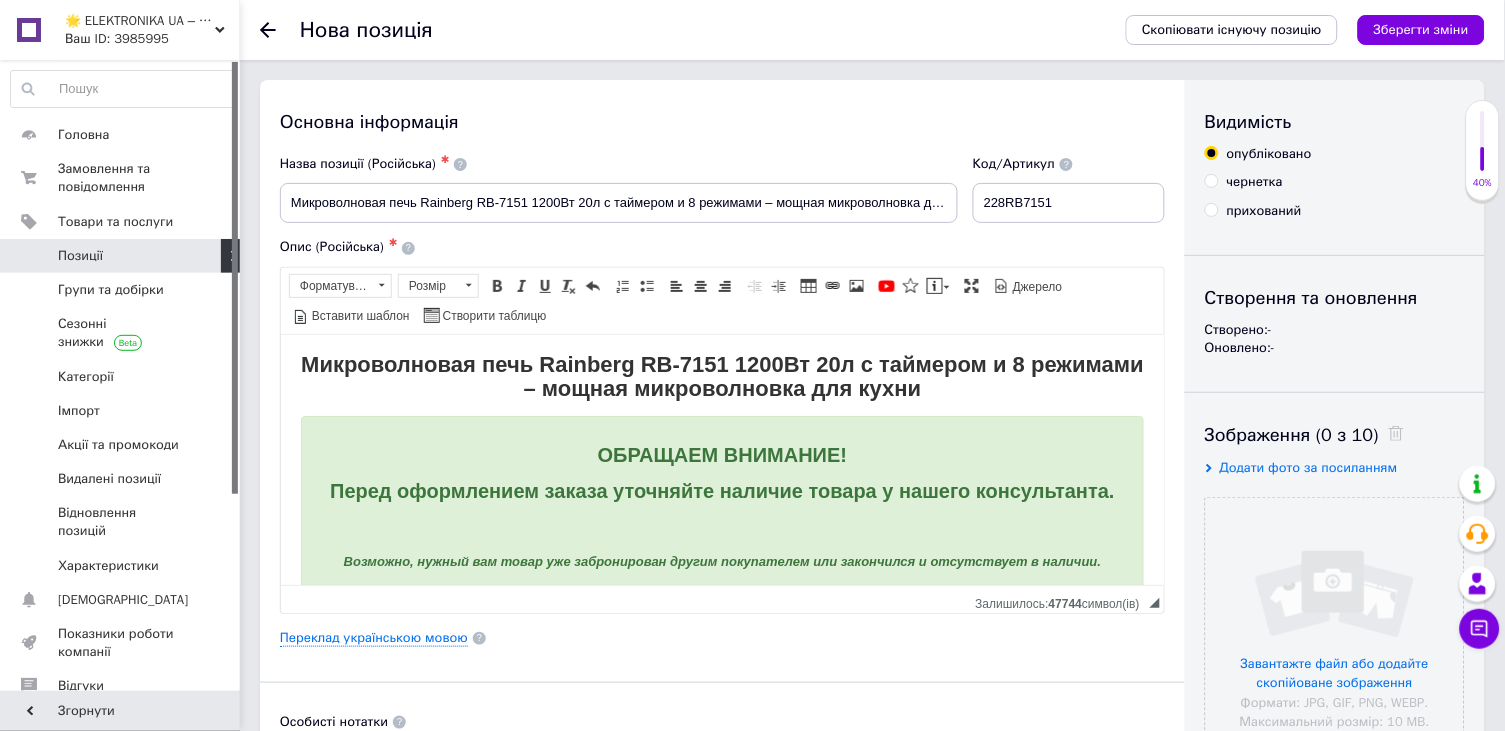 click on "Основна інформація Назва позиції (Російська) ✱ Микроволновая печь Rainberg RB-7151 1200Вт 20л с таймером и 8 режимами – мощная микроволновка для кухни Код/Артикул 228RB7151 Опис (Російська) ✱ Микроволновая печь Rainberg RB-7151 1200Вт 20л с таймером и 8 режимами – мощная микроволновка для кухни
ОБРАЩАЕМ ВНИМАНИЕ!
Перед оформлением заказа уточняйте наличие товара у нашего консультанта.
Возможно, нужный вам товар уже забронирован другим покупателем или закончился и отсутствует в наличии.
Связь с нами:
Telegram: +380932249979
Viber: +380932249979
ЧАТ НА САЙТЕ
,  ,  ," at bounding box center [722, 638] 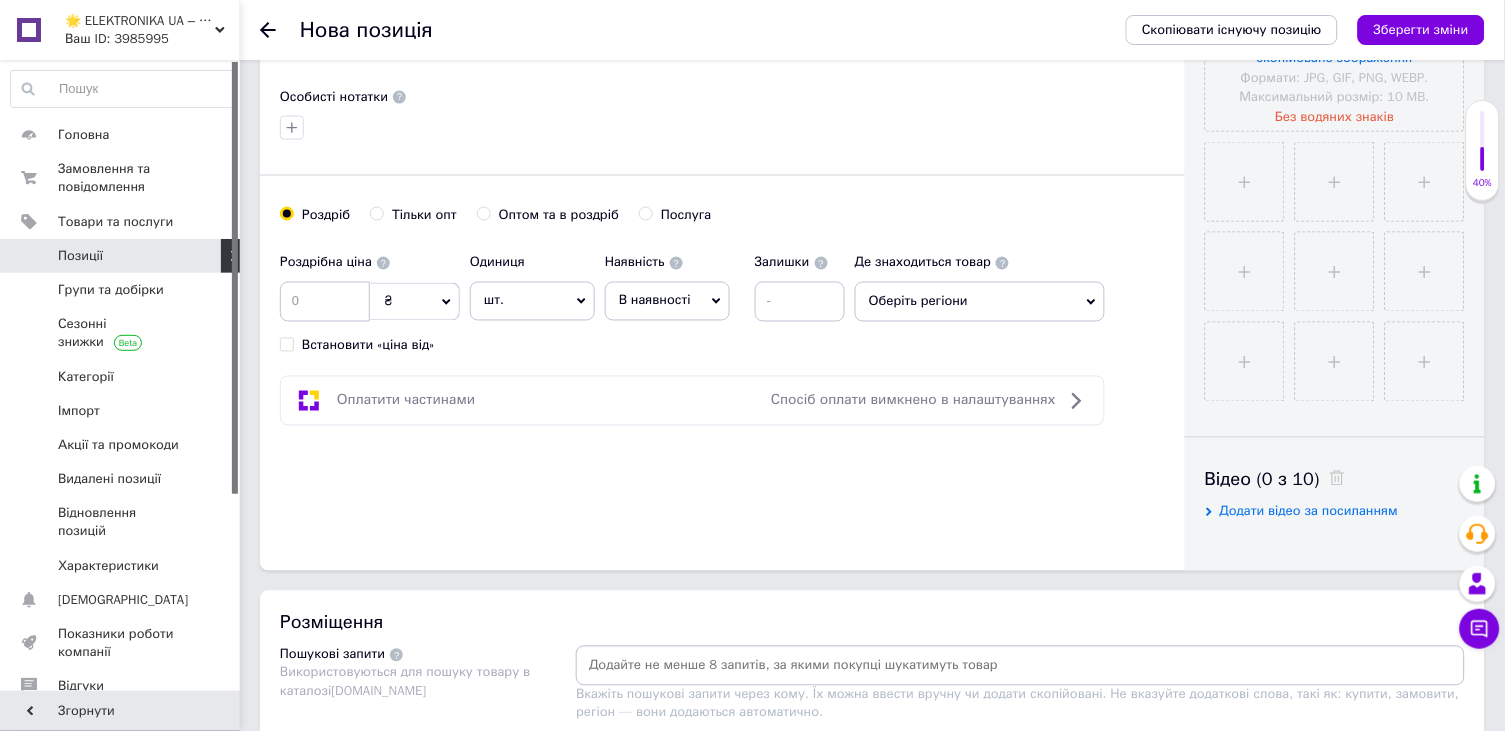 scroll, scrollTop: 695, scrollLeft: 0, axis: vertical 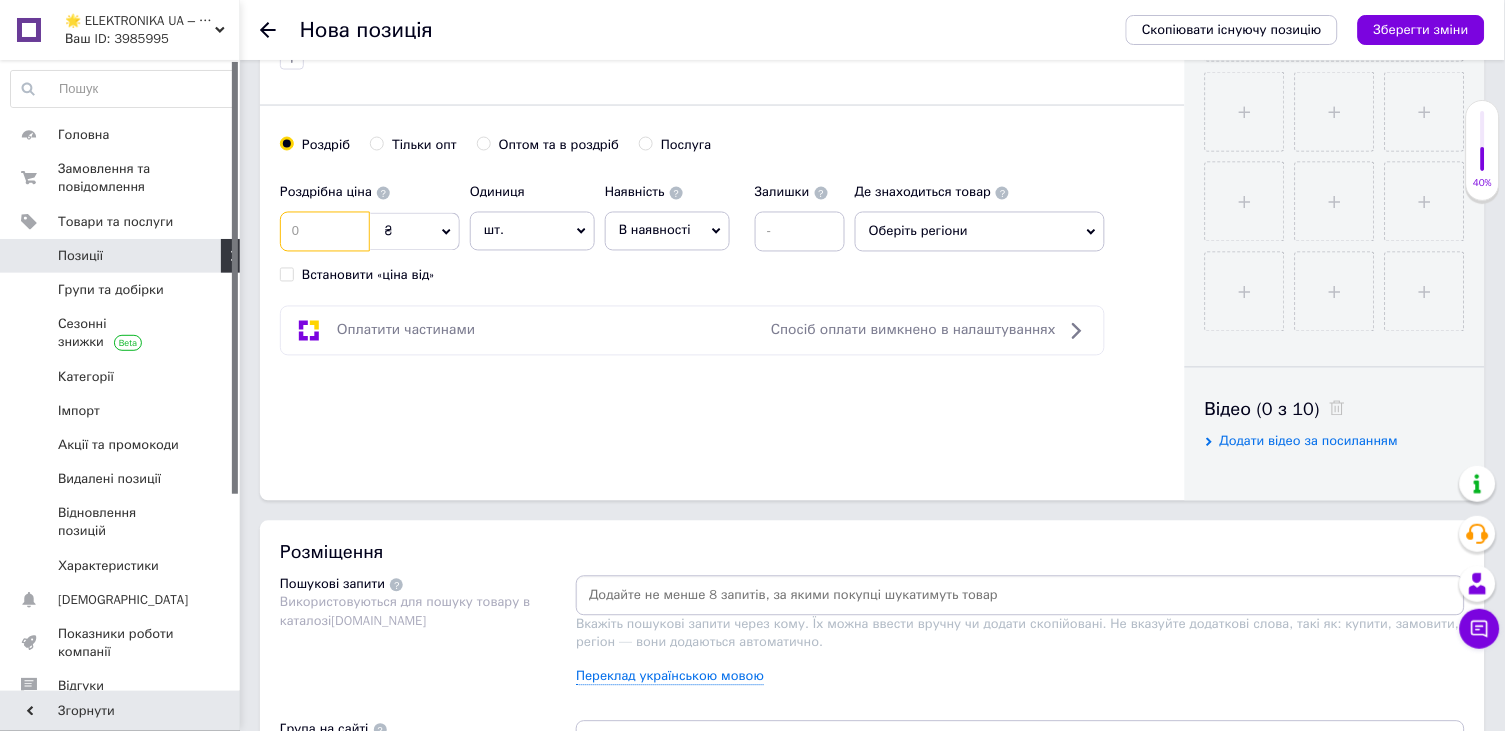 click at bounding box center [325, 232] 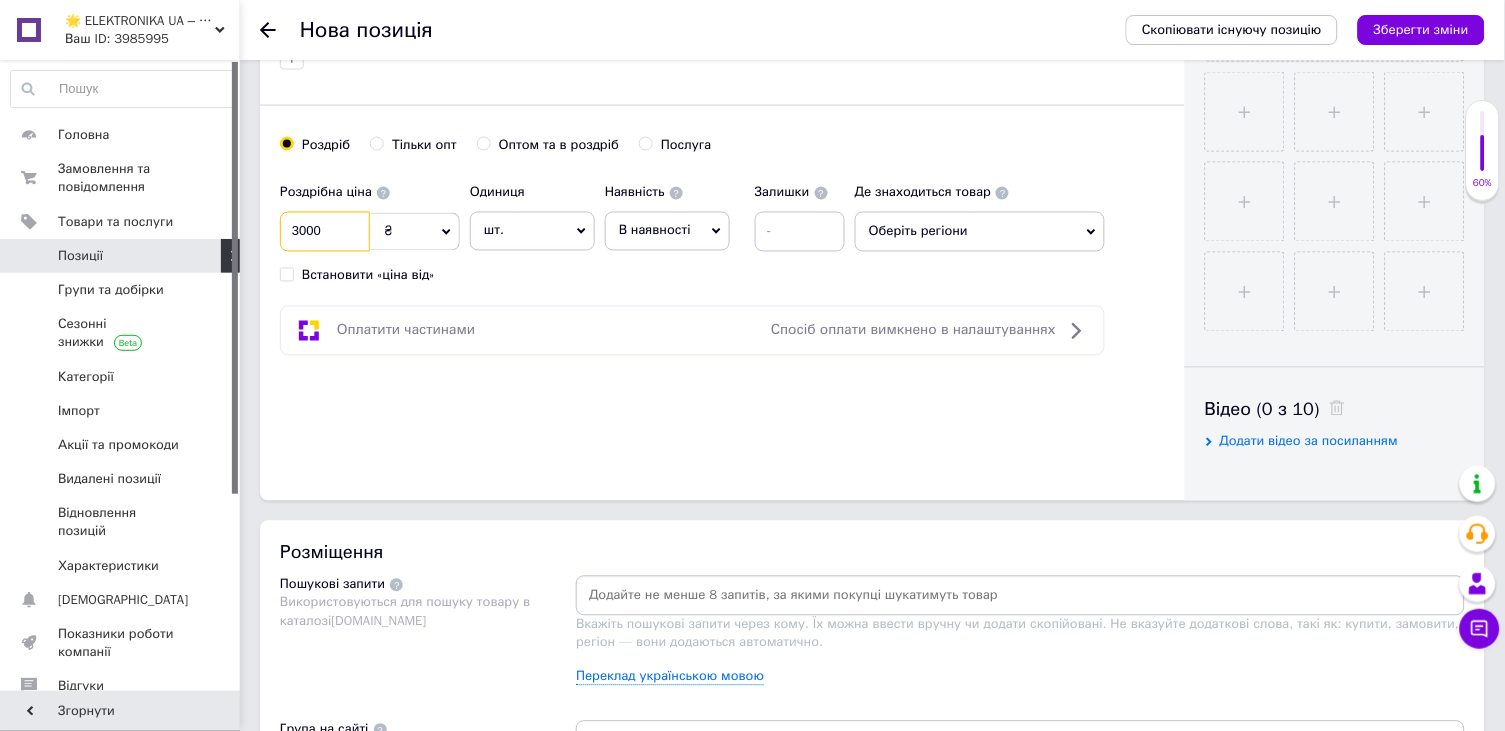 type on "3000" 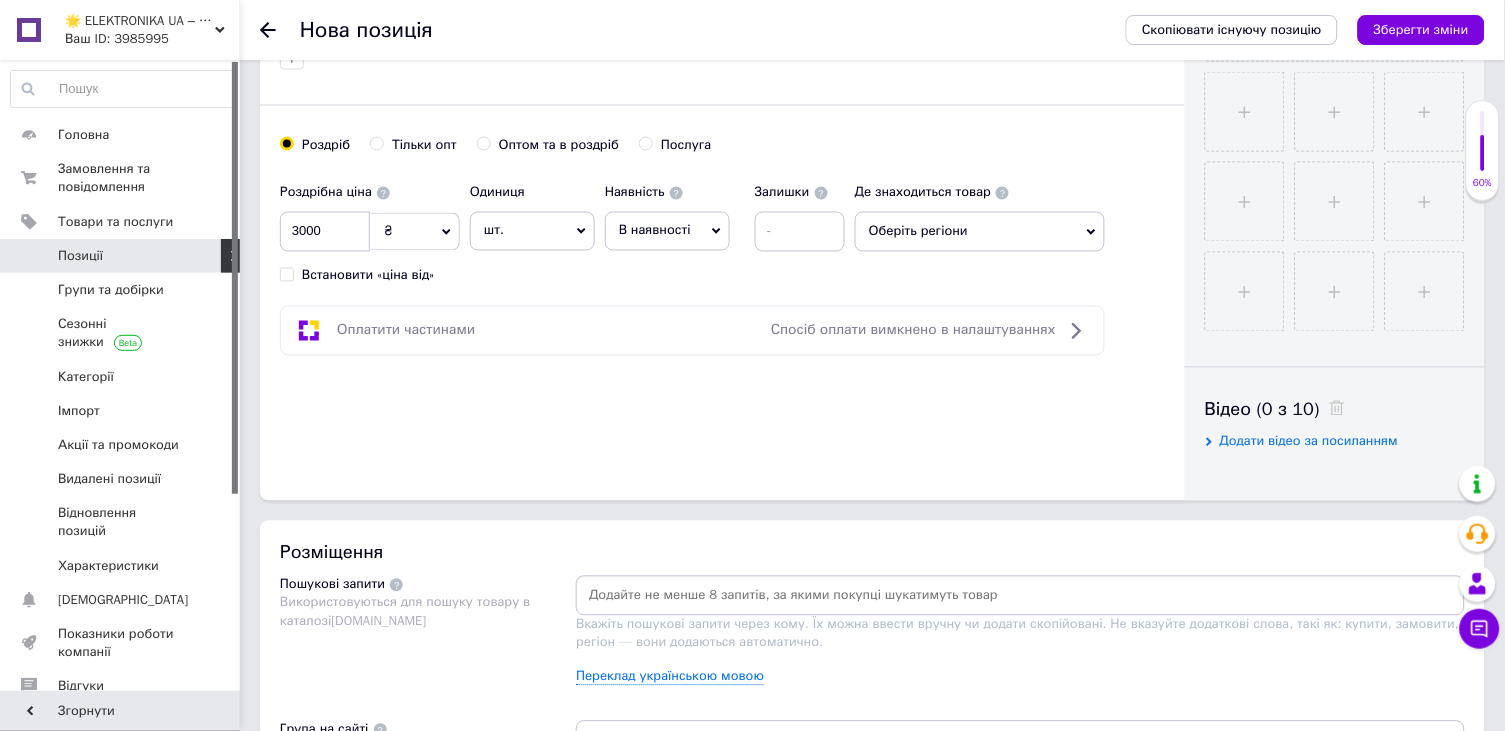click on "В наявності" at bounding box center [667, 231] 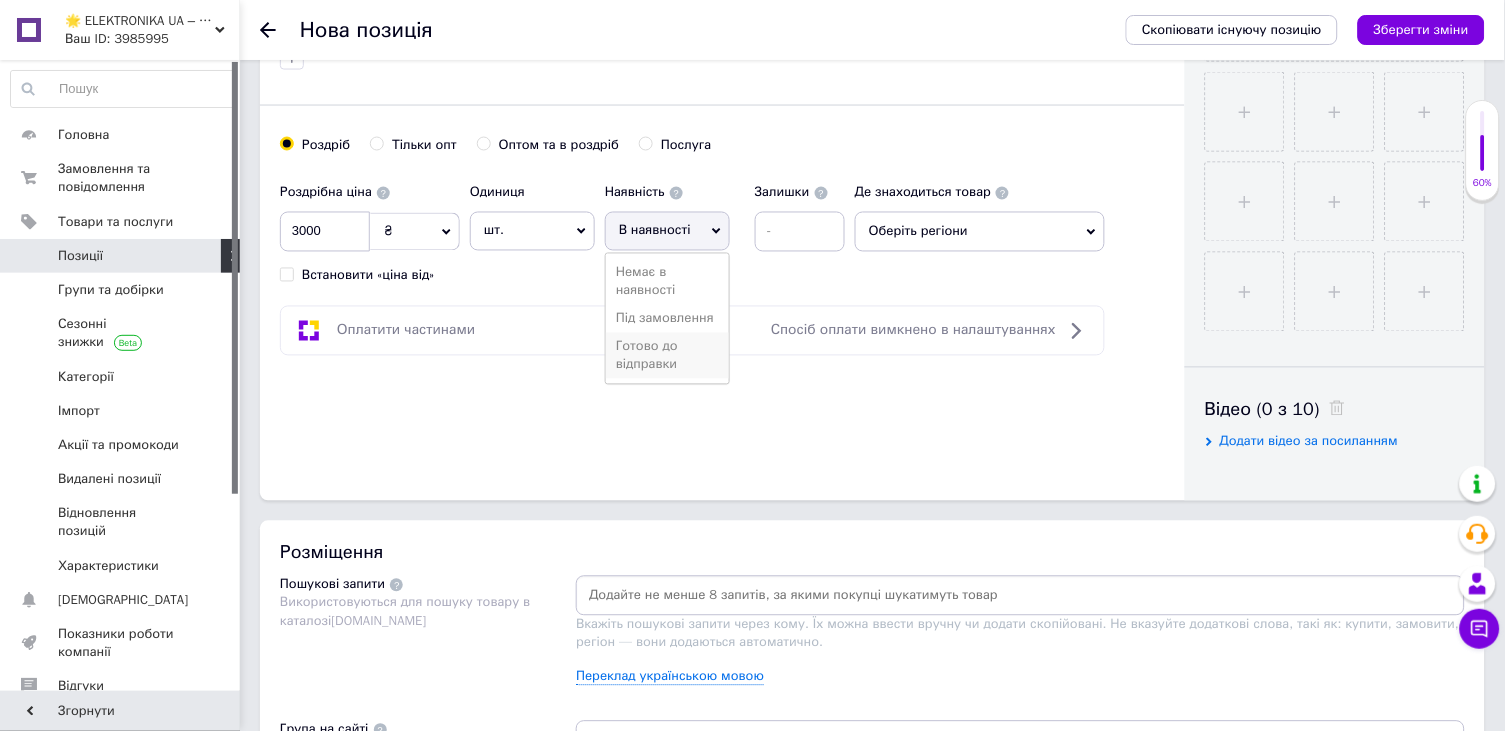click on "Готово до відправки" at bounding box center [667, 356] 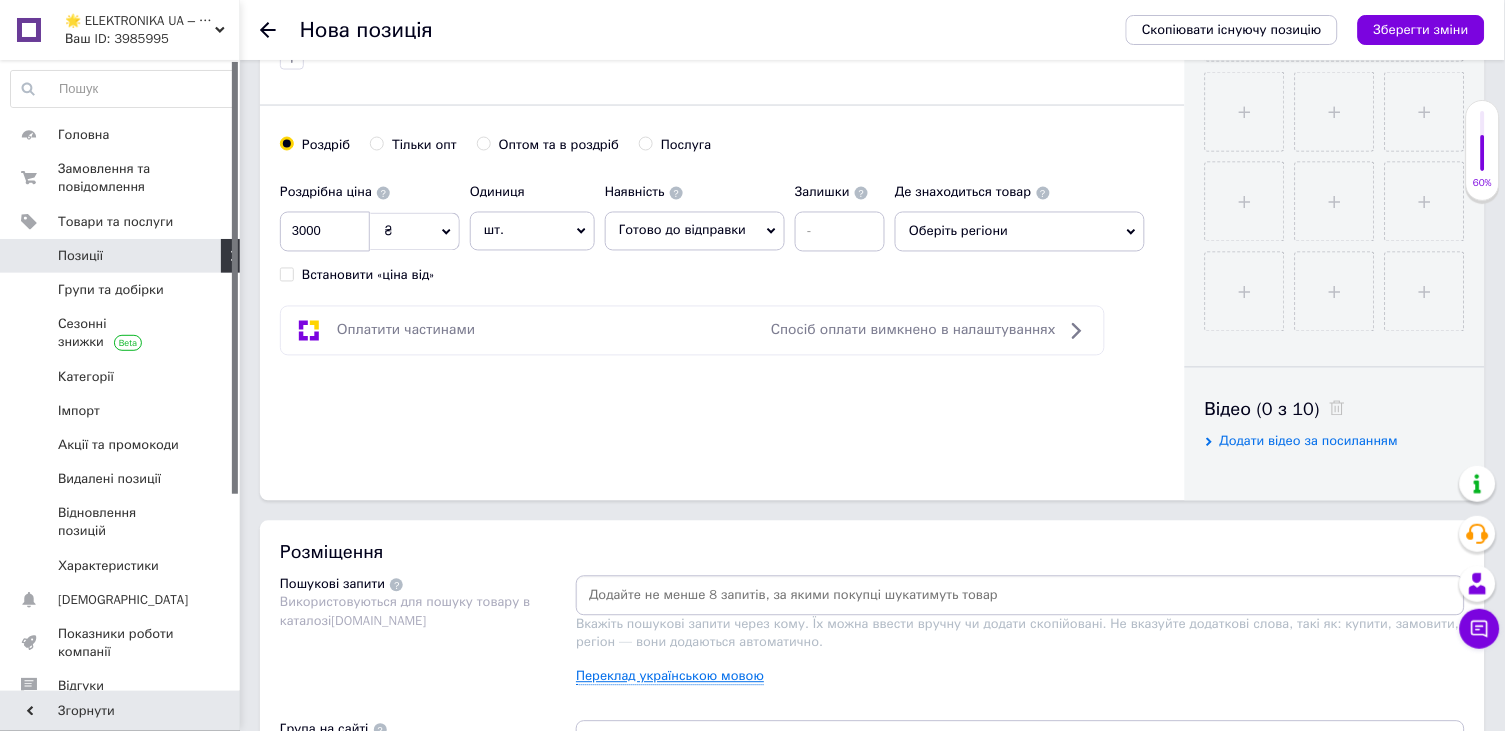scroll, scrollTop: 1214, scrollLeft: 0, axis: vertical 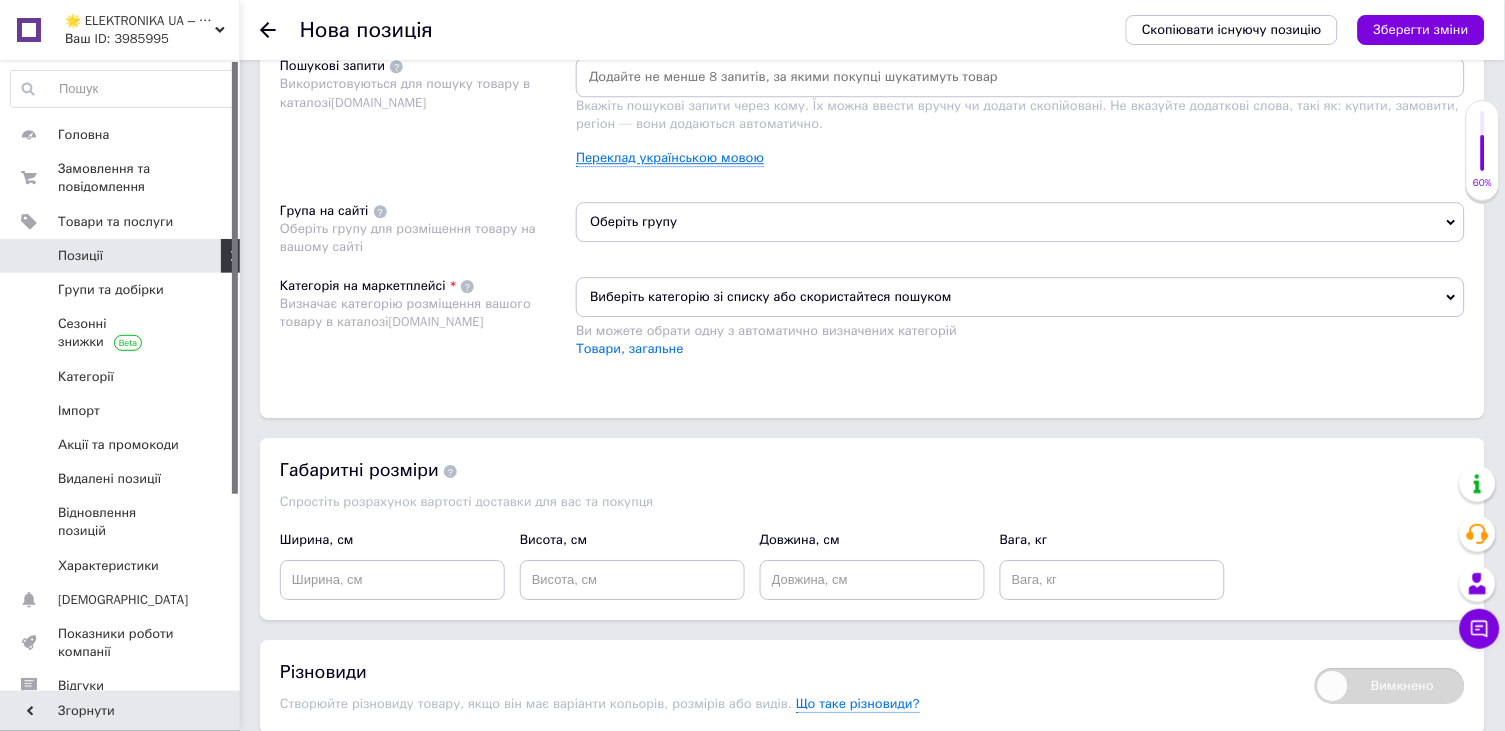 click on "Переклад українською мовою" at bounding box center [670, 158] 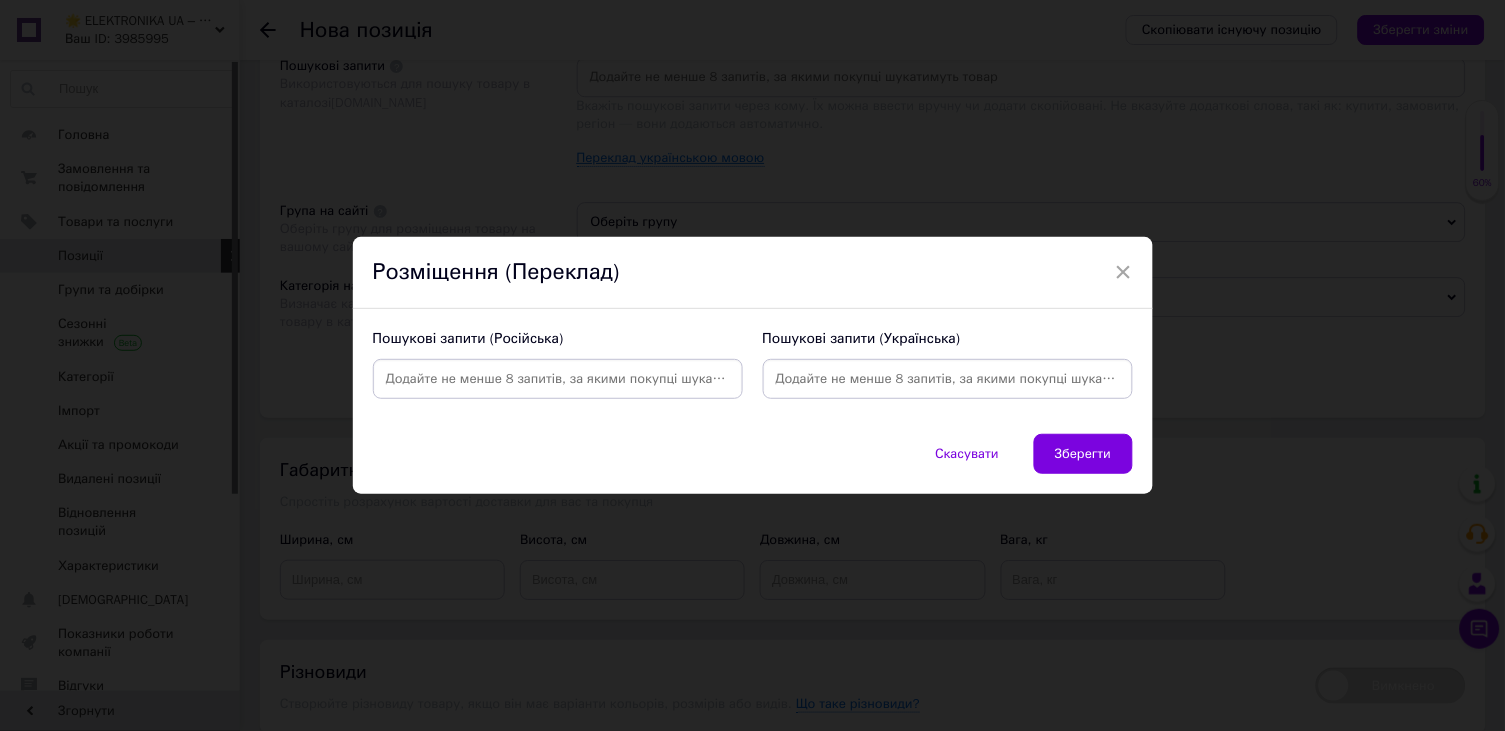 click at bounding box center [948, 379] 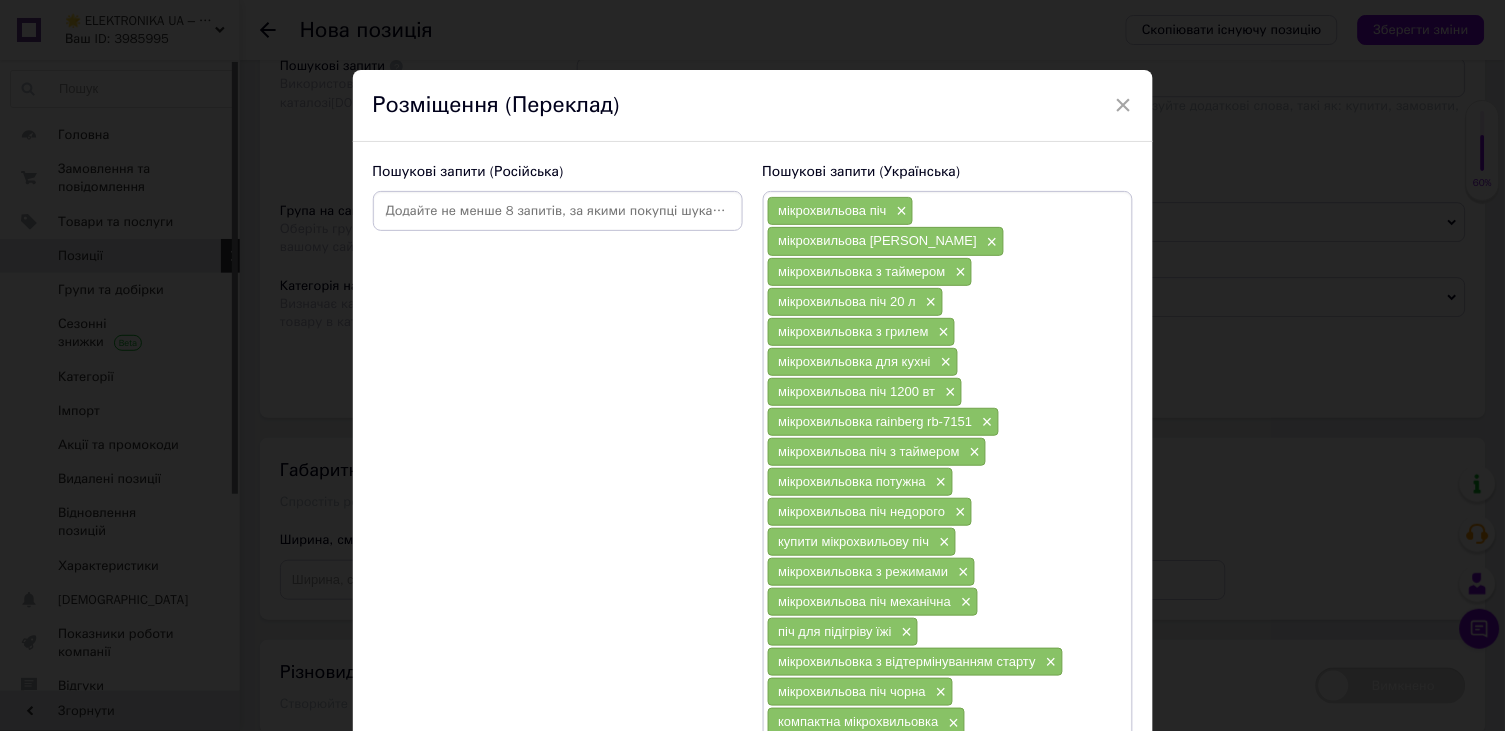 scroll, scrollTop: 764, scrollLeft: 0, axis: vertical 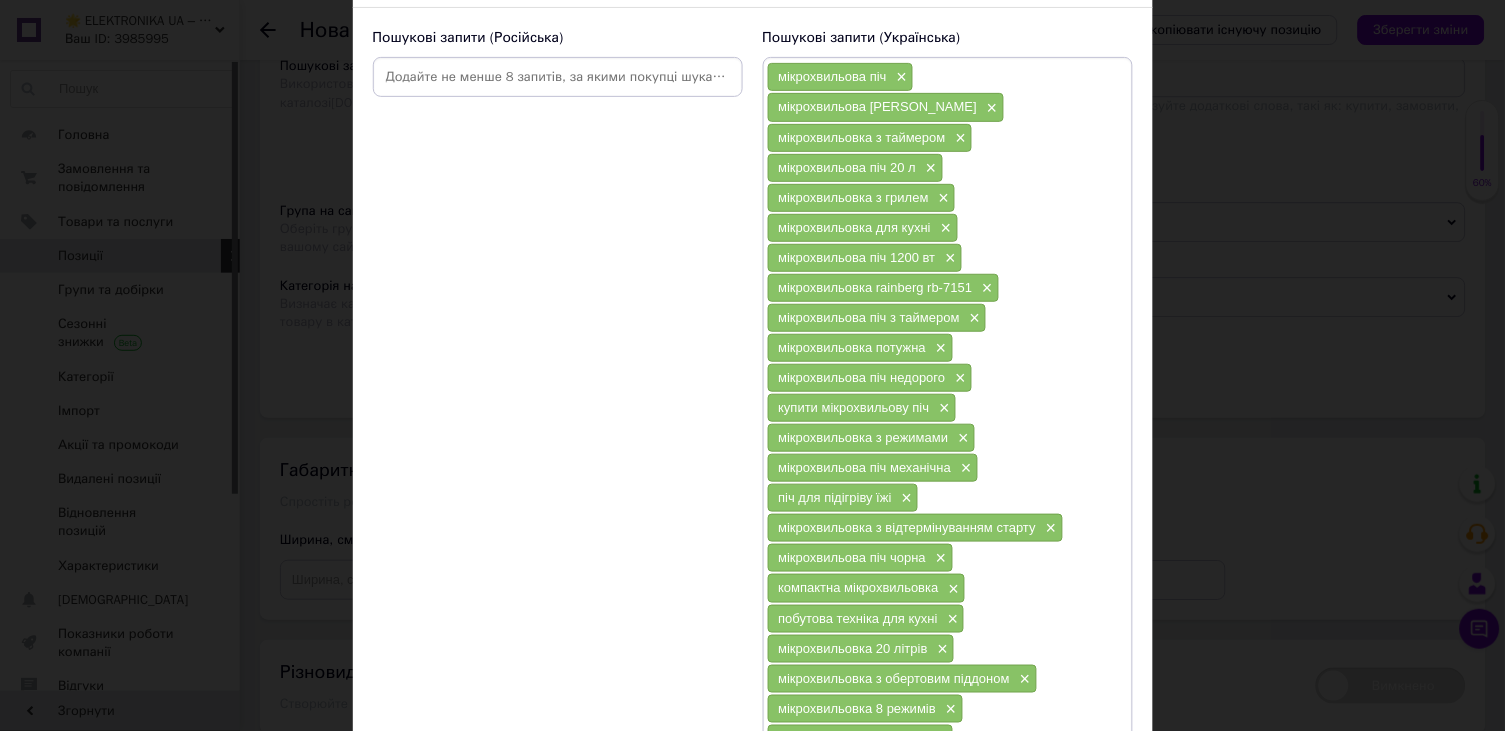 click at bounding box center [558, 77] 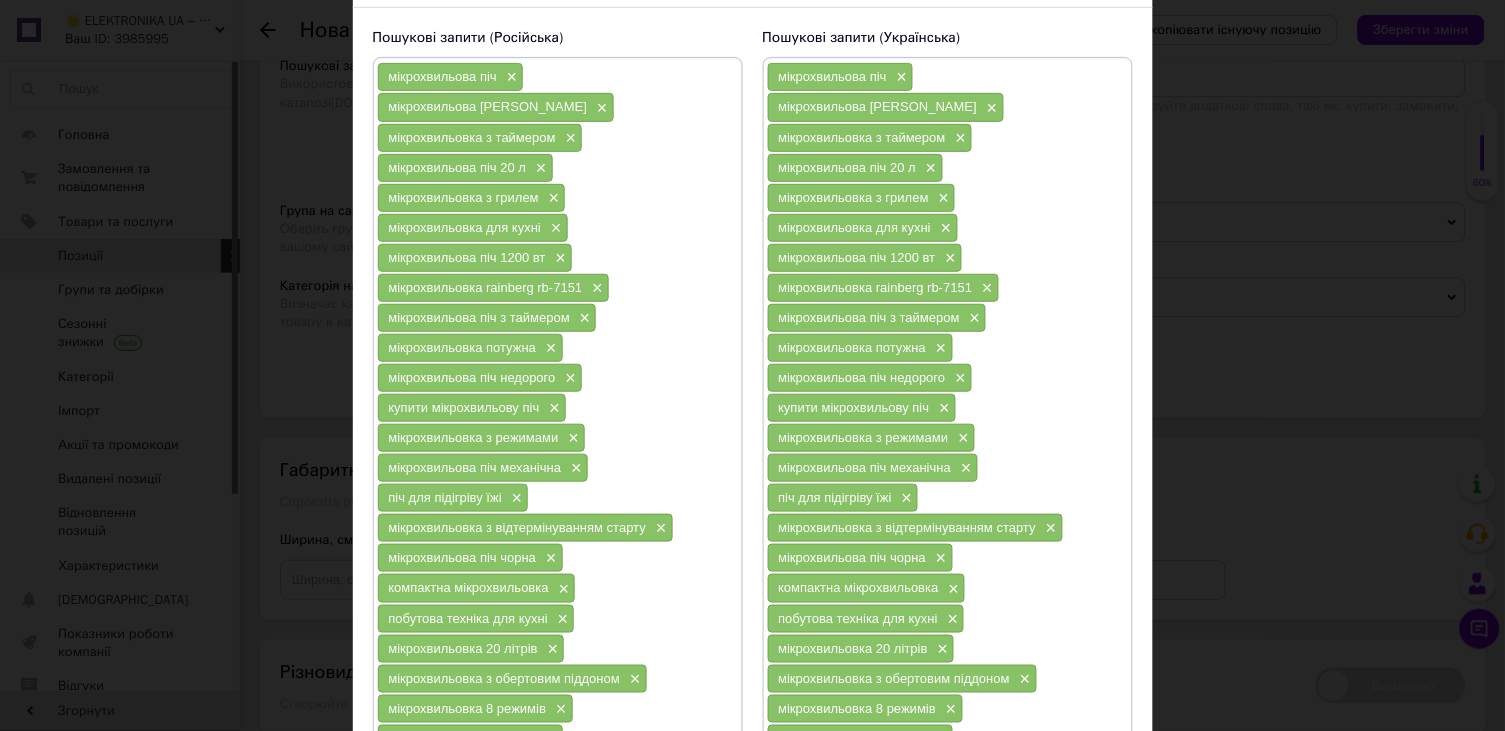 scroll, scrollTop: 764, scrollLeft: 0, axis: vertical 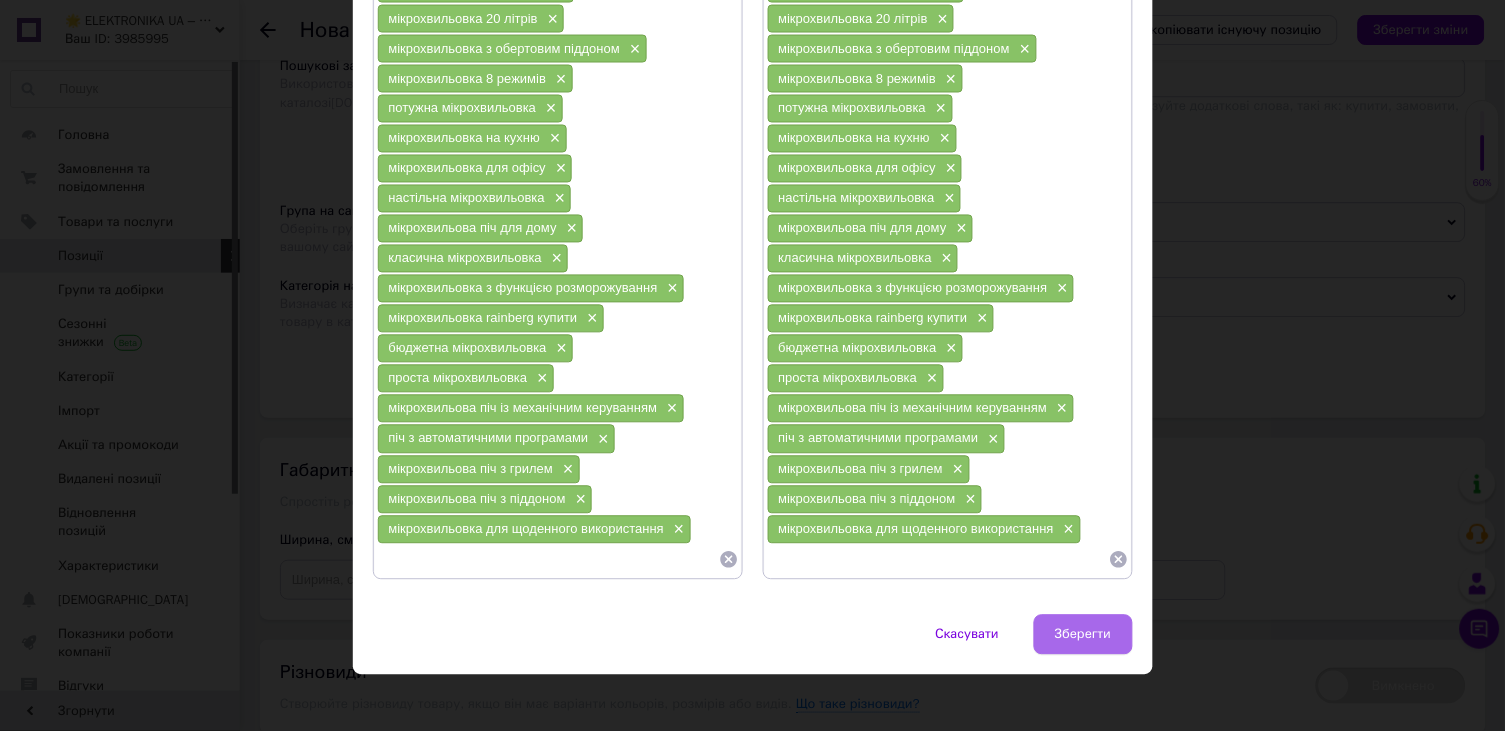 click on "Зберегти" at bounding box center [1083, 635] 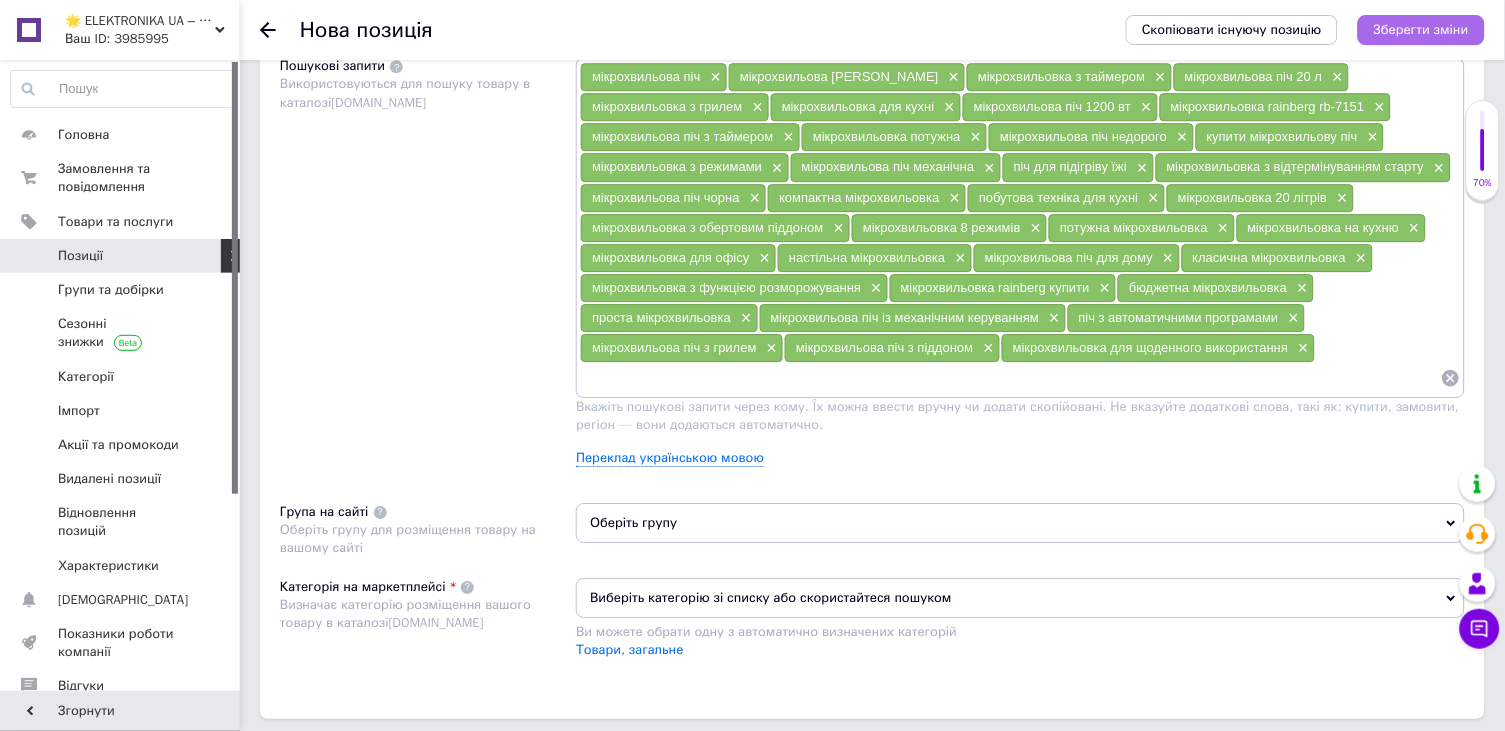 click on "Зберегти зміни" at bounding box center [1421, 29] 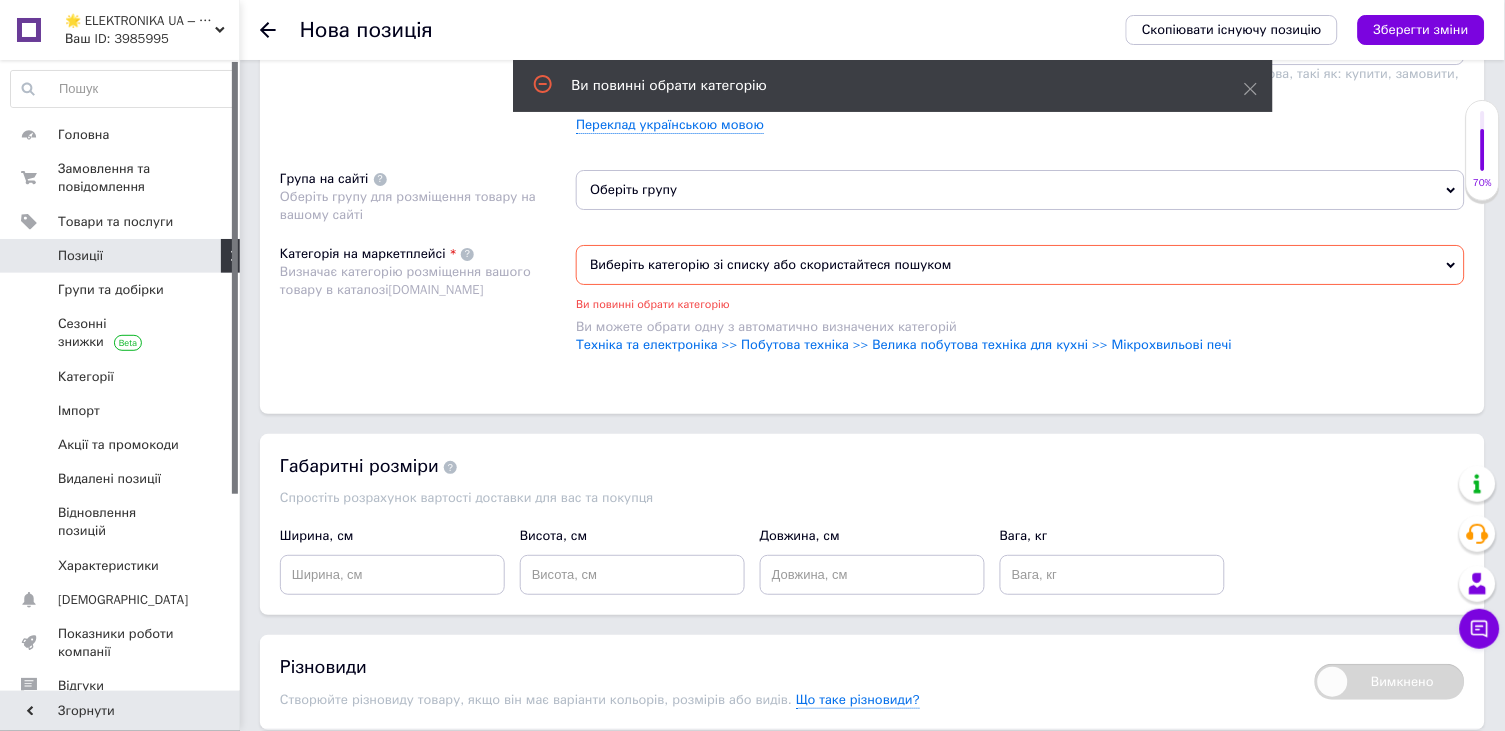 scroll, scrollTop: 1667, scrollLeft: 0, axis: vertical 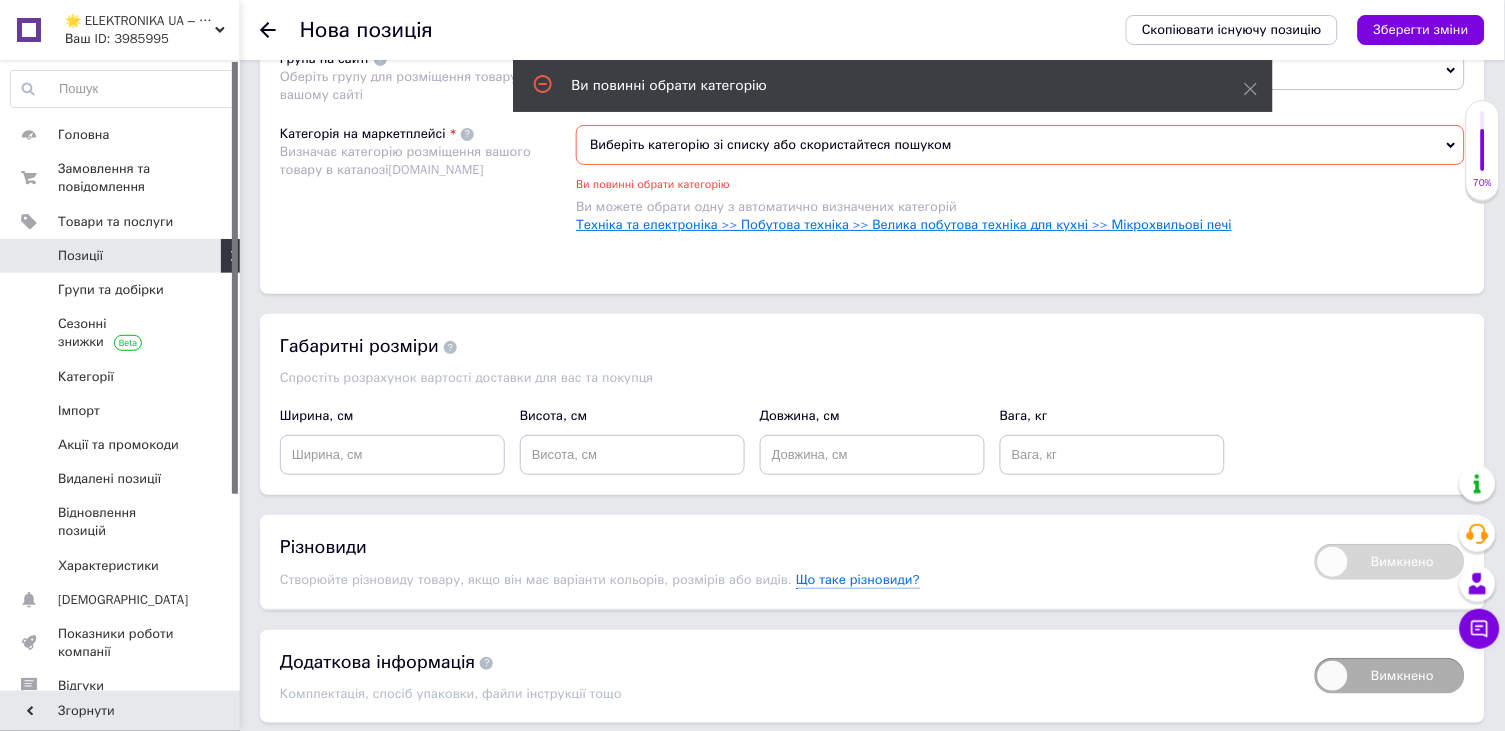 click on "Техніка та електроніка >> Побутова техніка >> Велика побутова техніка для кухні >> Мікрохвильові печі" at bounding box center [904, 224] 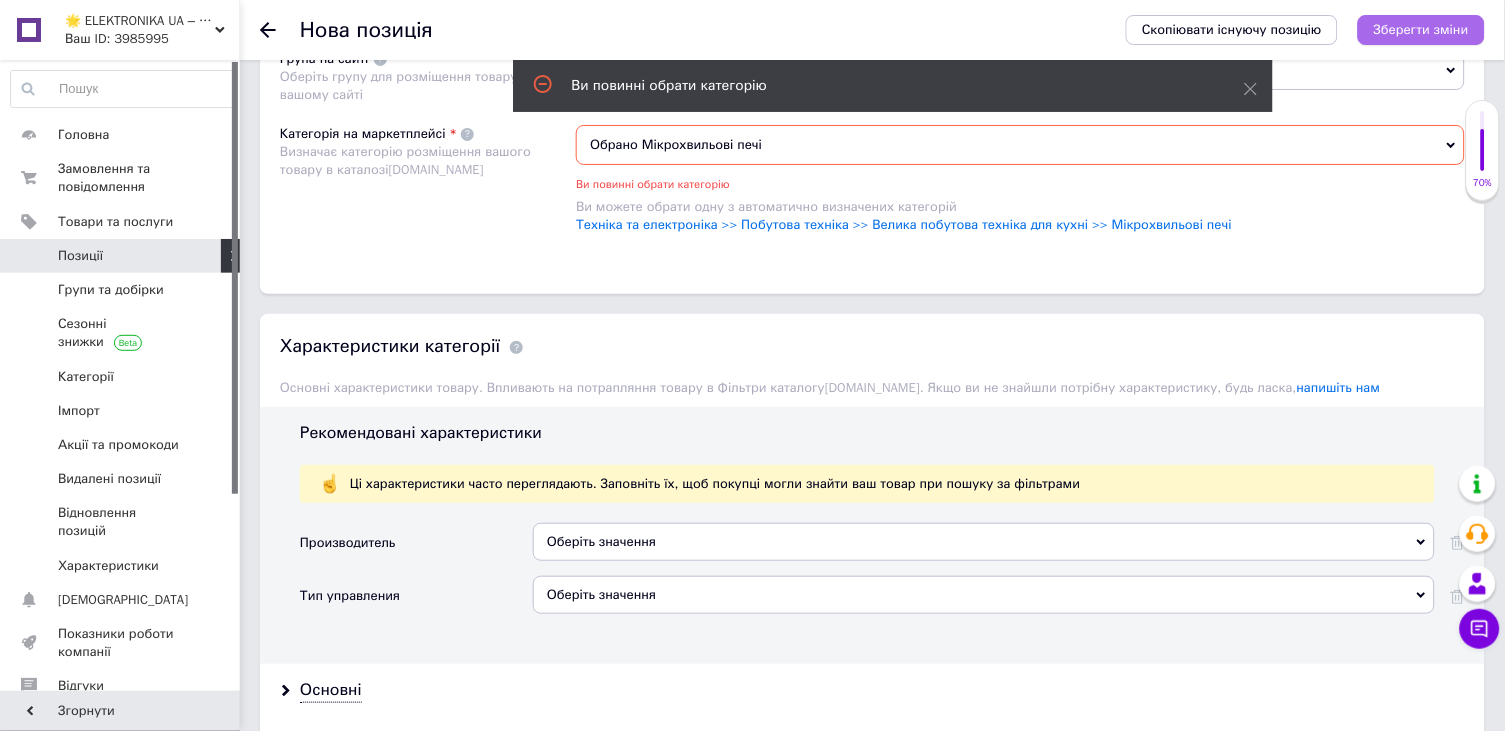 click on "Зберегти зміни" at bounding box center (1421, 30) 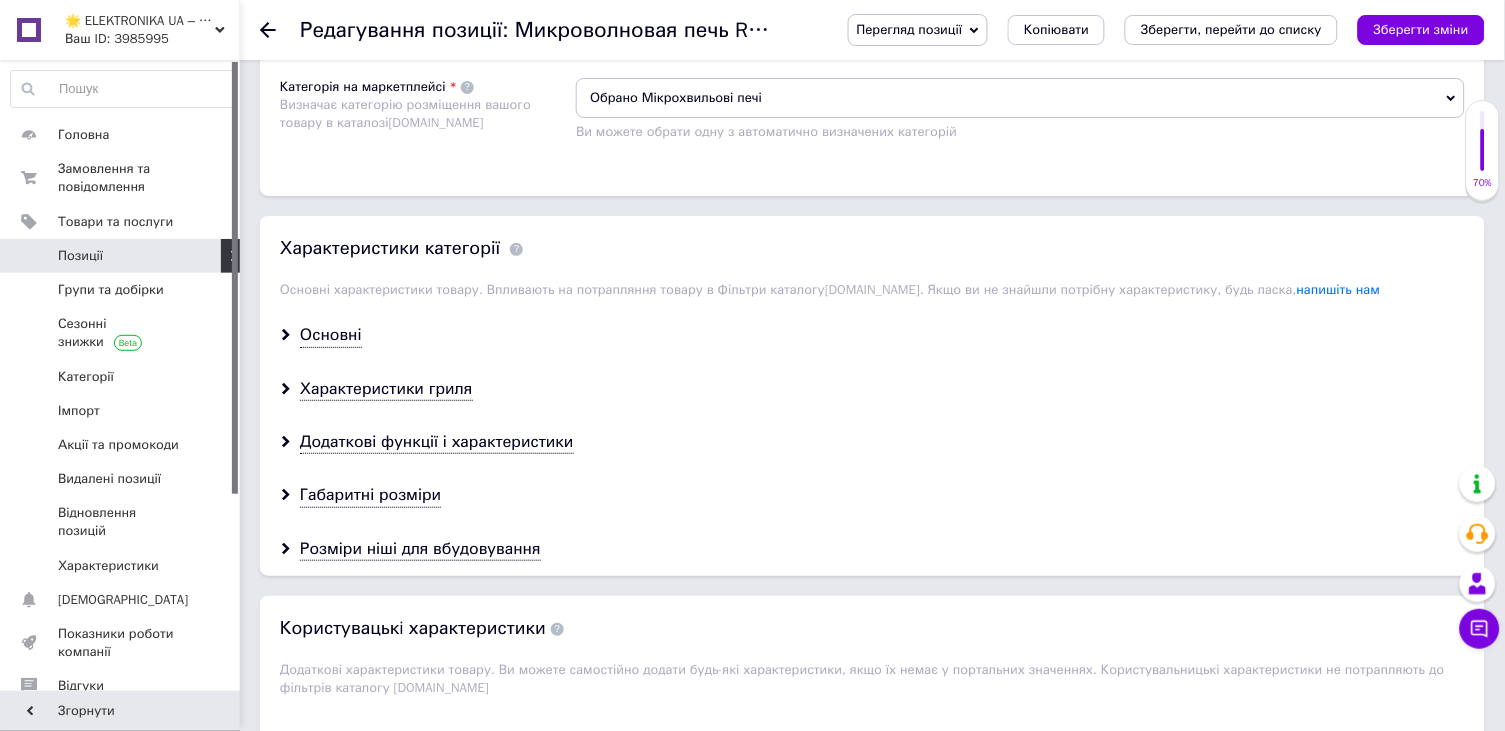 scroll, scrollTop: 1676, scrollLeft: 0, axis: vertical 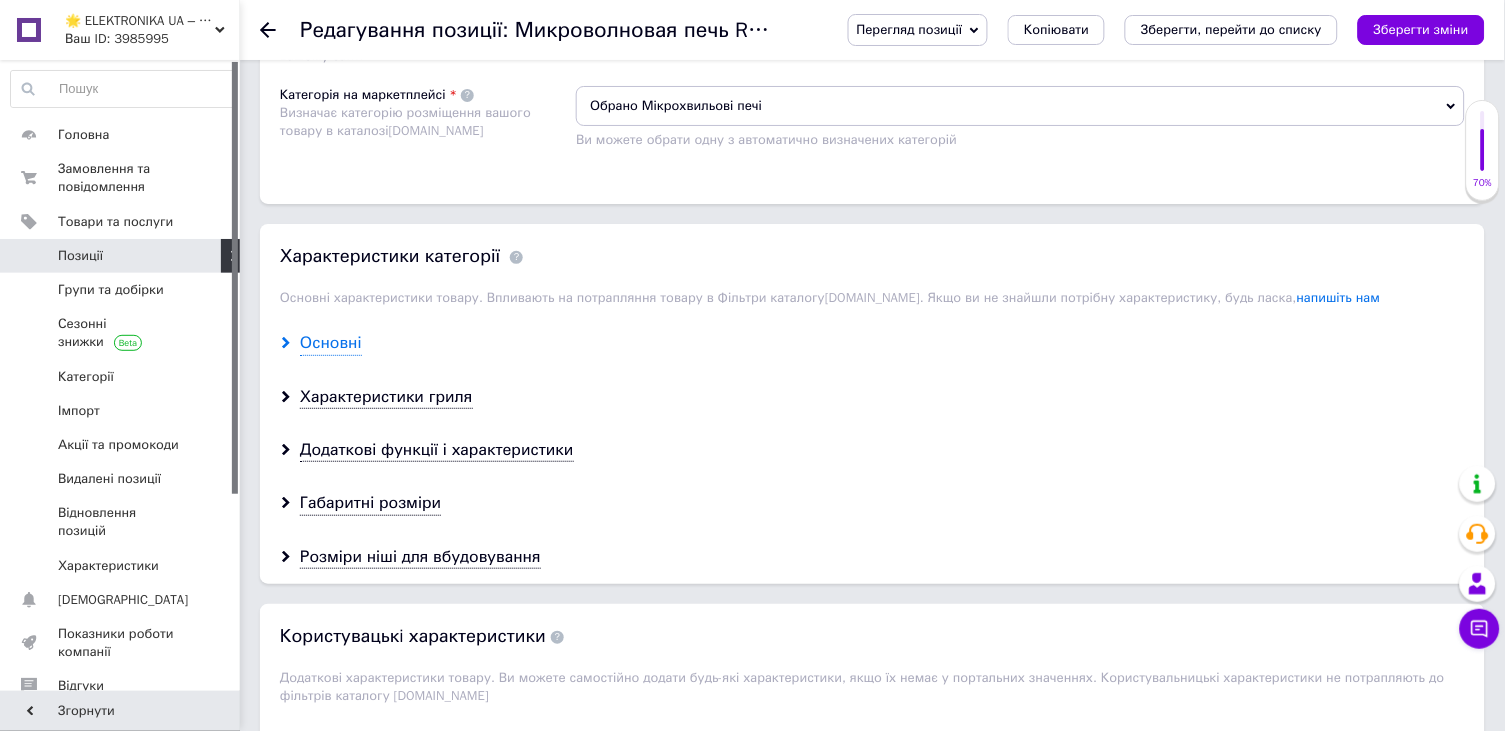 click on "Основні" at bounding box center [331, 343] 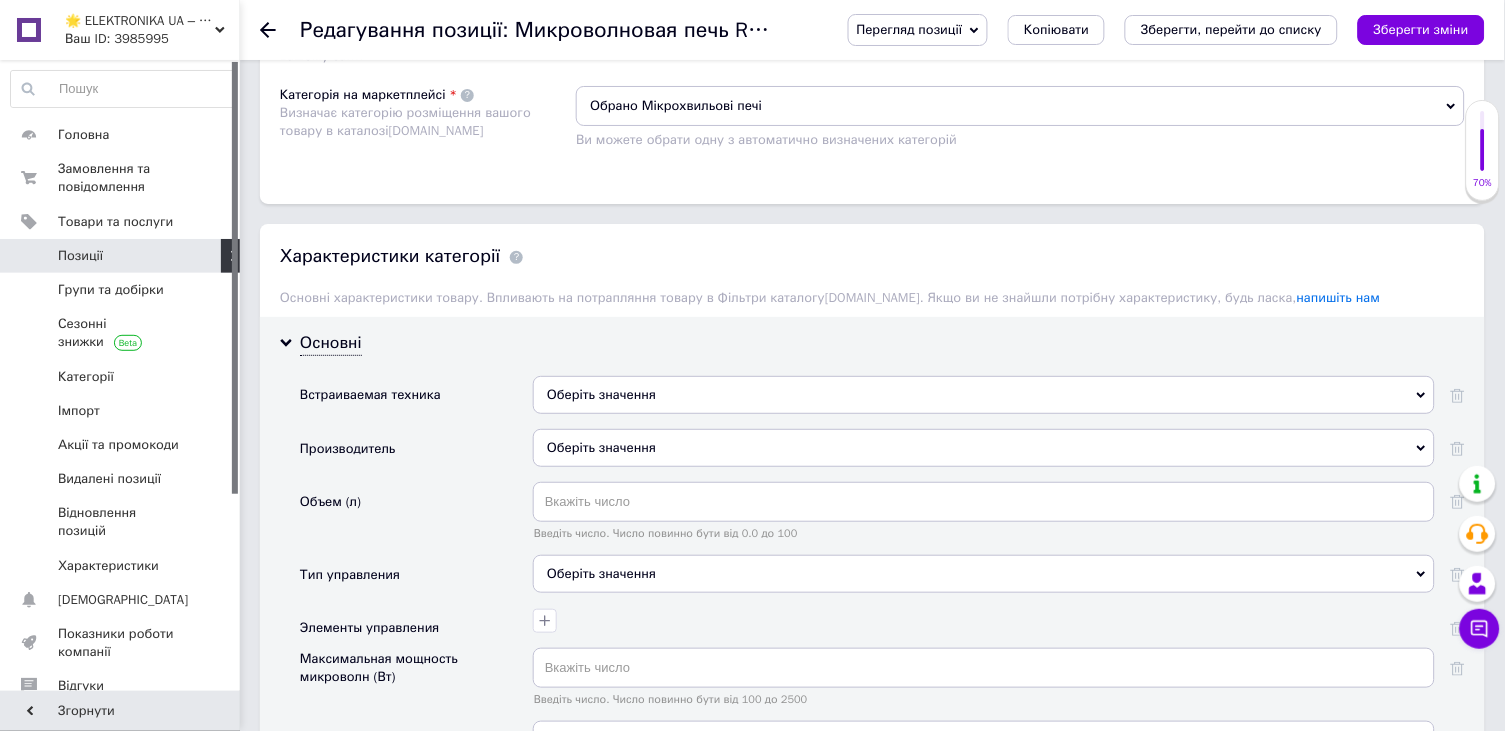 click on "Оберіть значення" at bounding box center (984, 395) 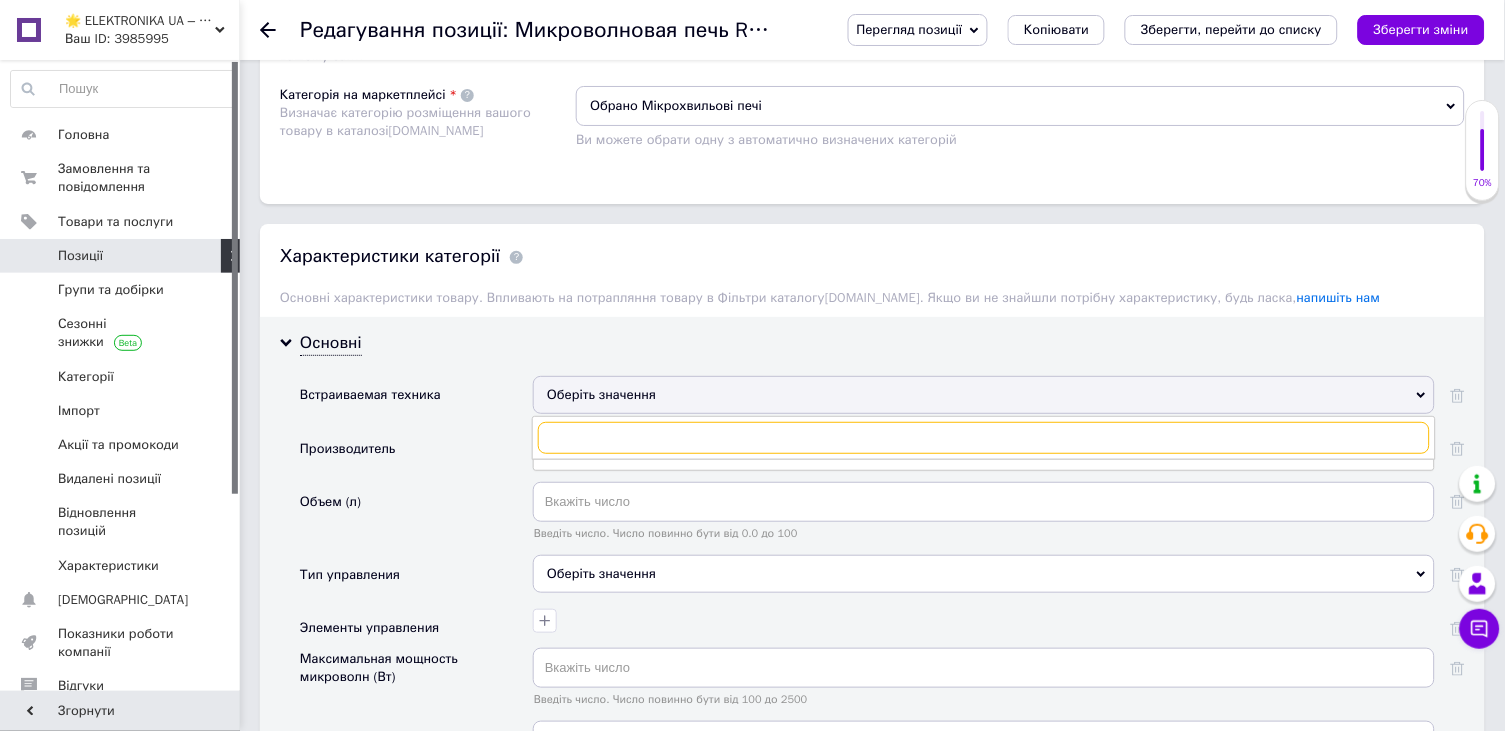 scroll, scrollTop: 1858, scrollLeft: 0, axis: vertical 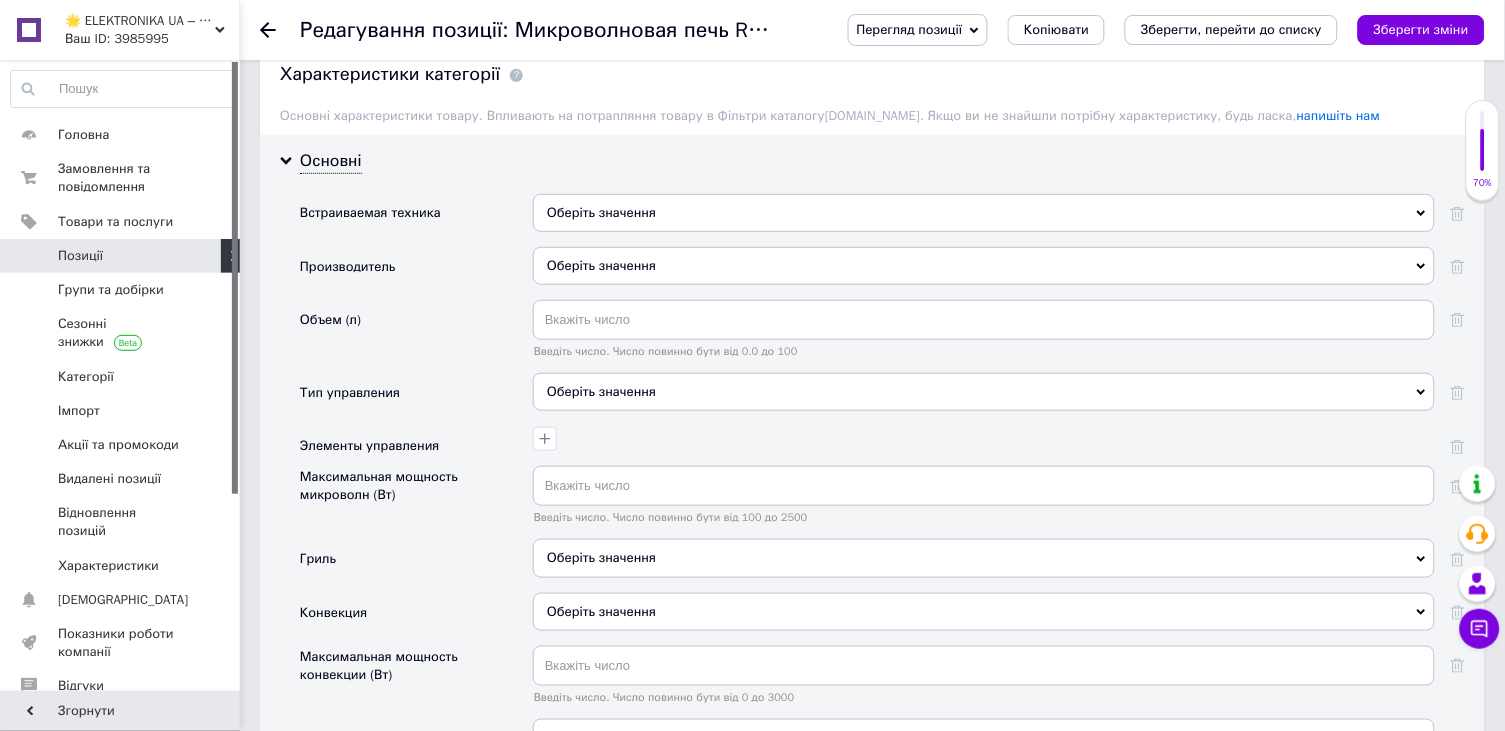 click on "Объем (л)" at bounding box center [416, 336] 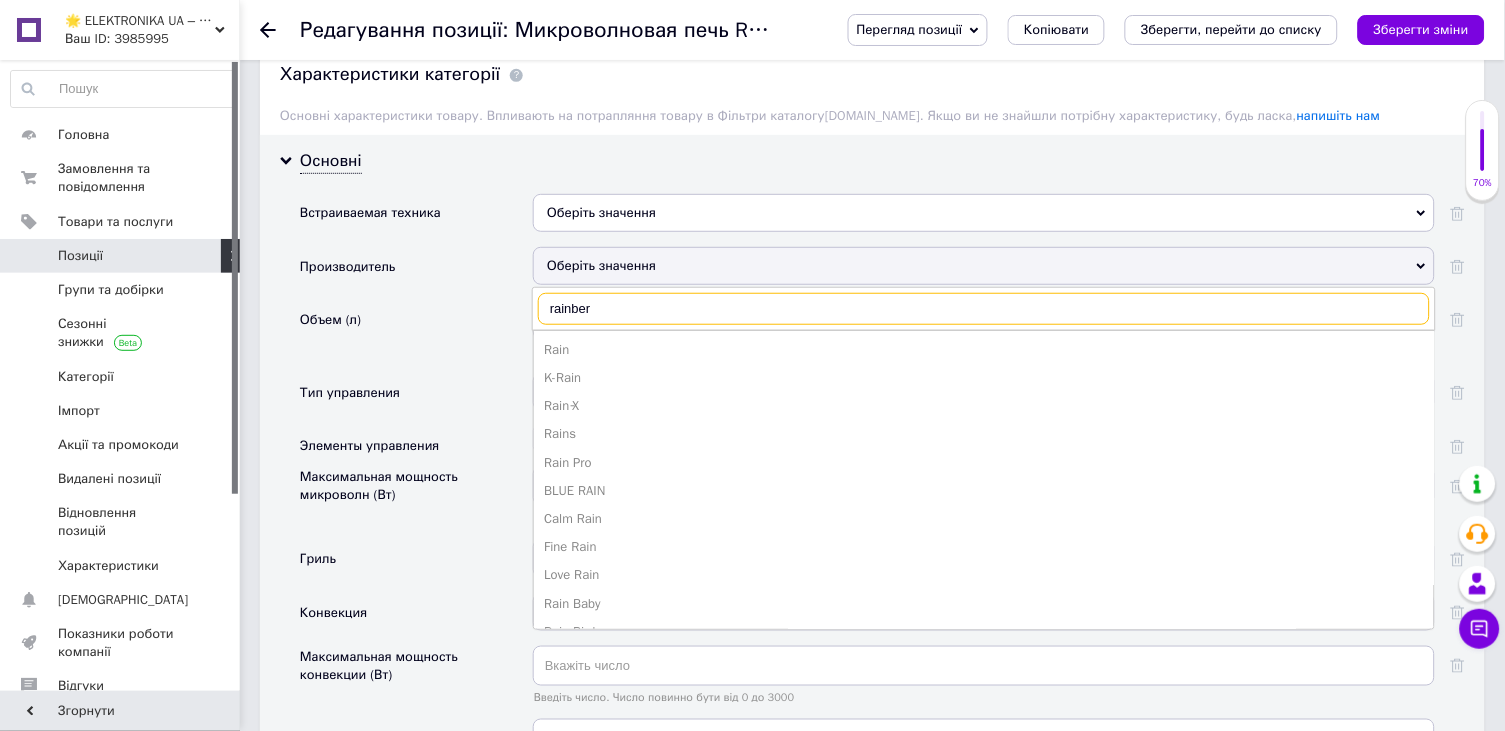 type on "rainberg" 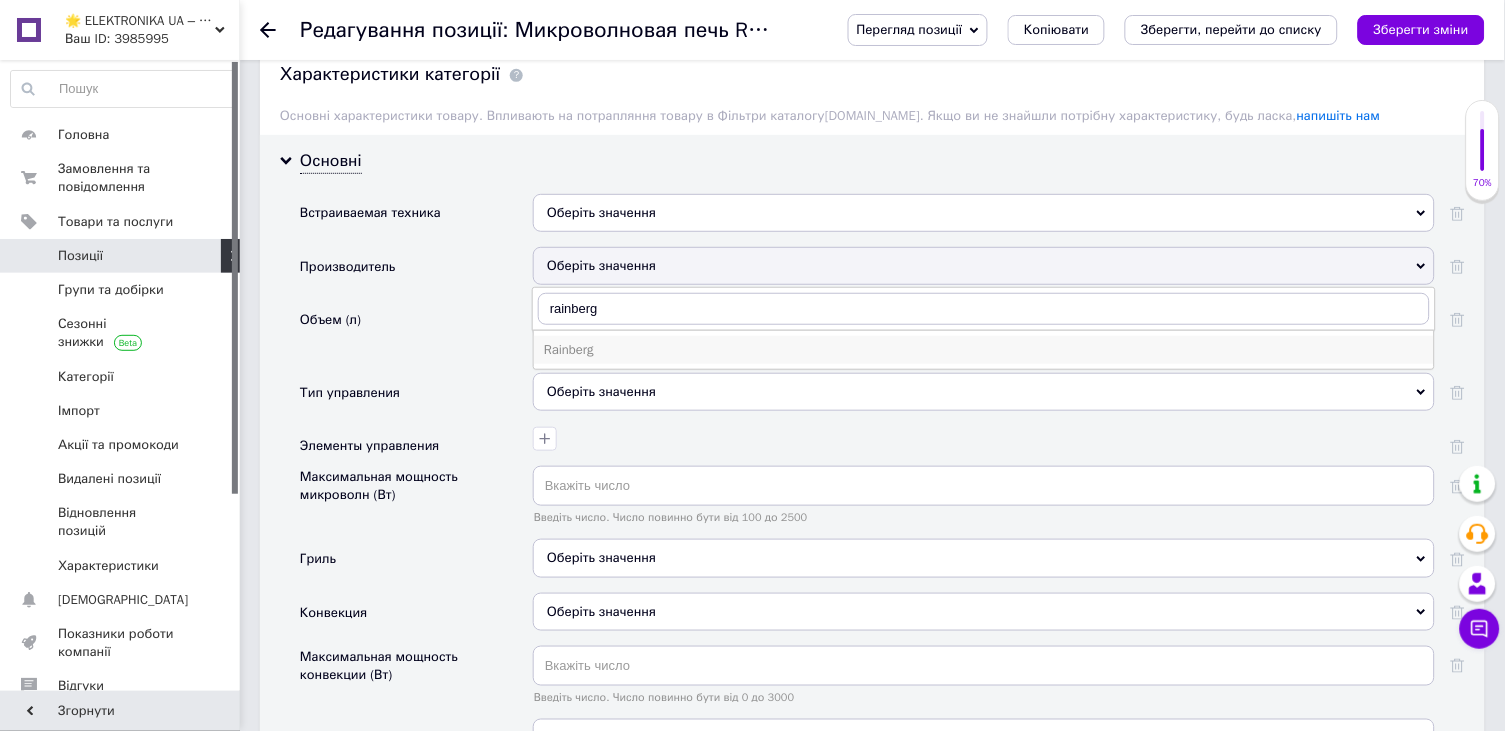 click on "Rainberg" at bounding box center [984, 350] 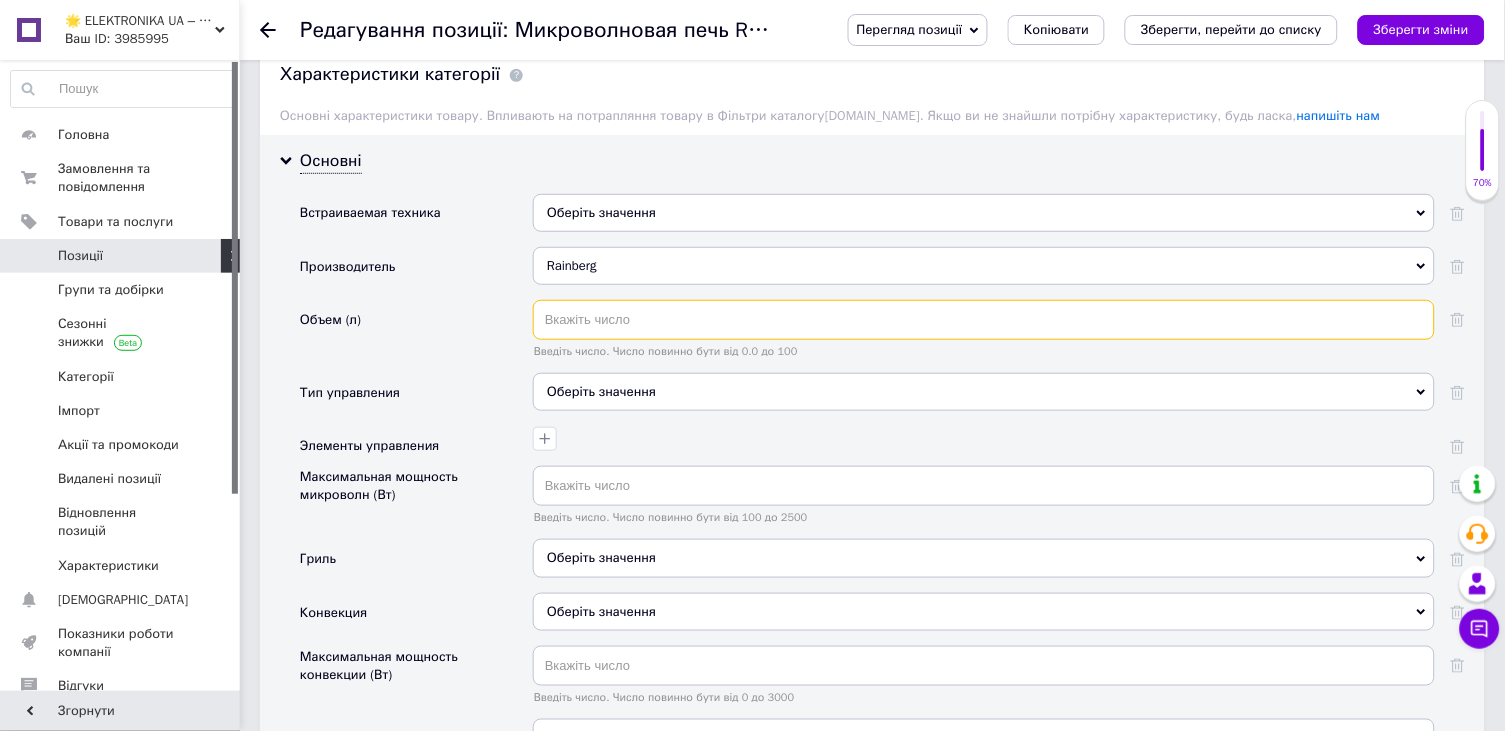 click at bounding box center (984, 320) 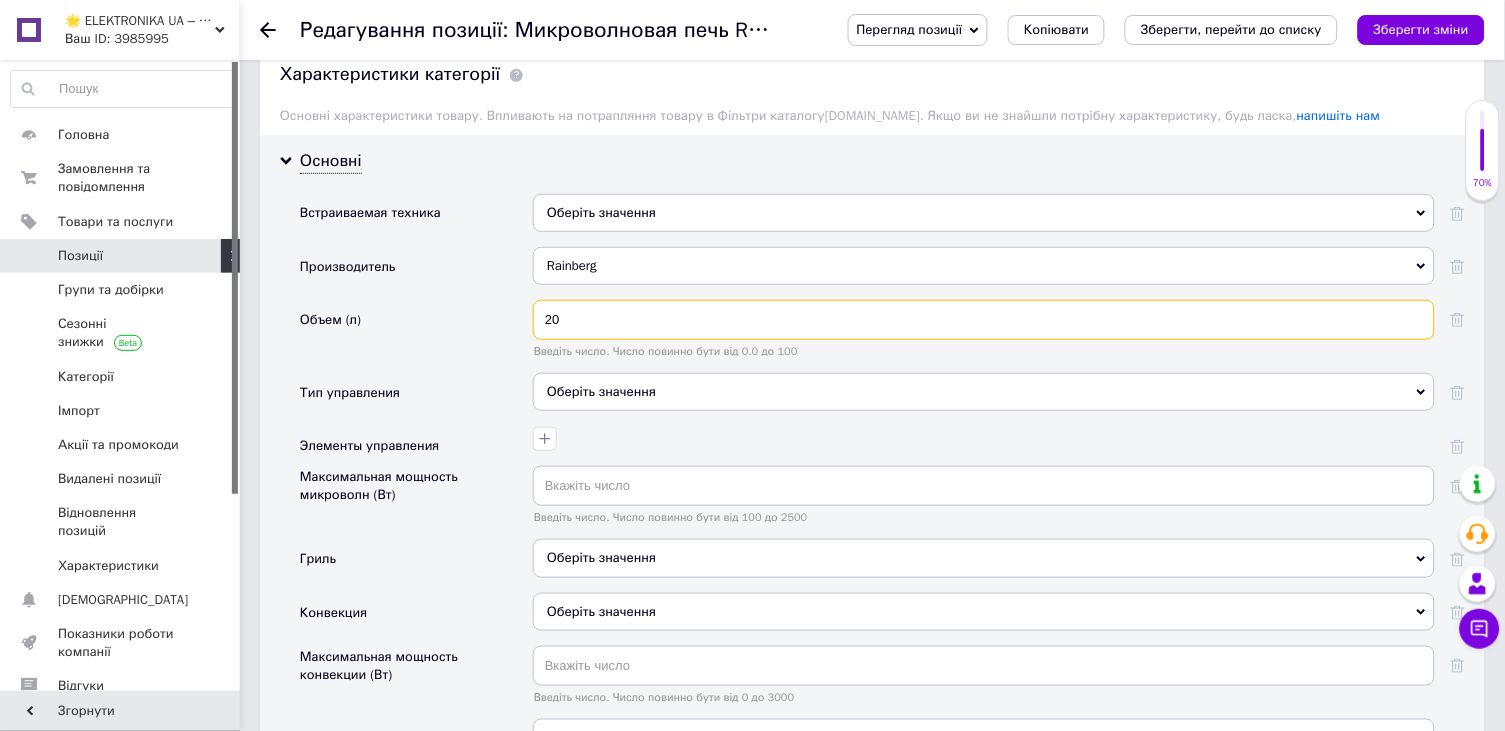 type on "20" 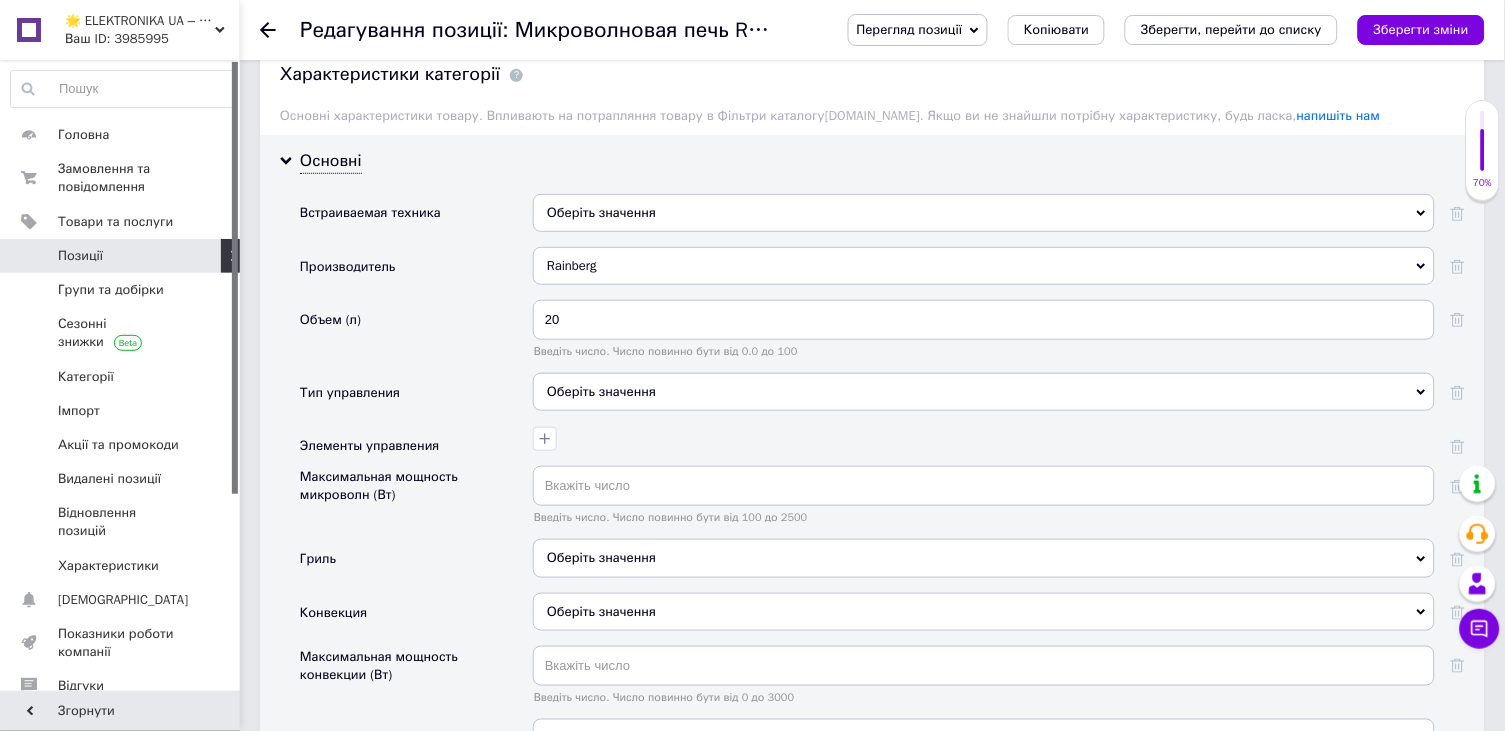 click on "20 Введіть число. Число повинно бути від 0.0 до 100" at bounding box center [984, 336] 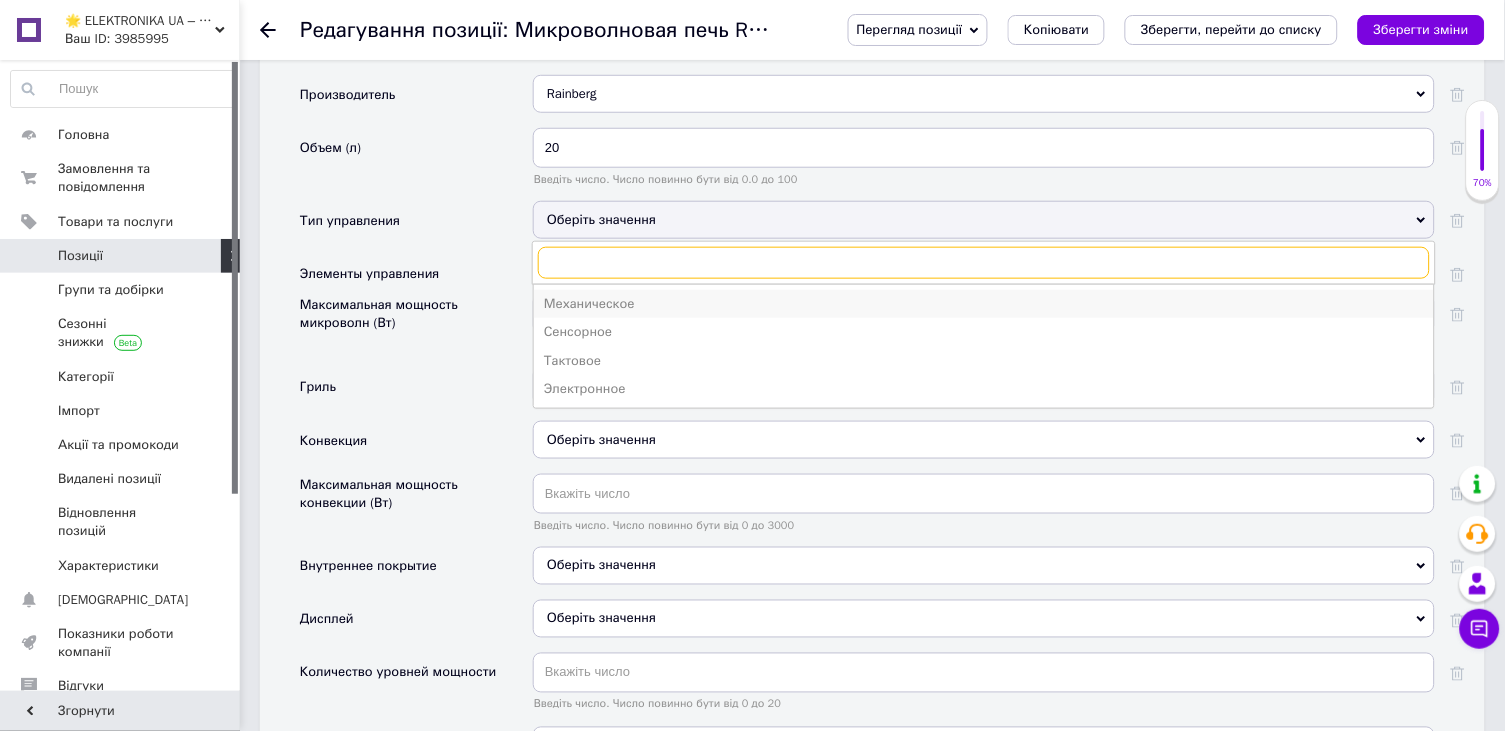 scroll, scrollTop: 1409, scrollLeft: 0, axis: vertical 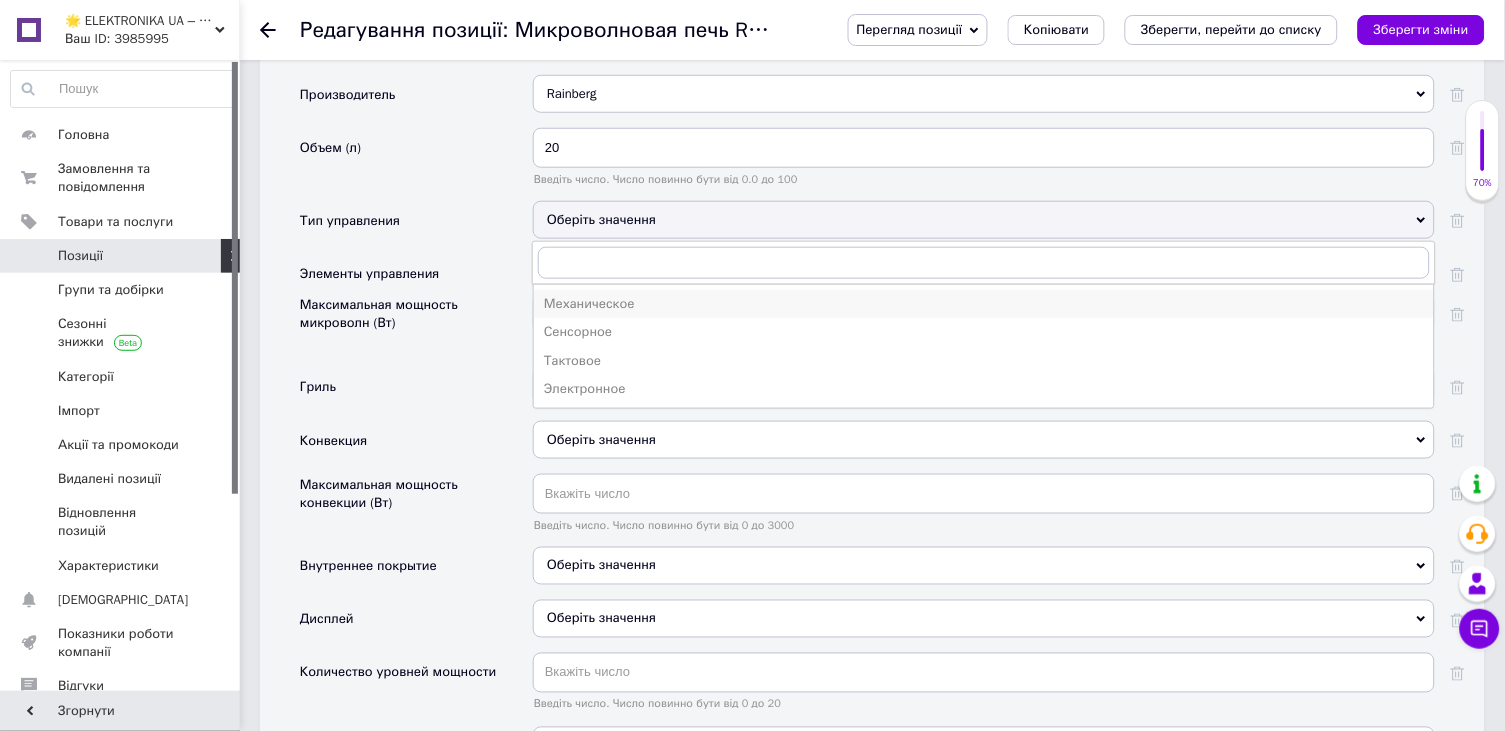 click on "Механическое" at bounding box center [984, 304] 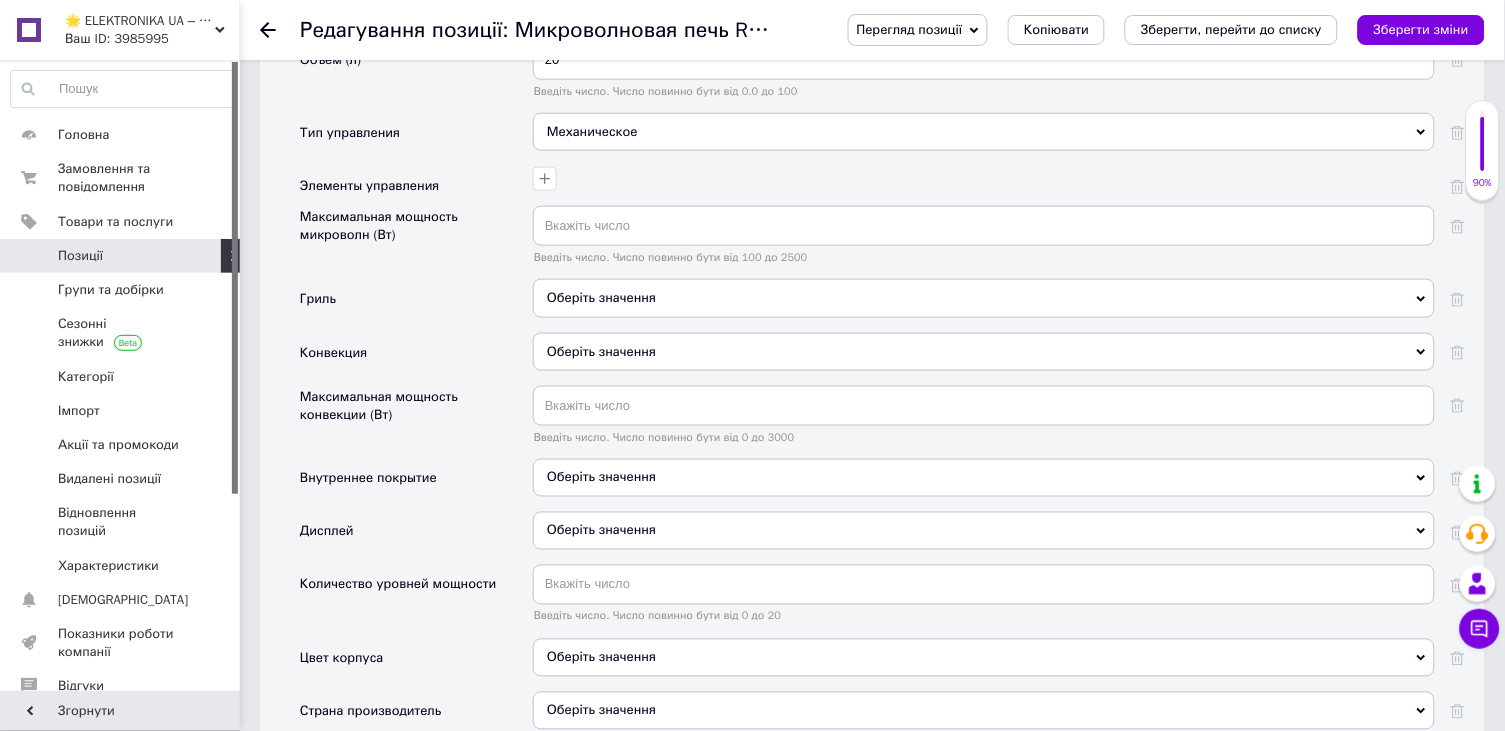 scroll, scrollTop: 2130, scrollLeft: 0, axis: vertical 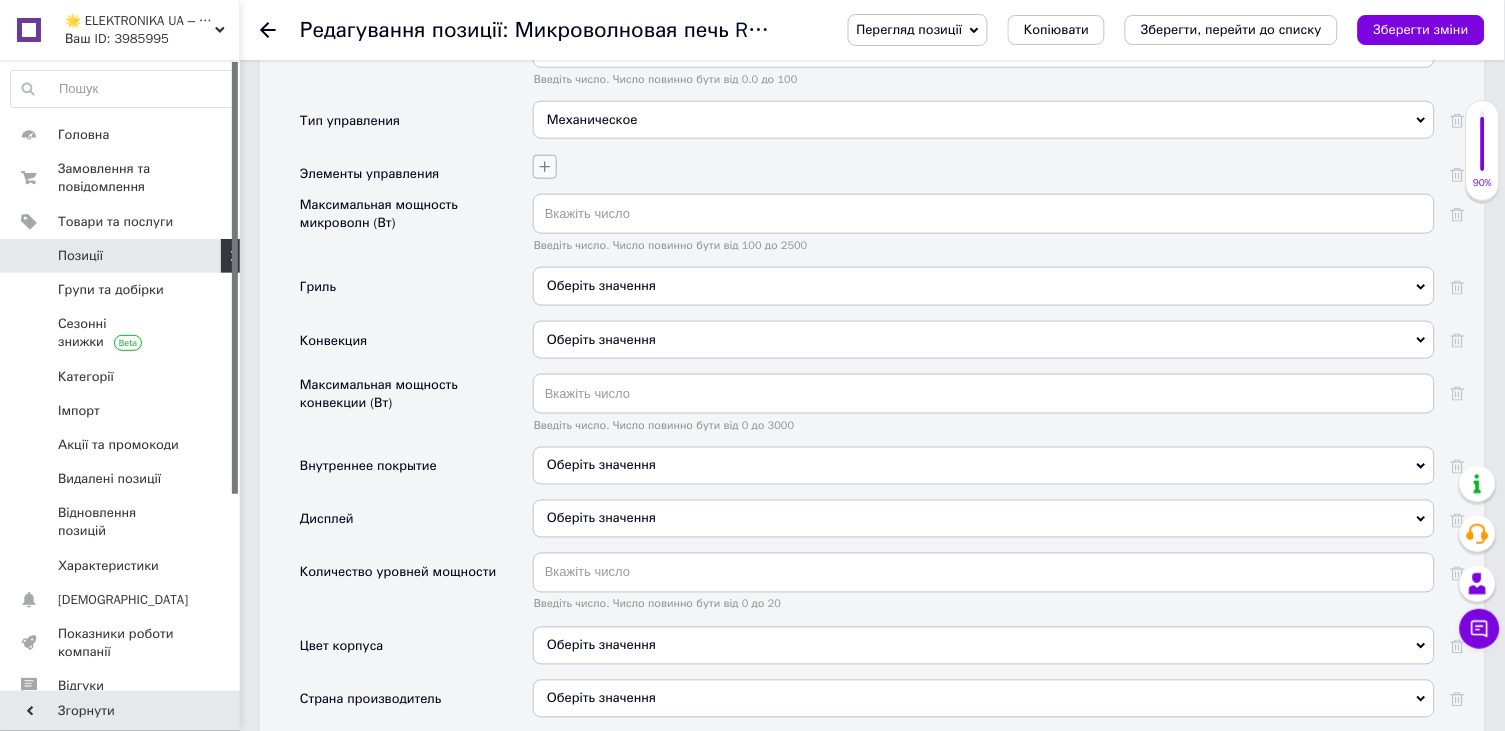 click 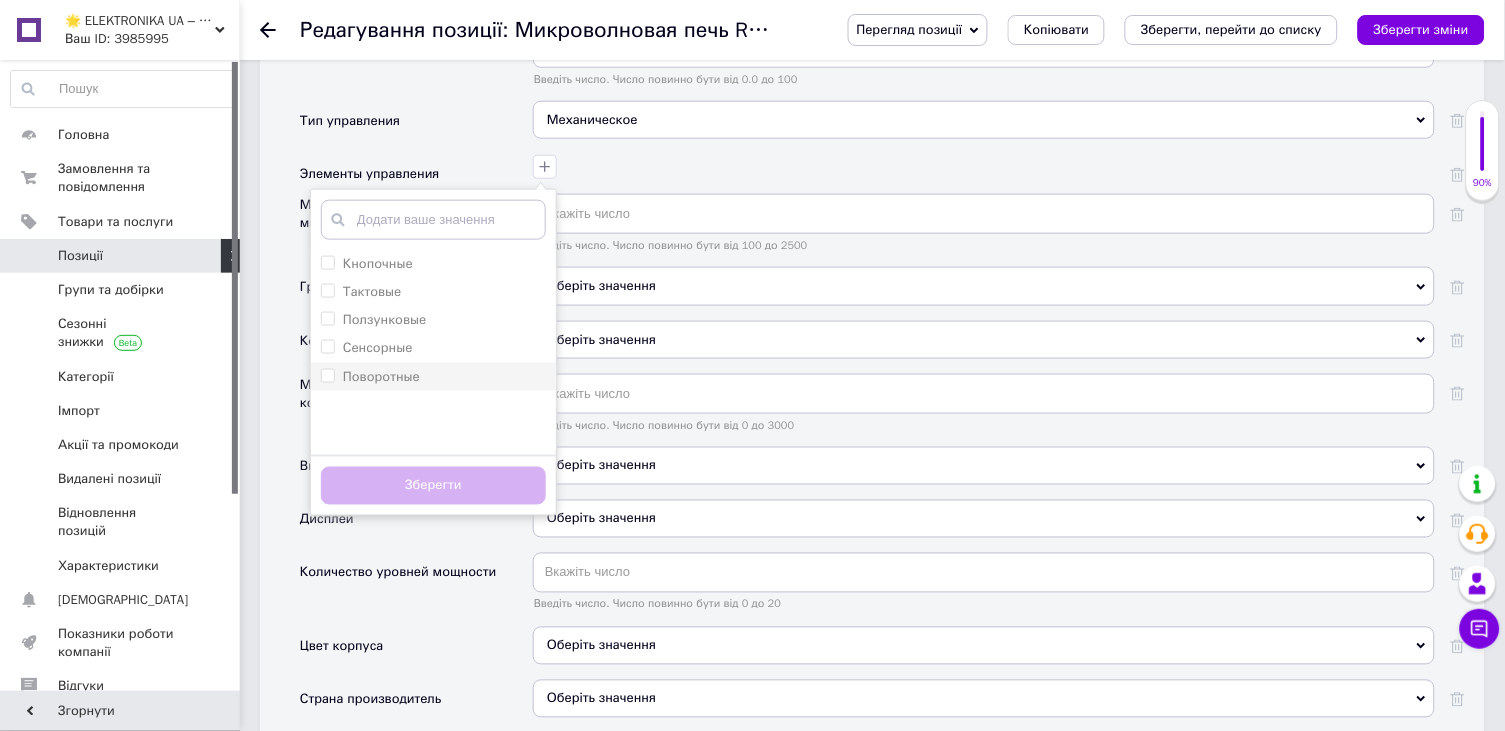 click on "Поворотные" at bounding box center (433, 377) 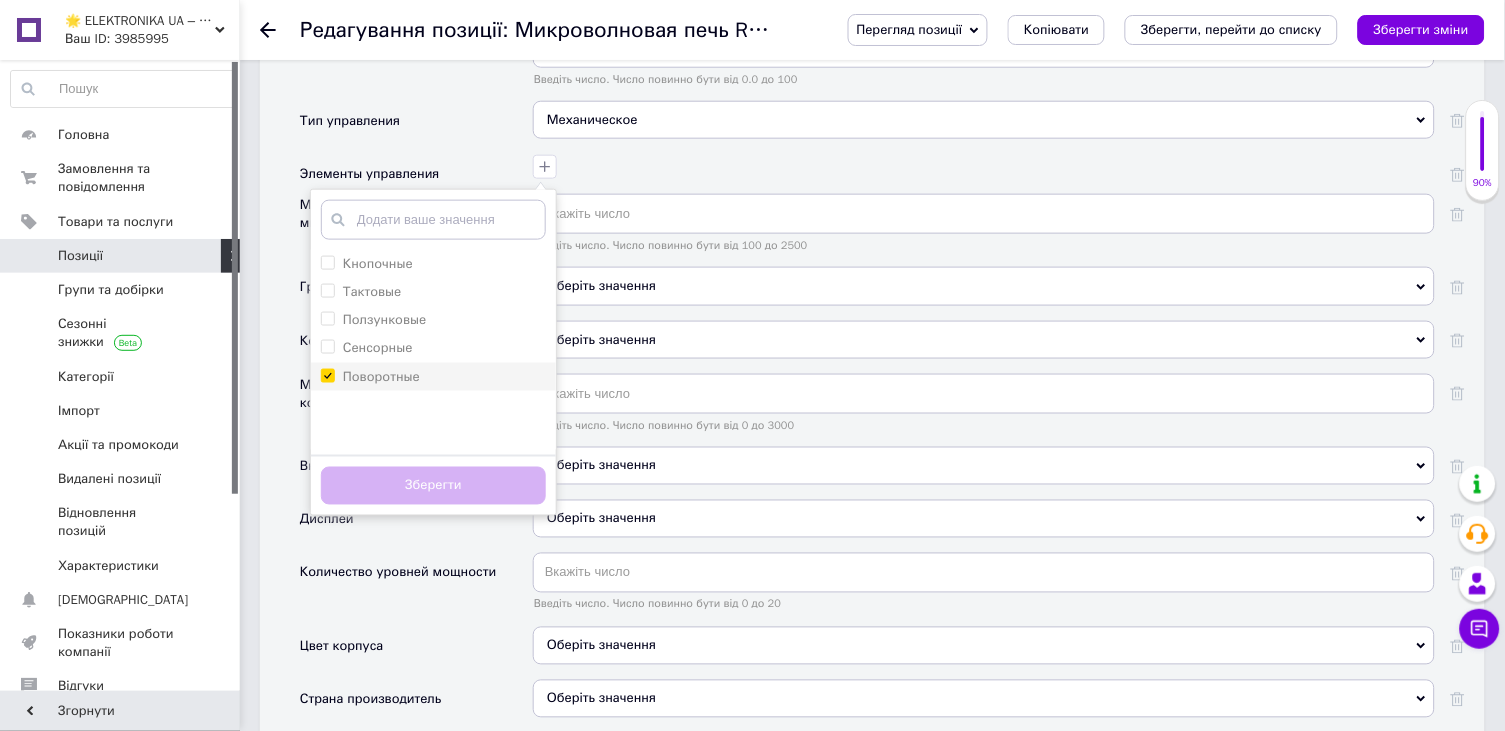 checkbox on "true" 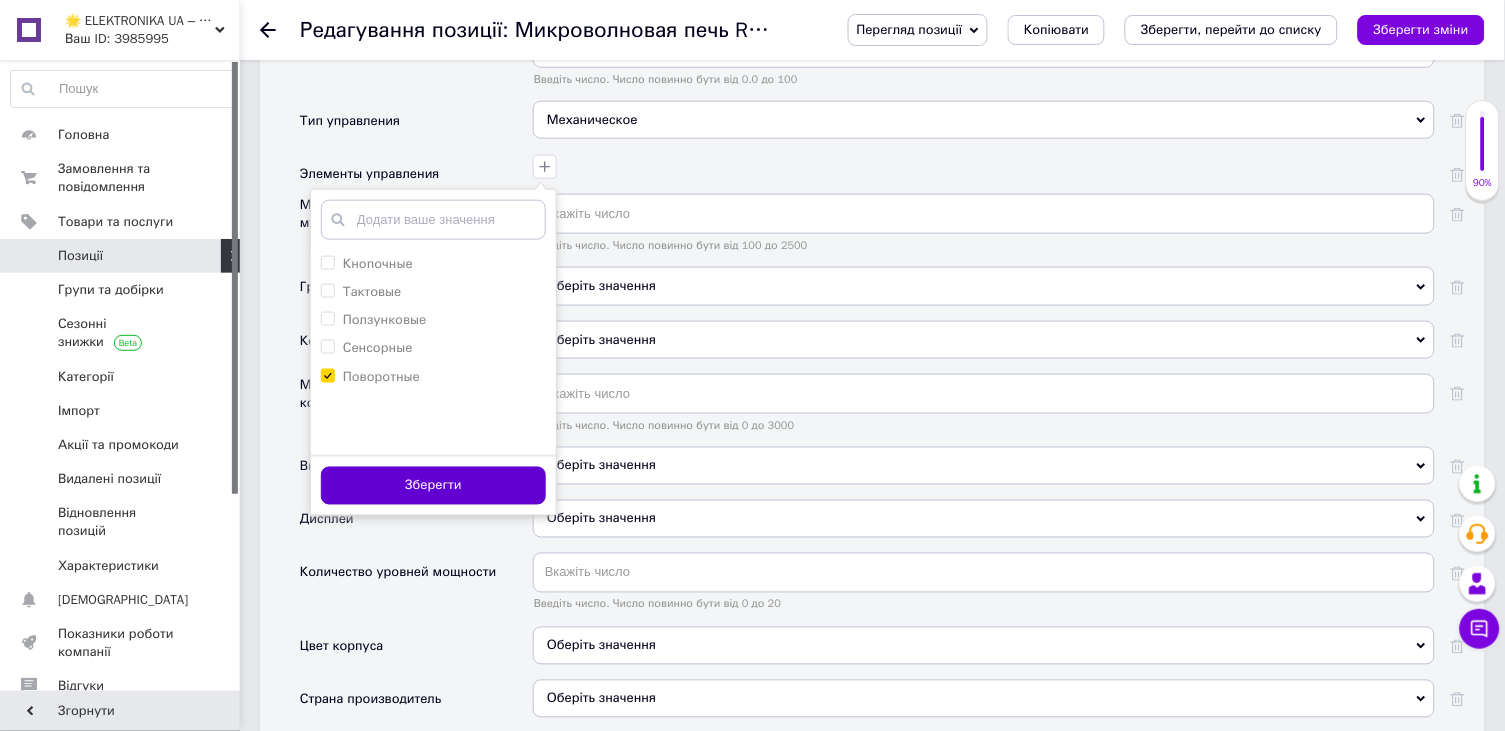 click on "Зберегти" at bounding box center (433, 486) 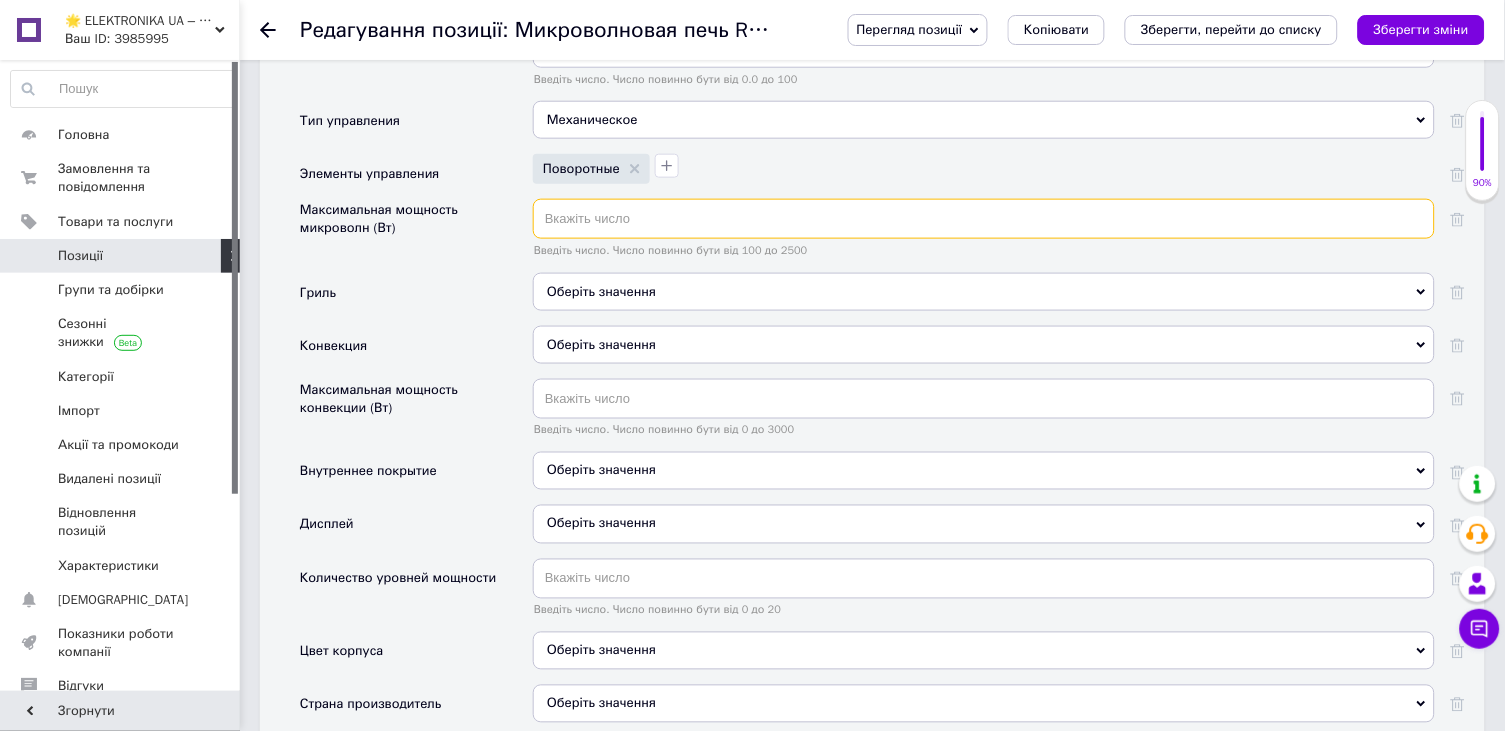 click at bounding box center [984, 219] 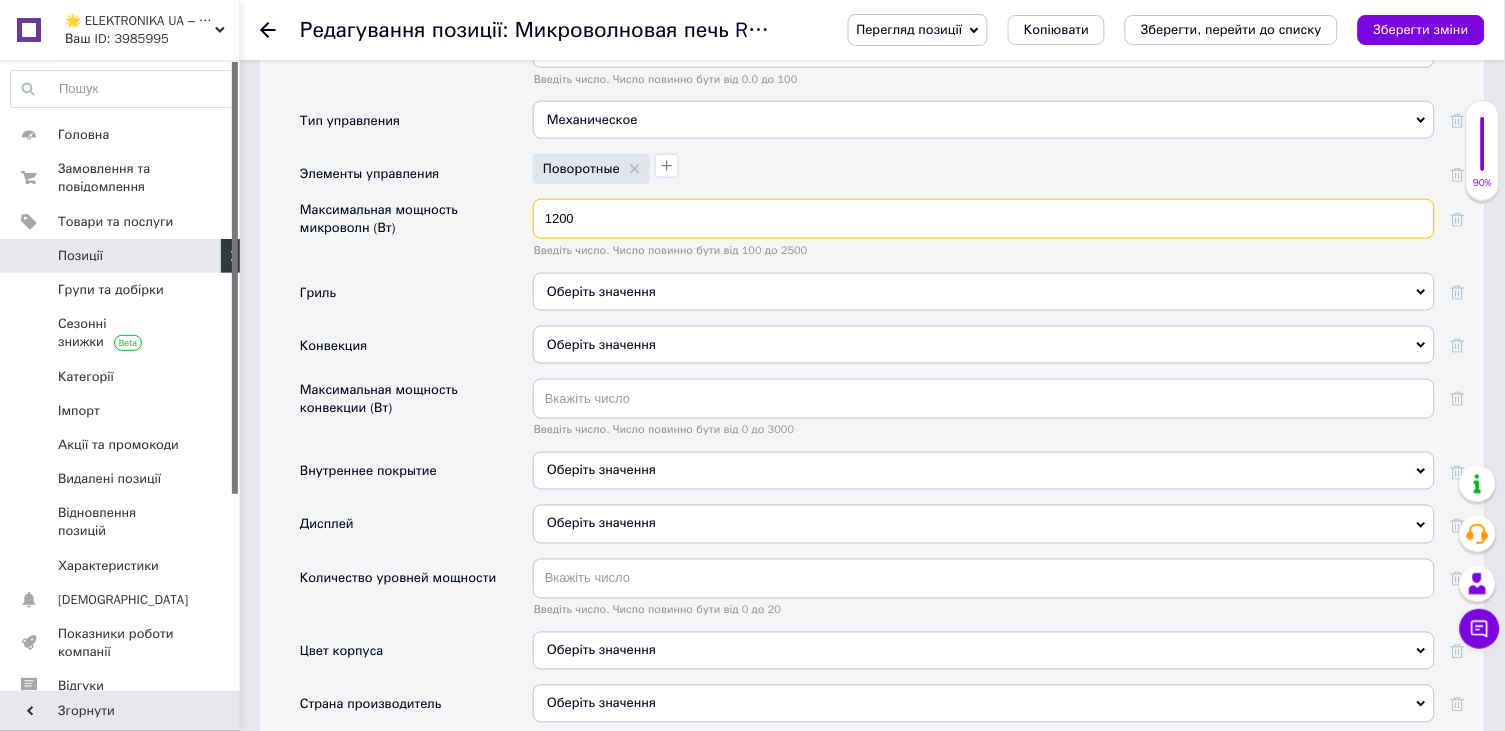 type on "1200" 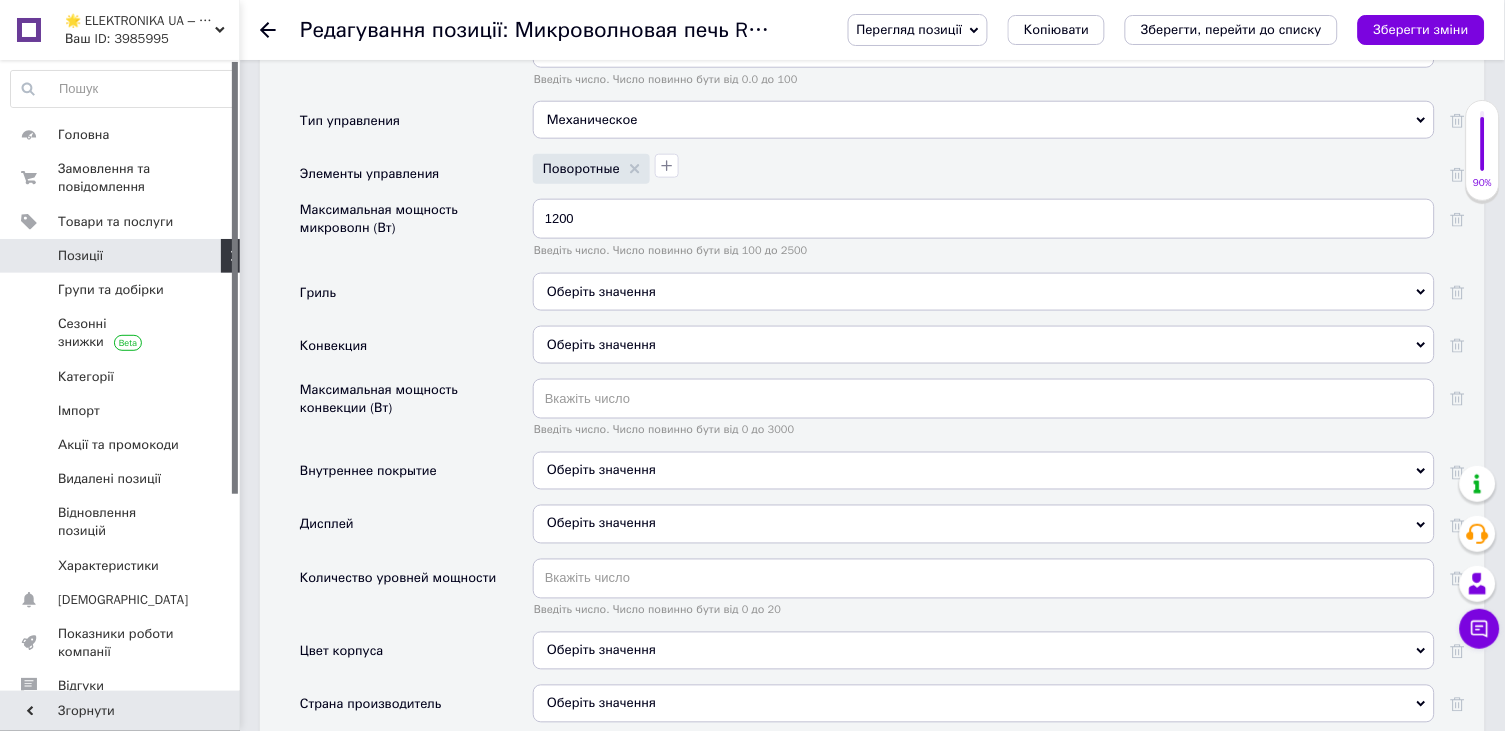 click on "Оберіть значення" at bounding box center (601, 291) 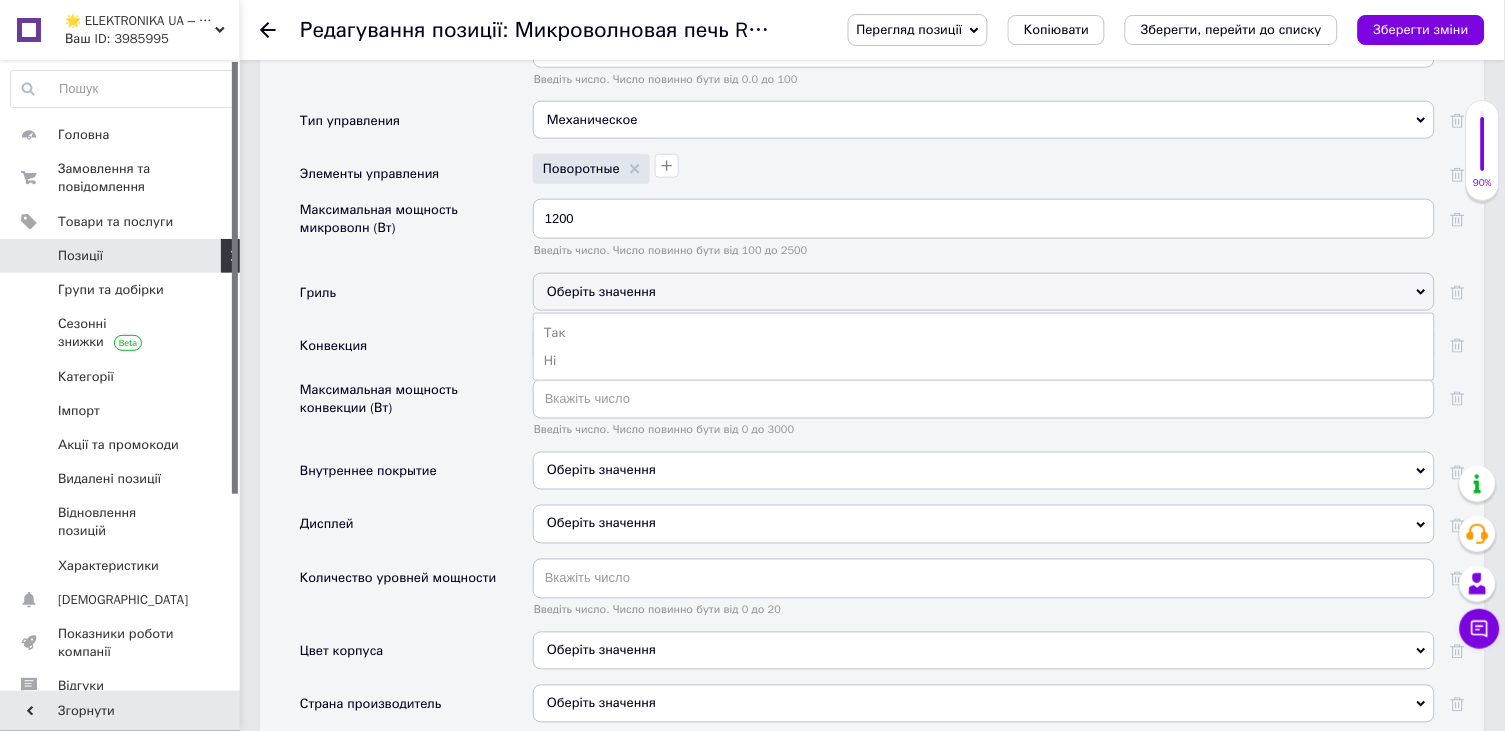 click on "Гриль" at bounding box center [416, 299] 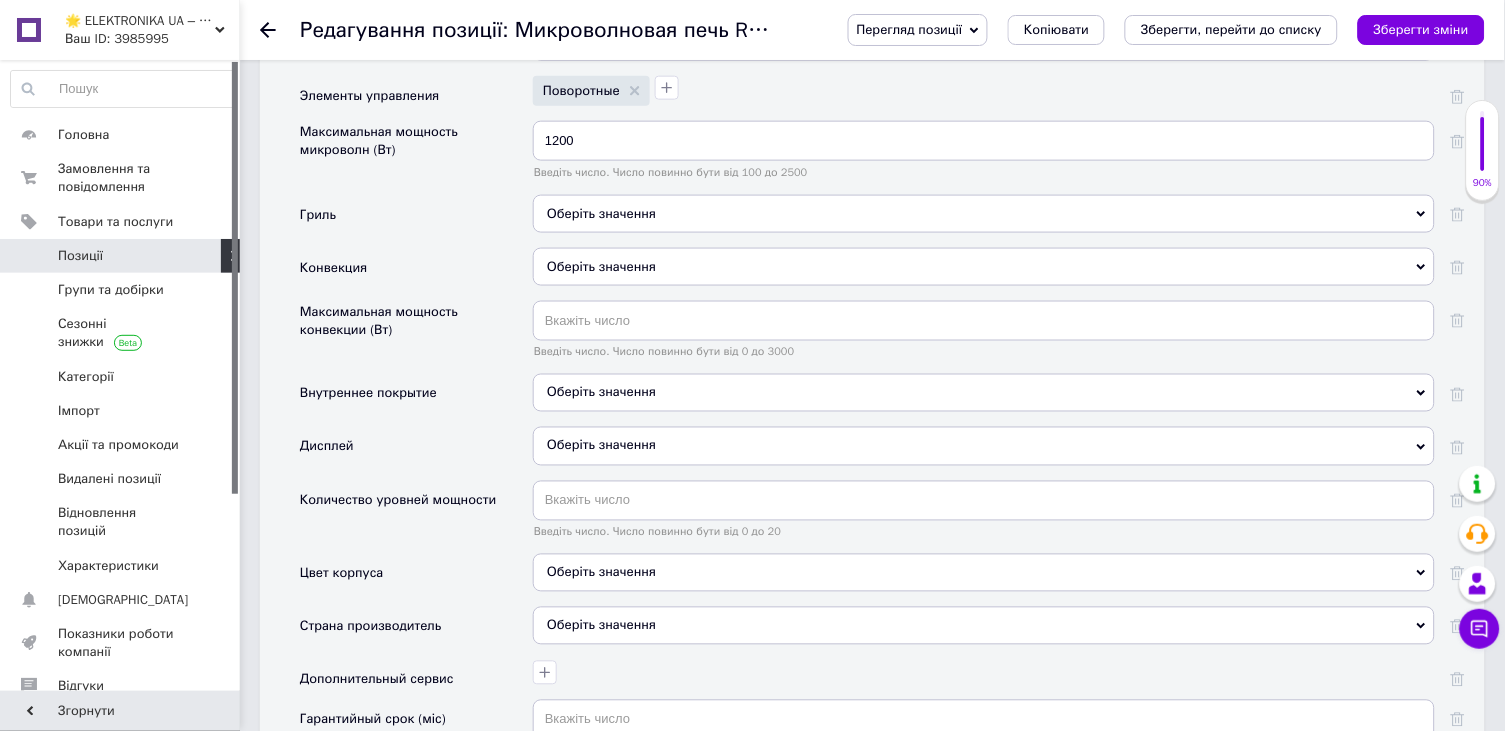 scroll, scrollTop: 2274, scrollLeft: 0, axis: vertical 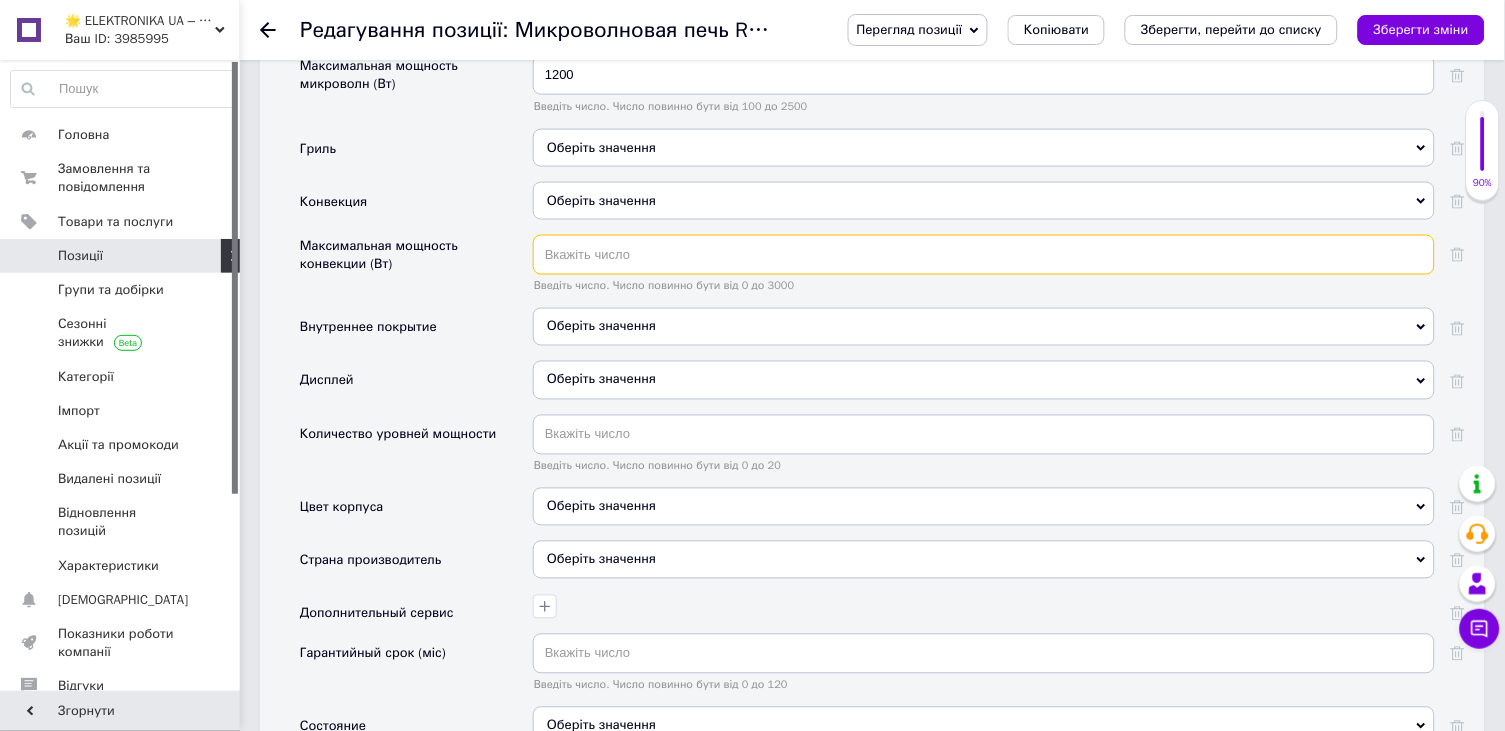 click at bounding box center [984, 255] 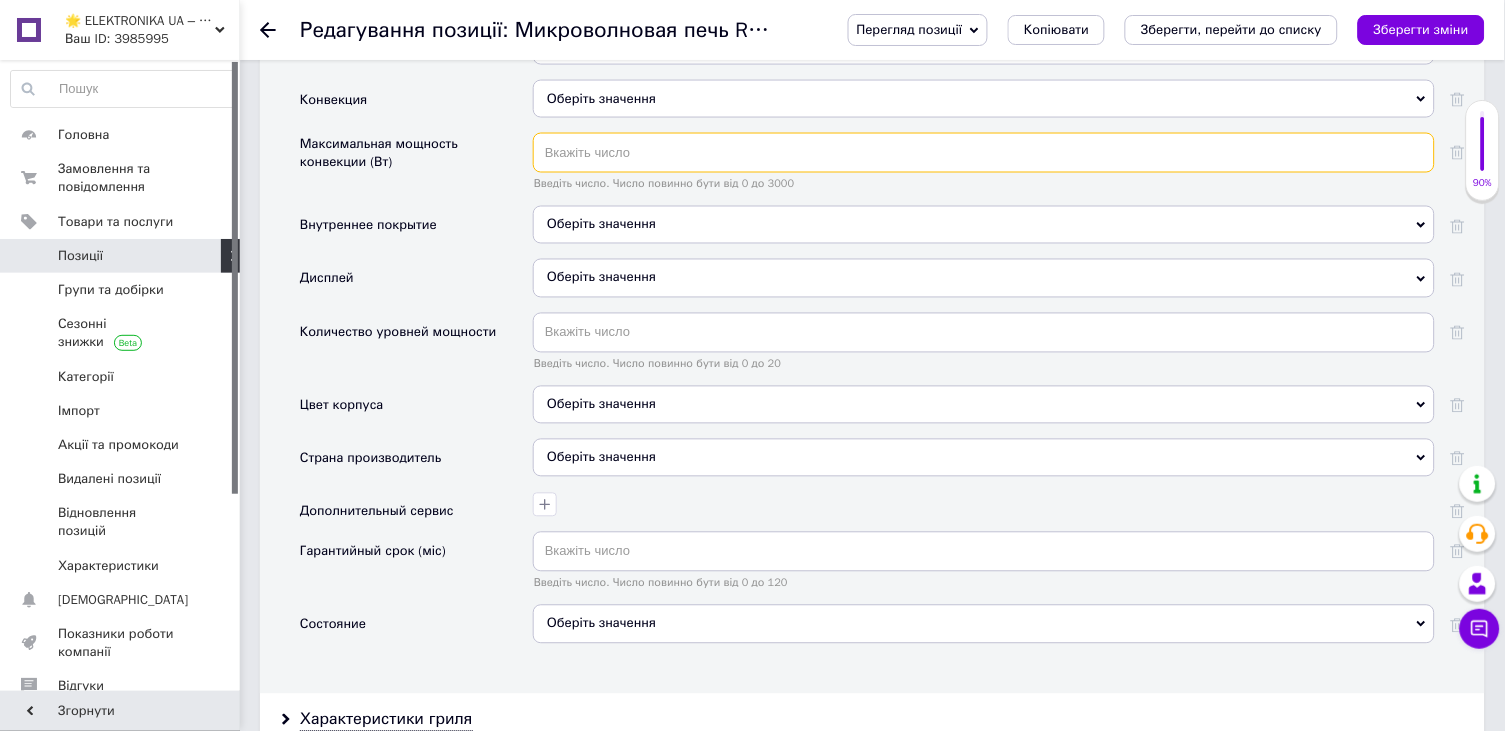scroll, scrollTop: 2396, scrollLeft: 0, axis: vertical 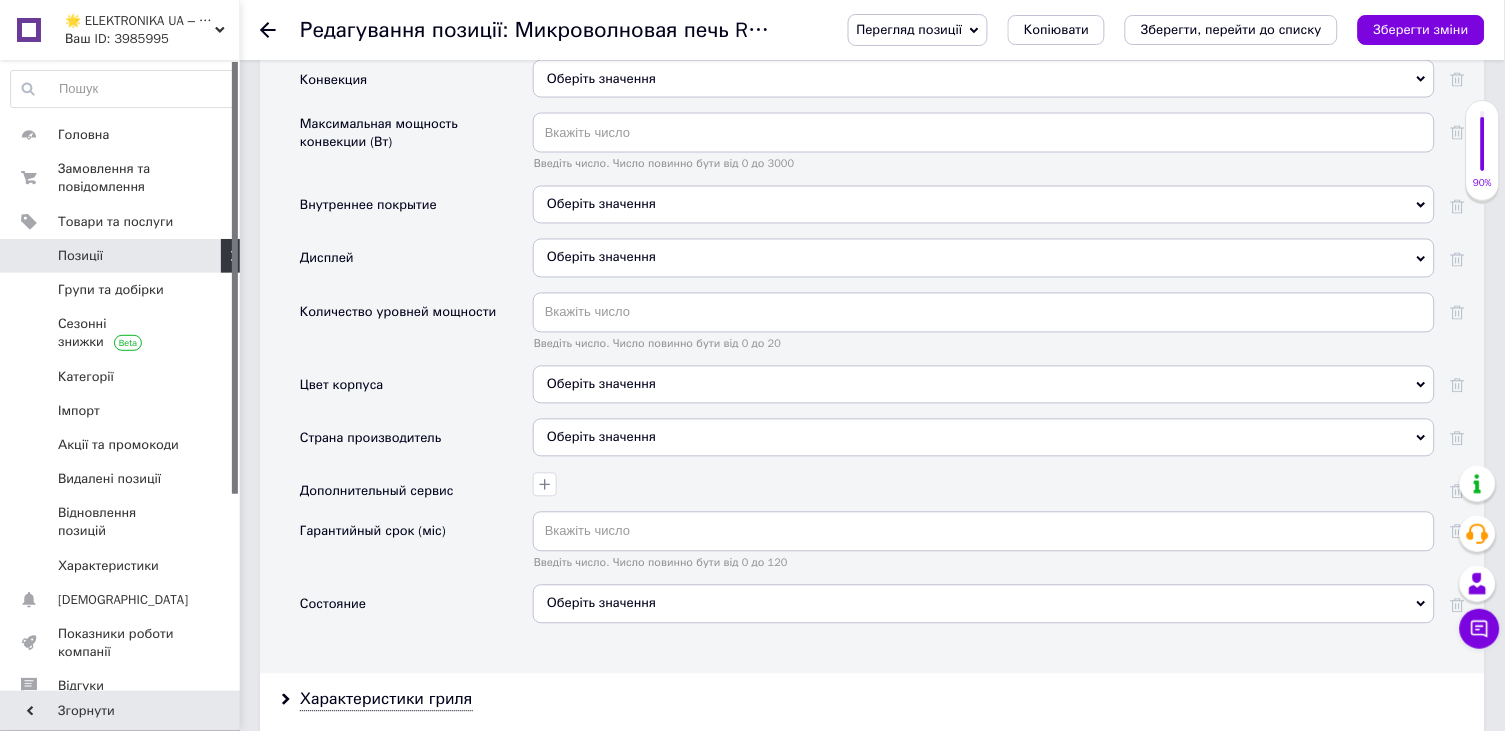 click on "Оберіть значення" at bounding box center [984, 205] 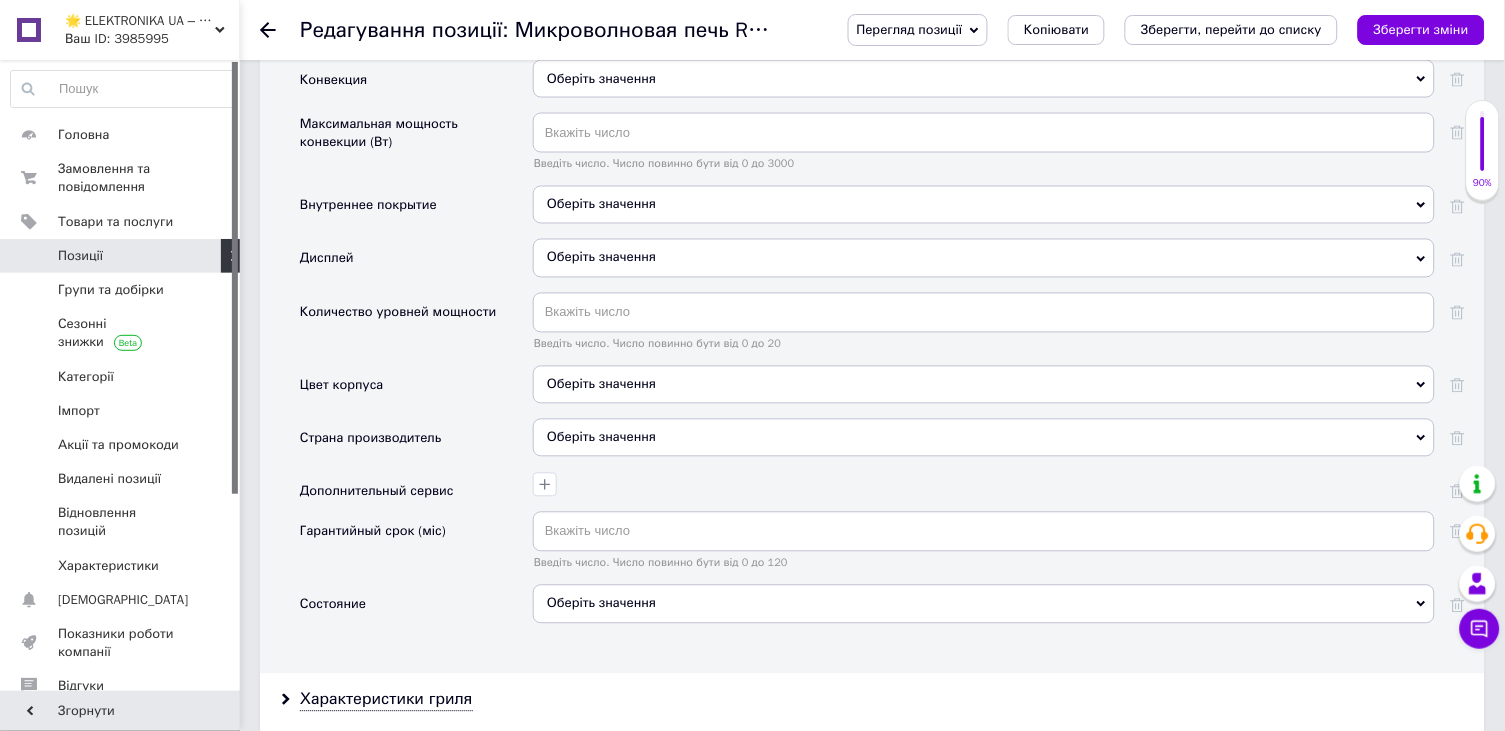 click on "Перегляд позиції Зберегти та переглянути на сайті Зберегти та переглянути на маркетплейсі Копіювати Зберегти, перейти до списку Зберегти зміни" at bounding box center (1146, 30) 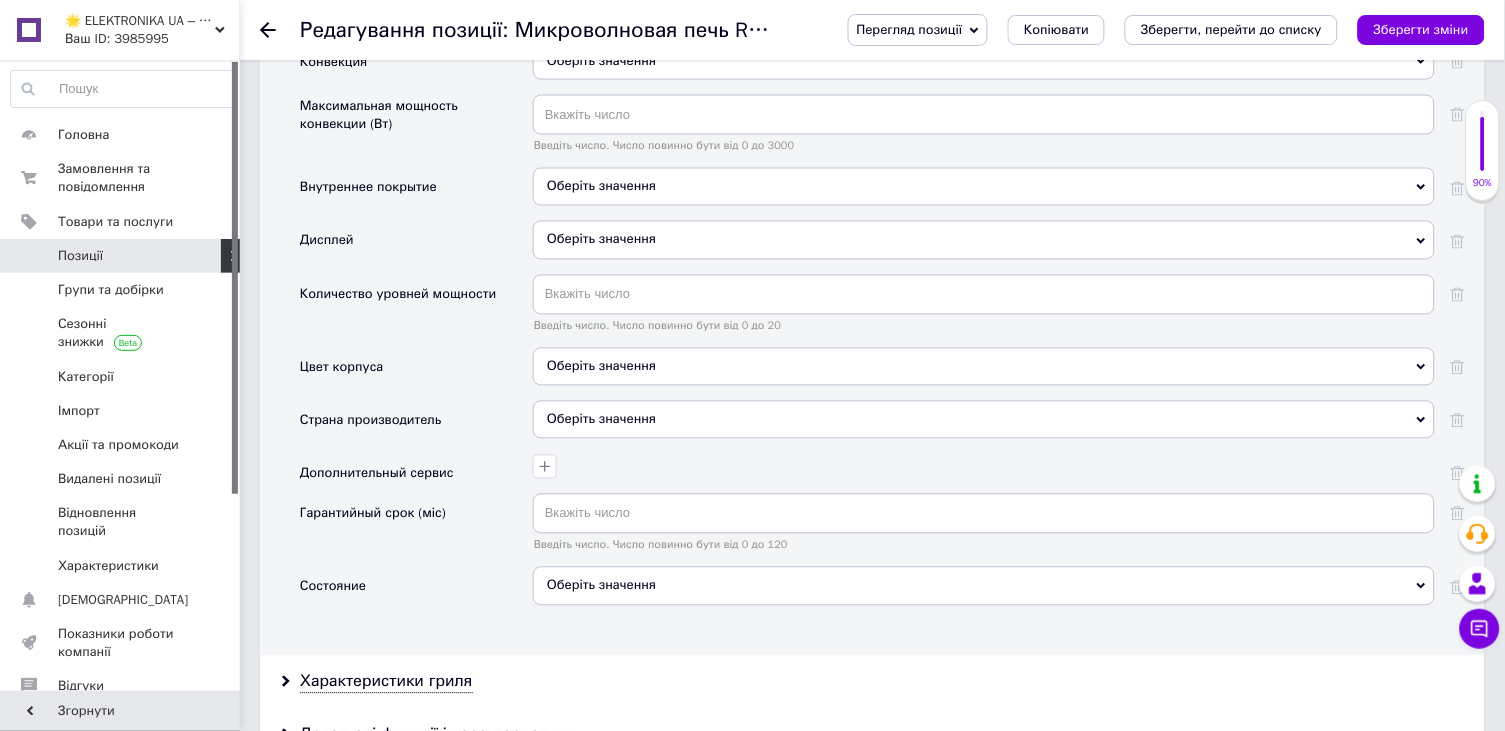 scroll, scrollTop: 2440, scrollLeft: 0, axis: vertical 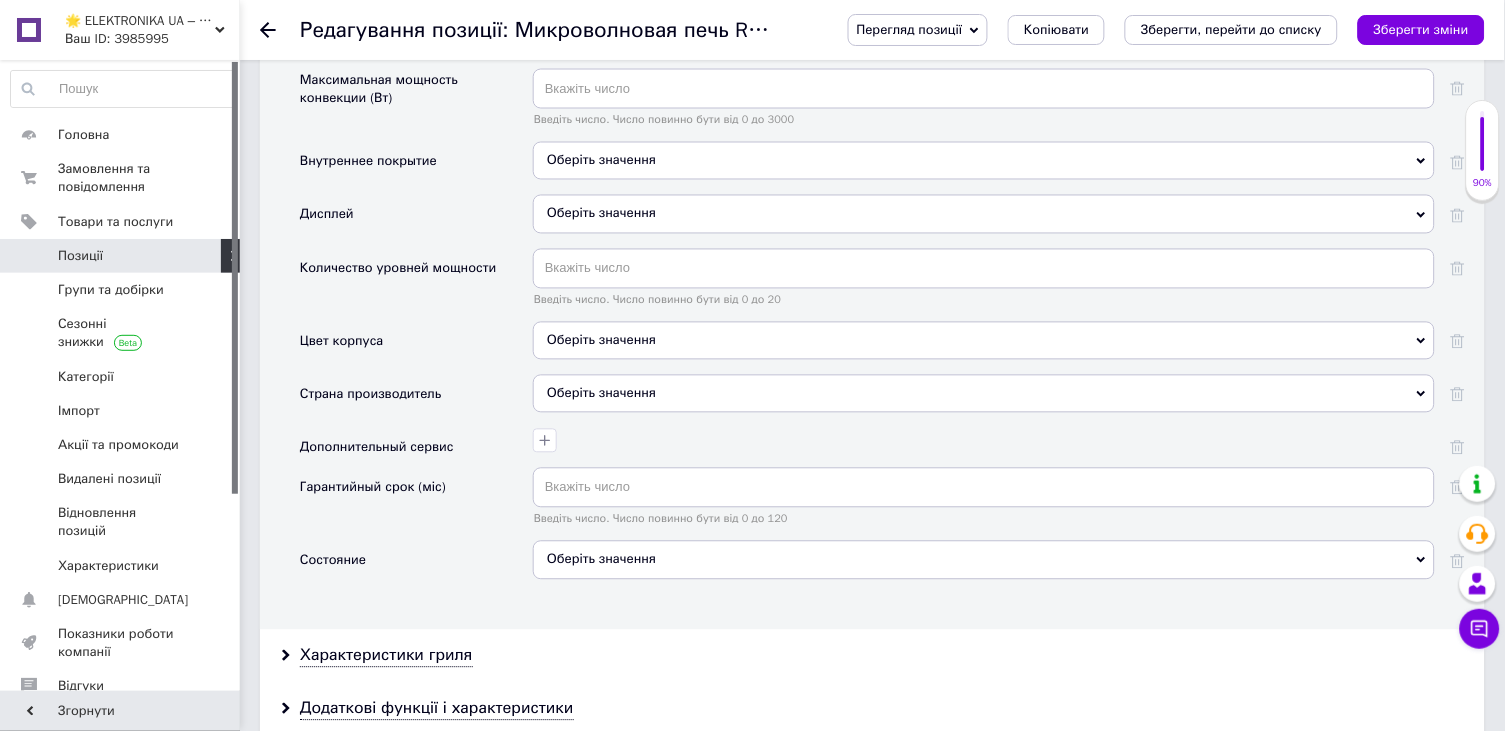 click on "Оберіть значення" at bounding box center [984, 161] 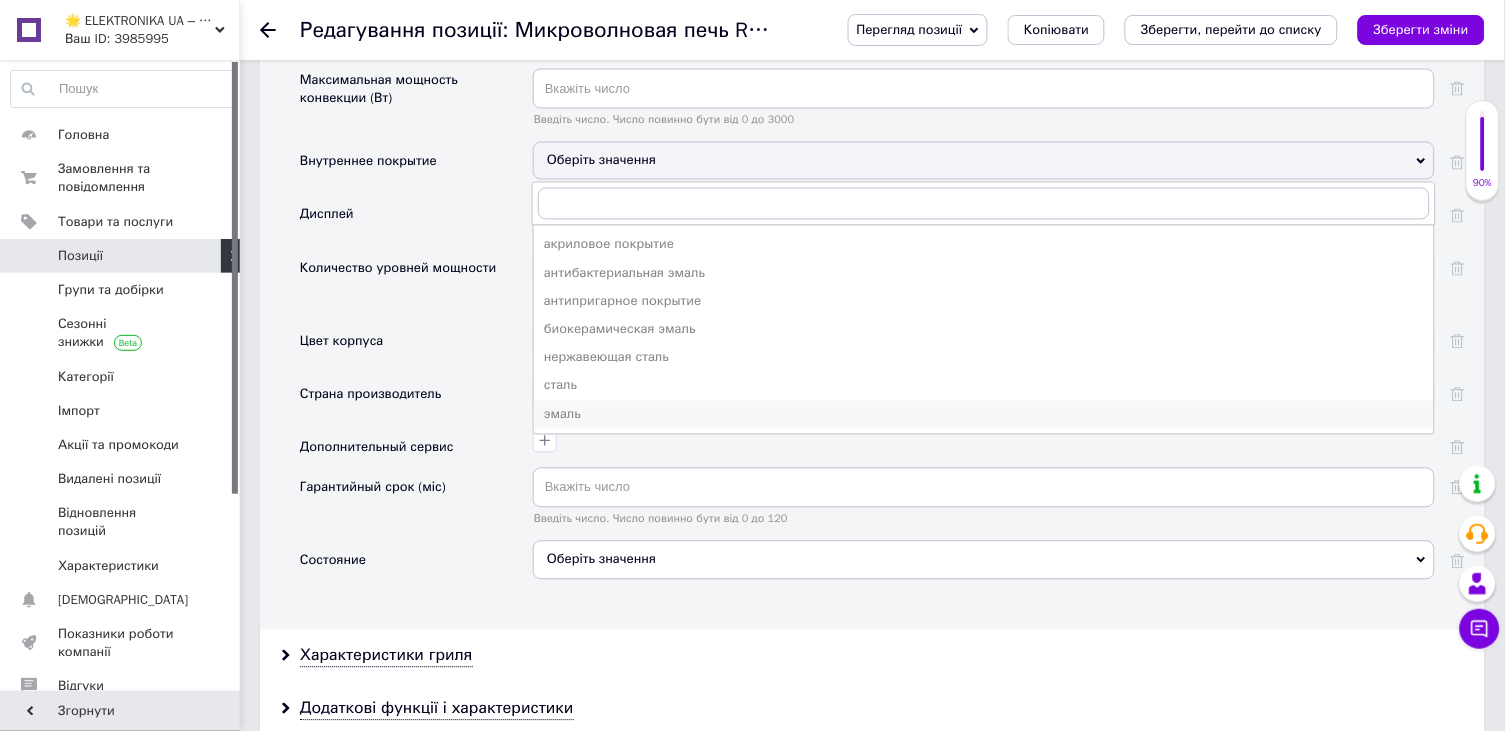 click on "эмаль" at bounding box center (984, 415) 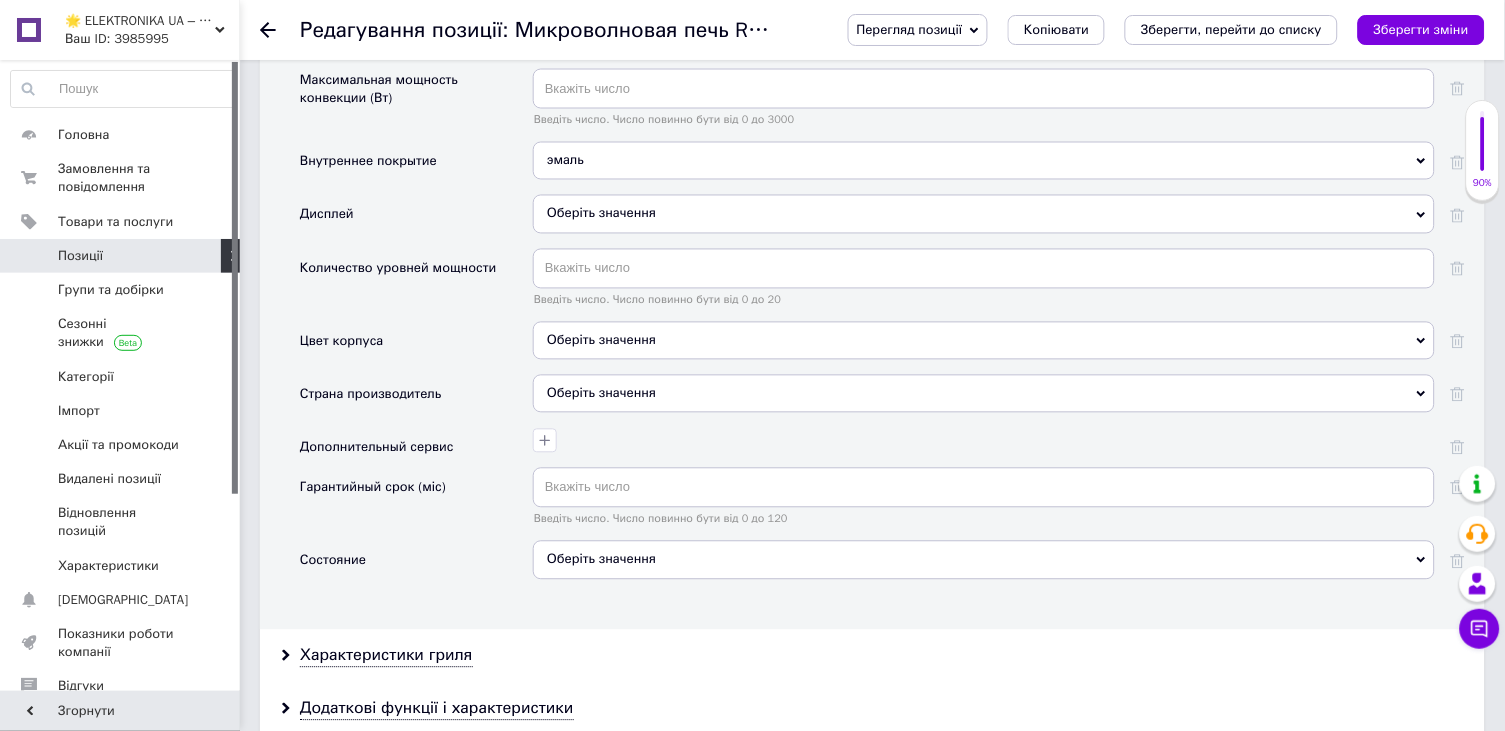 click on "Оберіть значення" at bounding box center (601, 213) 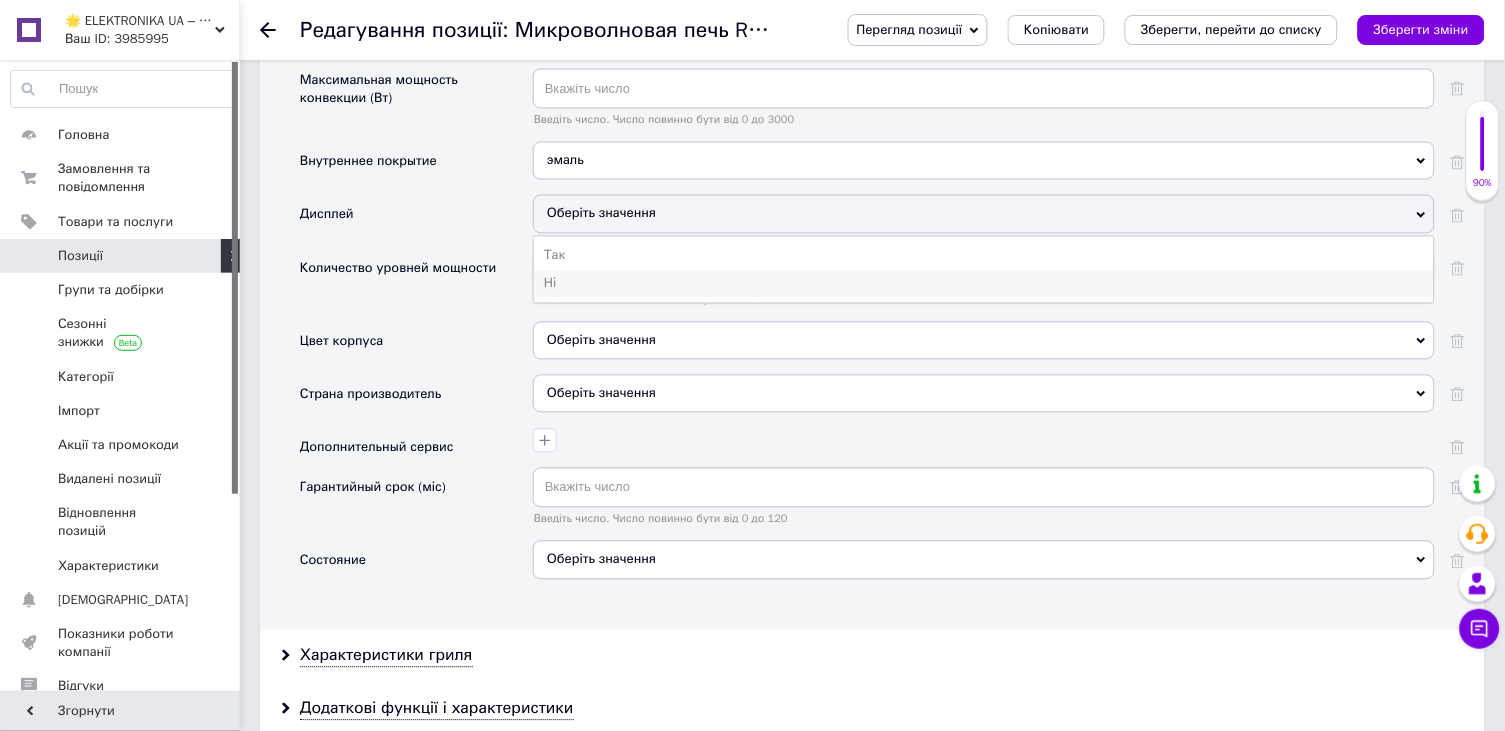 click on "Ні" at bounding box center (984, 284) 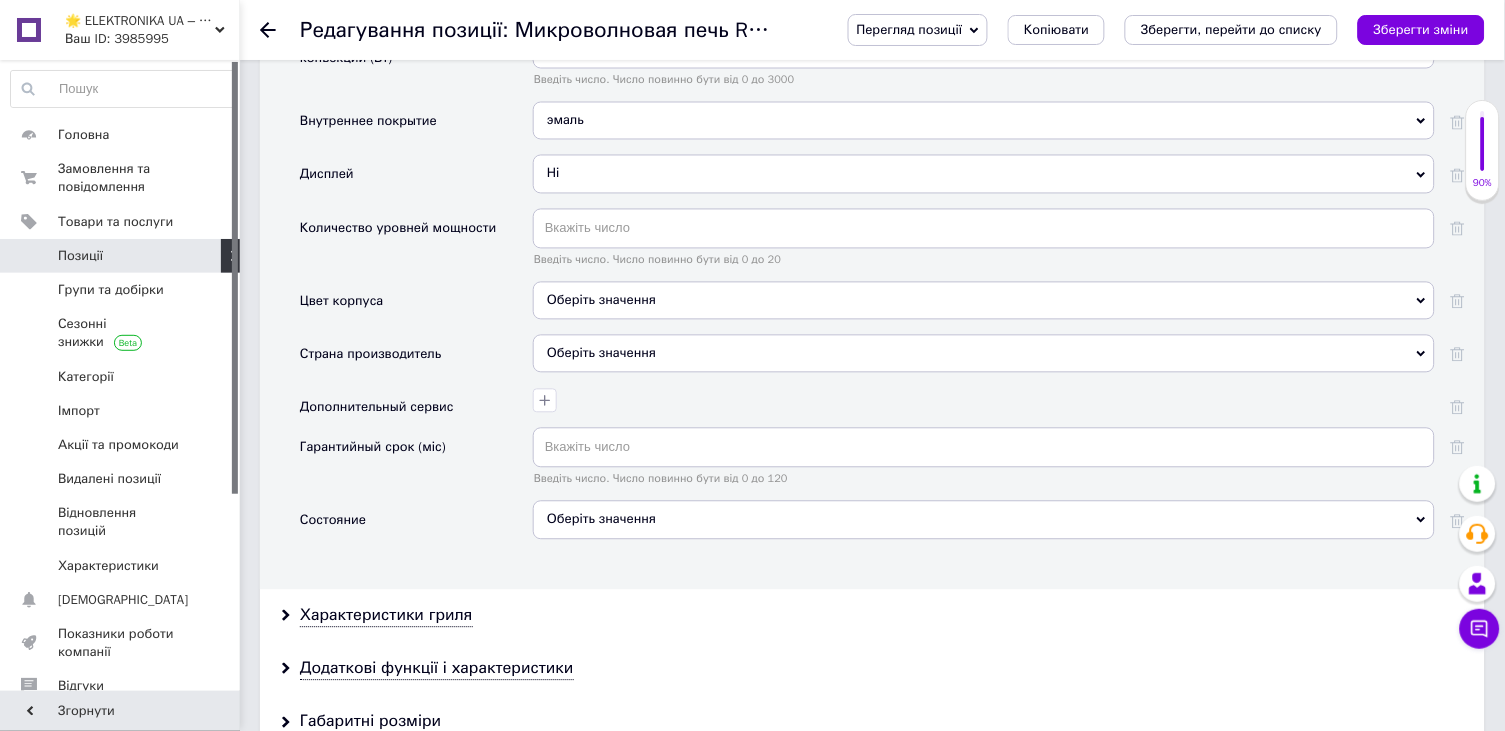 scroll, scrollTop: 2428, scrollLeft: 0, axis: vertical 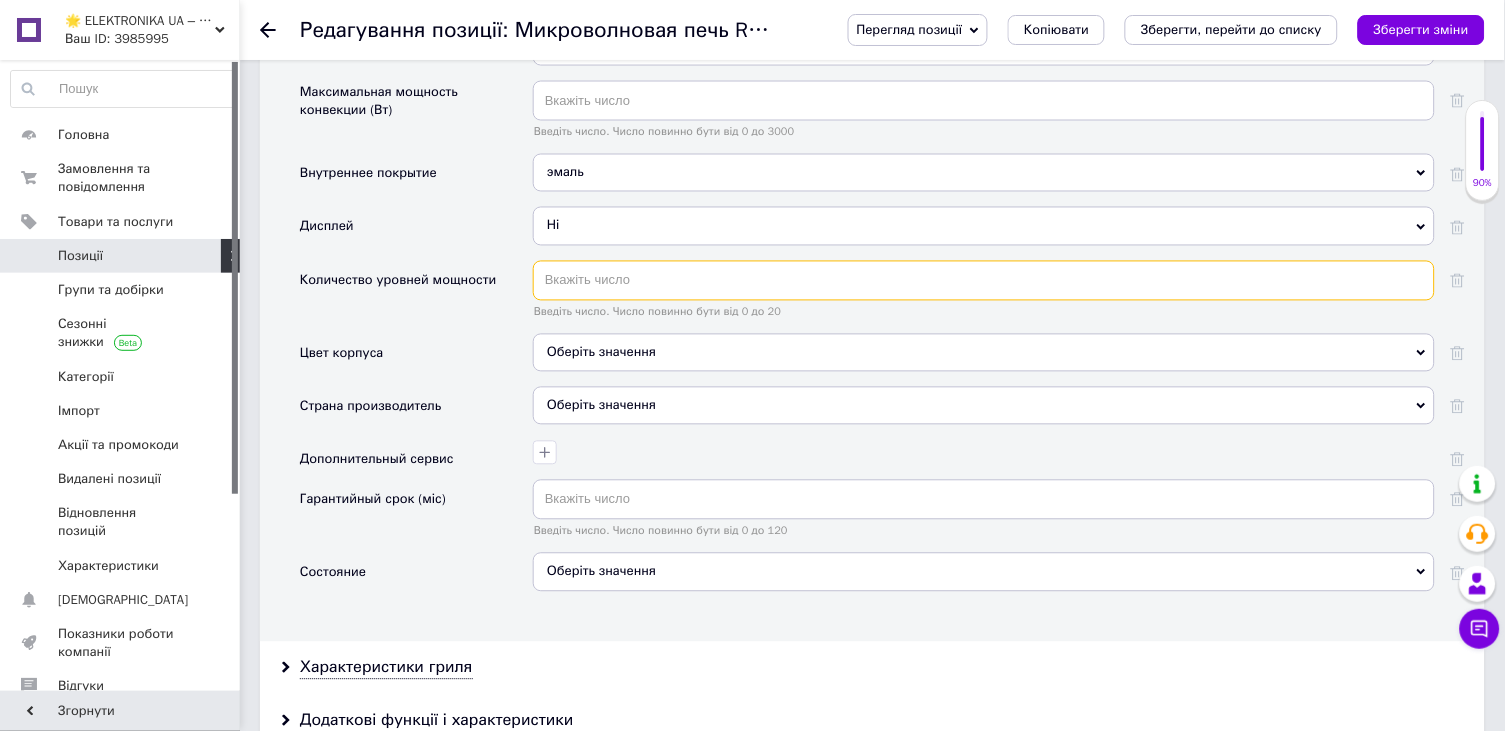 click at bounding box center [984, 281] 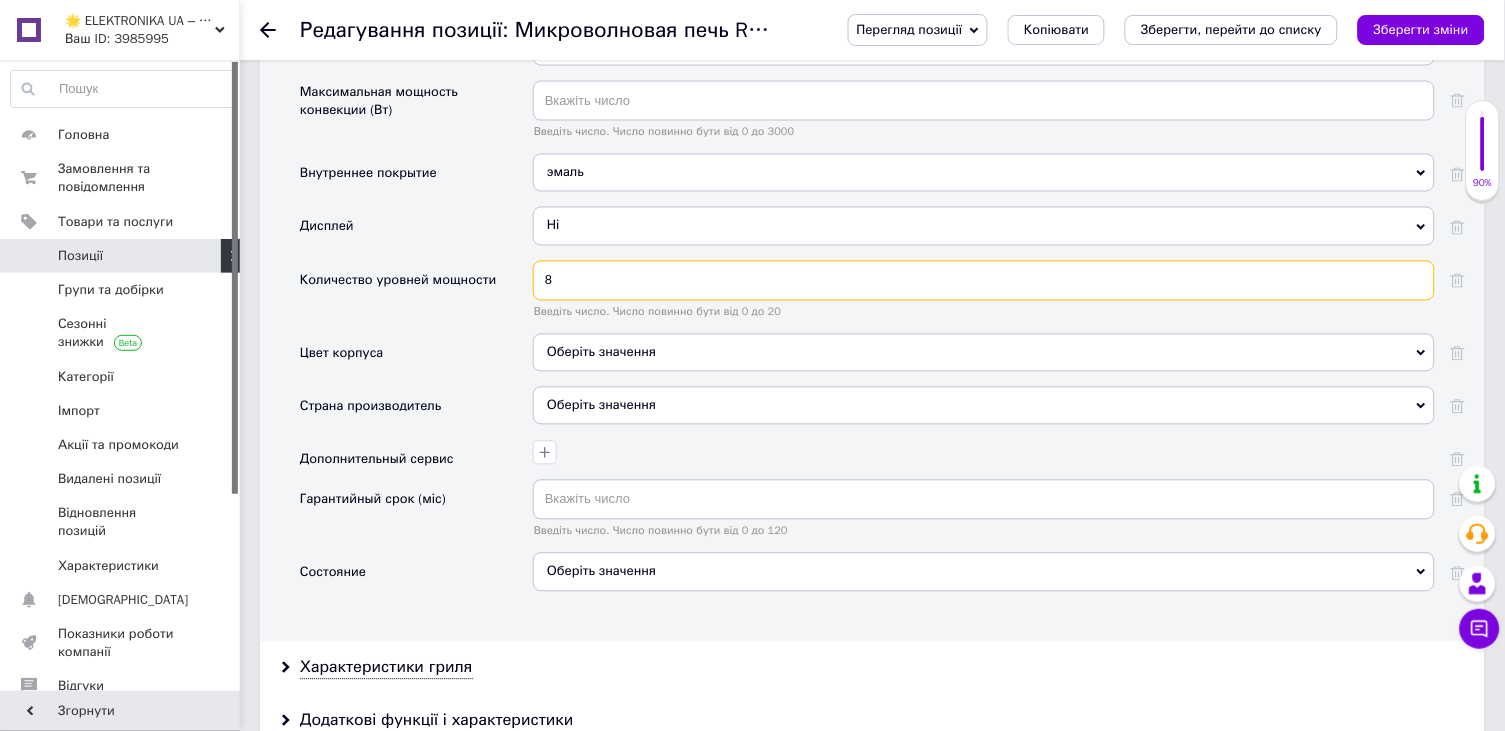 type on "8" 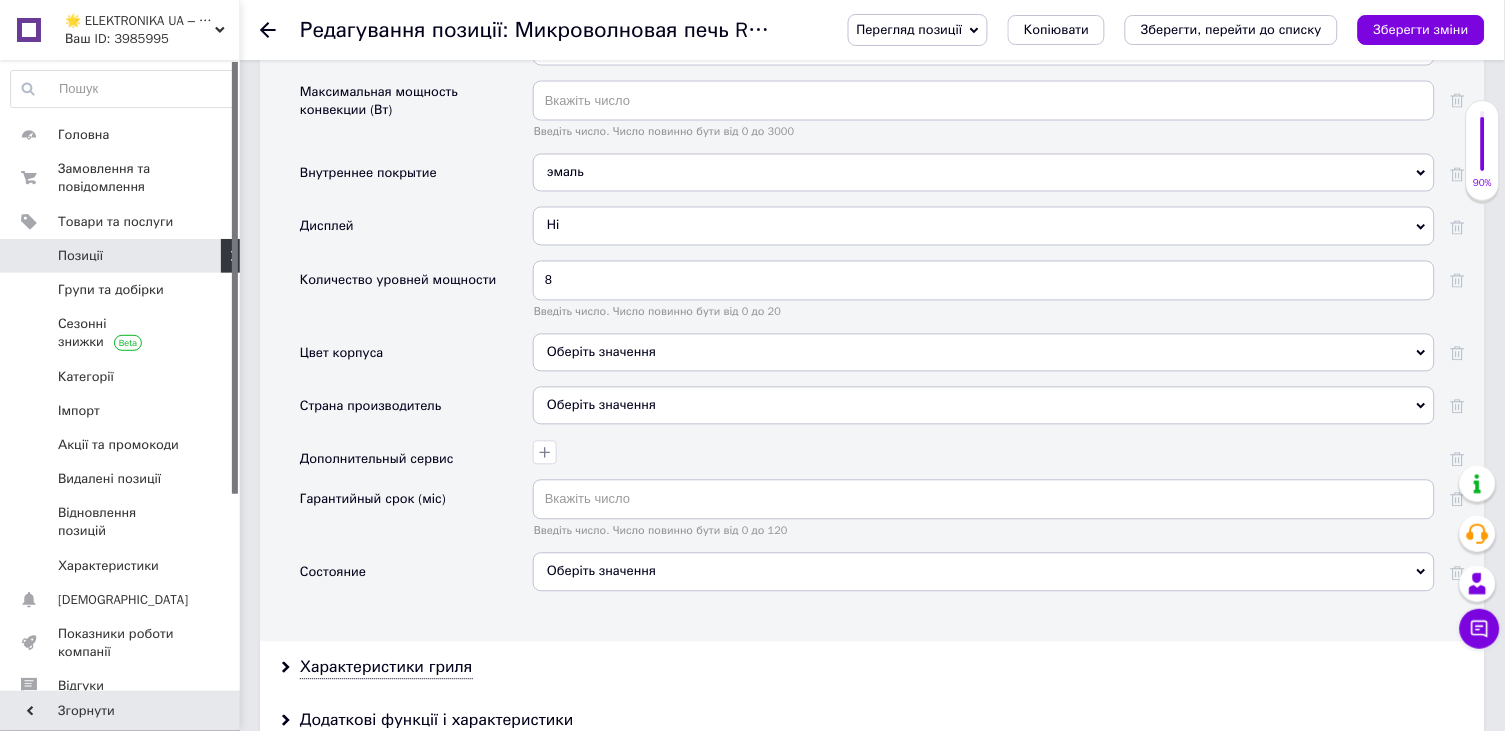 click on "Оберіть значення" at bounding box center [984, 353] 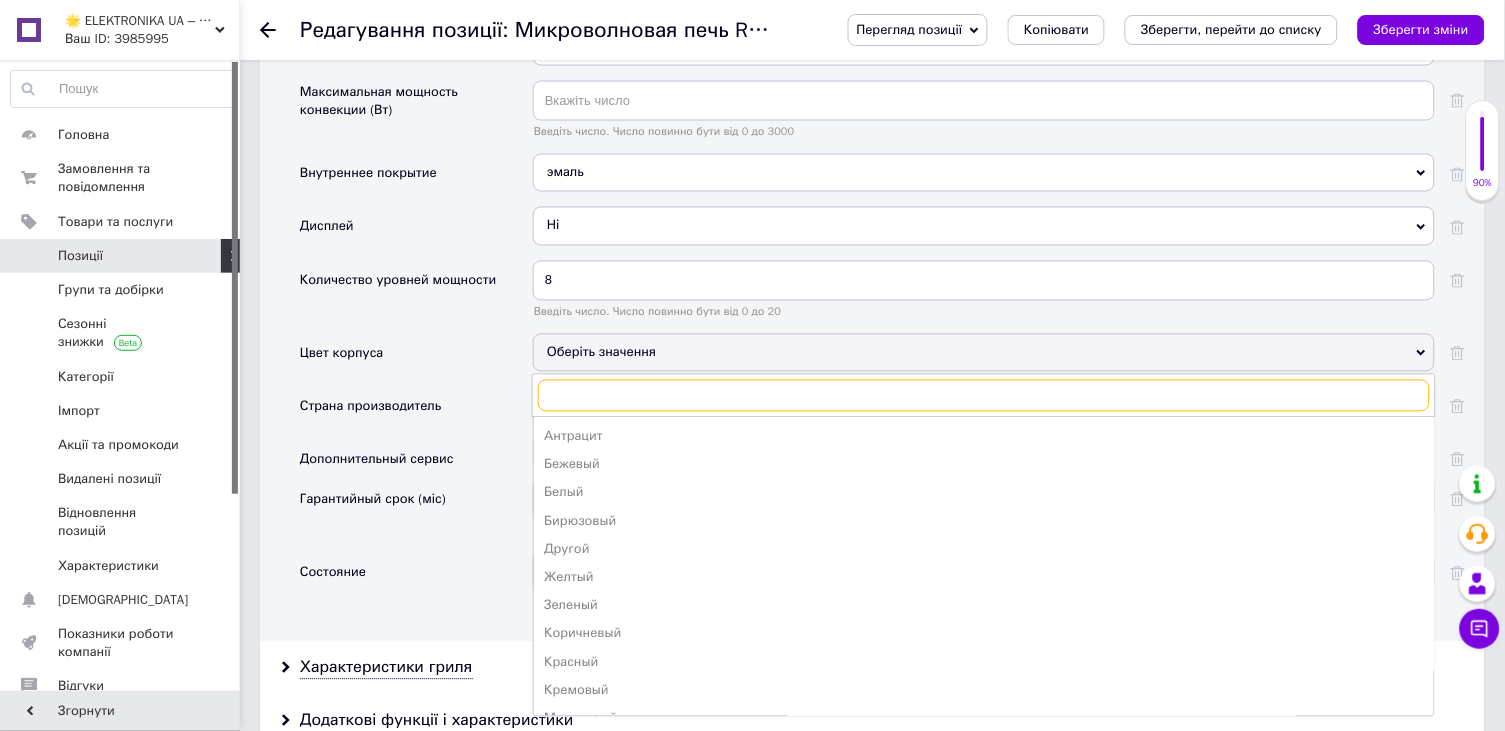 scroll, scrollTop: 2529, scrollLeft: 0, axis: vertical 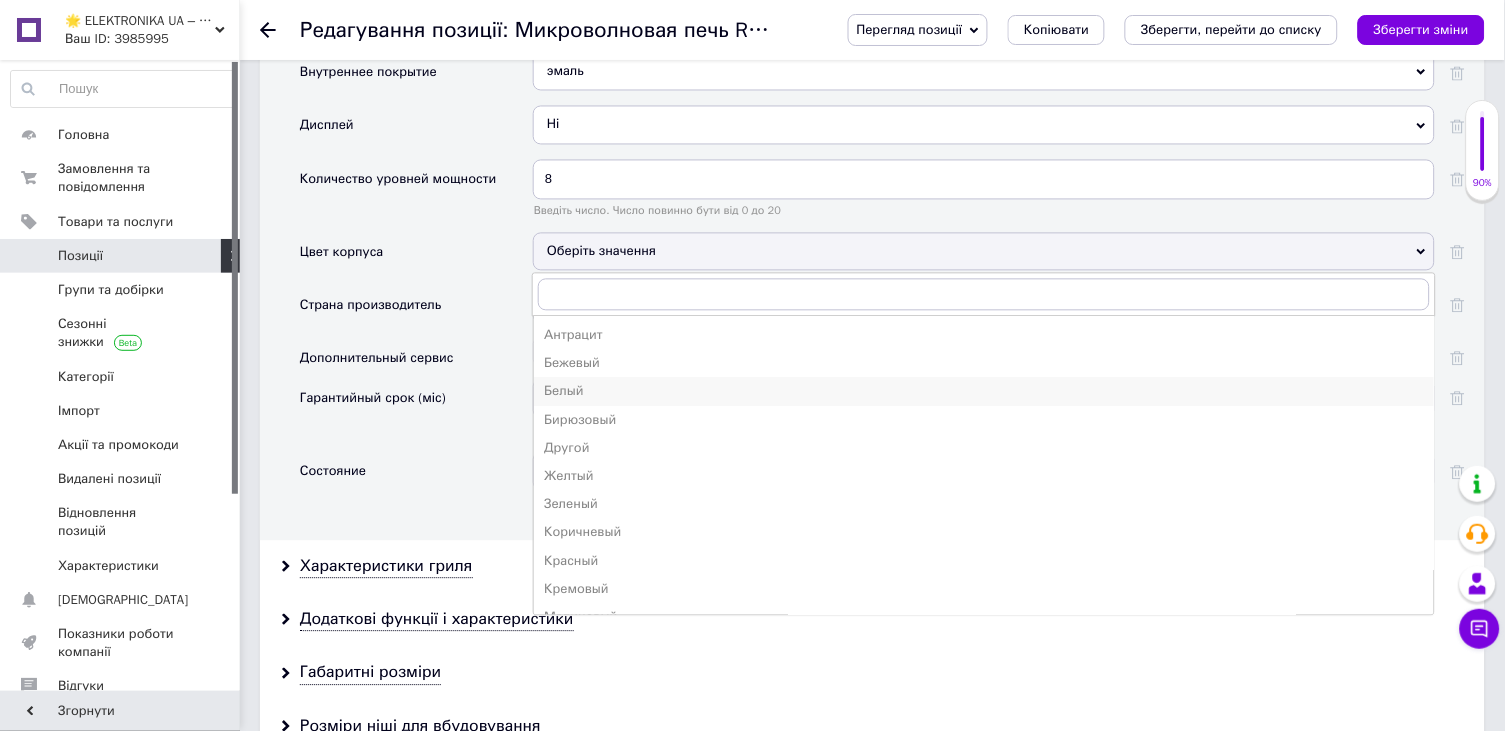 click on "Белый" at bounding box center (984, 392) 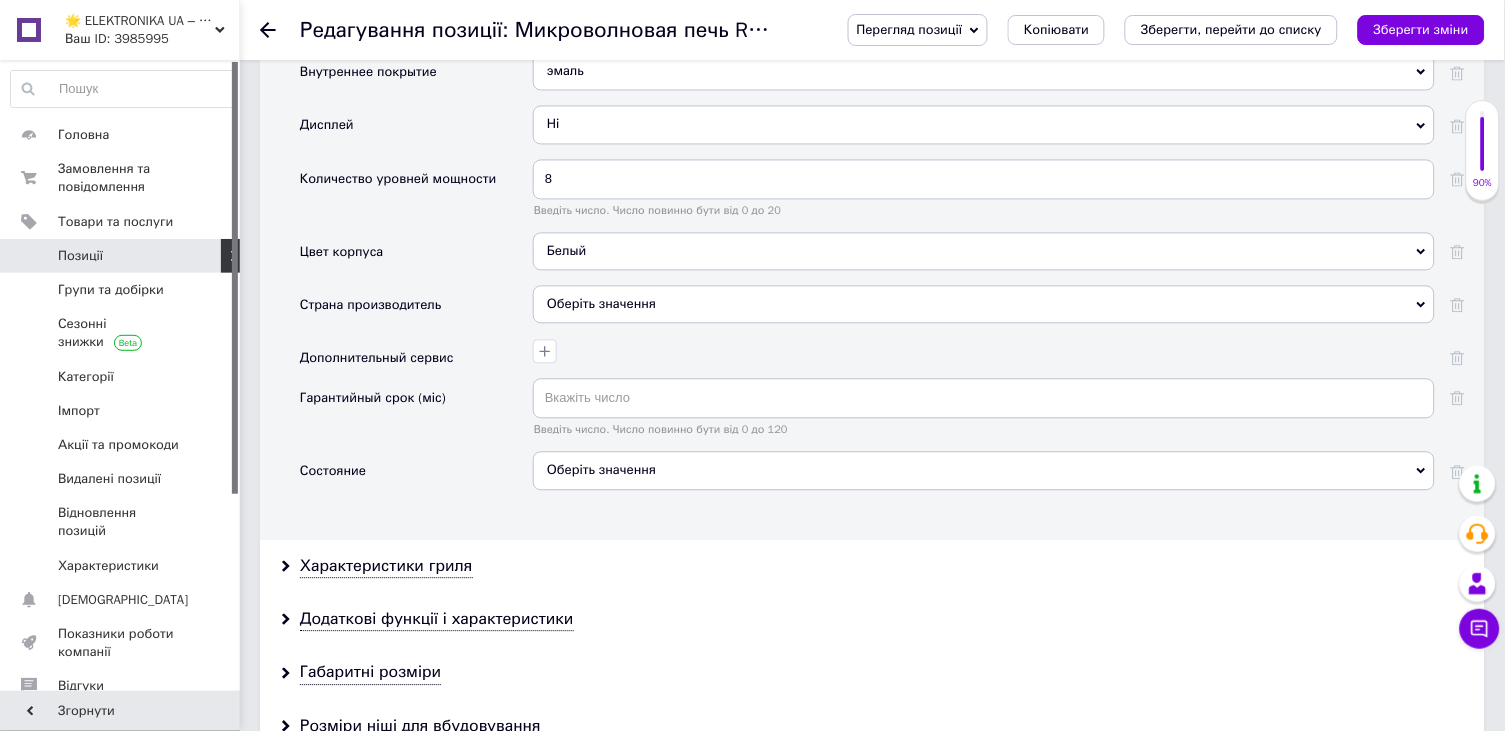 click on "Оберіть значення" at bounding box center [984, 305] 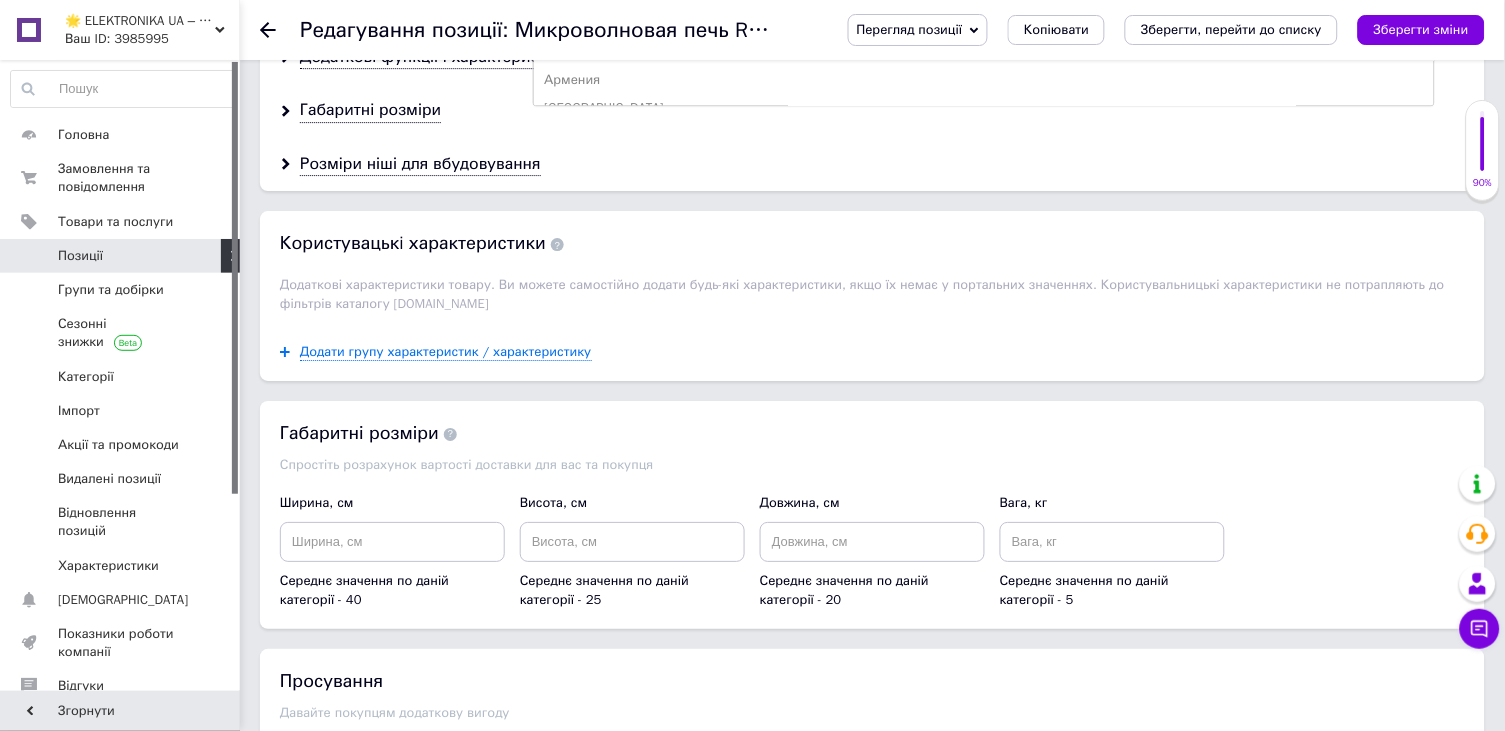 scroll, scrollTop: 2949, scrollLeft: 0, axis: vertical 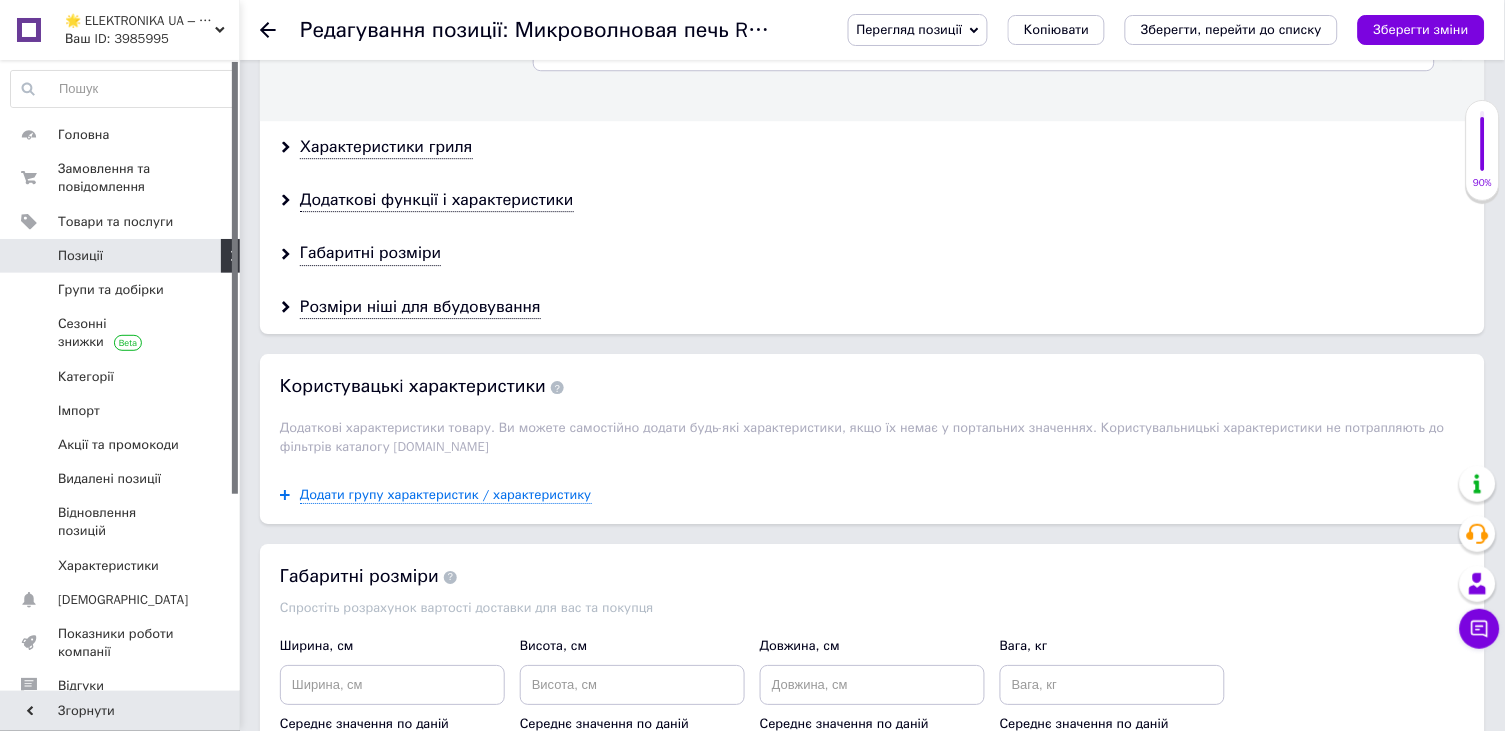 click on "Состояние" at bounding box center [416, 58] 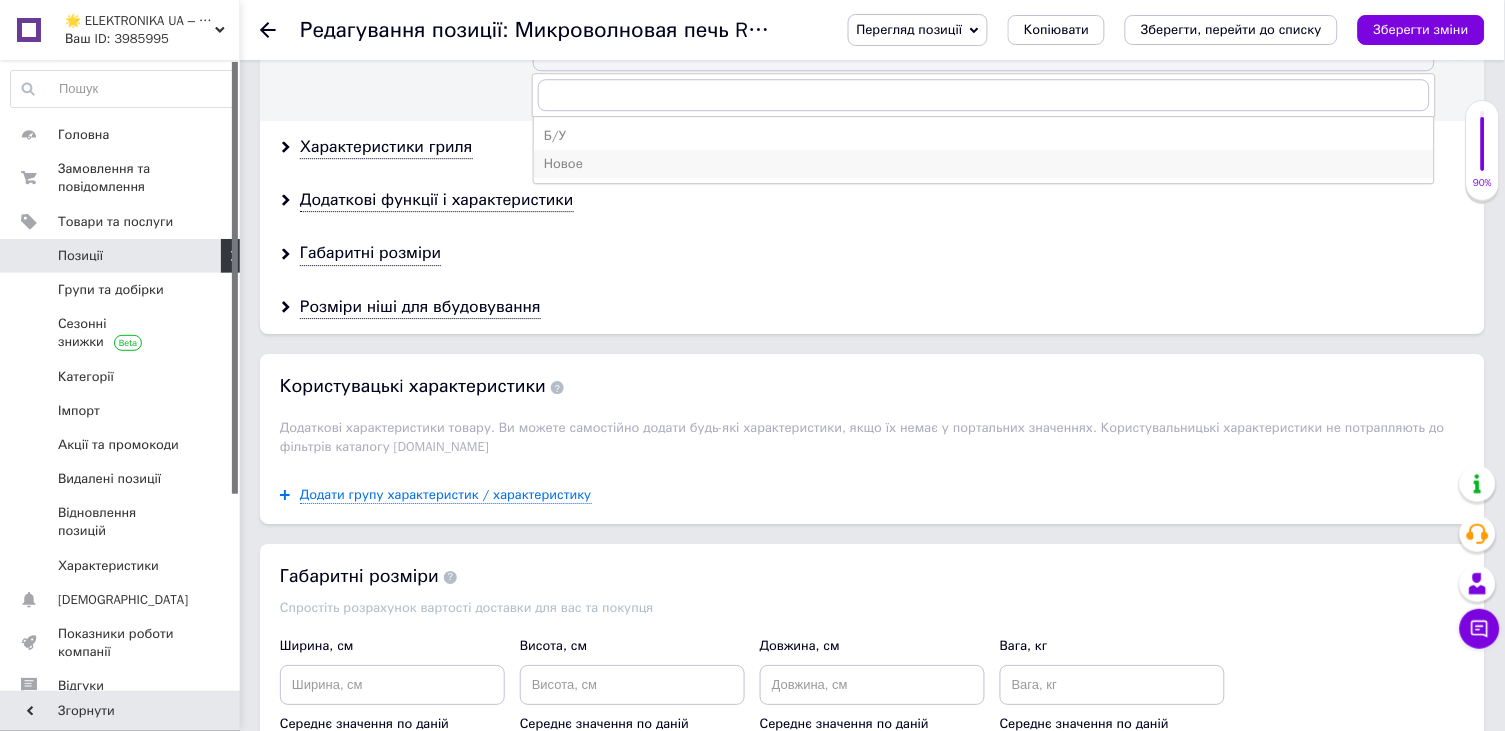 click on "Новое" at bounding box center [984, 164] 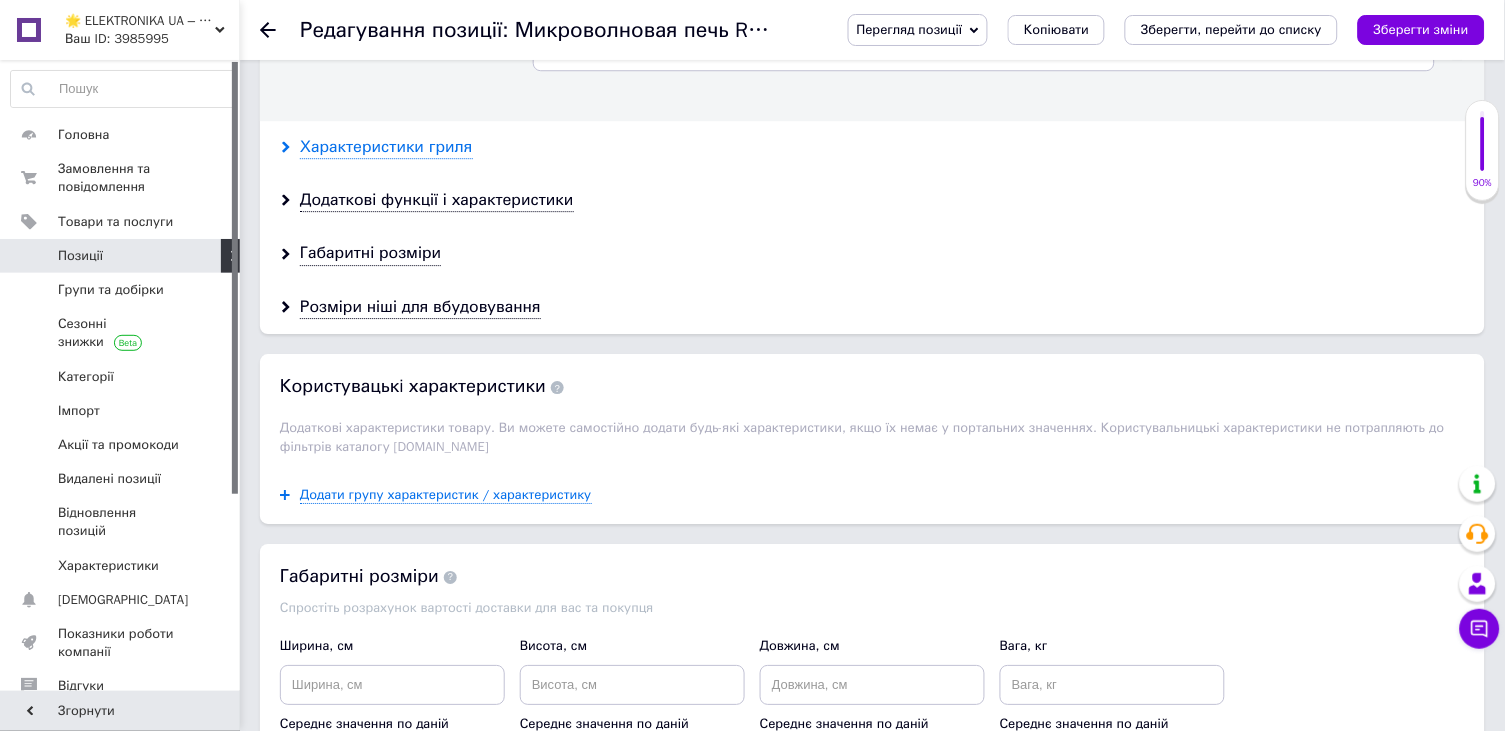 click on "Характеристики гриля" at bounding box center [386, 147] 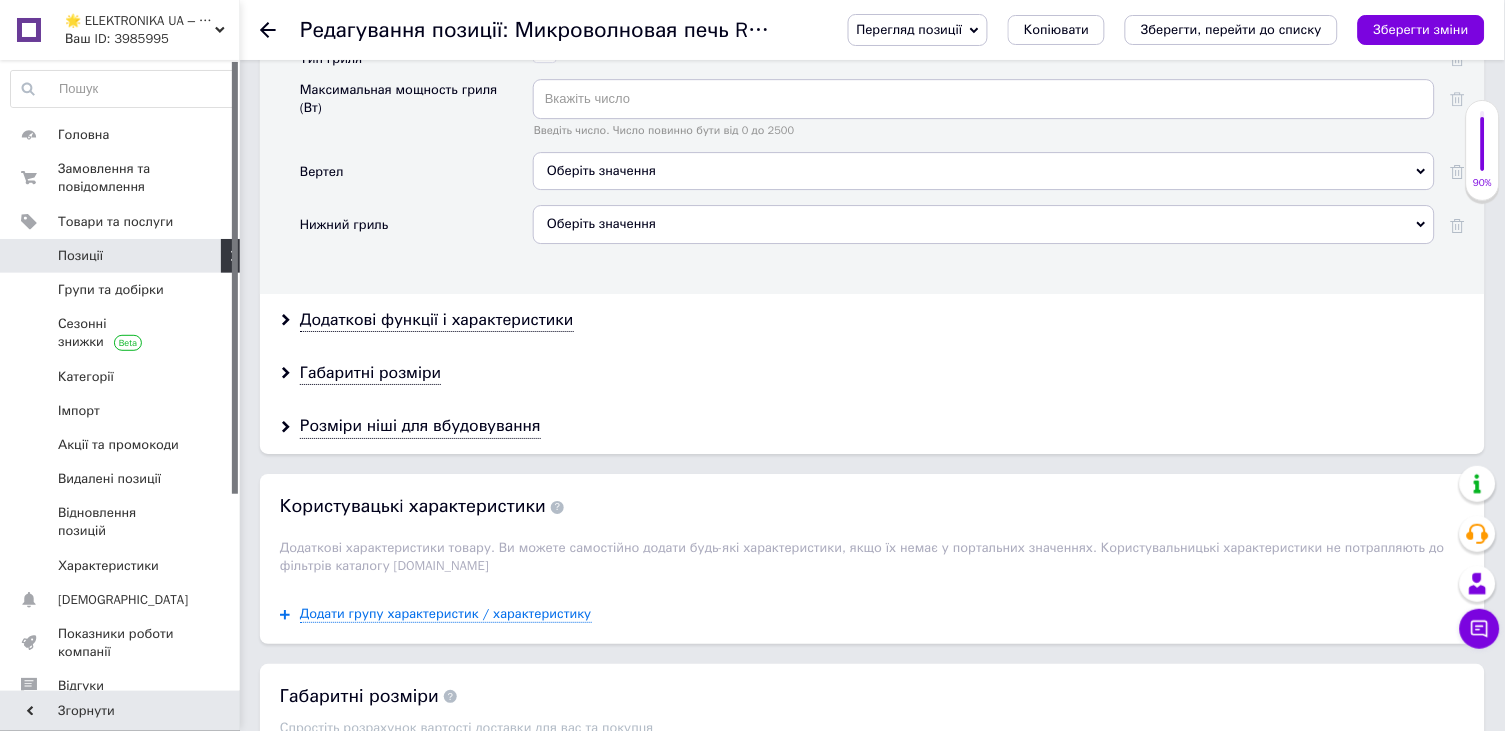 scroll, scrollTop: 3180, scrollLeft: 0, axis: vertical 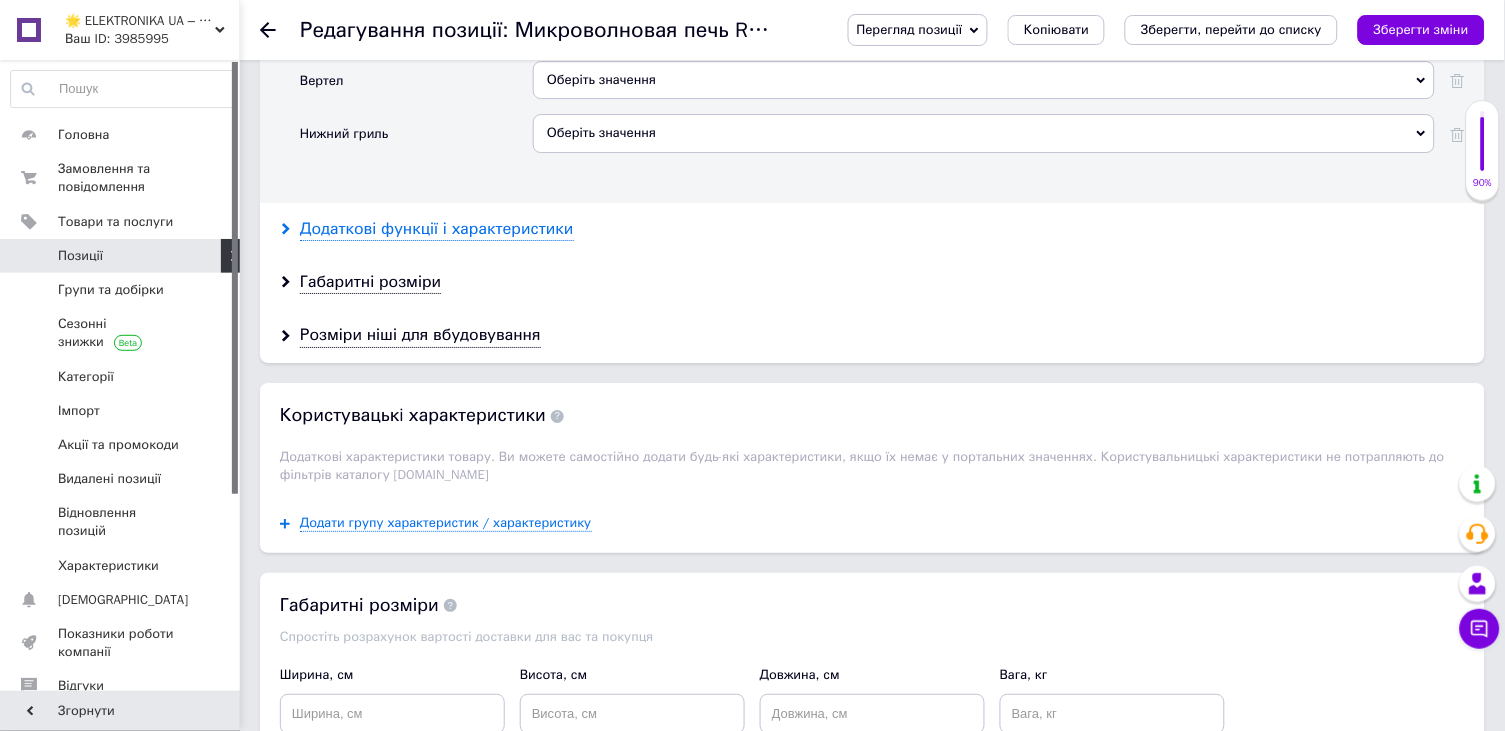 click on "Додаткові функції і характеристики" at bounding box center [437, 229] 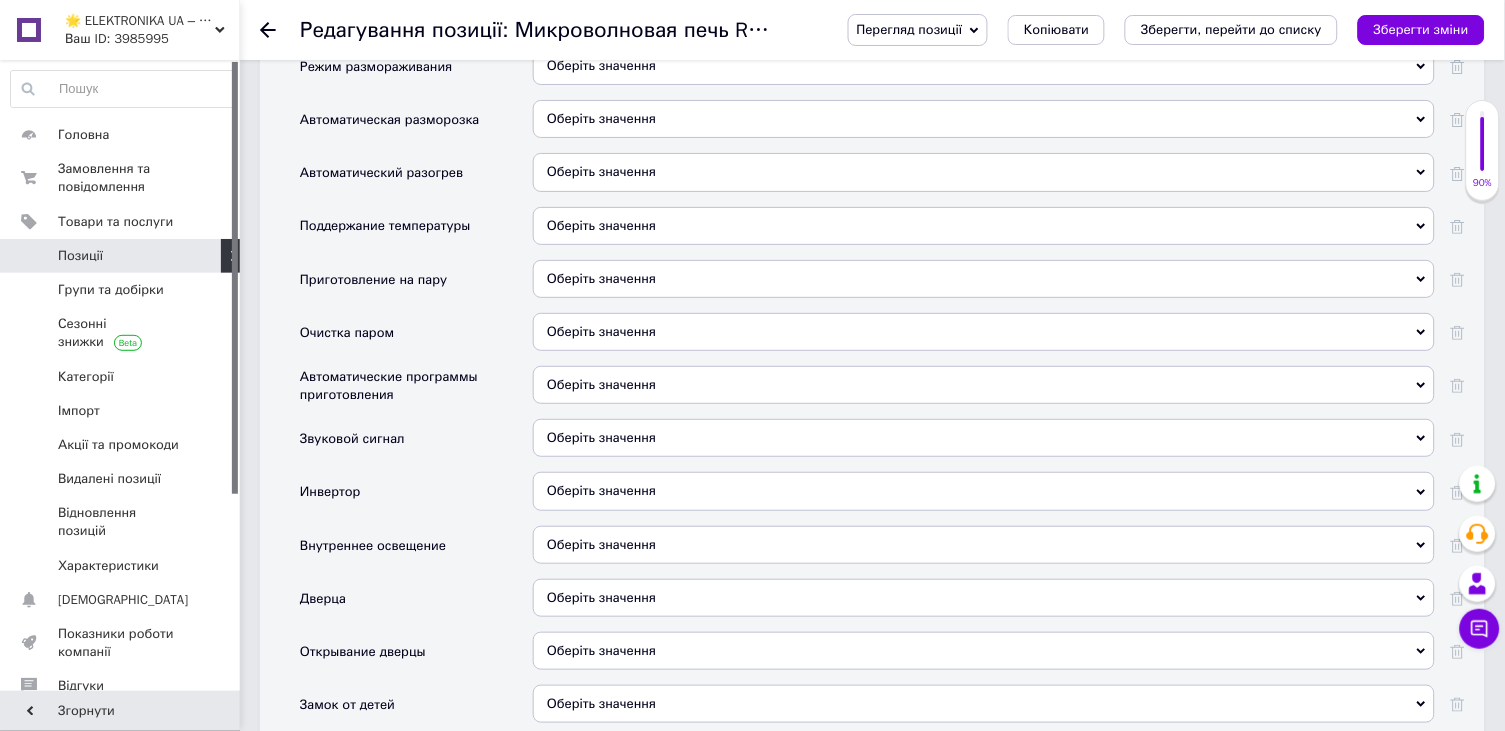 scroll, scrollTop: 3395, scrollLeft: 0, axis: vertical 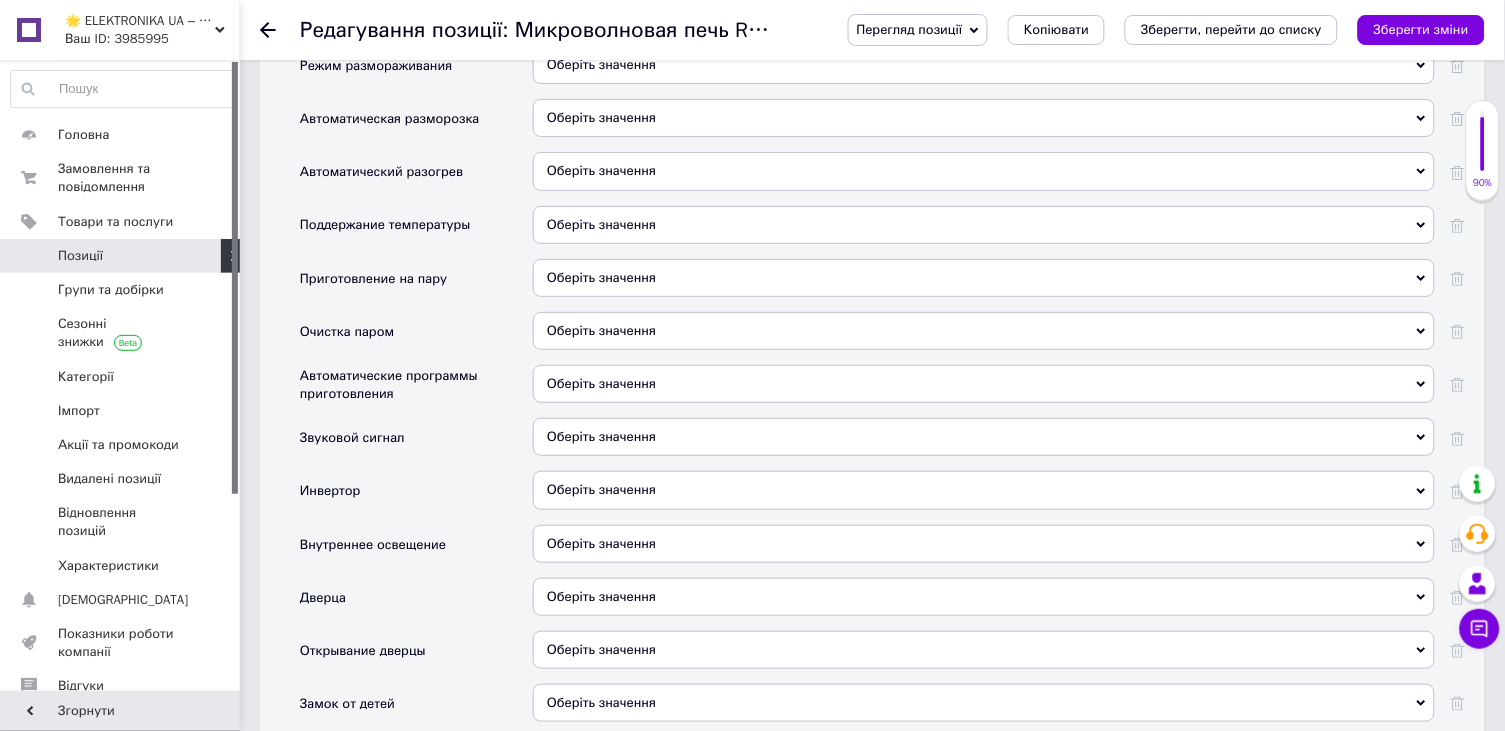 click on "Оберіть значення" at bounding box center [601, 64] 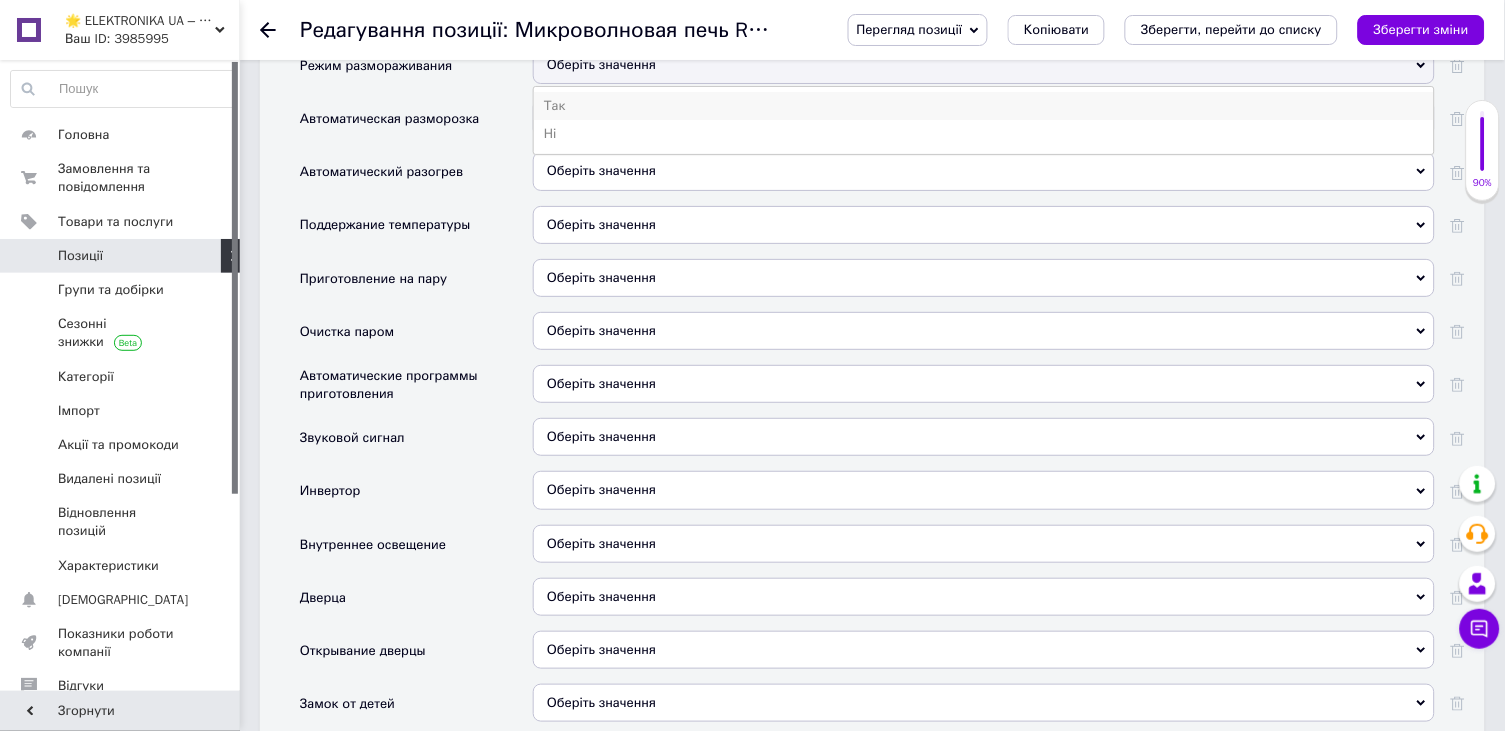 click on "Так" at bounding box center [984, 106] 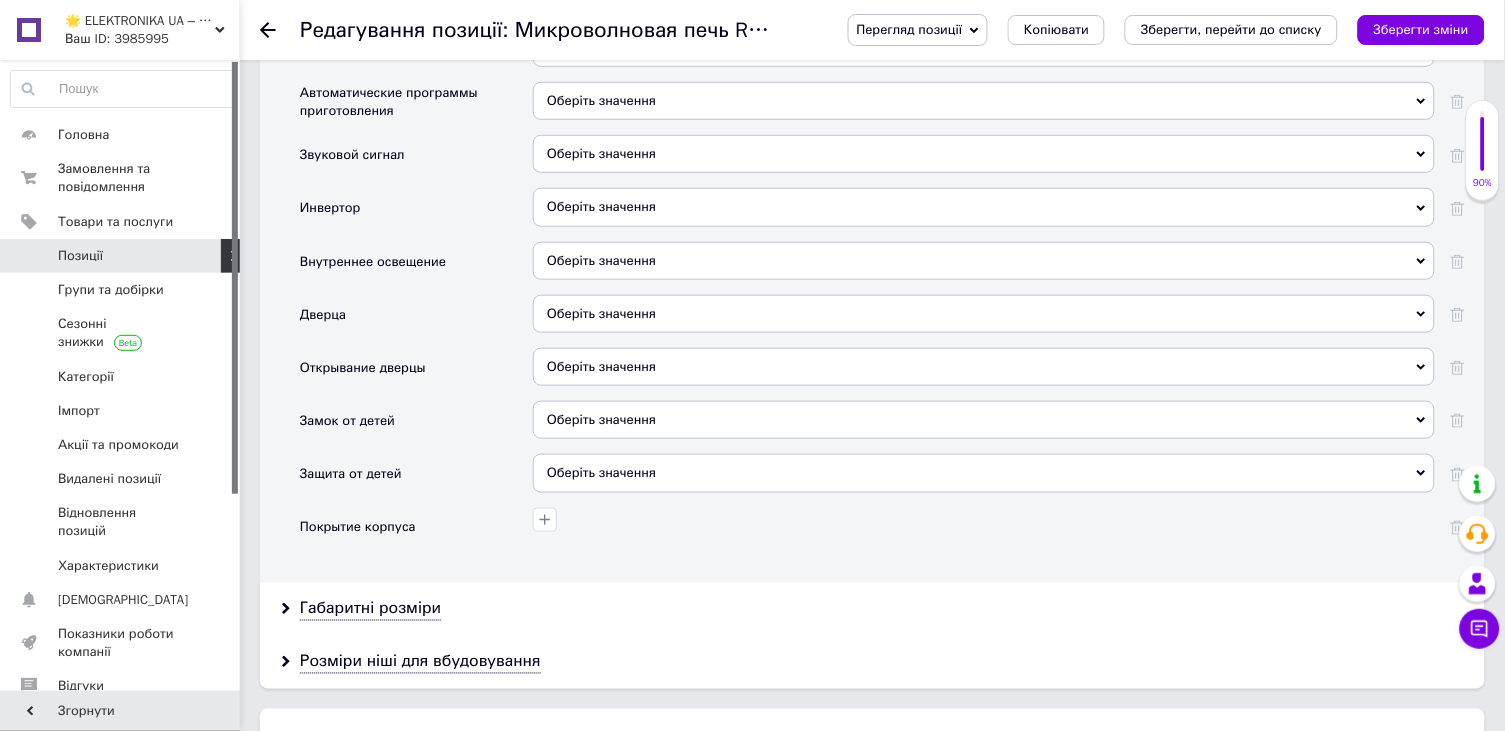 scroll, scrollTop: 3692, scrollLeft: 0, axis: vertical 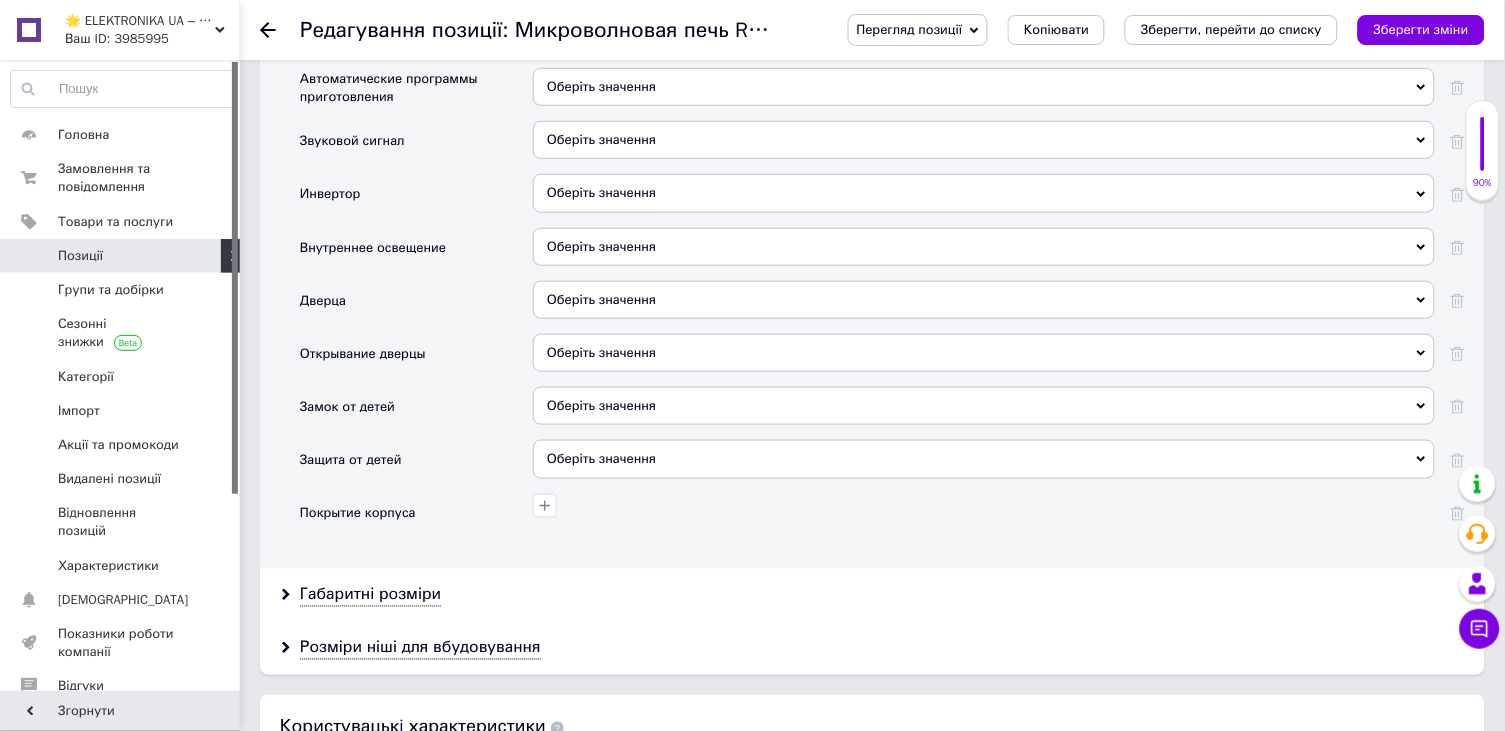 click on "Оберіть значення" at bounding box center [601, 139] 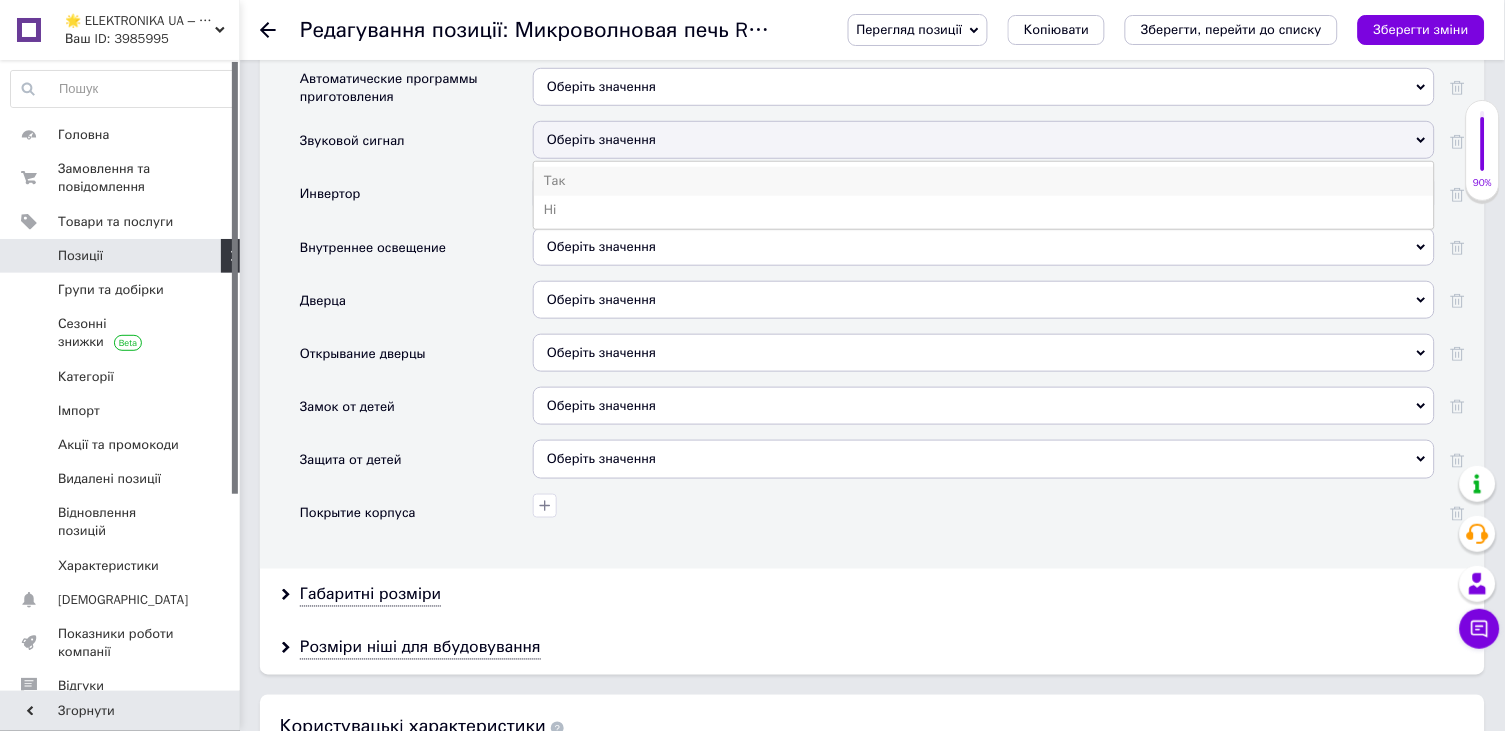 click on "Так" at bounding box center (984, 181) 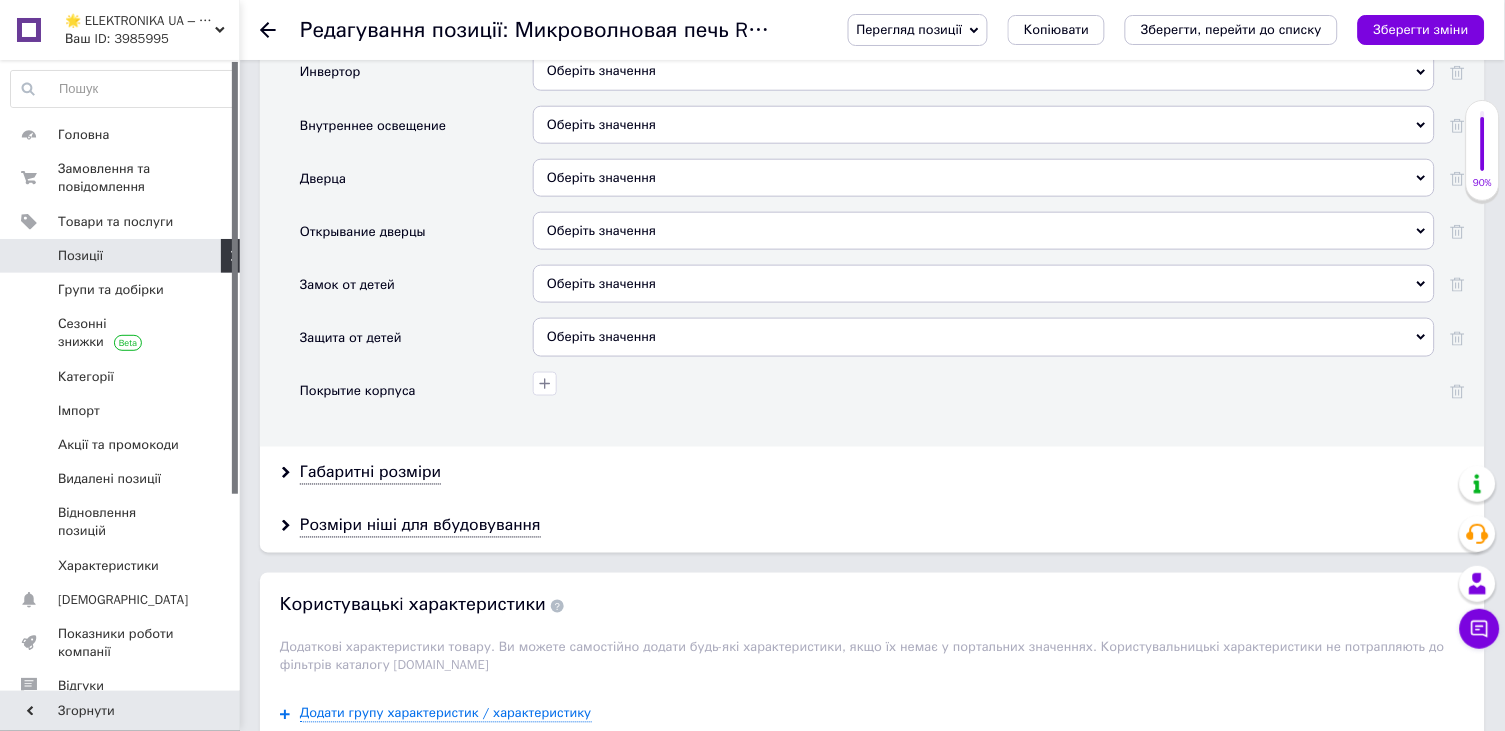 scroll, scrollTop: 3840, scrollLeft: 0, axis: vertical 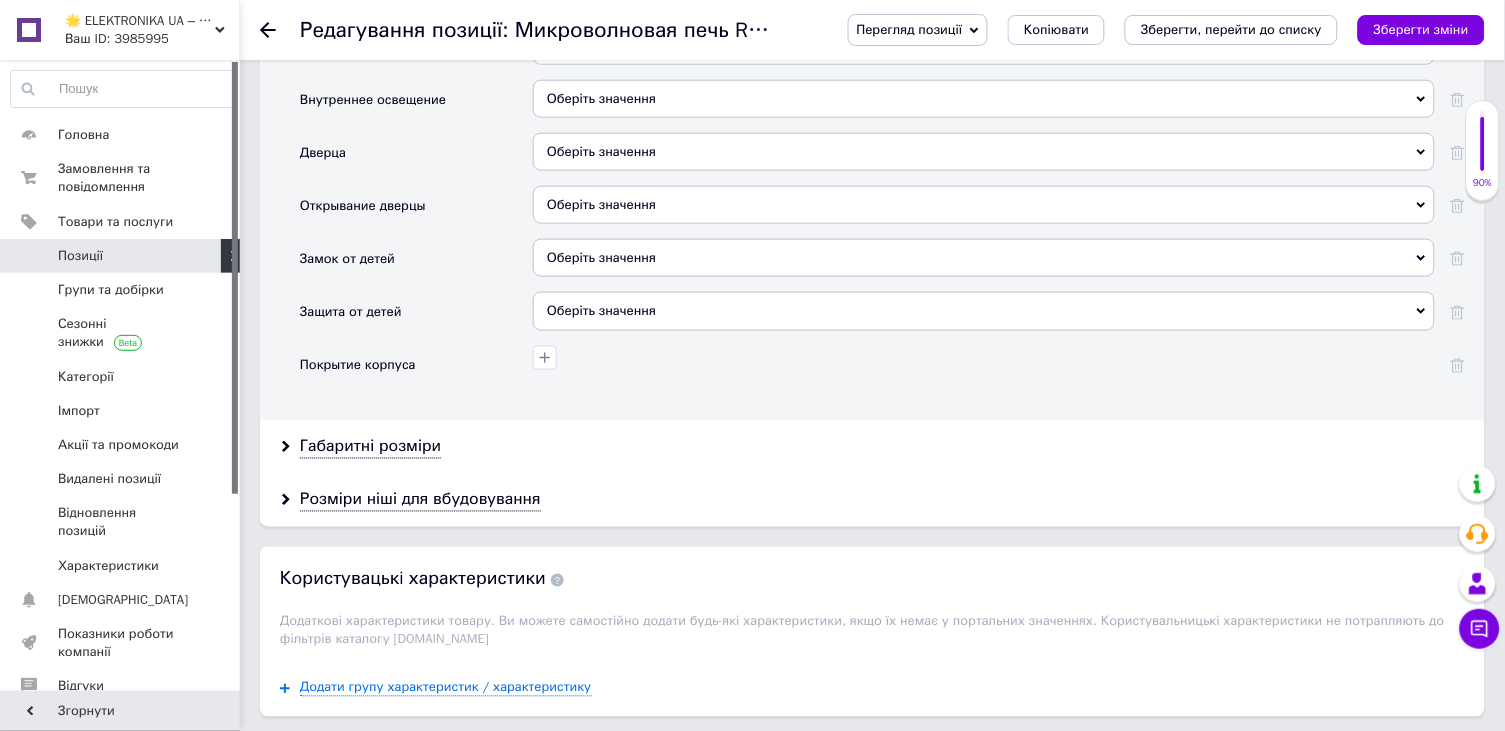 click on "Оберіть значення" at bounding box center [984, 99] 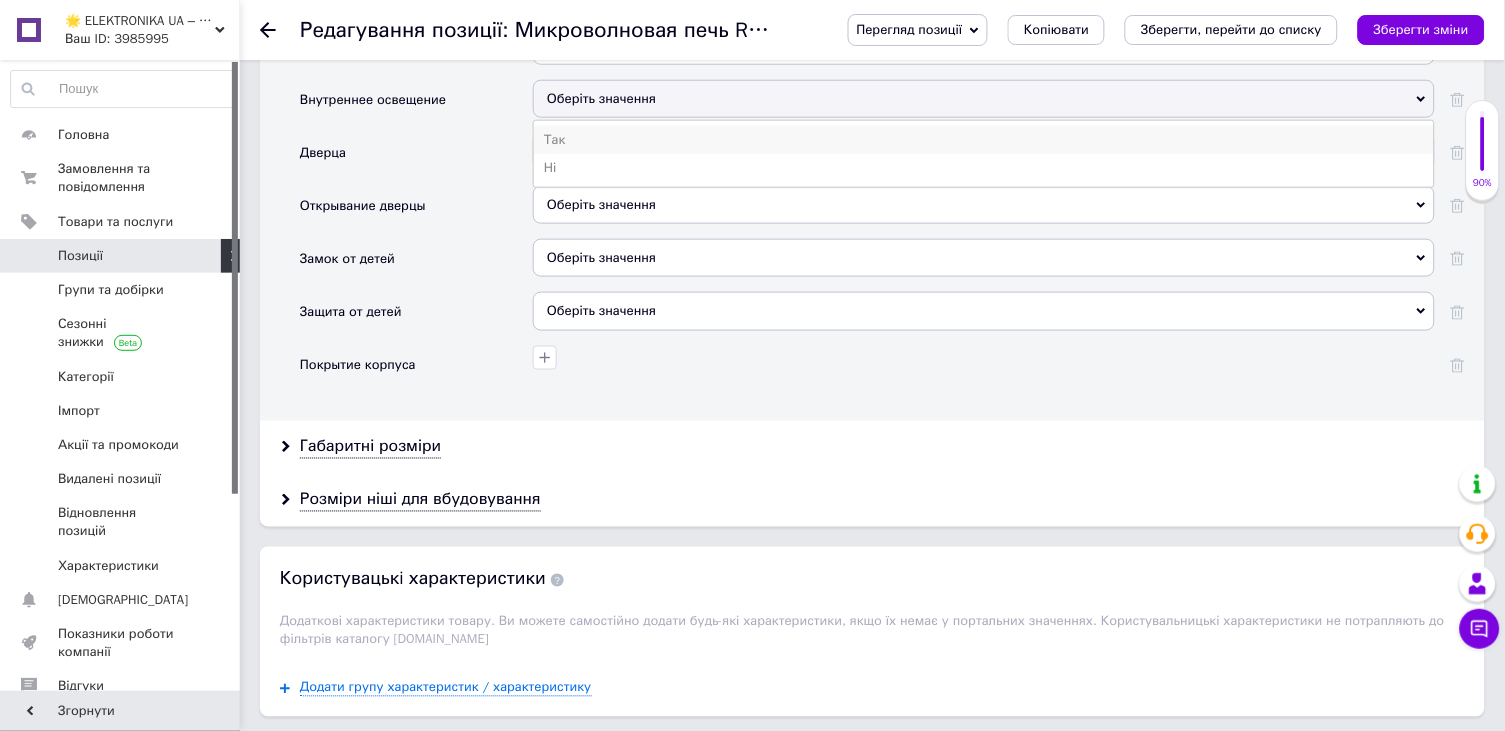 click on "Так" at bounding box center (984, 140) 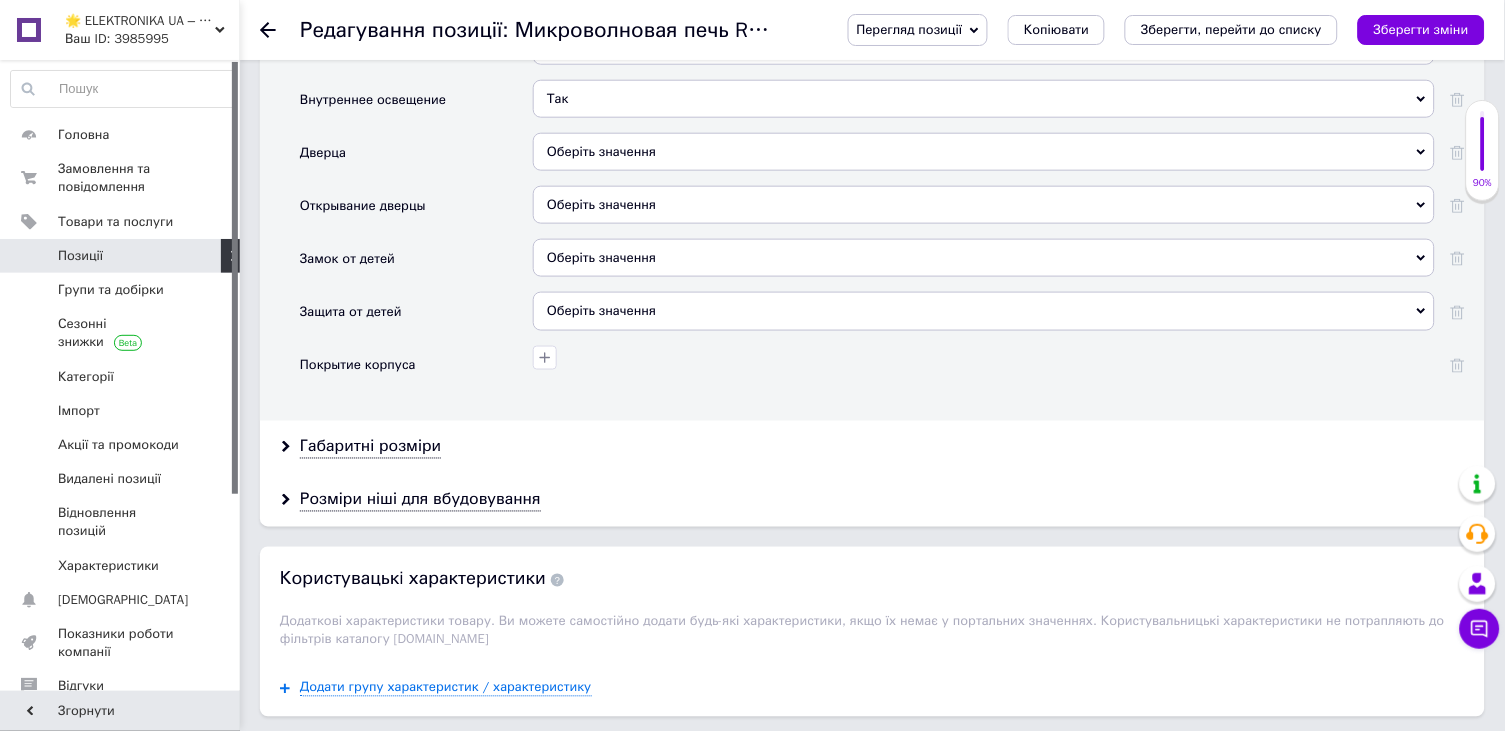 click on "Оберіть значення" at bounding box center (984, 152) 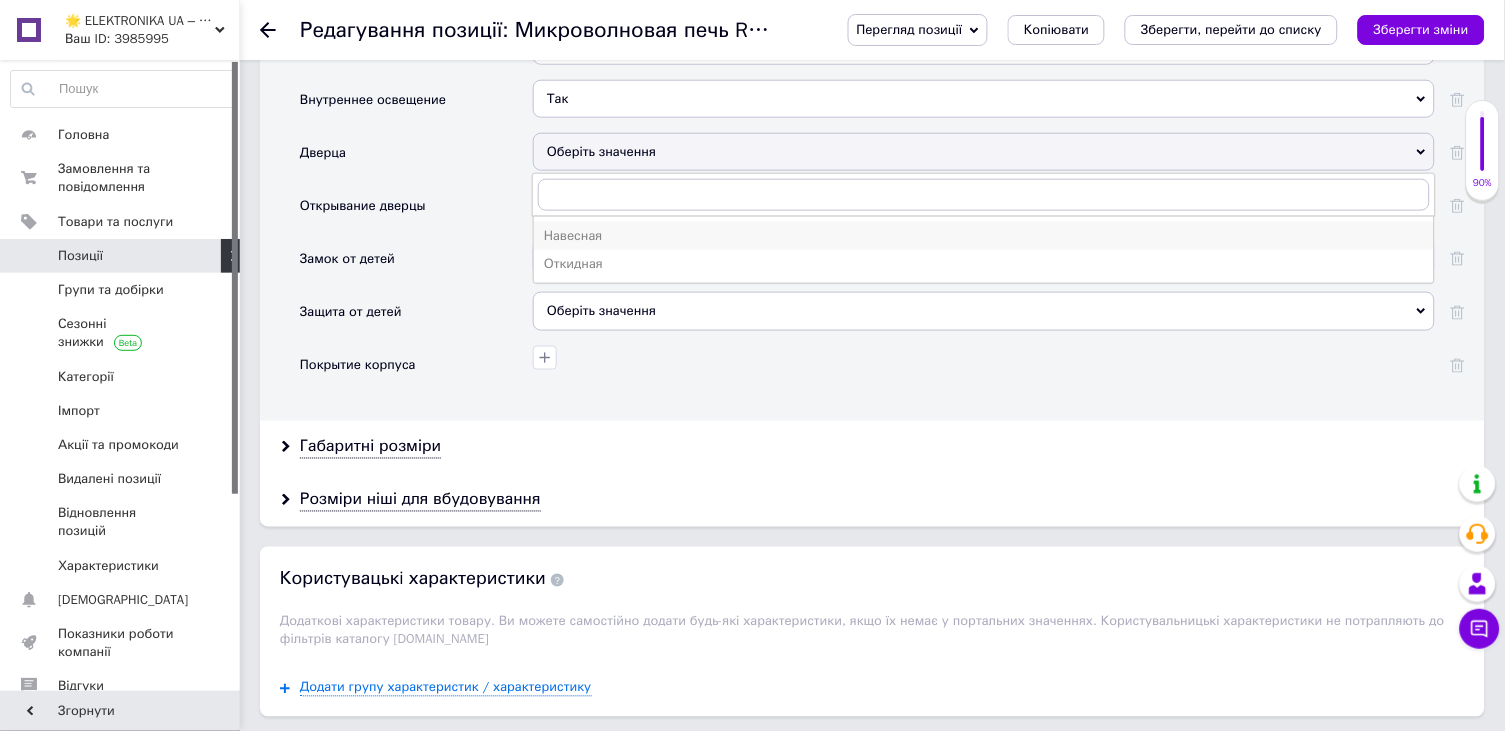 click on "Навесная" at bounding box center (984, 236) 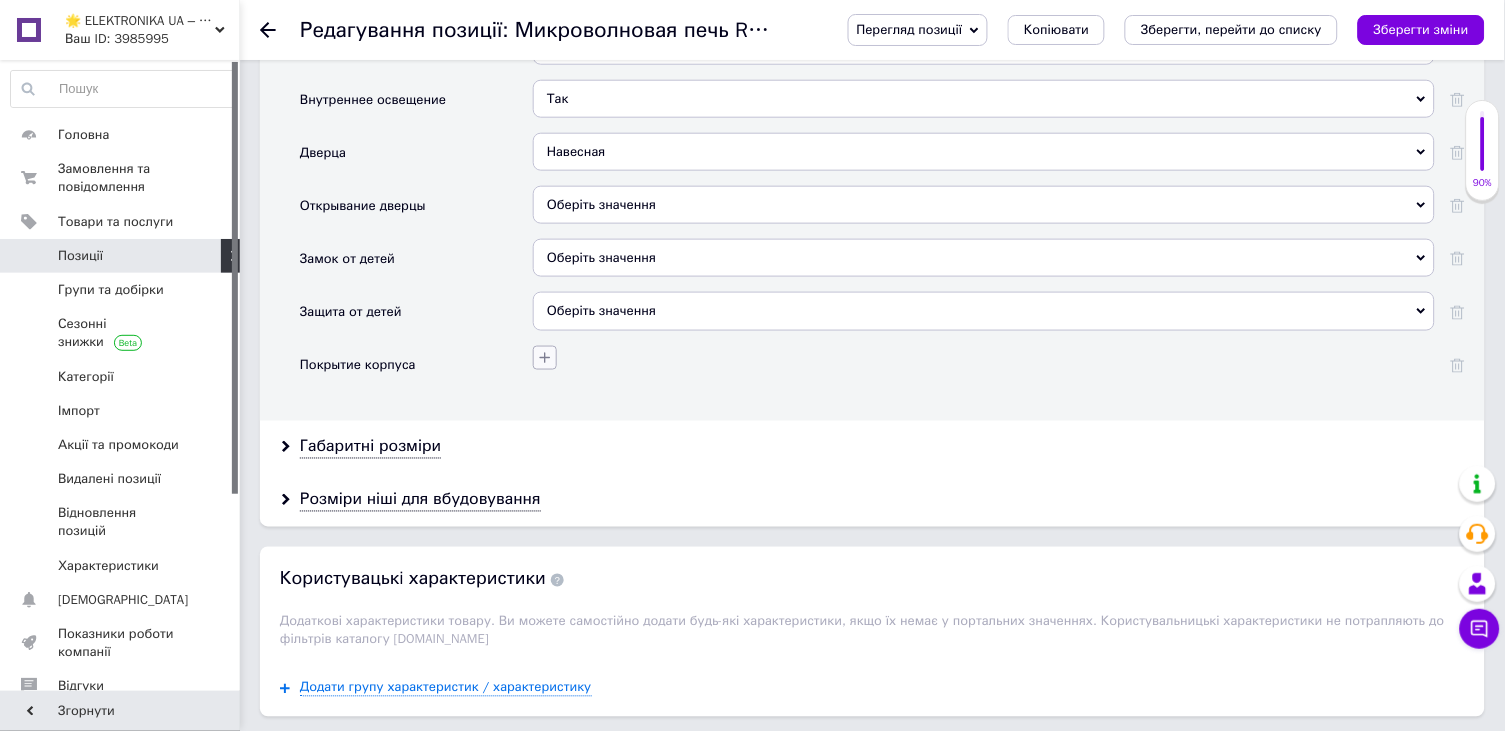 click at bounding box center (545, 358) 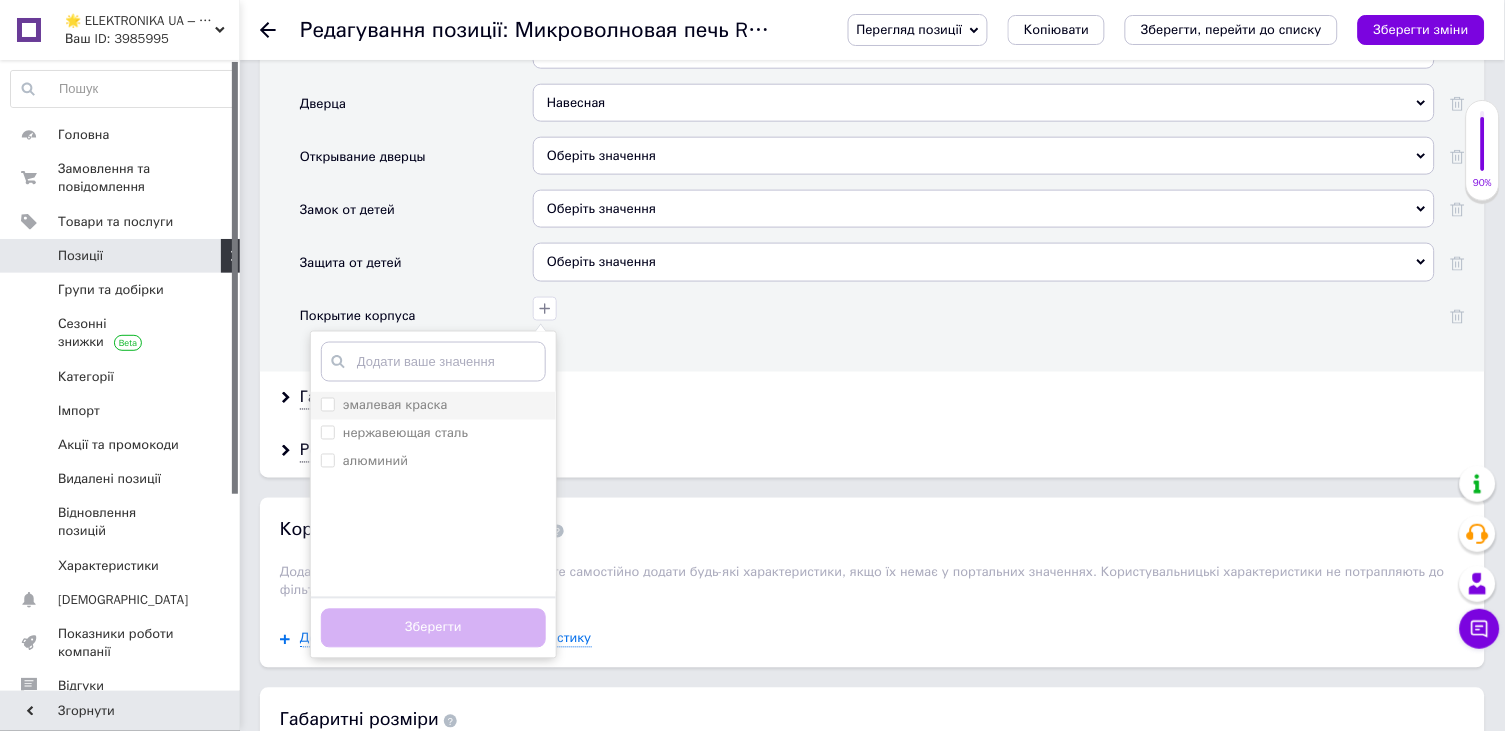 scroll, scrollTop: 3943, scrollLeft: 0, axis: vertical 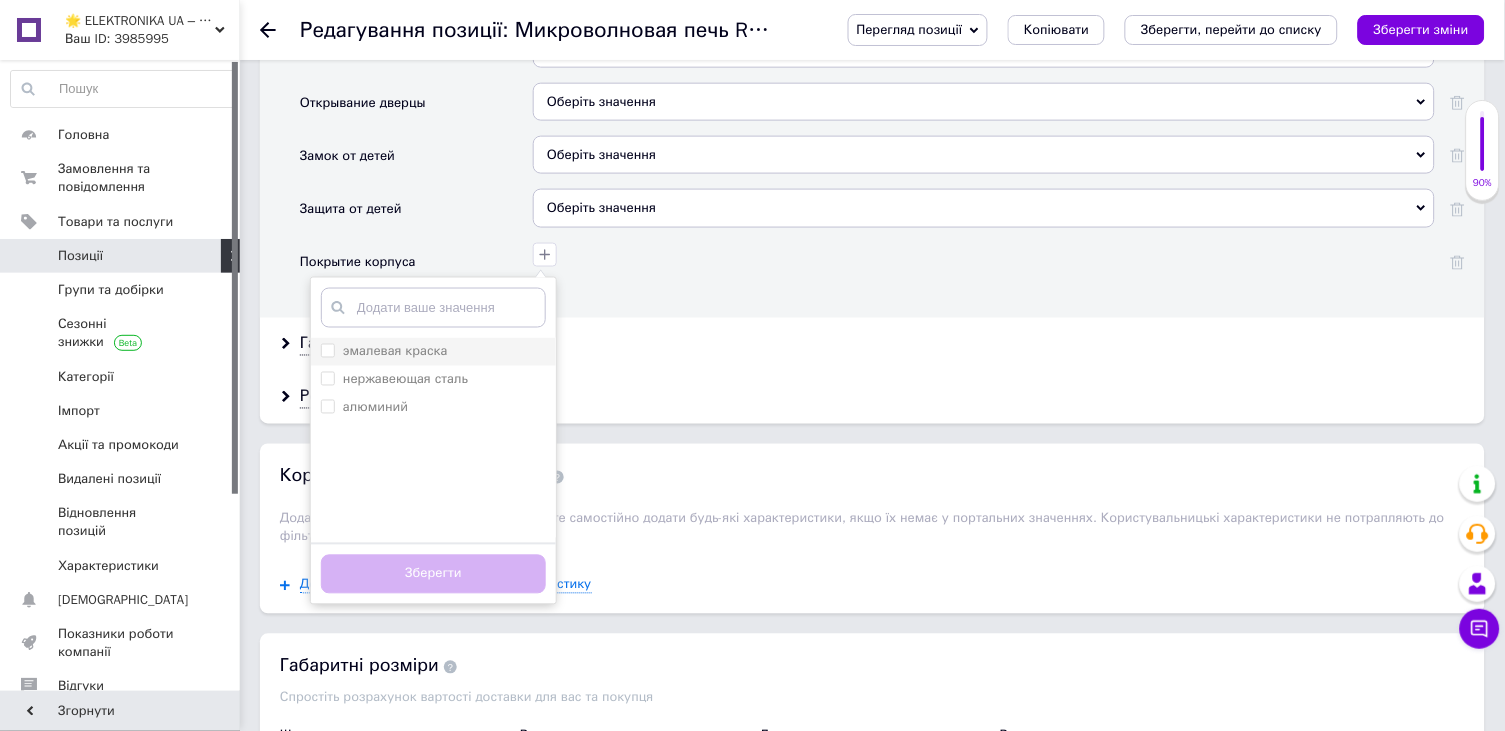 click on "эмалевая краска" at bounding box center (433, 352) 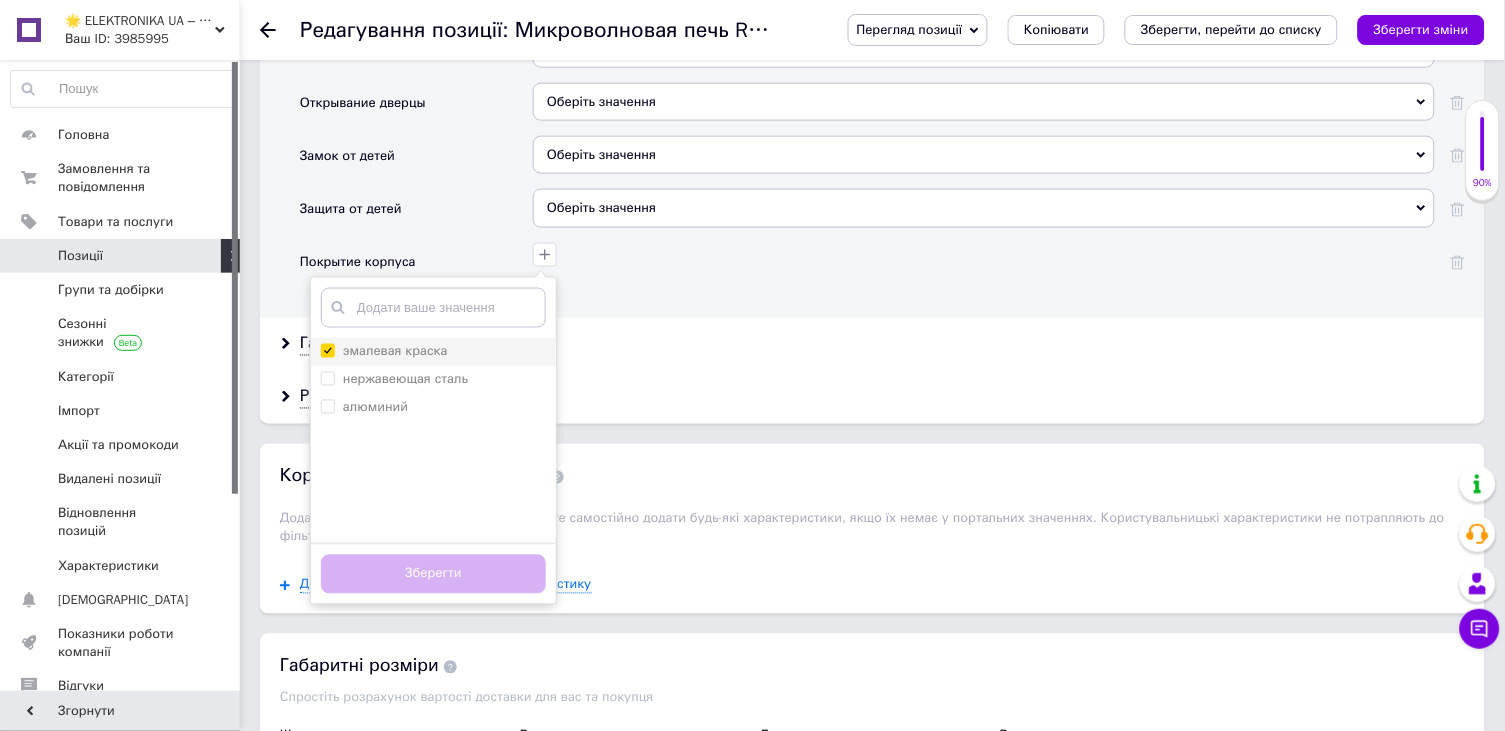 checkbox on "true" 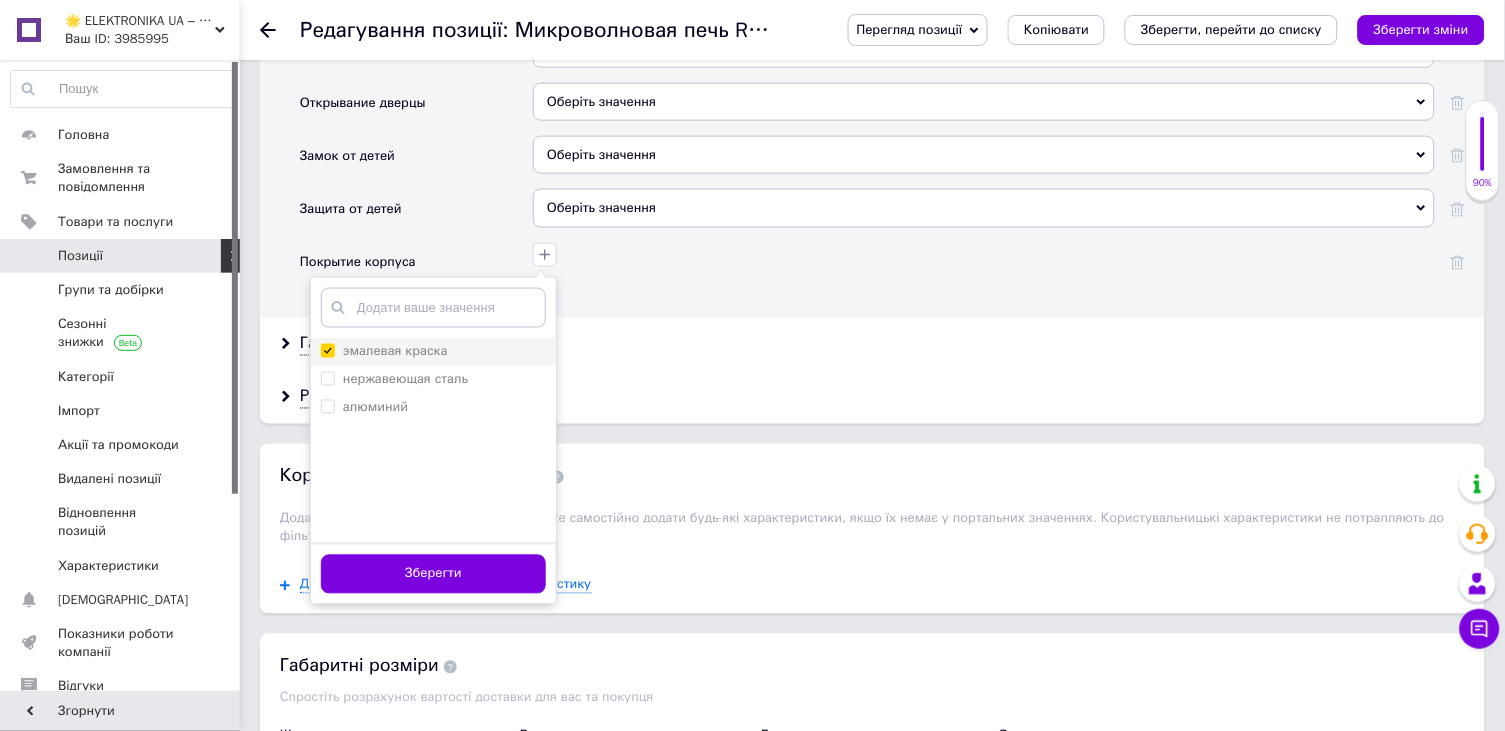 scroll, scrollTop: 4049, scrollLeft: 0, axis: vertical 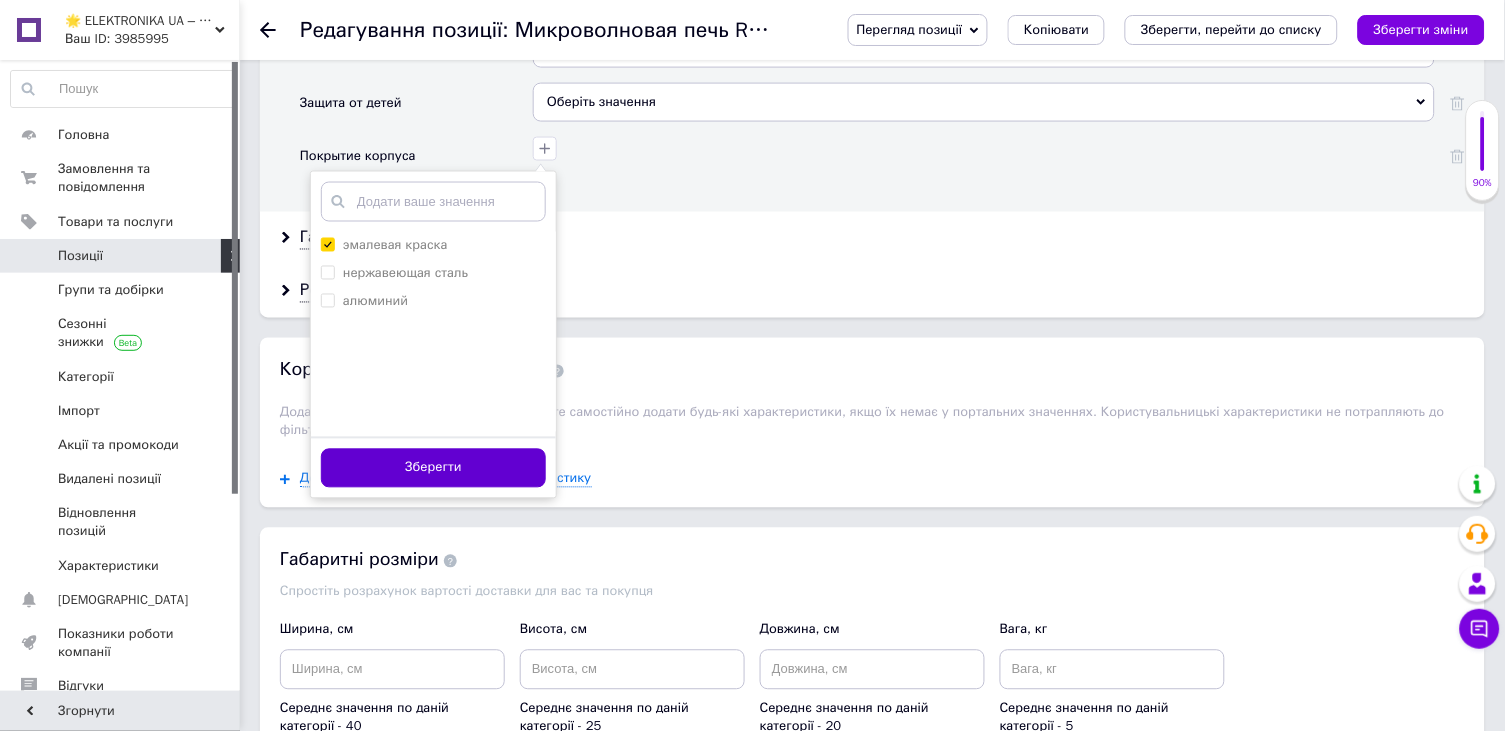 click on "Зберегти" at bounding box center (433, 468) 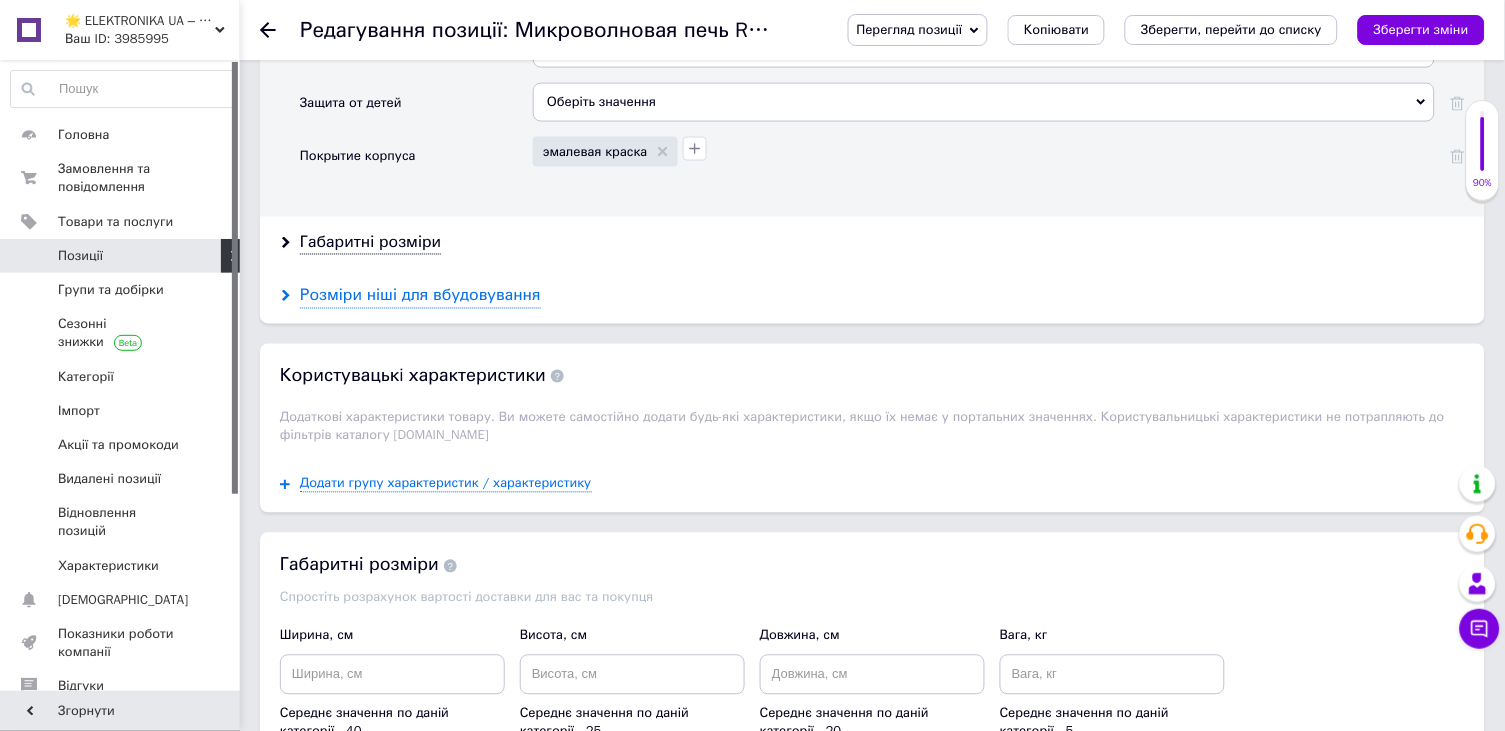 click on "Розміри ніші для вбудовування" at bounding box center [420, 296] 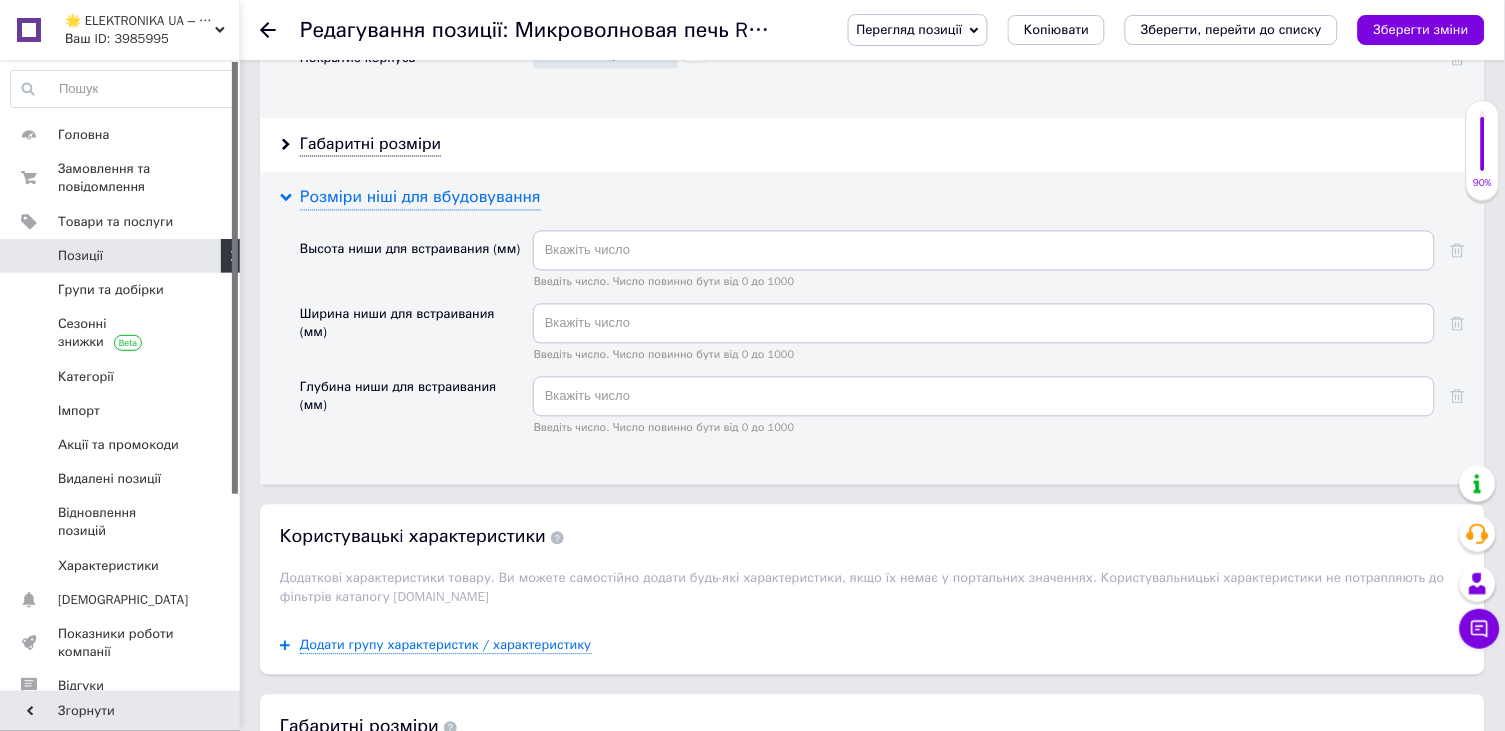 scroll, scrollTop: 4178, scrollLeft: 0, axis: vertical 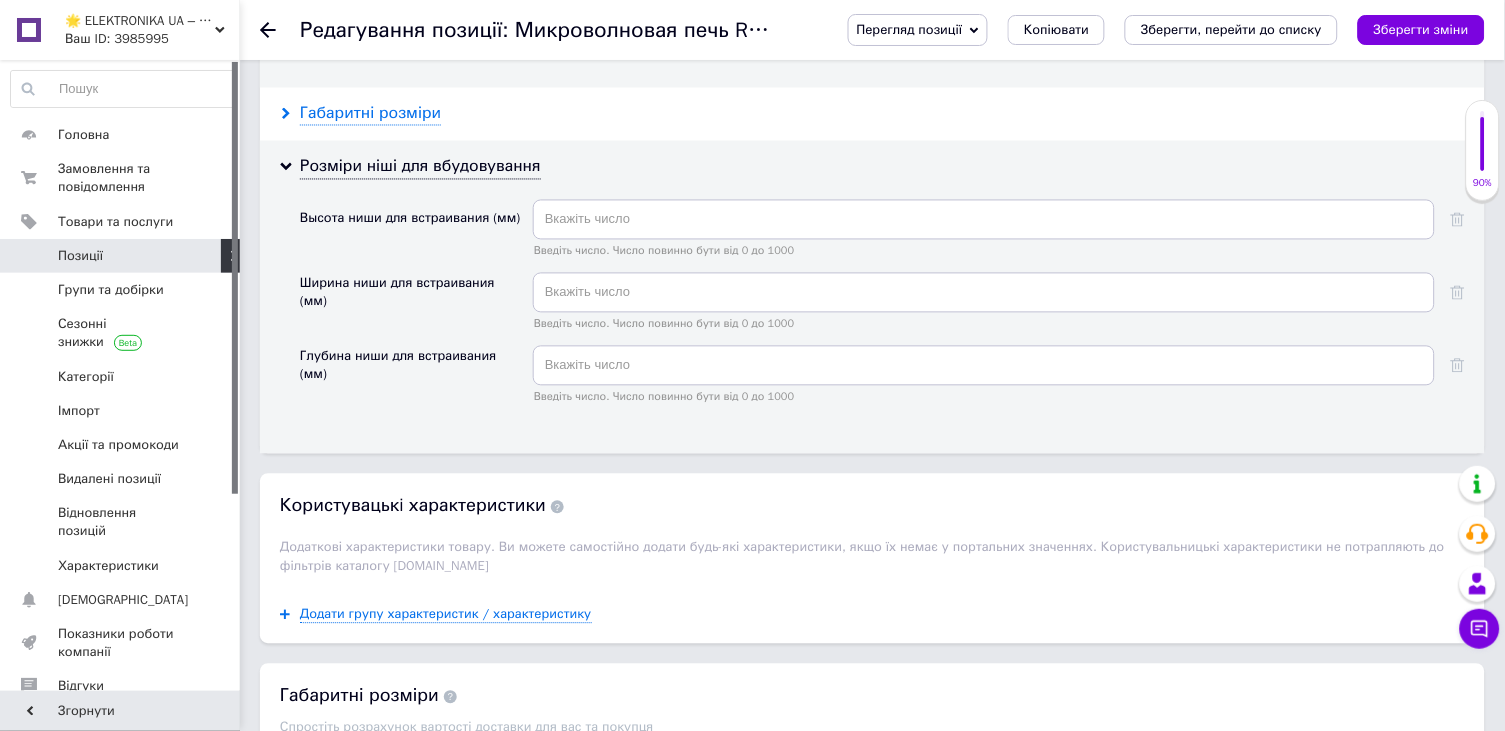 click on "Габаритні розміри" at bounding box center [370, 114] 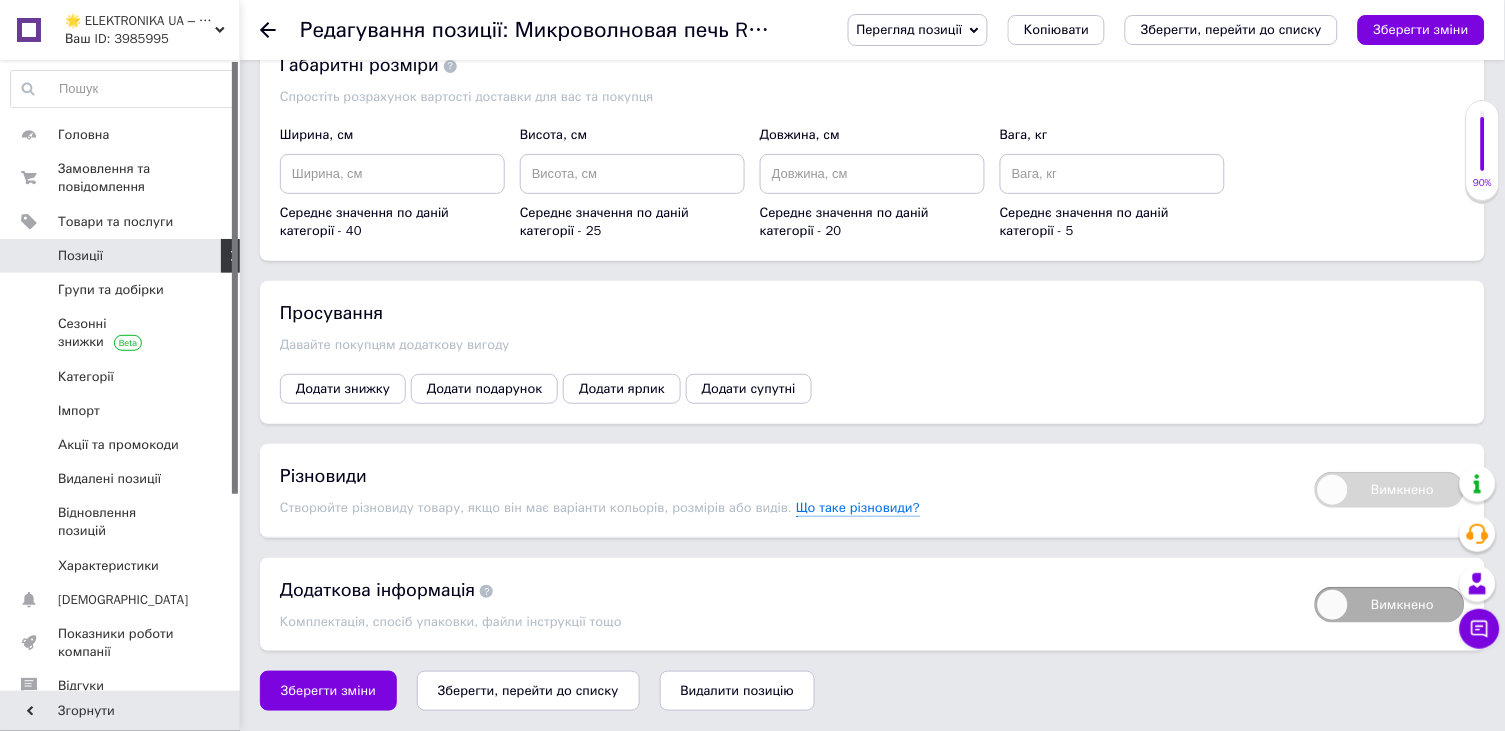 scroll, scrollTop: 5201, scrollLeft: 0, axis: vertical 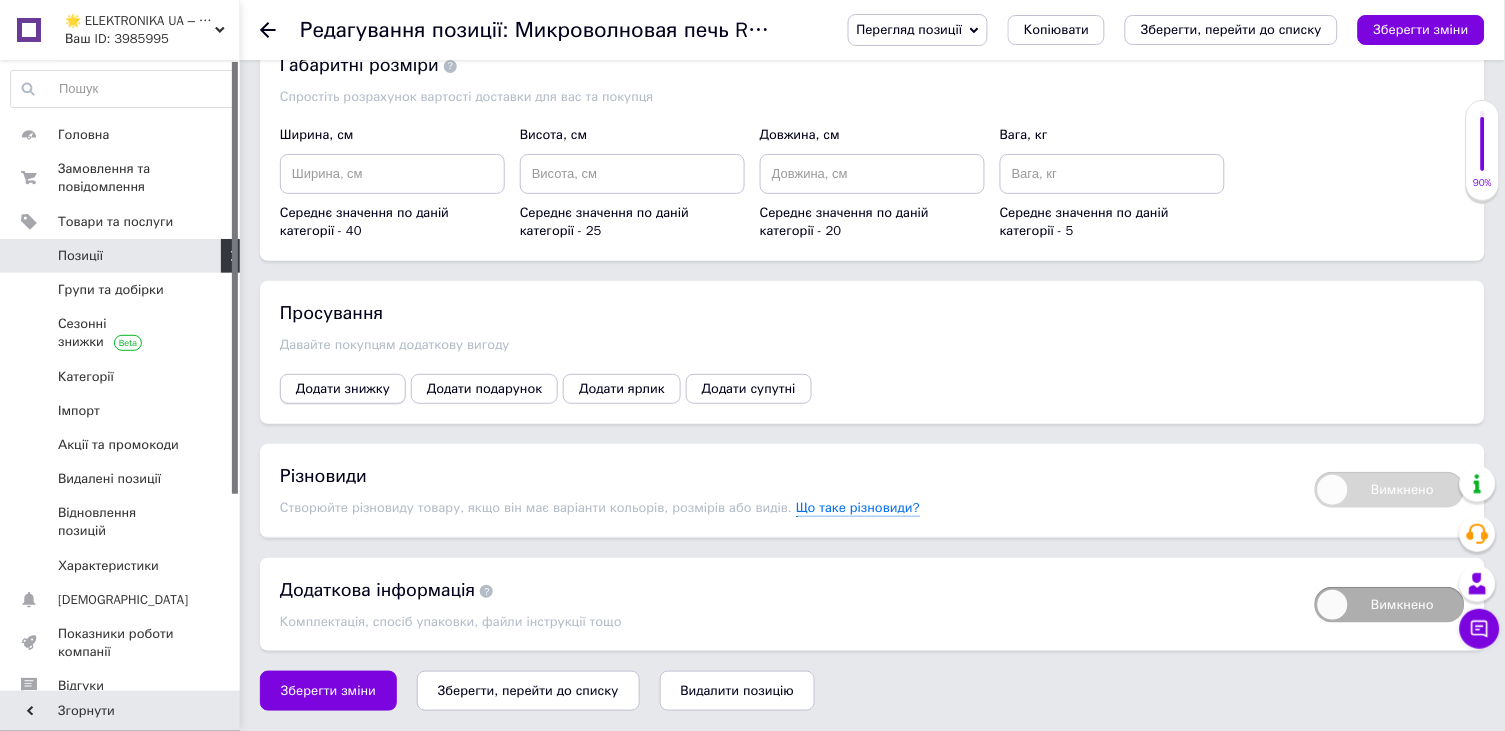 click on "Додати знижку" at bounding box center [343, 389] 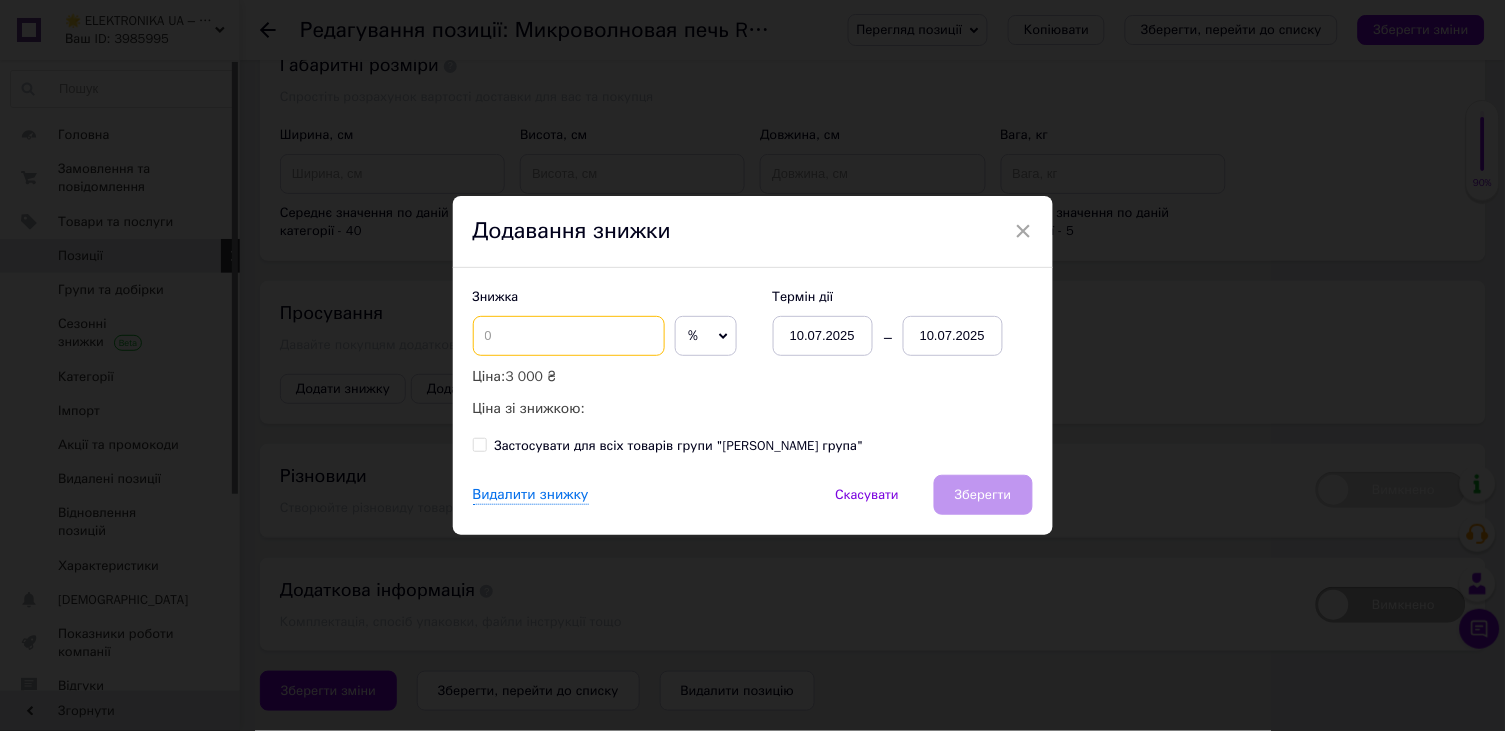 click at bounding box center (569, 336) 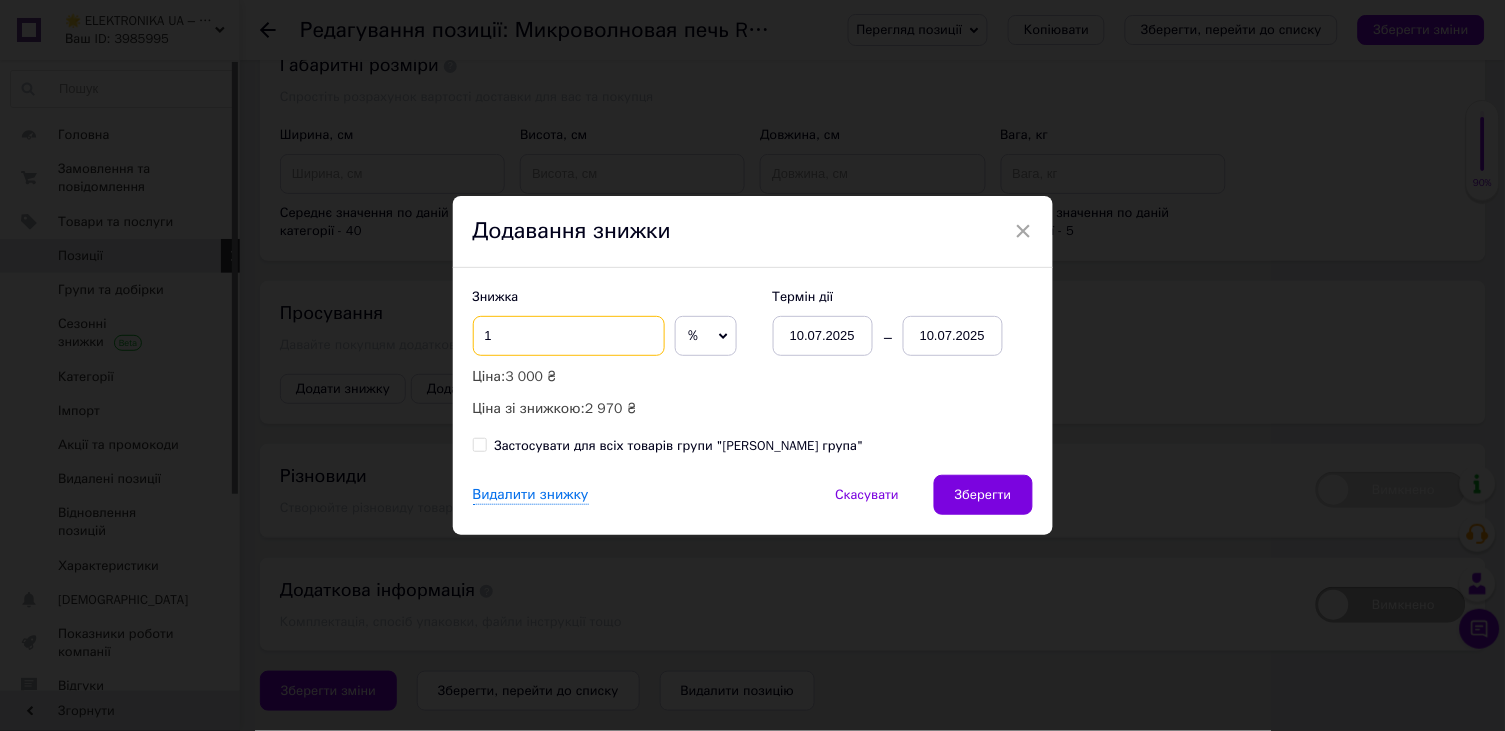type on "1" 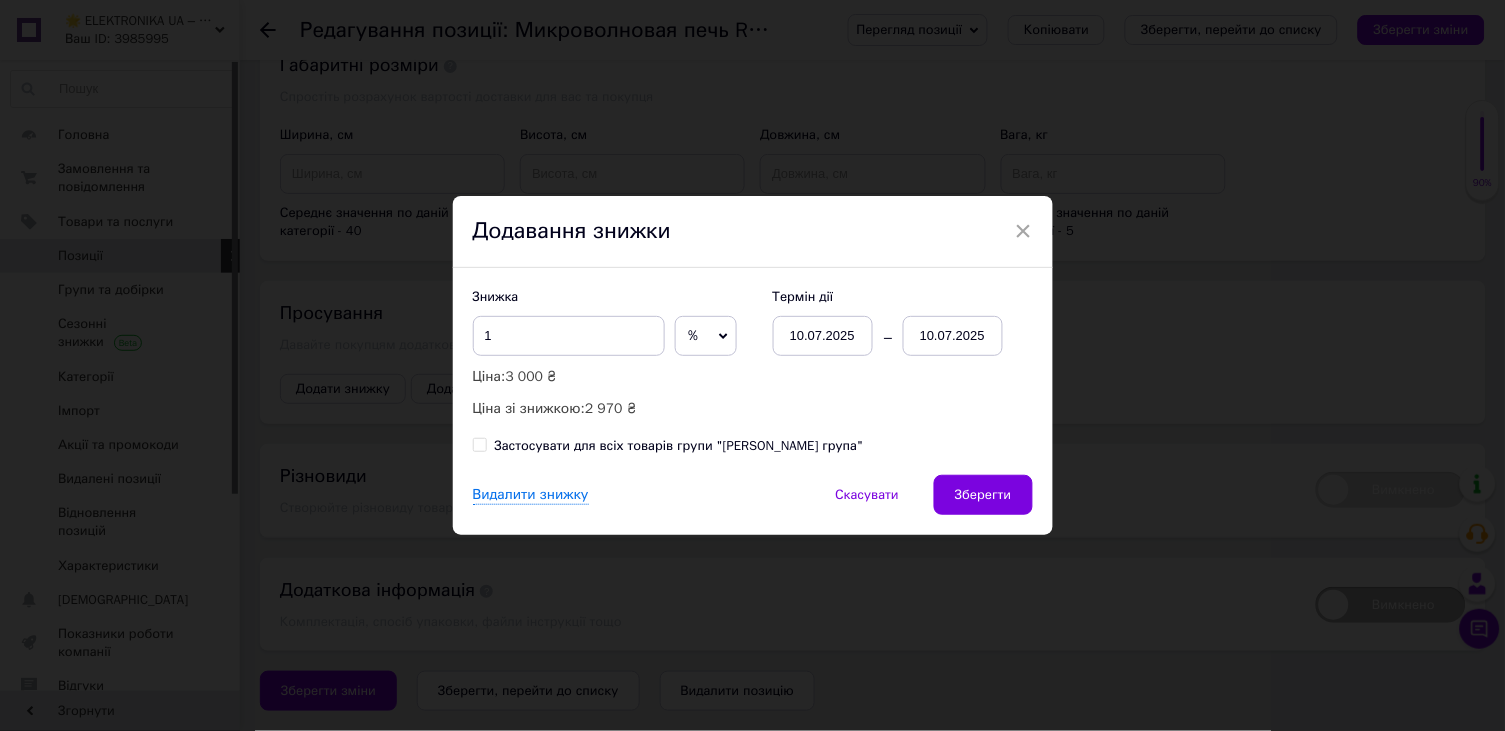 click on "%" at bounding box center [706, 336] 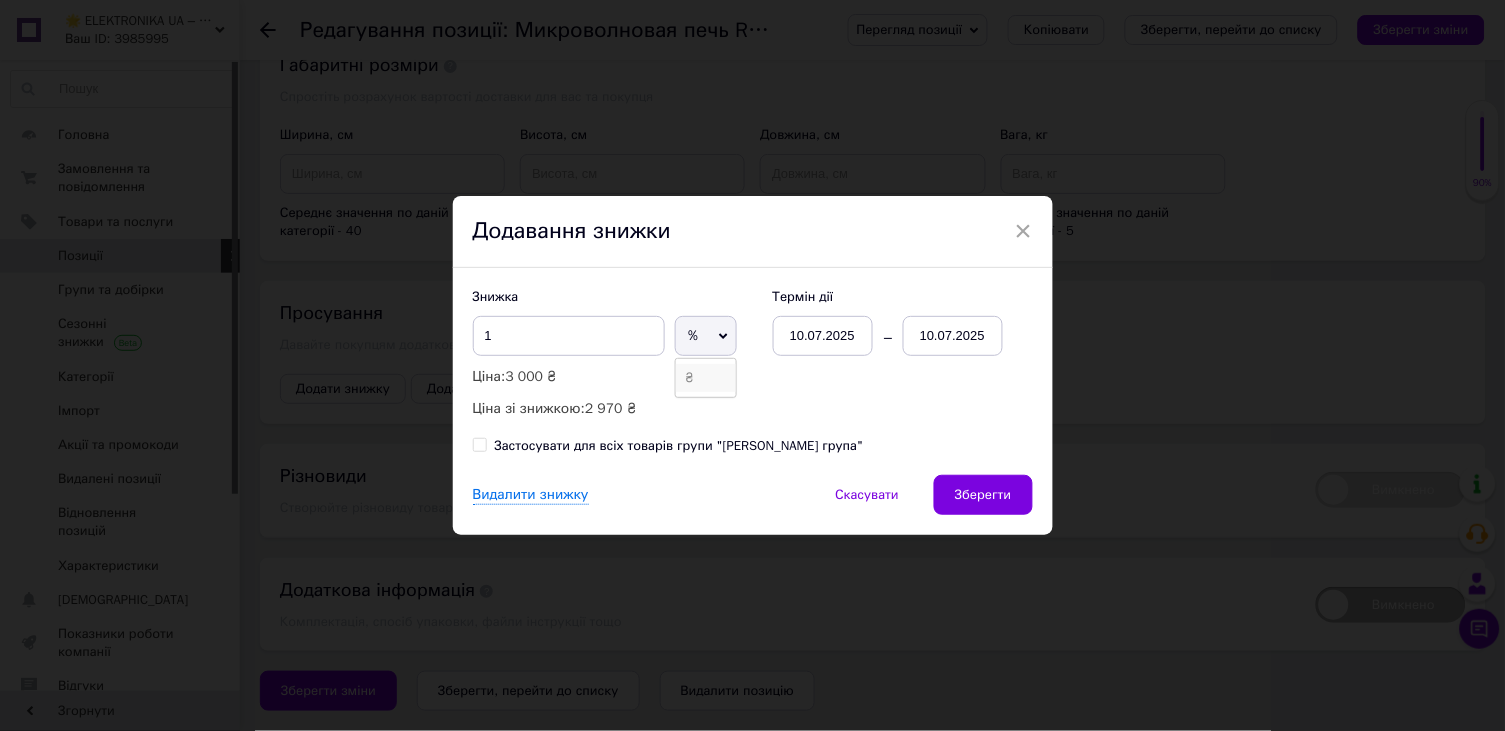 click on "₴" at bounding box center [706, 378] 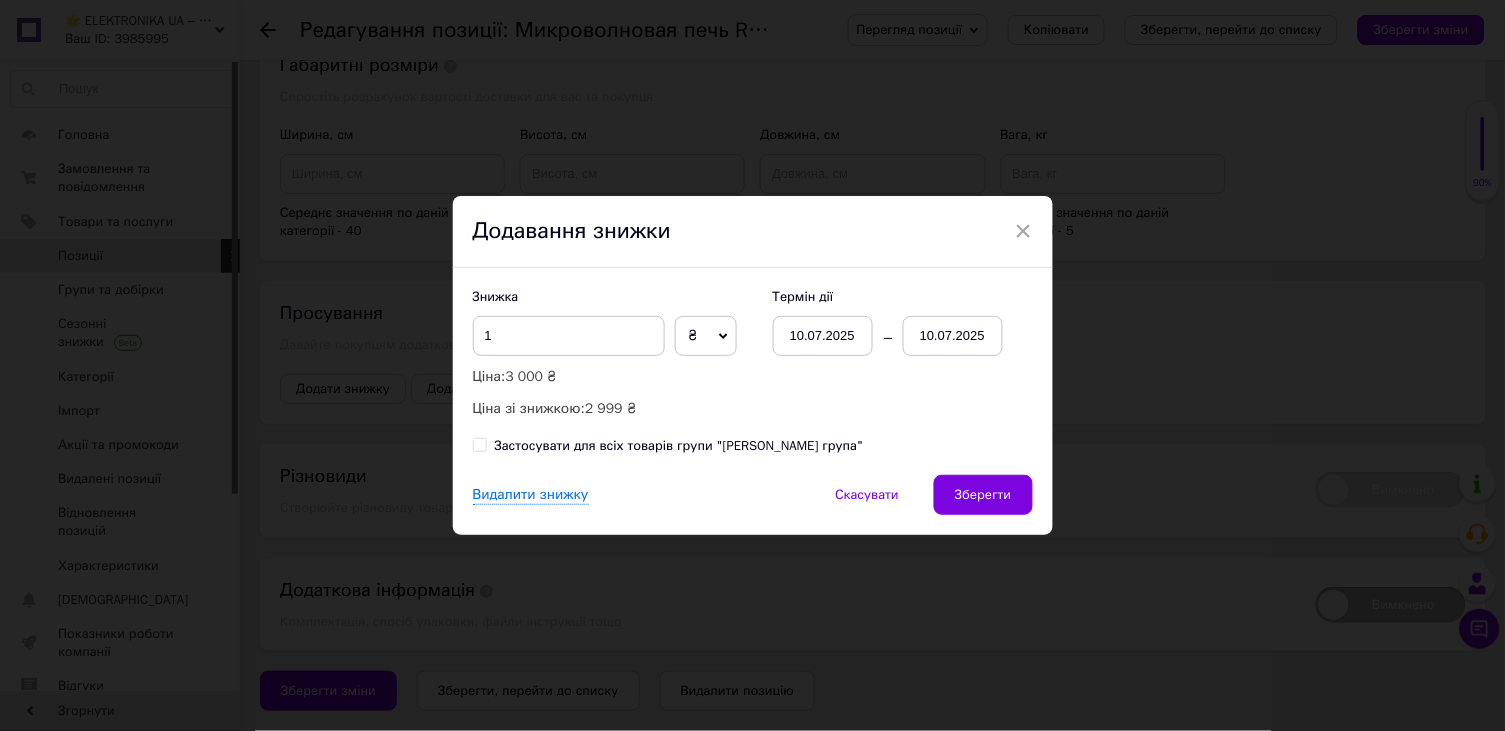 click on "10.07.2025" at bounding box center (953, 336) 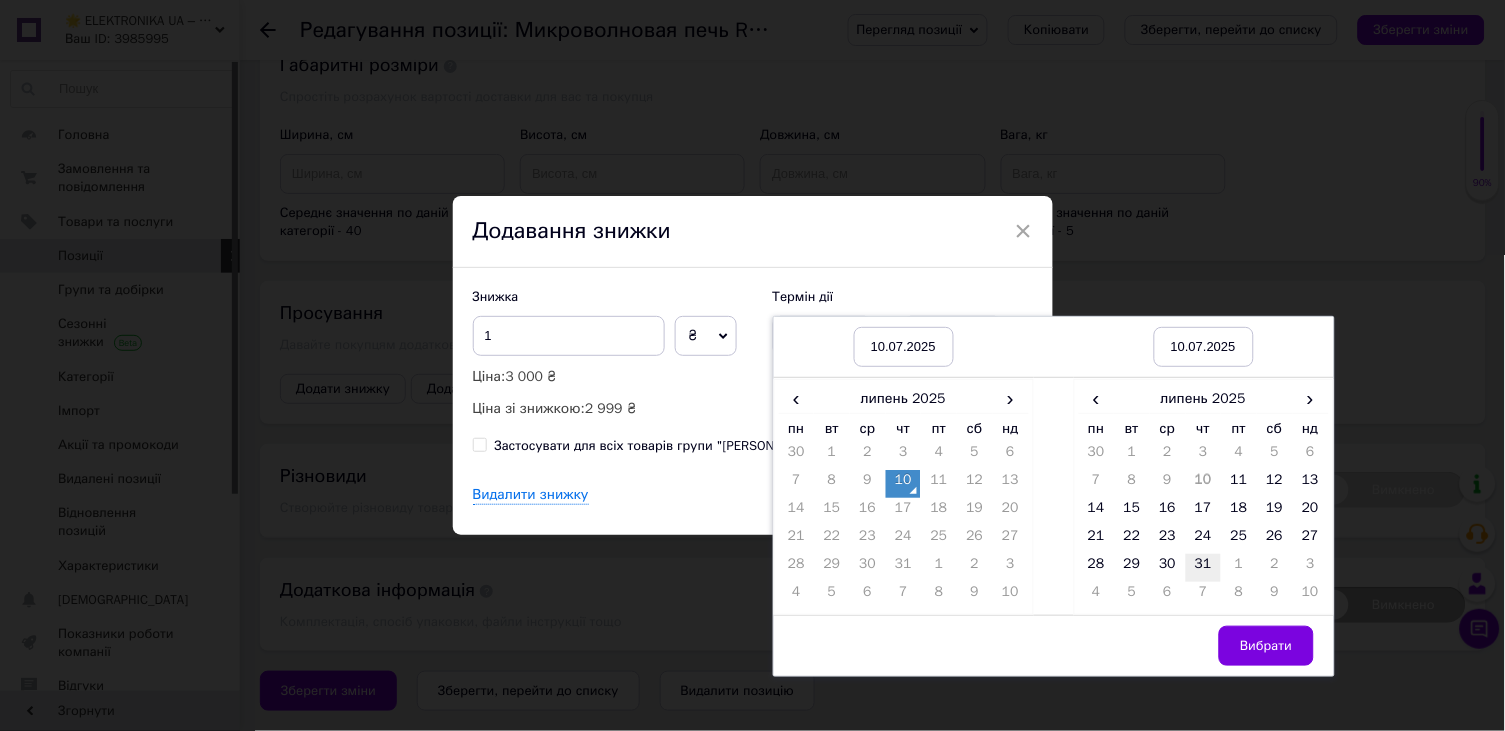 click on "31" at bounding box center [1204, 568] 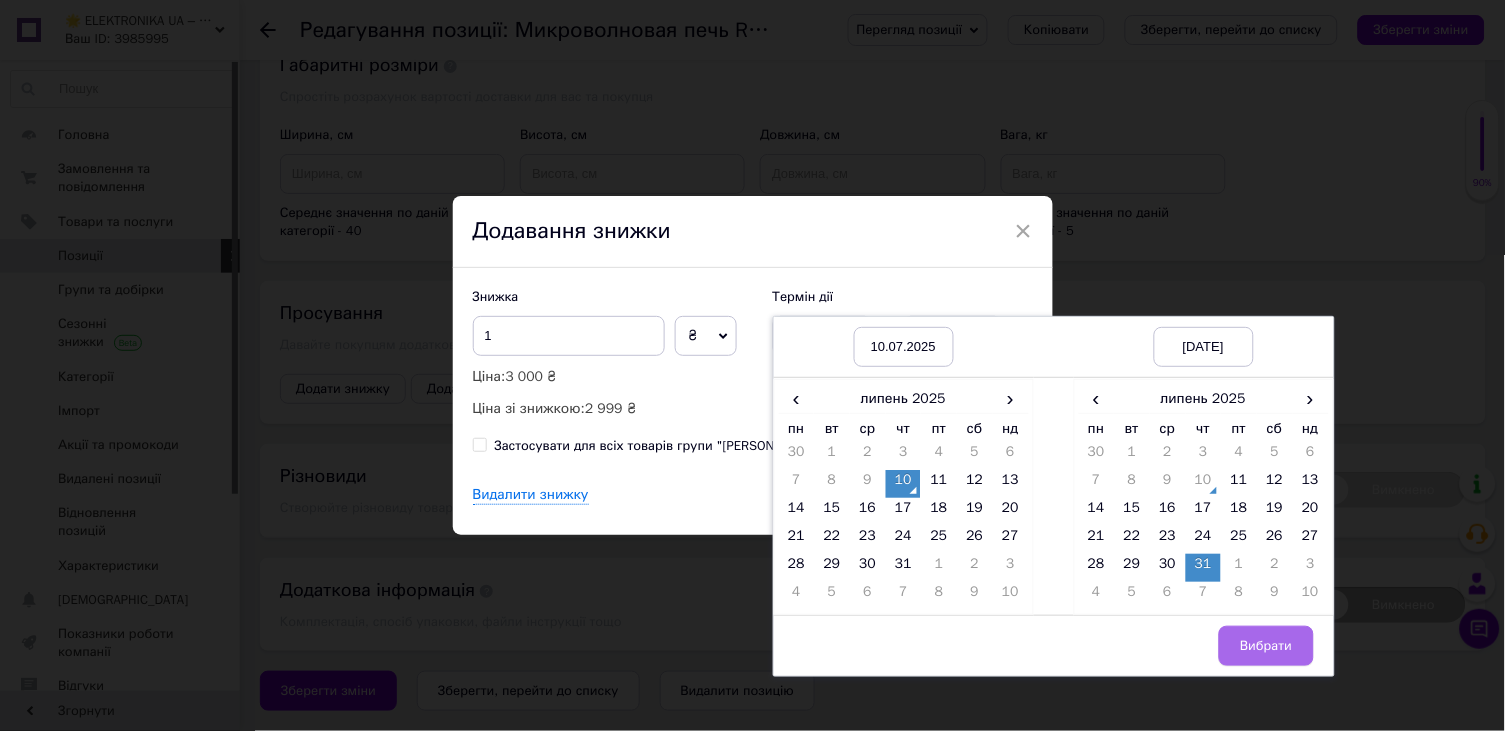 click on "Вибрати" at bounding box center [1266, 646] 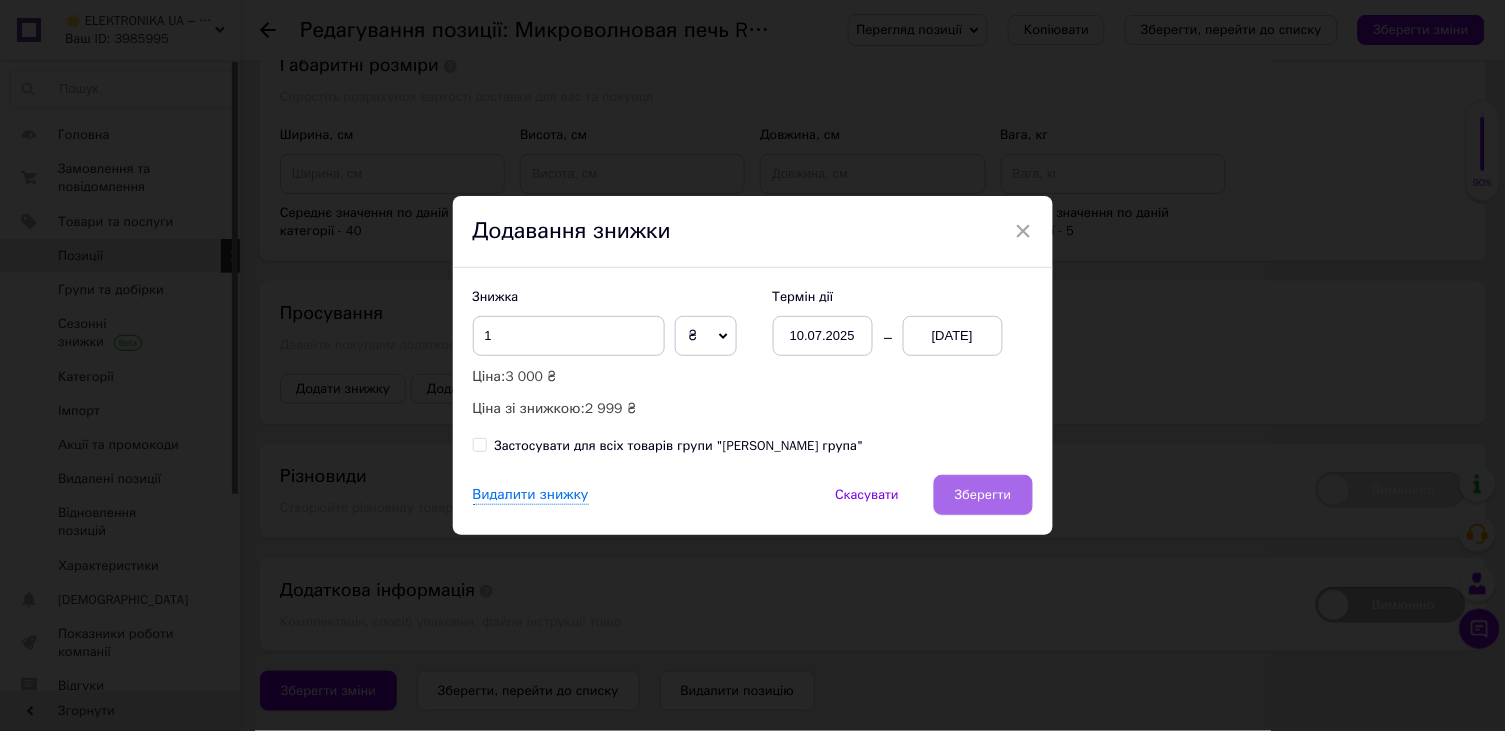 click on "Зберегти" at bounding box center [983, 495] 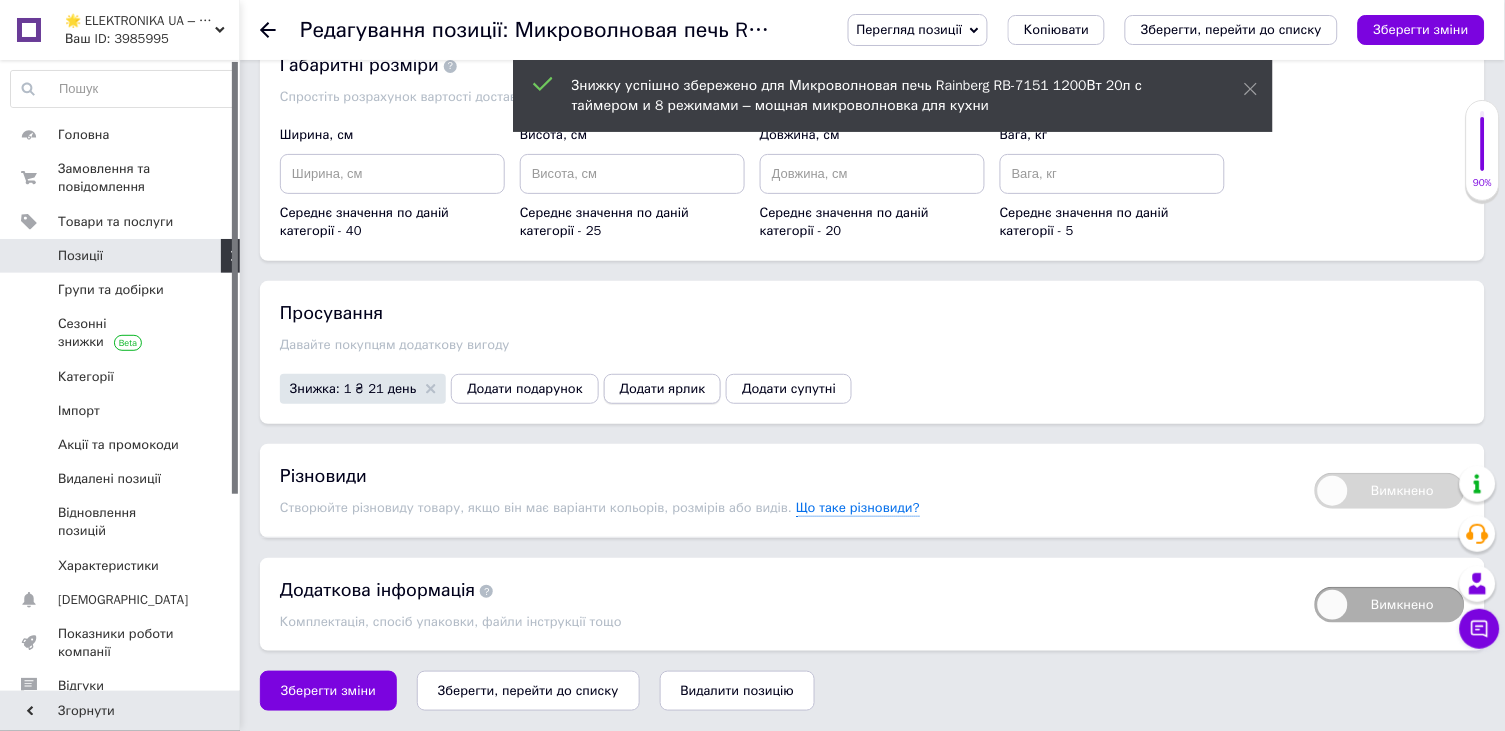 click on "Додати ярлик" at bounding box center [663, 389] 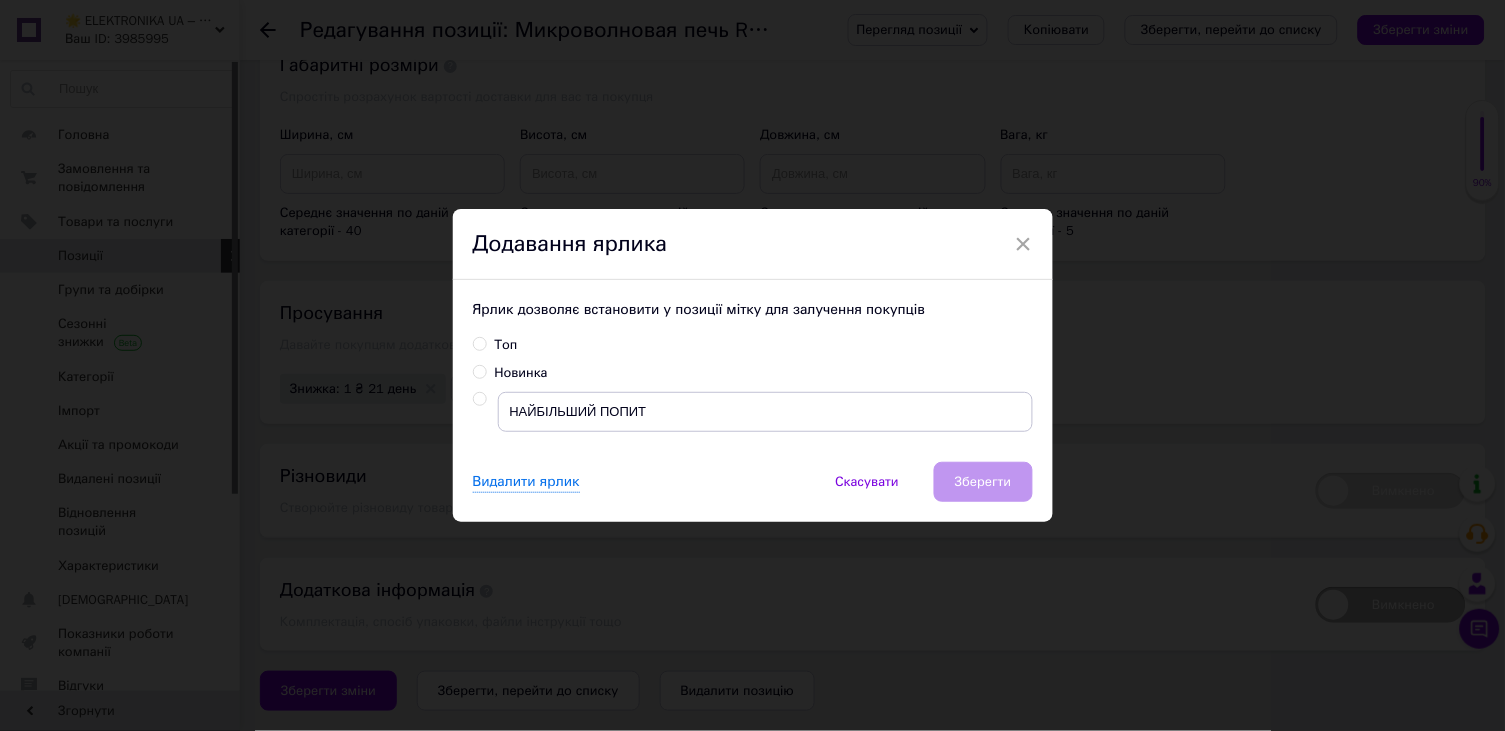 click at bounding box center [479, 399] 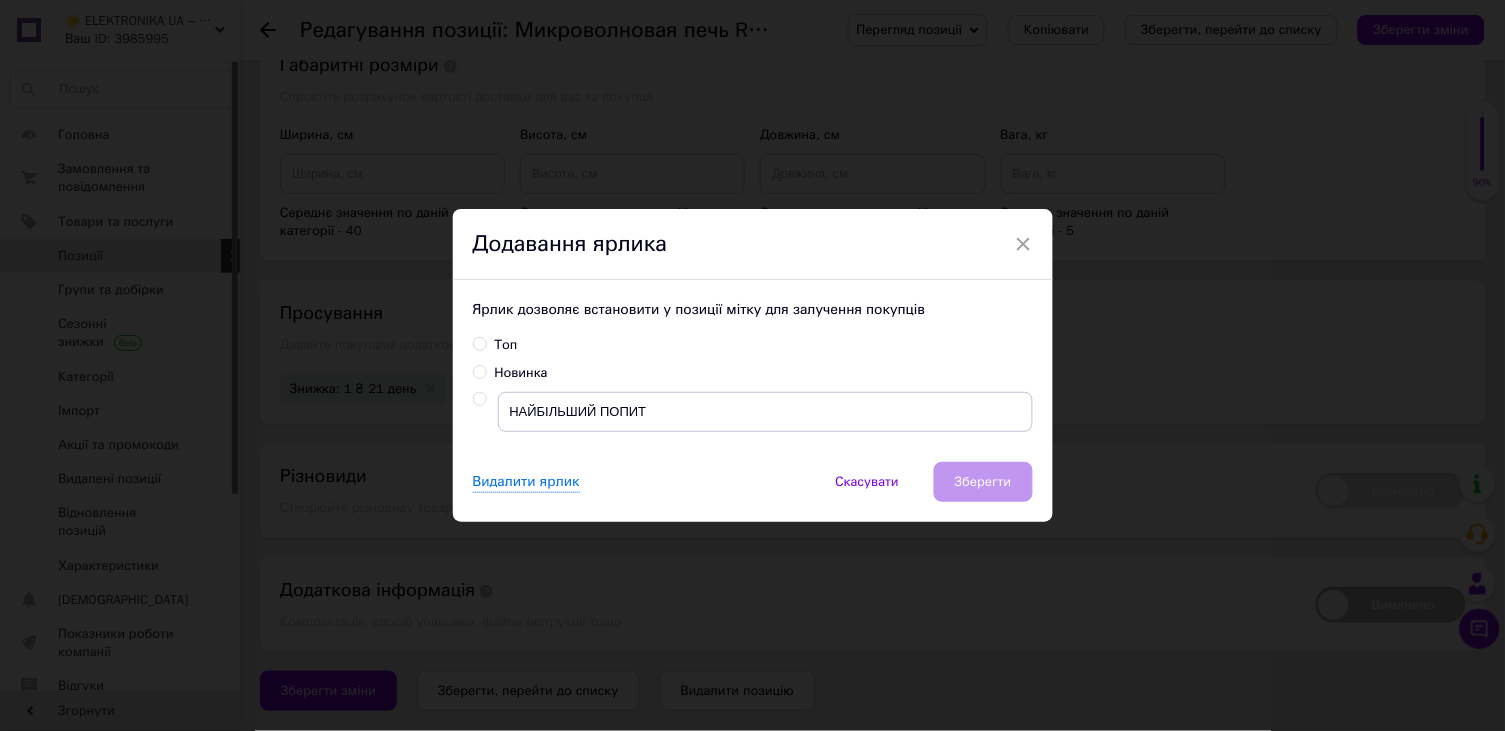 radio on "true" 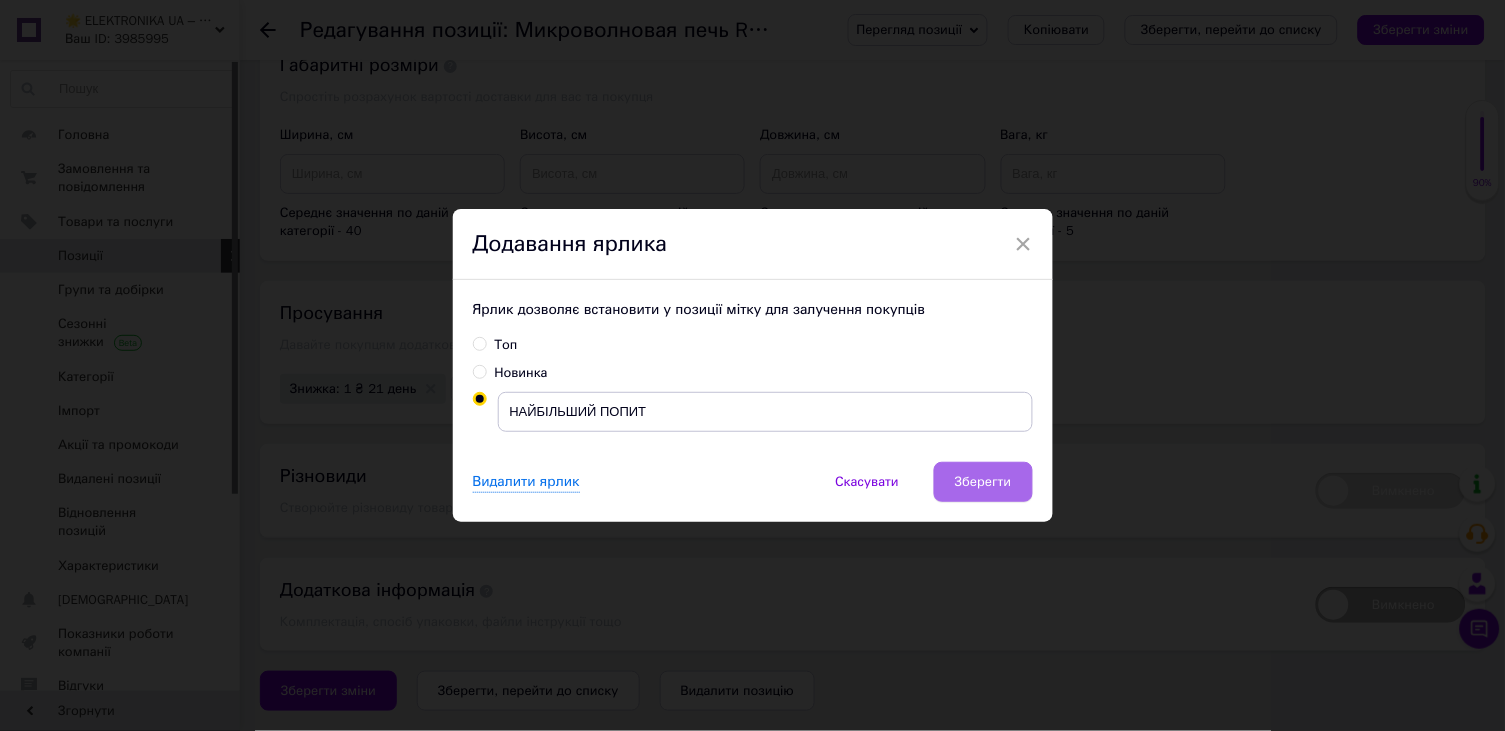 click on "Зберегти" at bounding box center [983, 482] 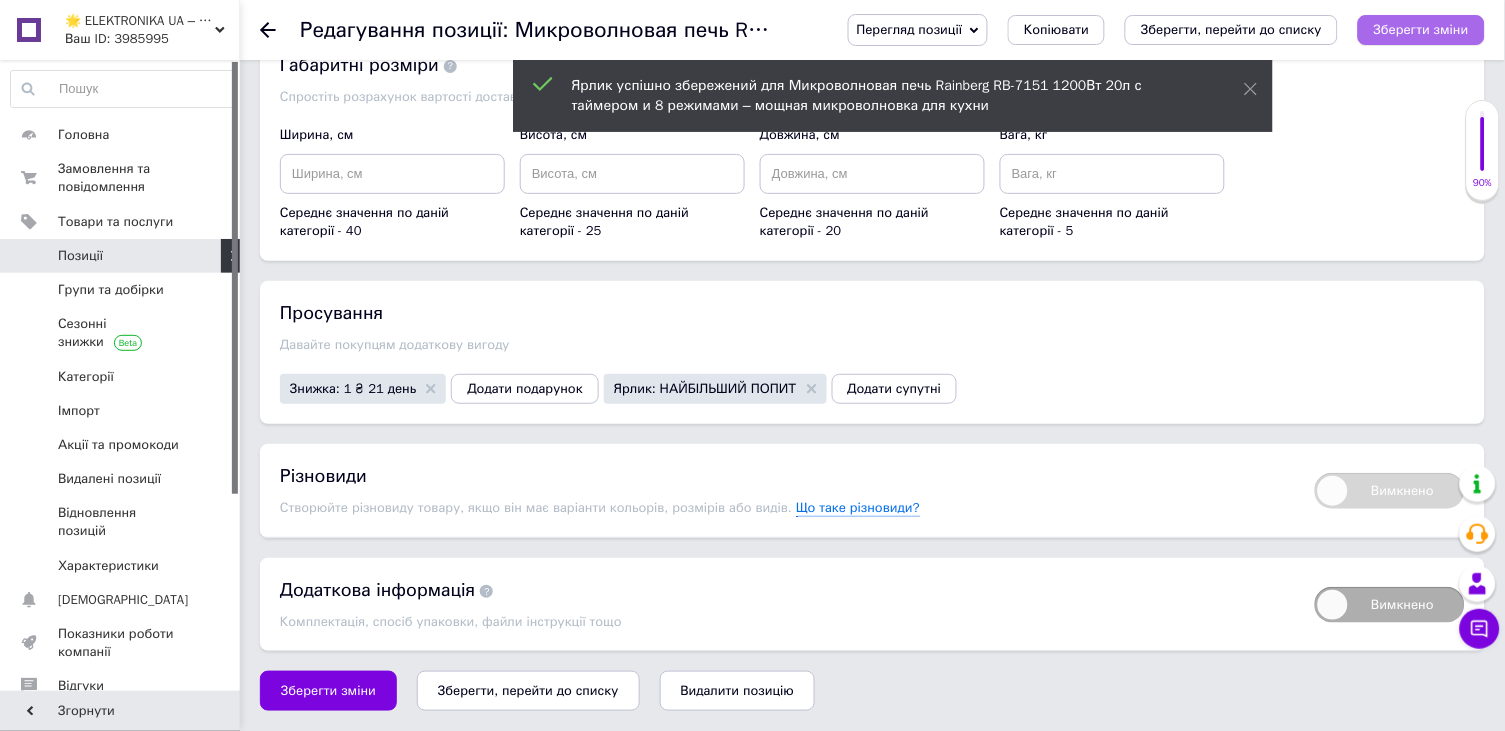 click on "Зберегти зміни" at bounding box center (1421, 30) 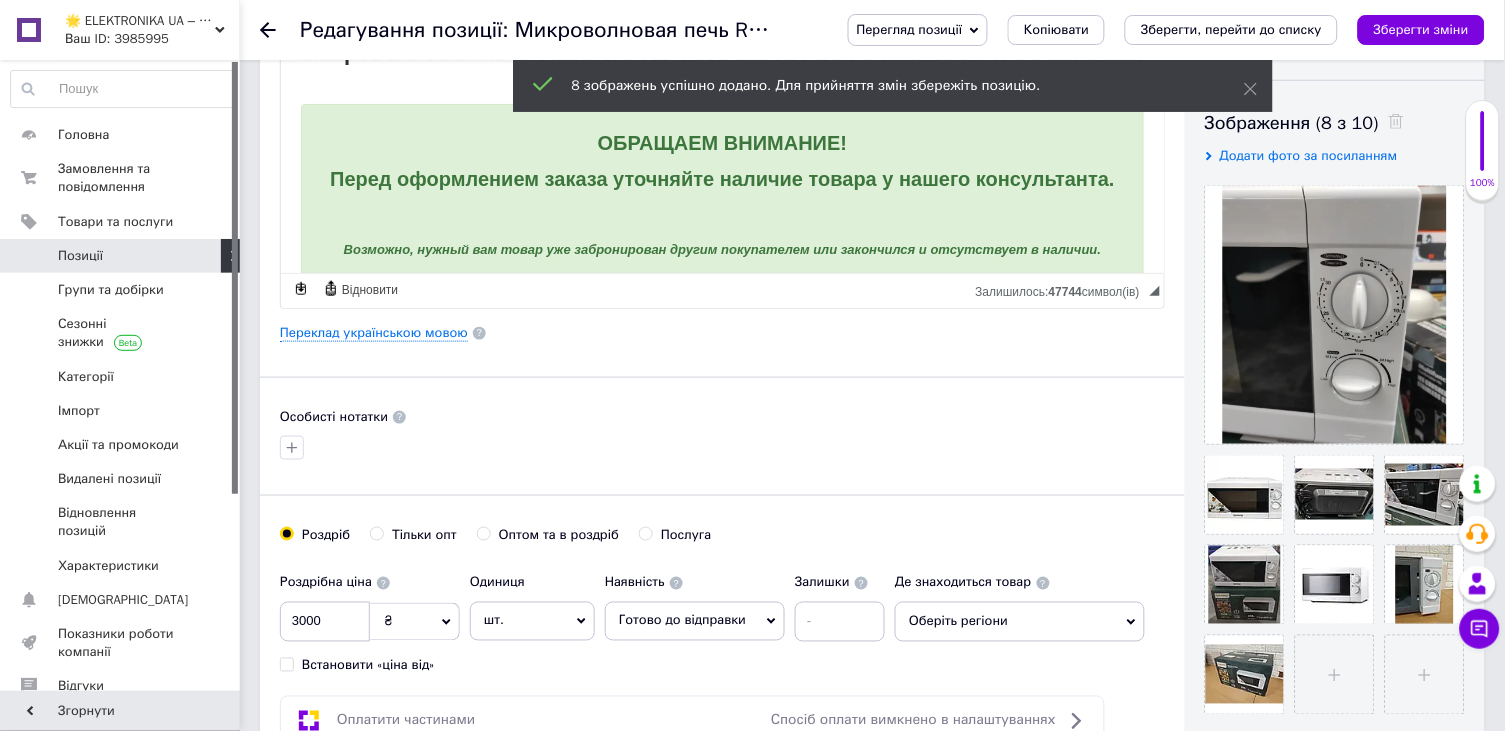 scroll, scrollTop: 404, scrollLeft: 0, axis: vertical 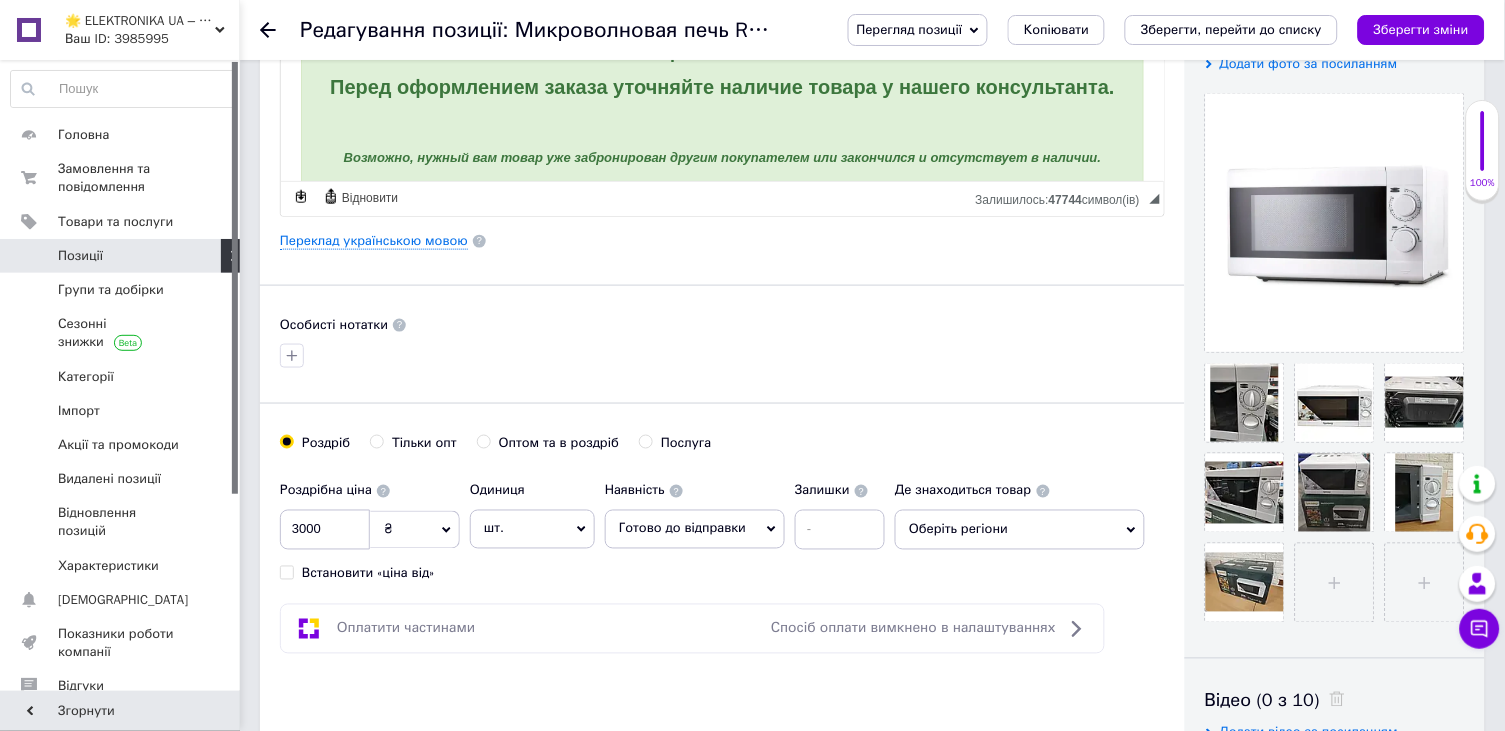 click at bounding box center (722, 356) 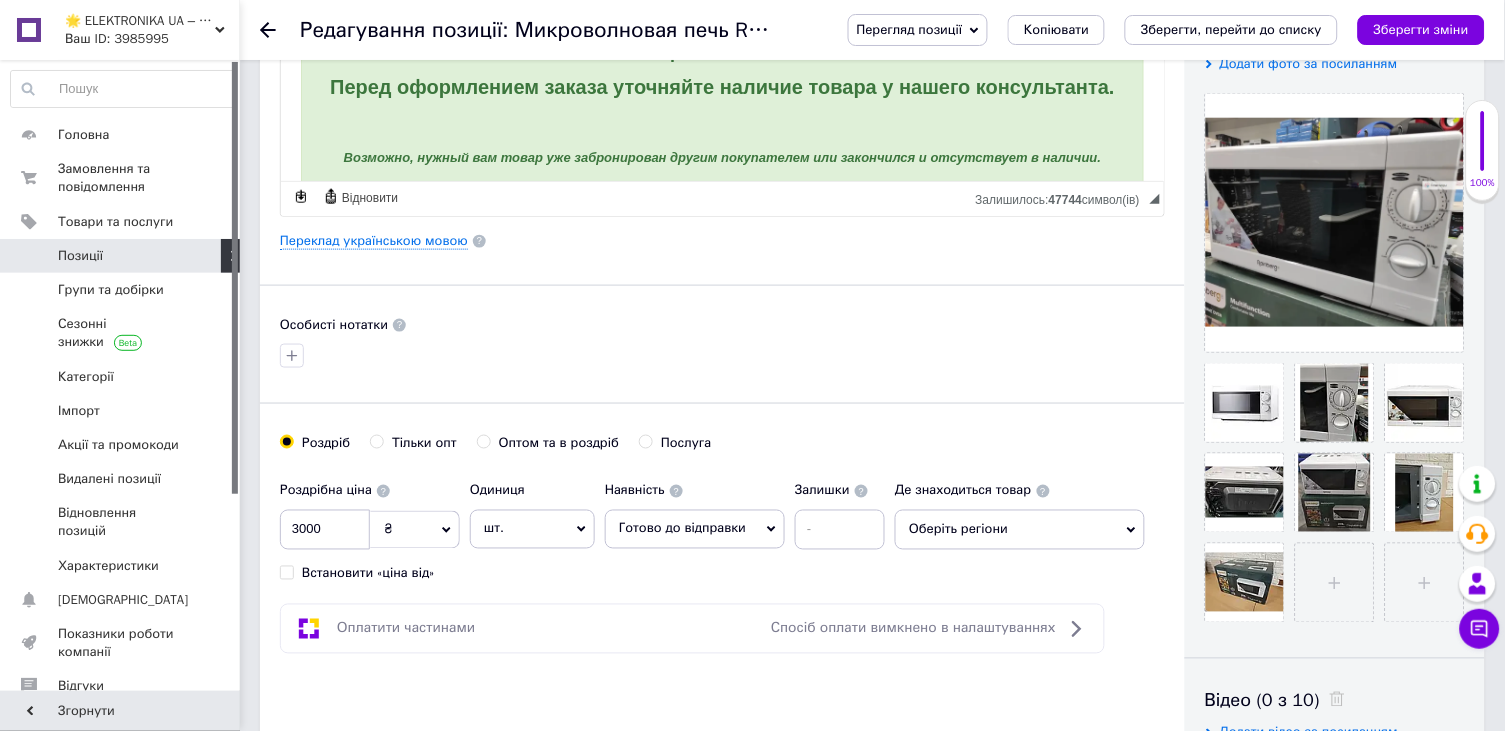 click on "Основна інформація Назва позиції (Російська) ✱ Микроволновая печь Rainberg RB-7151 1200Вт 20л с таймером и 8 режимами – мощная микроволновка для кухни Код/Артикул 228RB7151 Опис (Російська) ✱ Микроволновая печь Rainberg RB-7151 1200Вт 20л с таймером и 8 режимами – мощная микроволновка для кухни
ОБРАЩАЕМ ВНИМАНИЕ!
Перед оформлением заказа уточняйте наличие товара у нашего консультанта.
Возможно, нужный вам товар уже забронирован другим покупателем или закончился и отсутствует в наличии.
Связь с нами:
Telegram: +380932249979
Viber: +380932249979
ЧАТ НА САЙТЕ
,  ,  ," at bounding box center (722, 234) 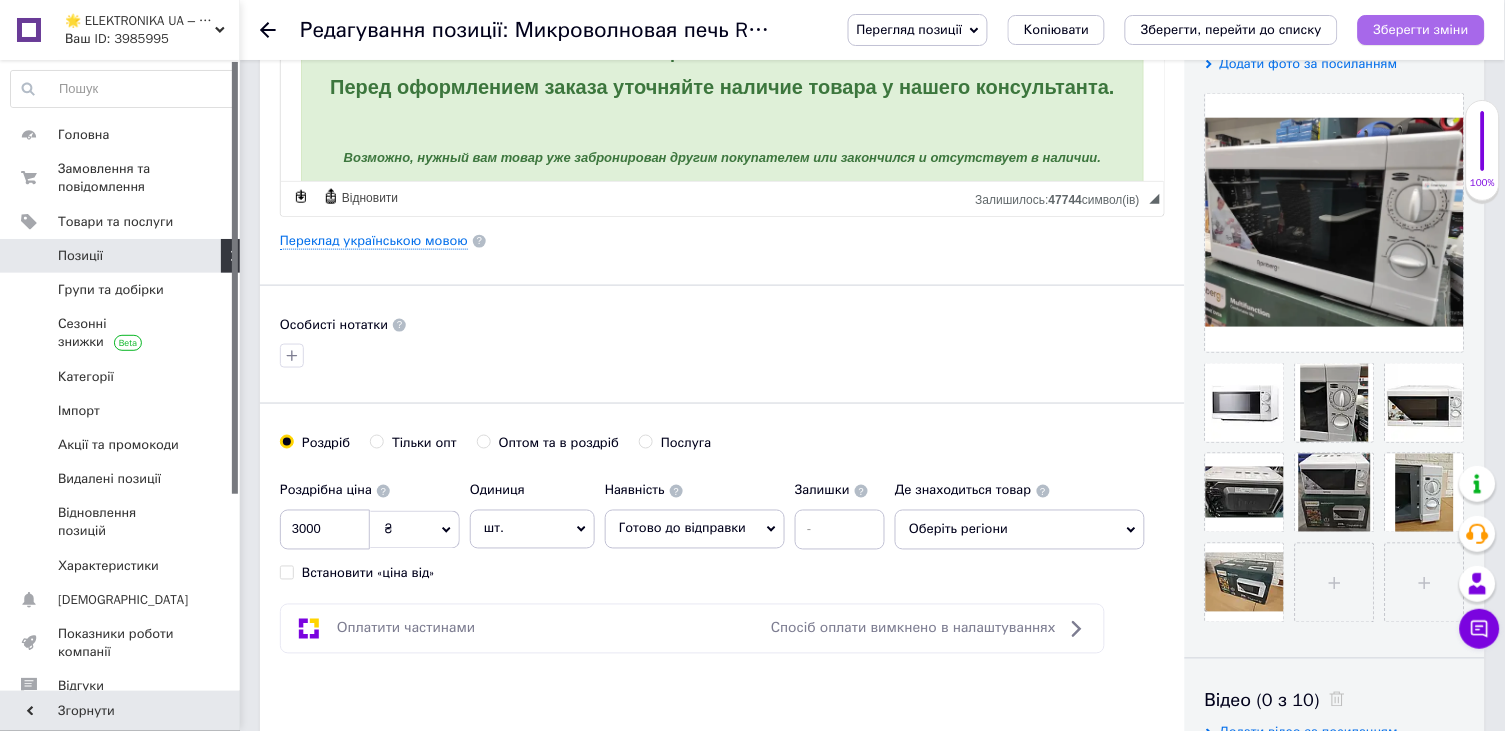 click on "Зберегти зміни" at bounding box center [1421, 29] 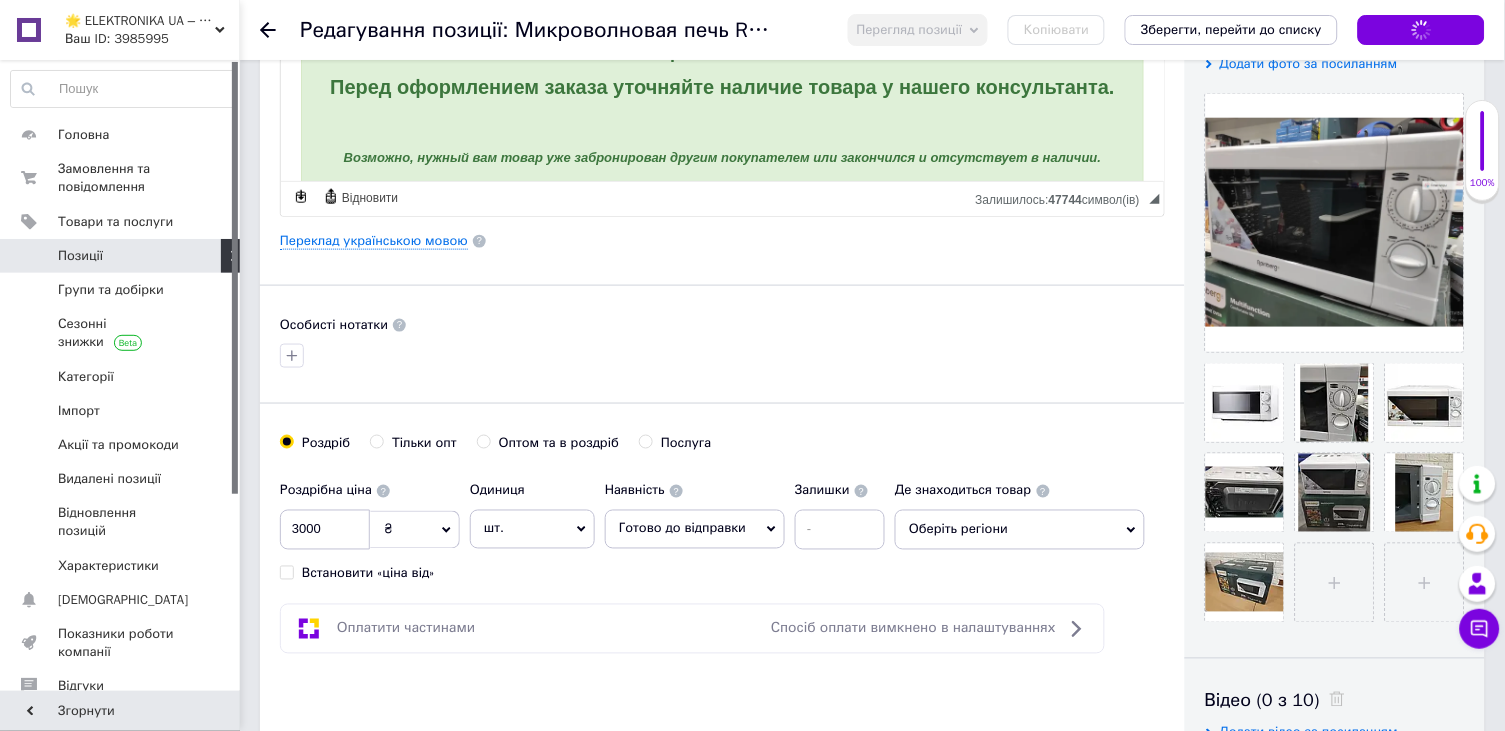 scroll, scrollTop: 0, scrollLeft: 0, axis: both 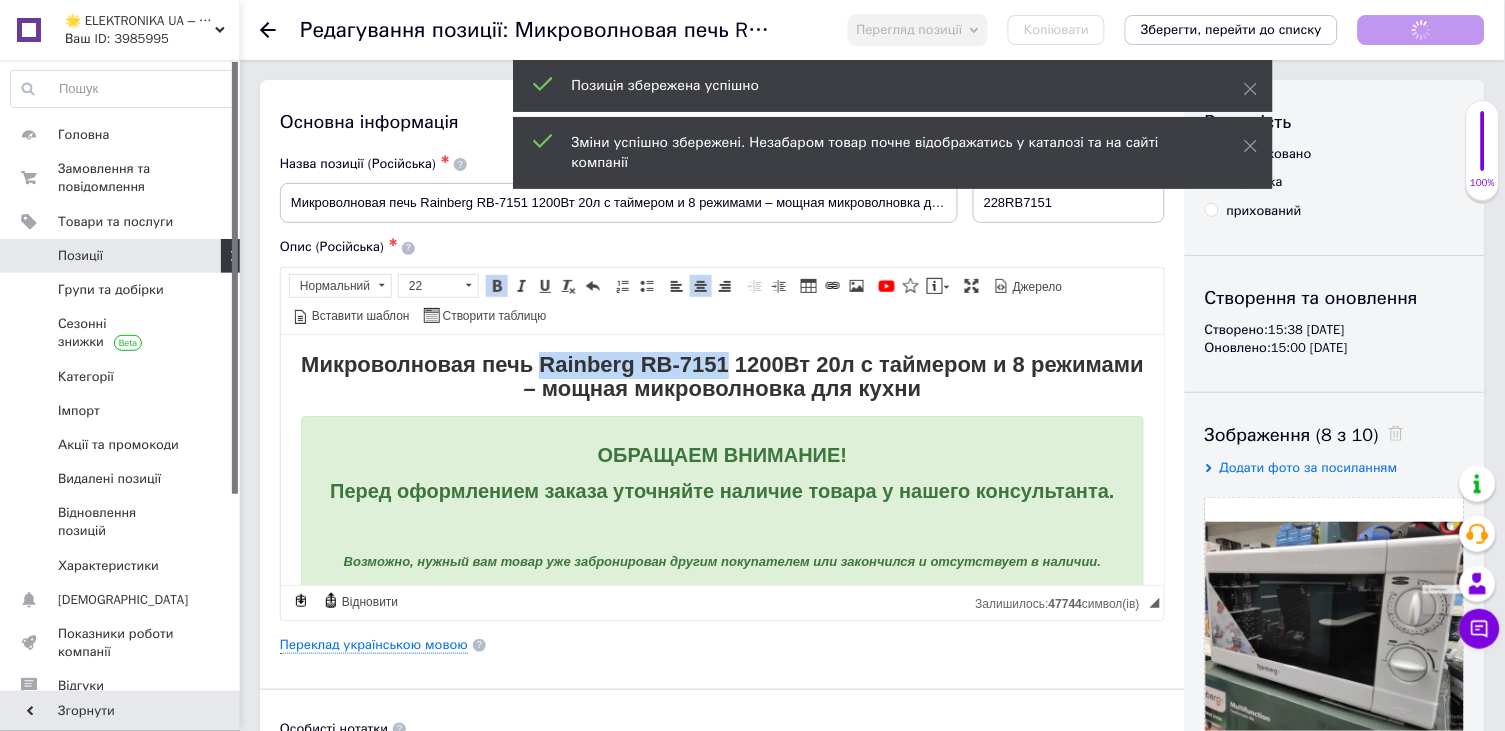 drag, startPoint x: 592, startPoint y: 362, endPoint x: 783, endPoint y: 361, distance: 191.00262 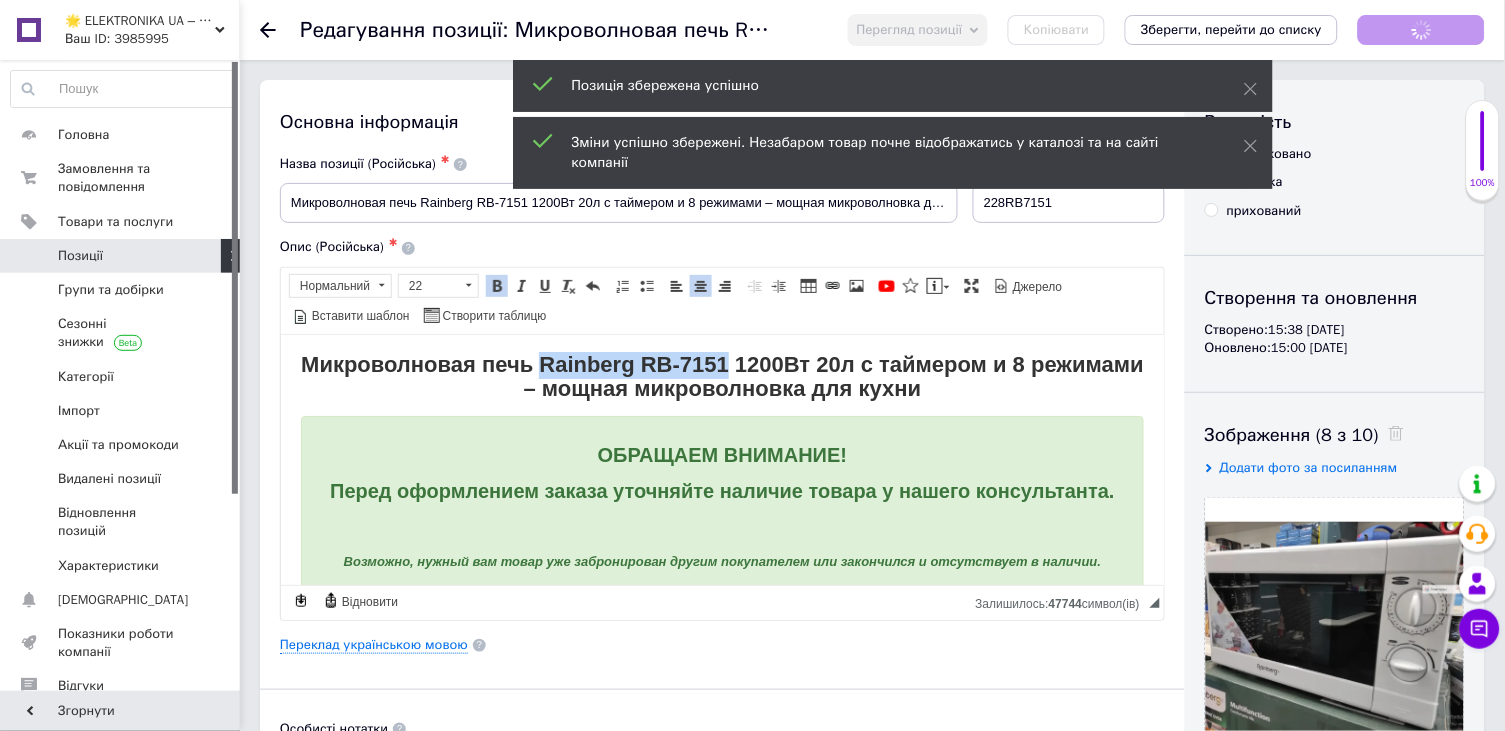 click on "Микроволновая печь Rainberg RB-7151 1200Вт 20л с таймером и 8 режимами – мощная микроволновка для кухни" at bounding box center [721, 375] 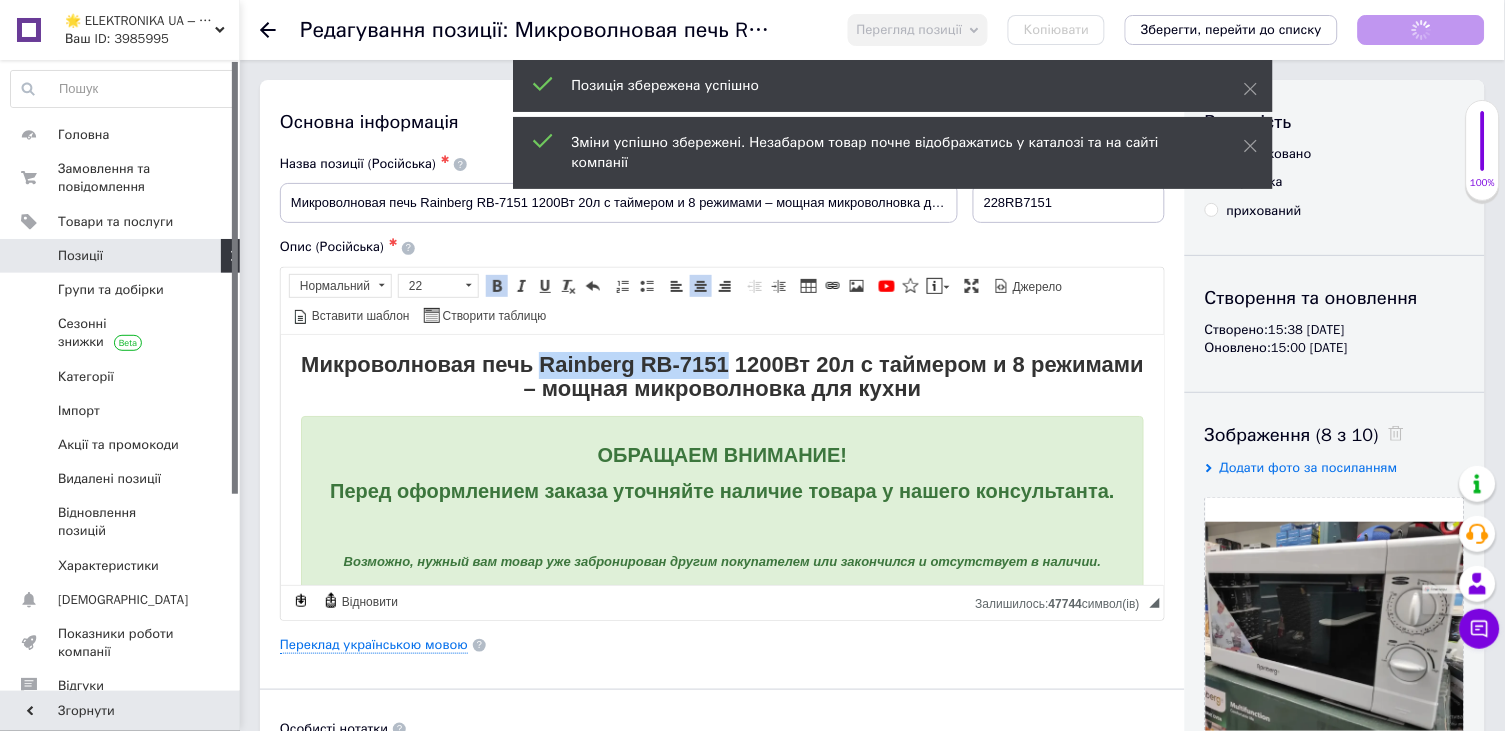 copy on "Rainberg RB-7151" 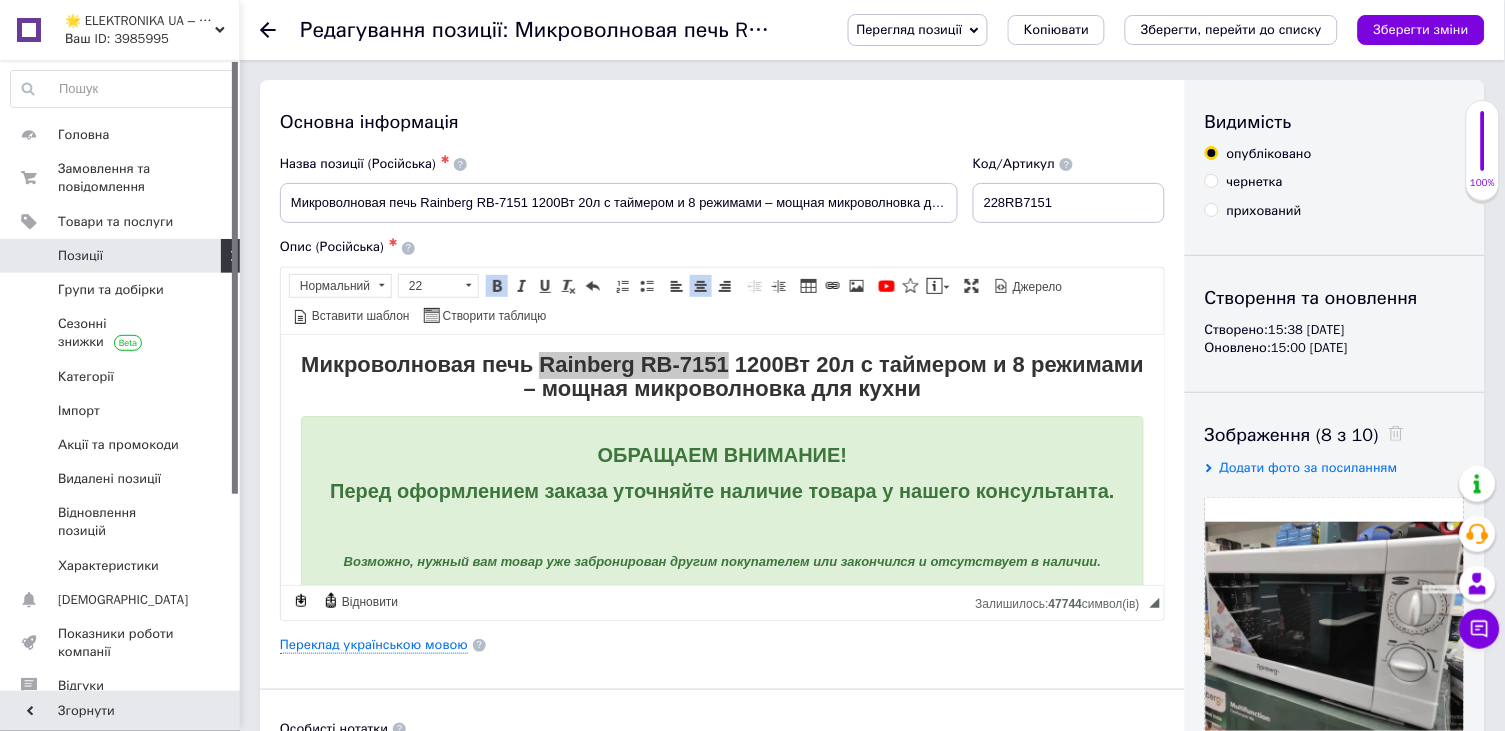 click on "Основна інформація Назва позиції (Російська) ✱ Микроволновая печь Rainberg RB-7151 1200Вт 20л с таймером и 8 режимами – мощная микроволновка для кухни Код/Артикул 228RB7151 Опис (Російська) ✱ Розширений текстовий редактор, 2A738476-973D-4D30-A17B-8AB2C893D0C4 Панель інструментів редактора Форматування Нормальний Розмір 22   Жирний  Сполучення клавіш Command+B   Курсив  Сполучення клавіш Command+I   Підкреслений  Сполучення клавіш Command+U   Видалити форматування   Повернути  Сполучення клавіш Command+Z   Вставити/видалити нумерований список   Вставити/видалити маркований список   По лівому краю $" at bounding box center [722, 638] 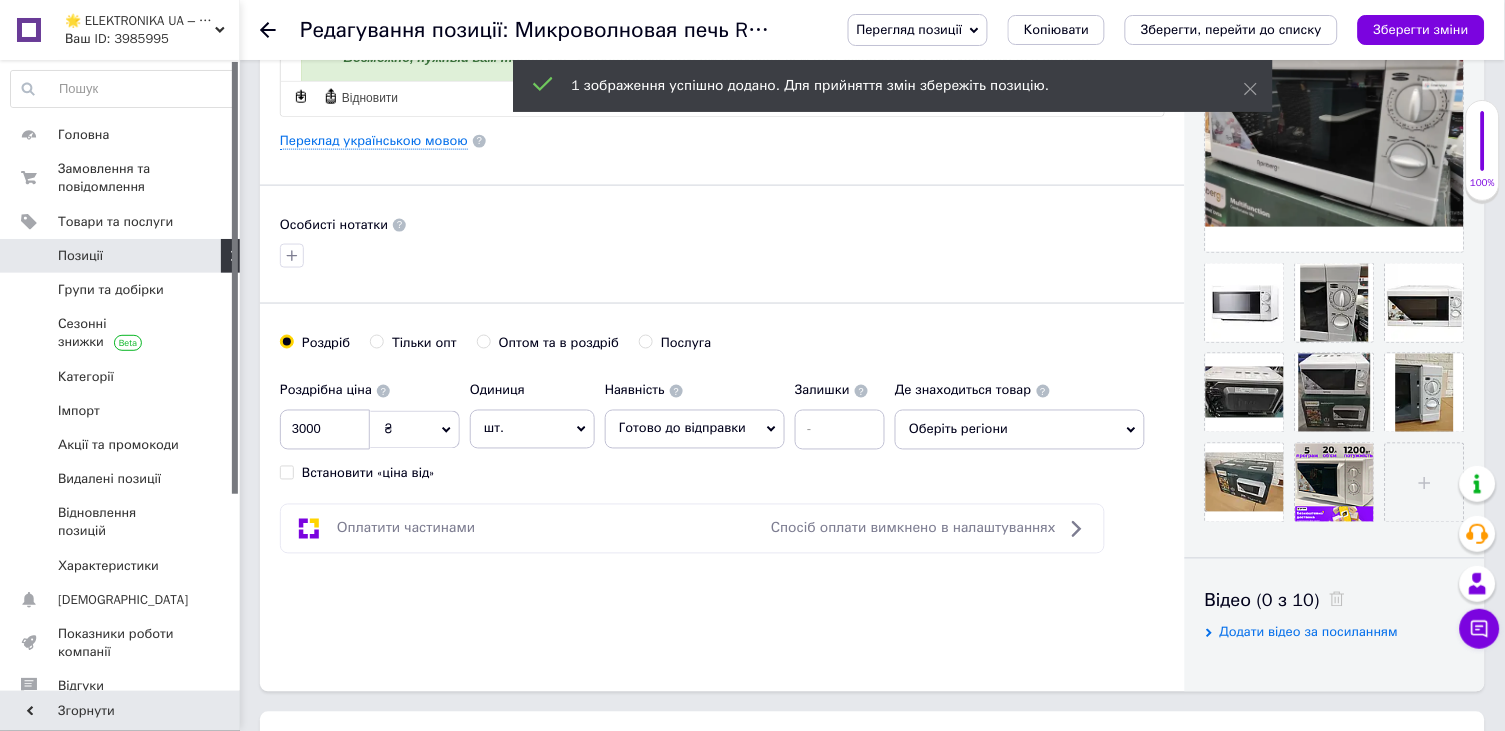 scroll, scrollTop: 504, scrollLeft: 0, axis: vertical 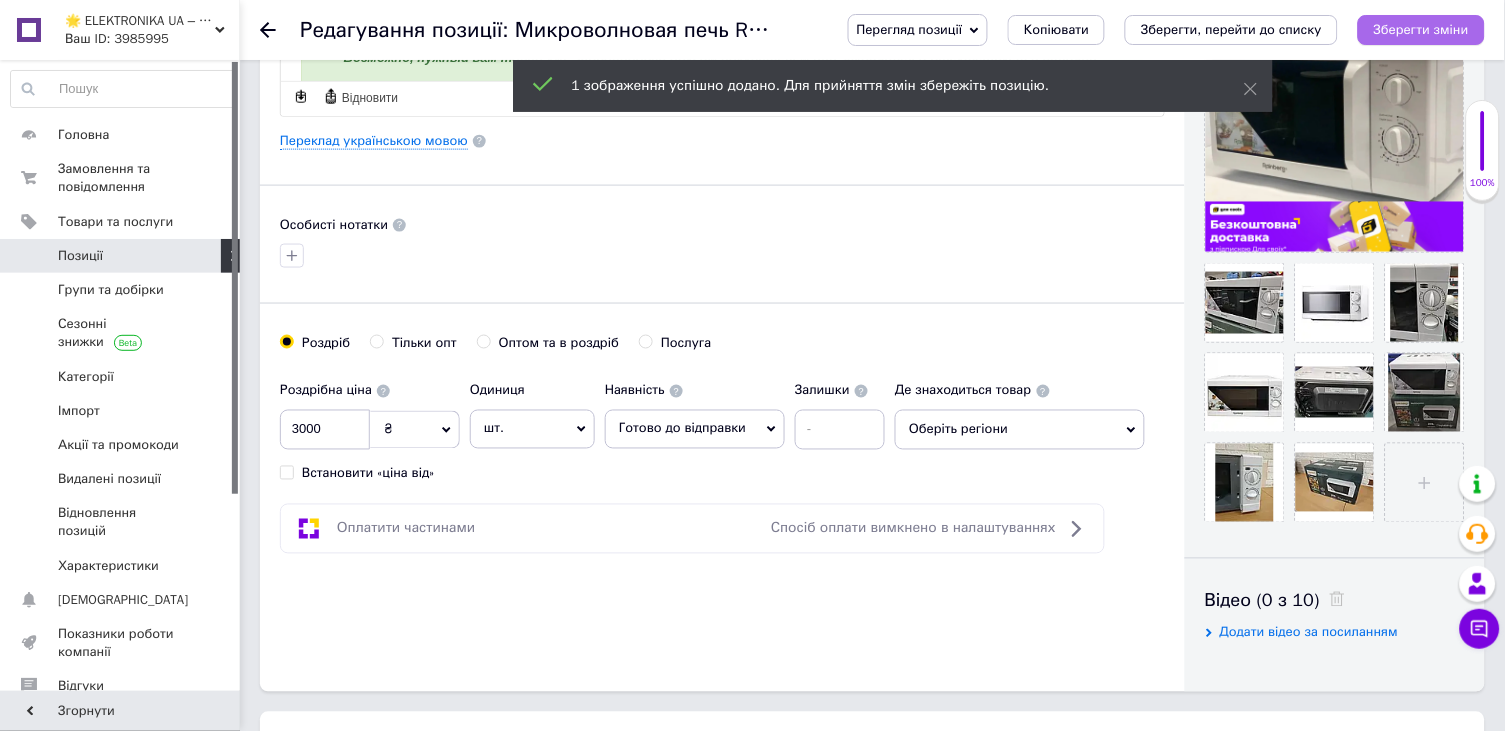 click on "Зберегти зміни" at bounding box center [1421, 29] 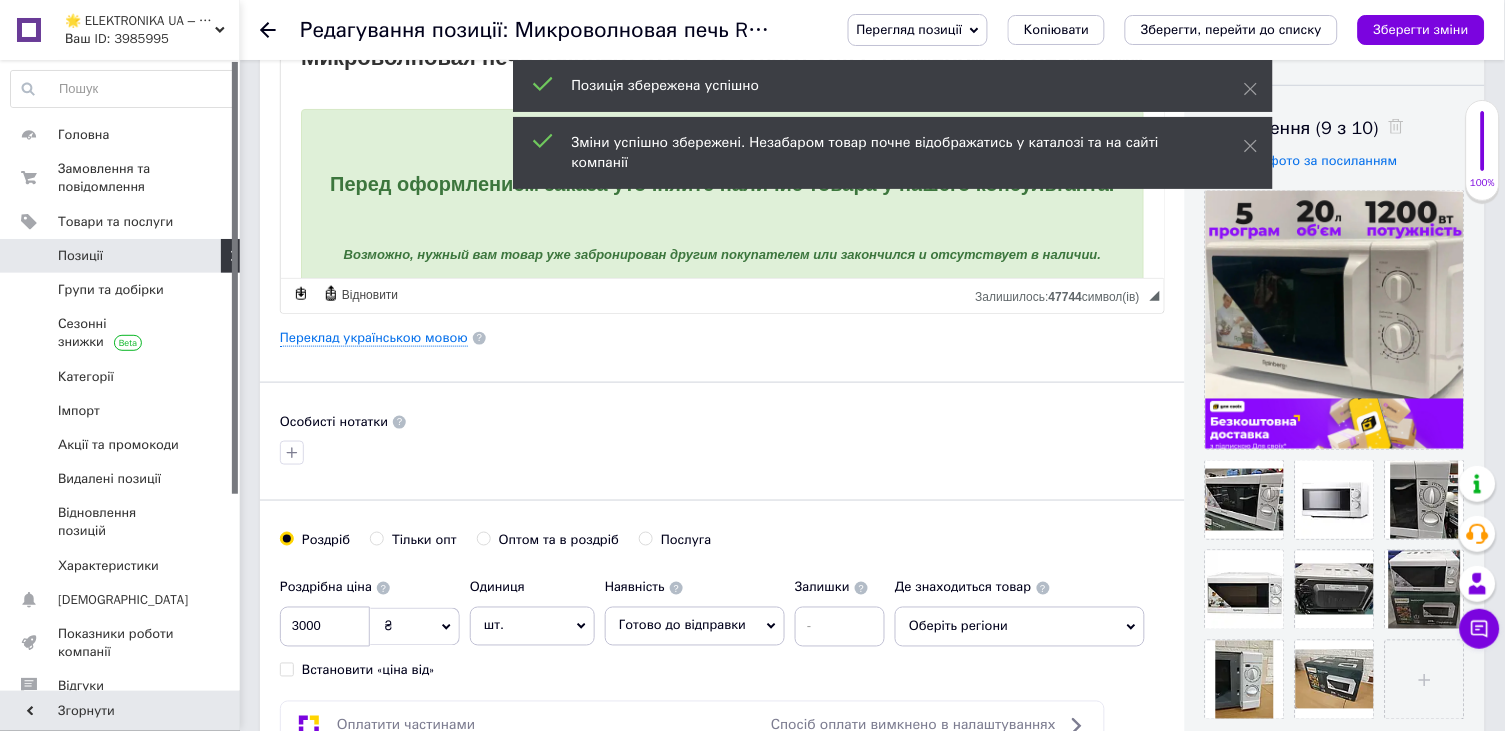 click at bounding box center [722, 453] 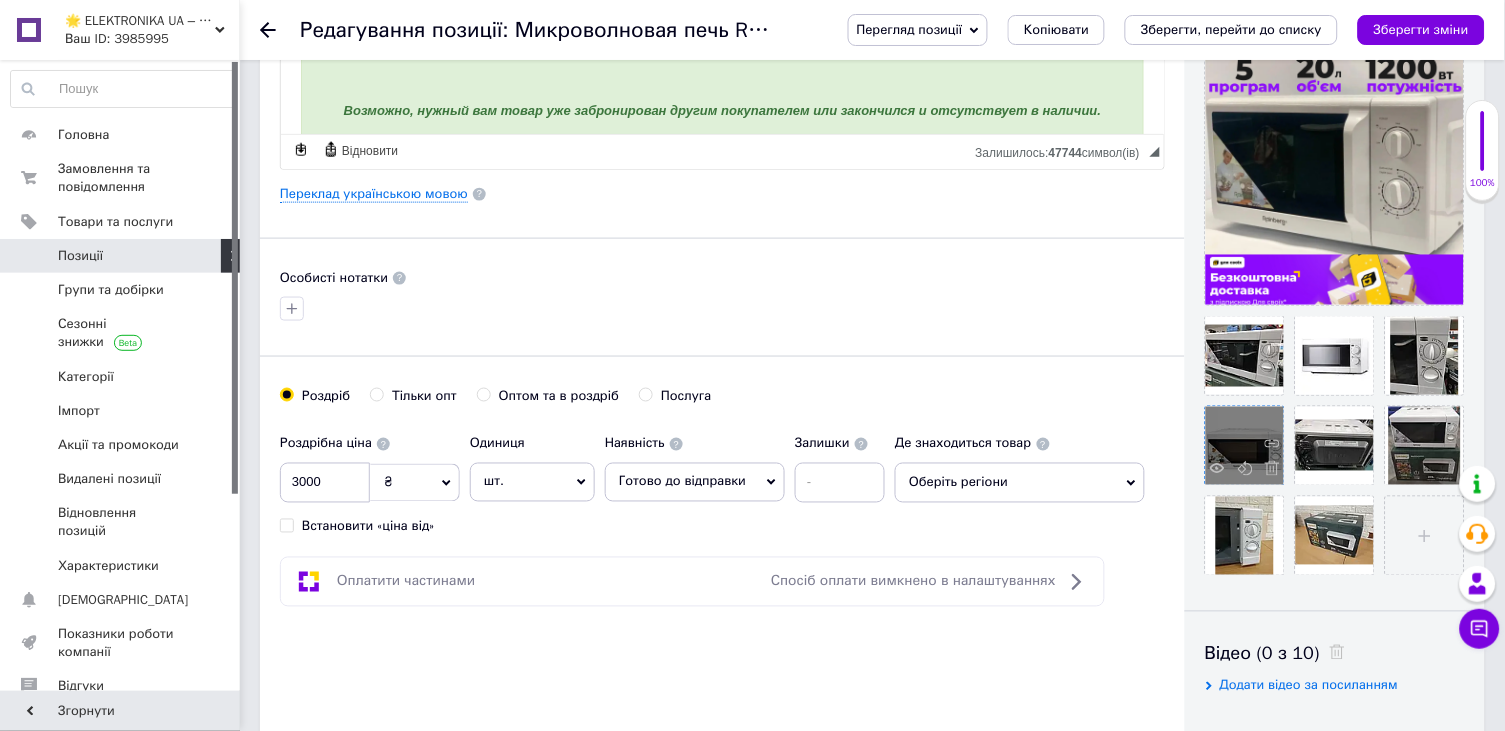 scroll, scrollTop: 458, scrollLeft: 0, axis: vertical 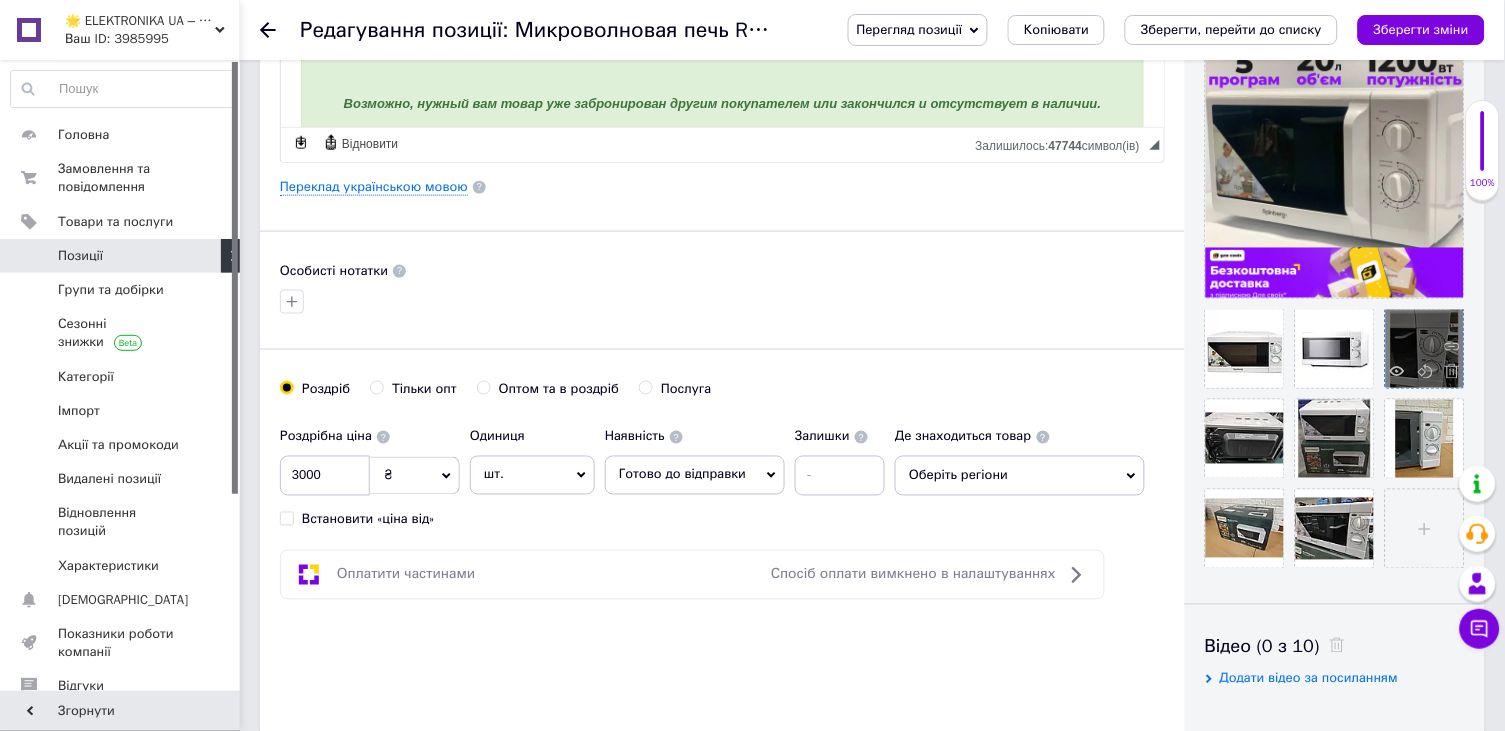click at bounding box center (1330, 434) 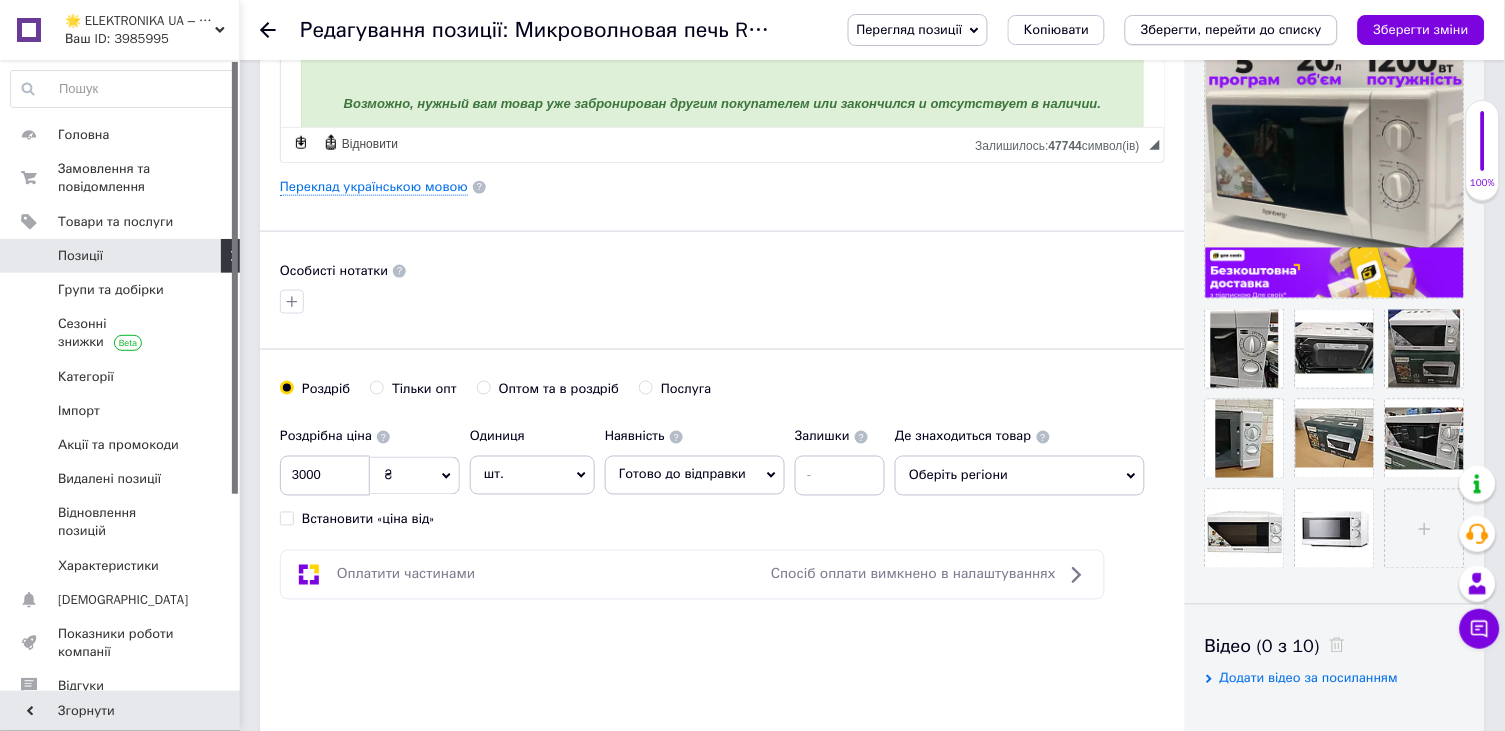 click on "Зберегти, перейти до списку" at bounding box center [1231, 29] 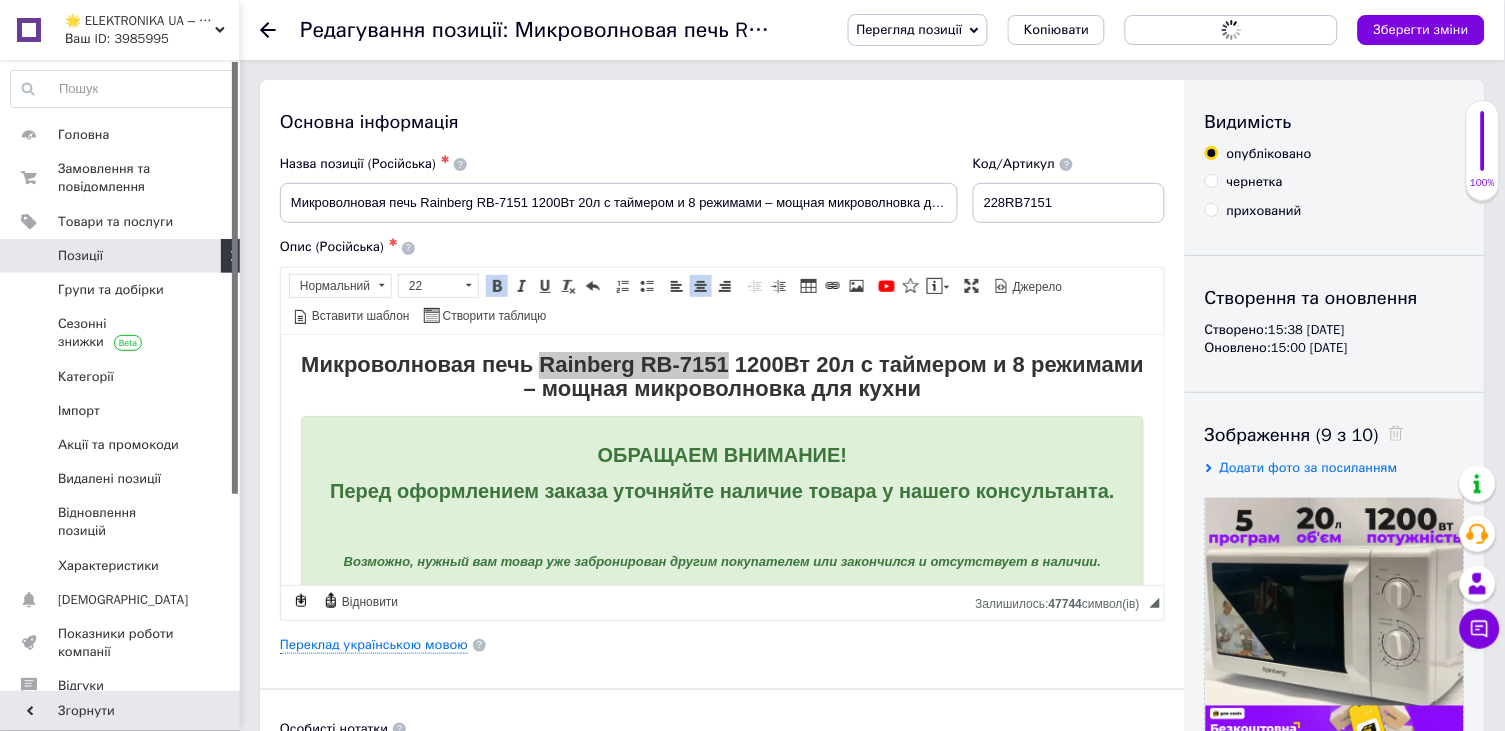 scroll, scrollTop: 0, scrollLeft: 0, axis: both 